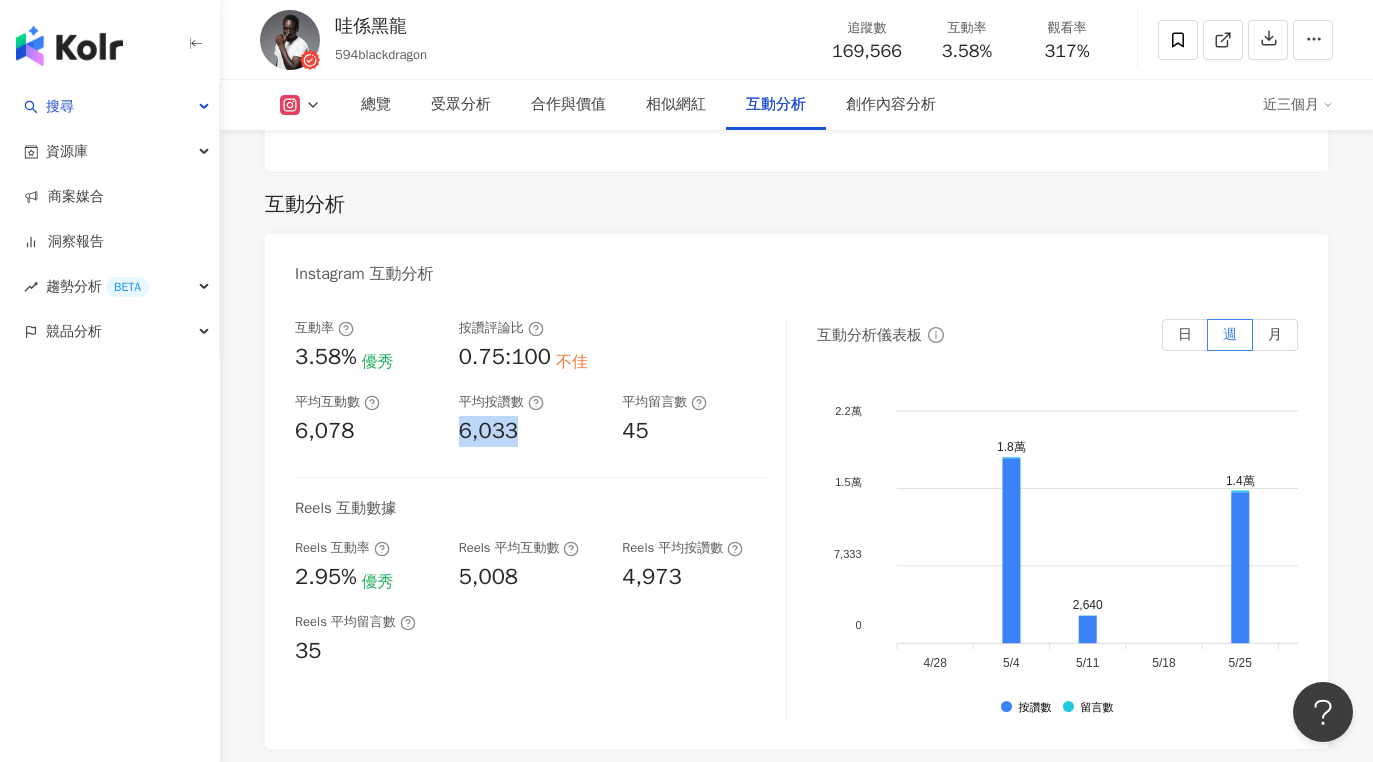 scroll, scrollTop: 0, scrollLeft: 0, axis: both 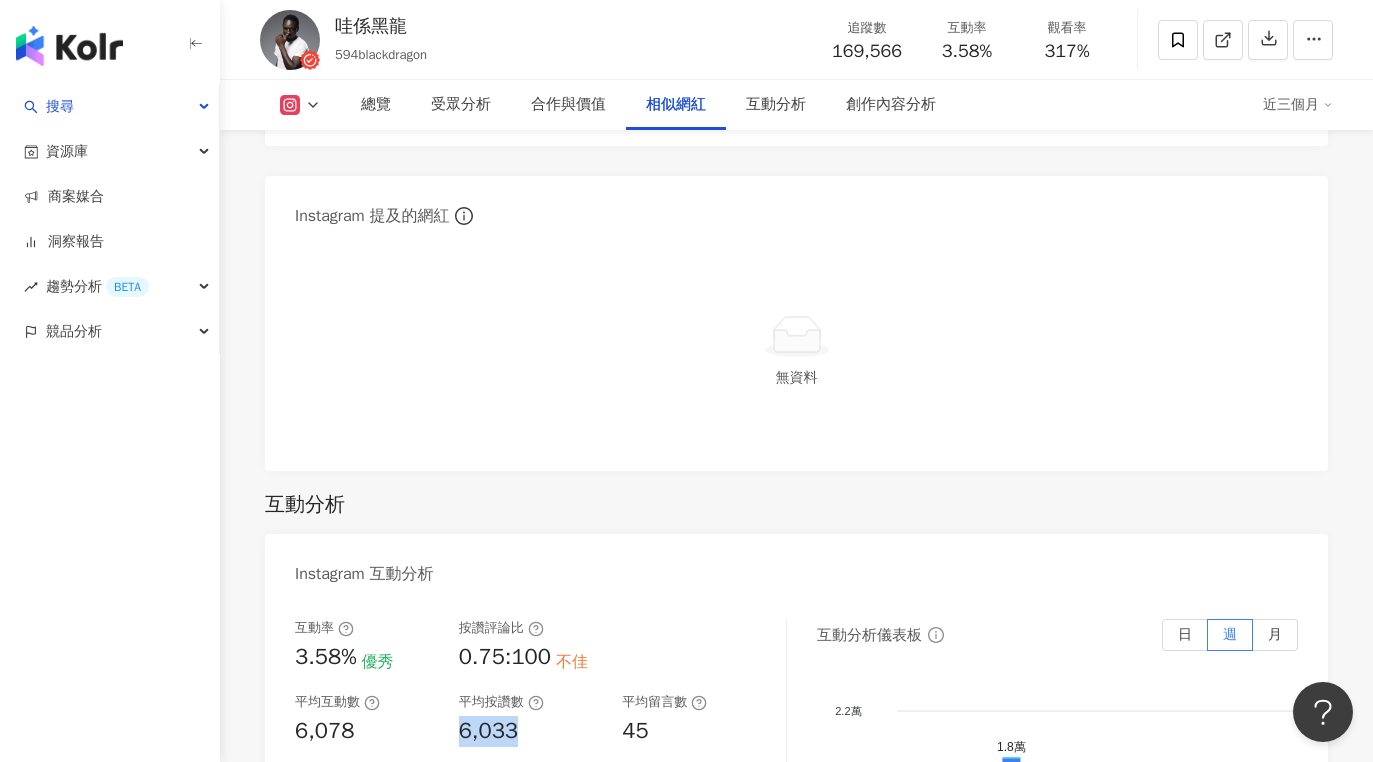 click at bounding box center [69, 46] 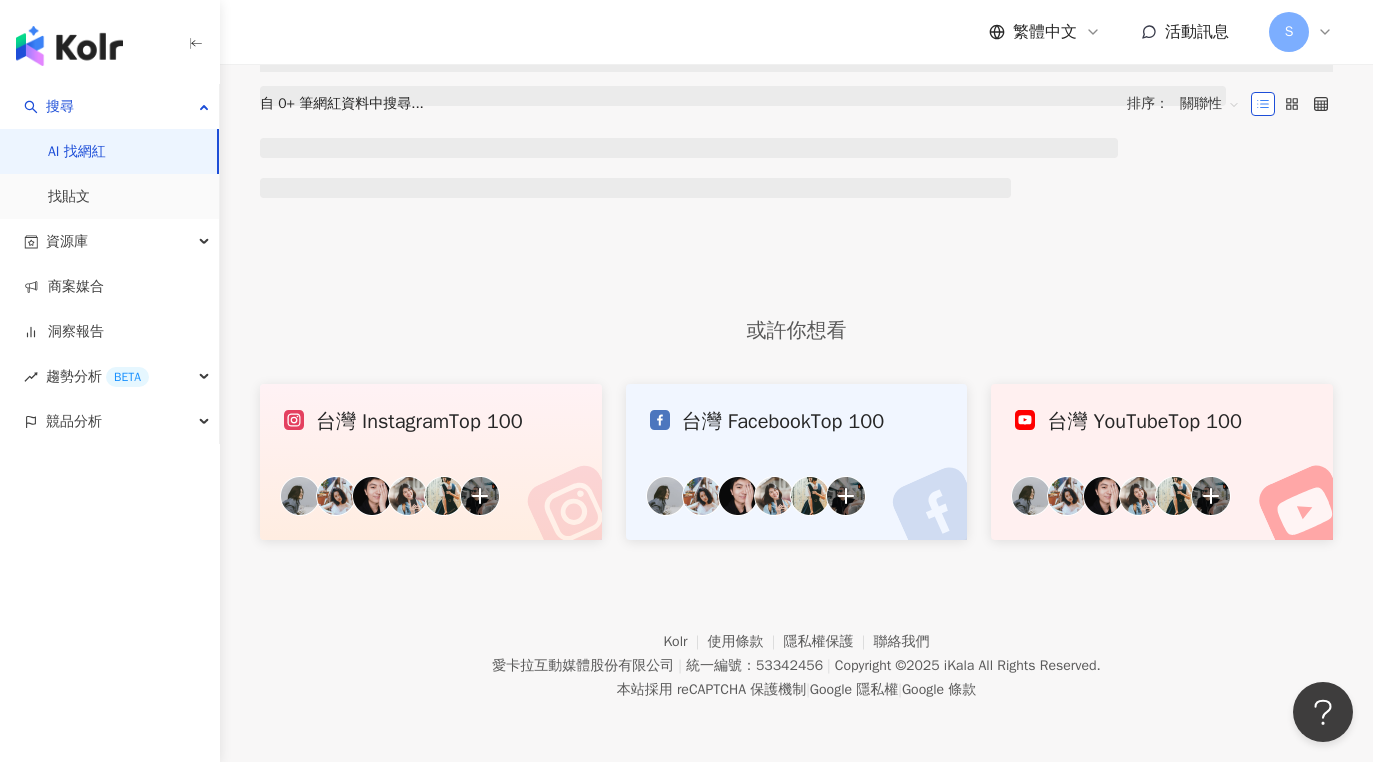 scroll, scrollTop: 0, scrollLeft: 0, axis: both 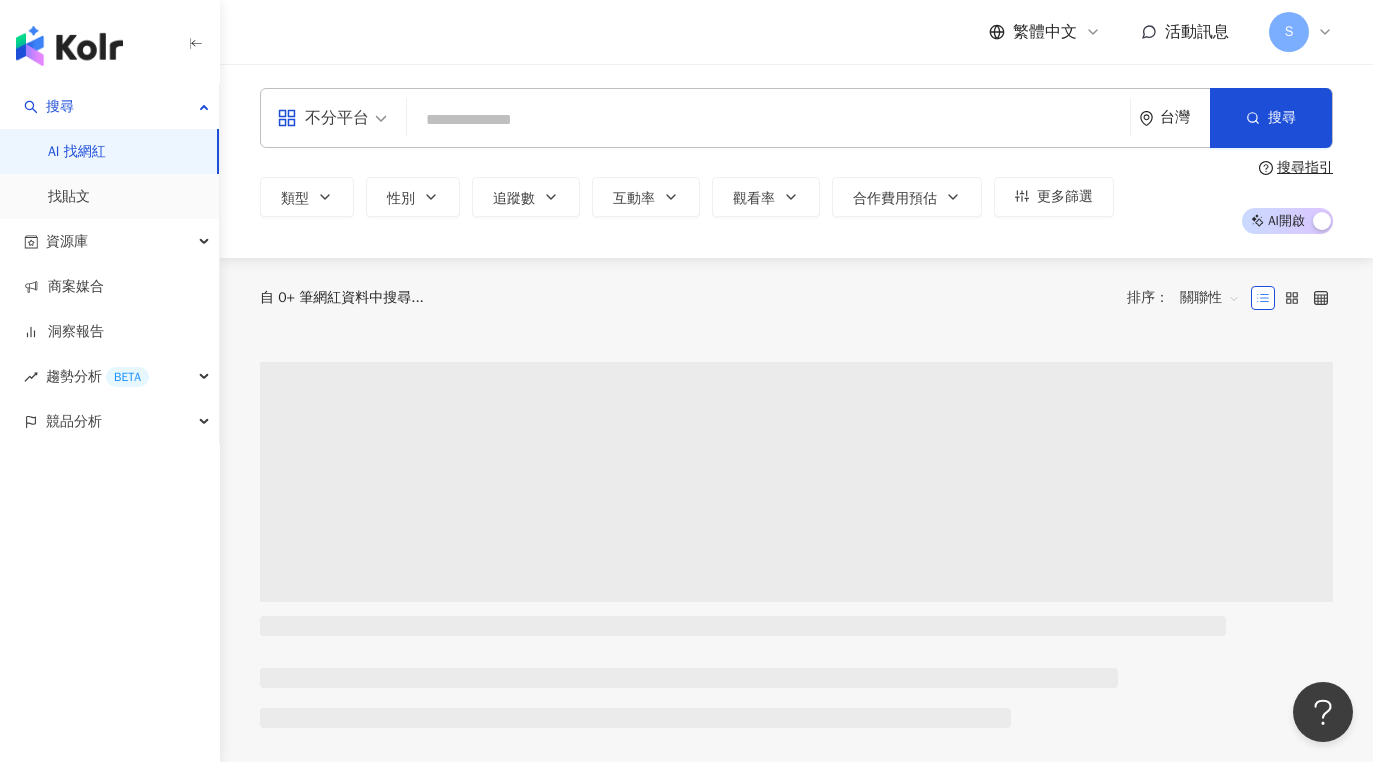 click at bounding box center (768, 120) 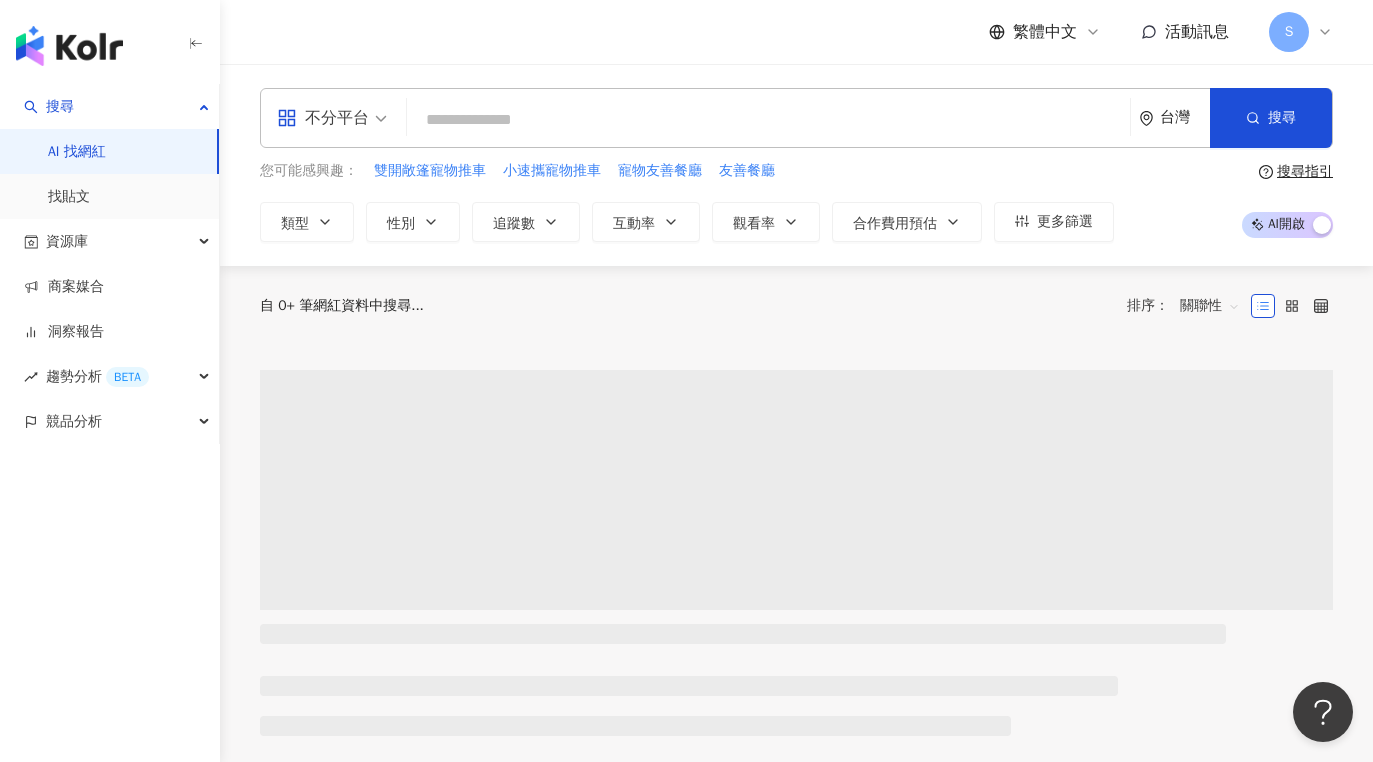 click at bounding box center (768, 120) 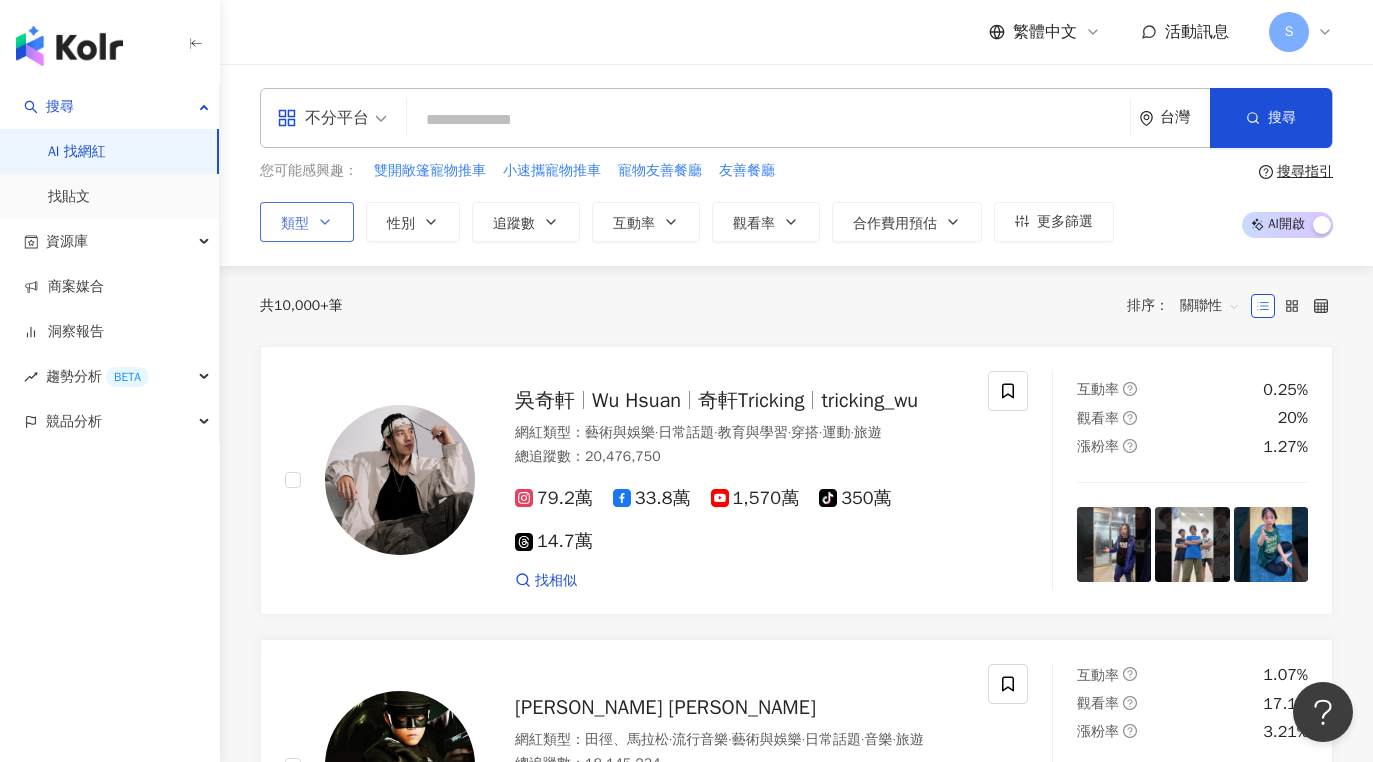click on "類型" at bounding box center [307, 222] 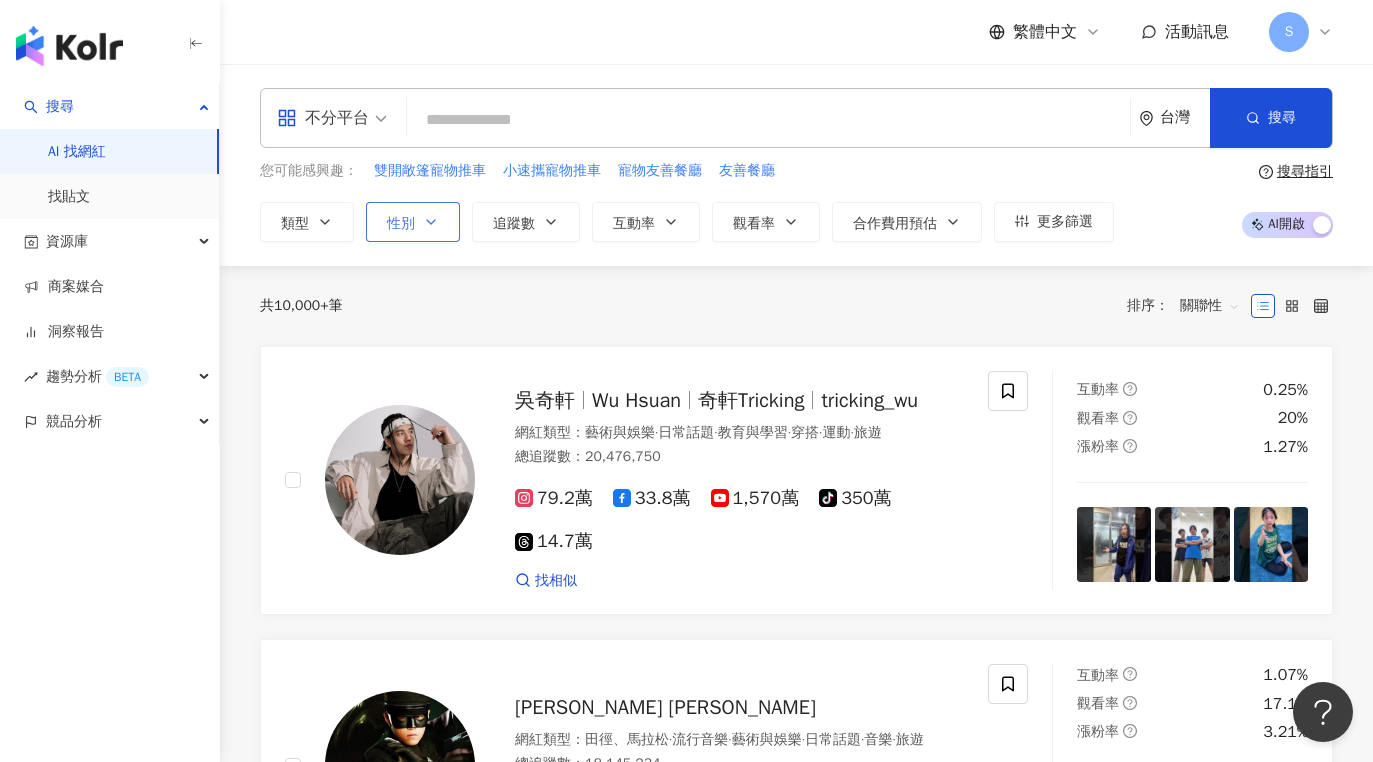 click on "性別" at bounding box center (413, 222) 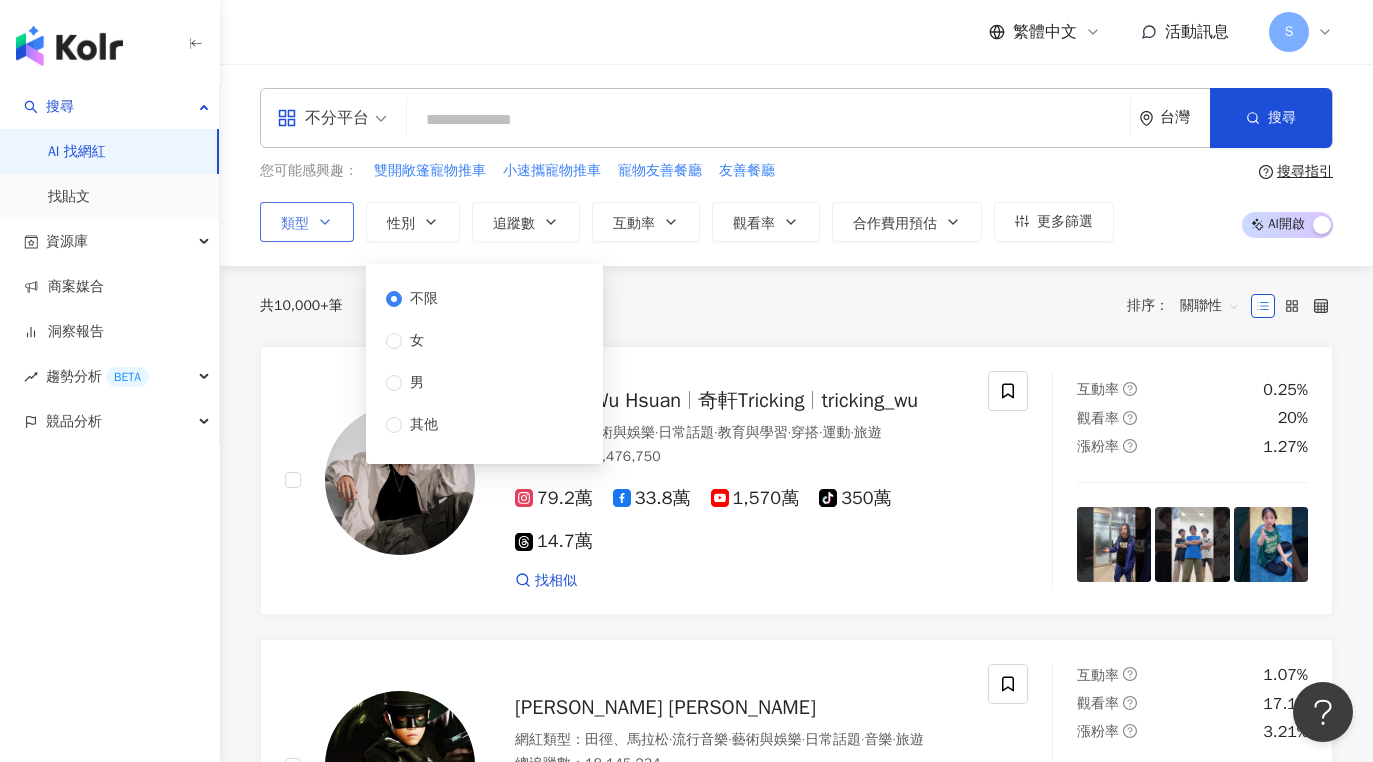 click on "類型" at bounding box center [295, 224] 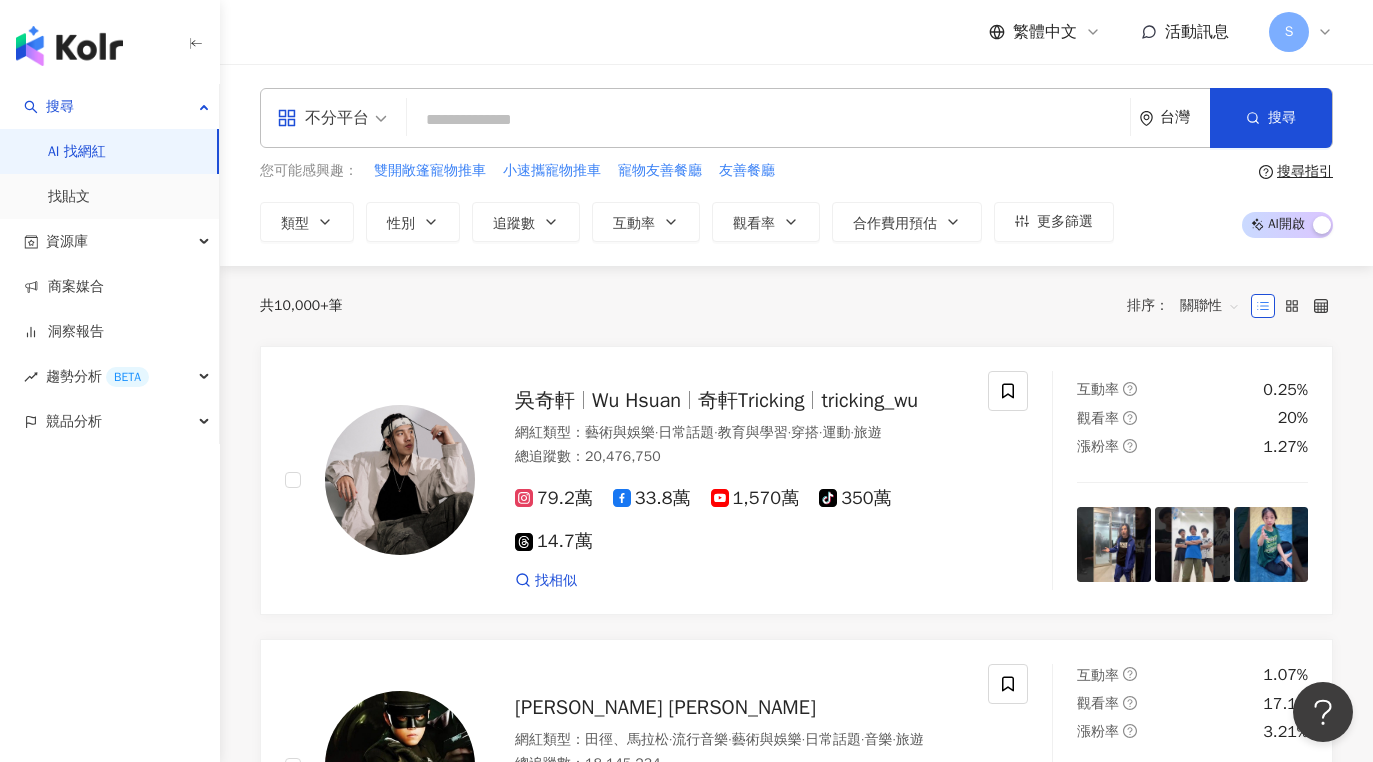 click on "不分平台" at bounding box center [323, 118] 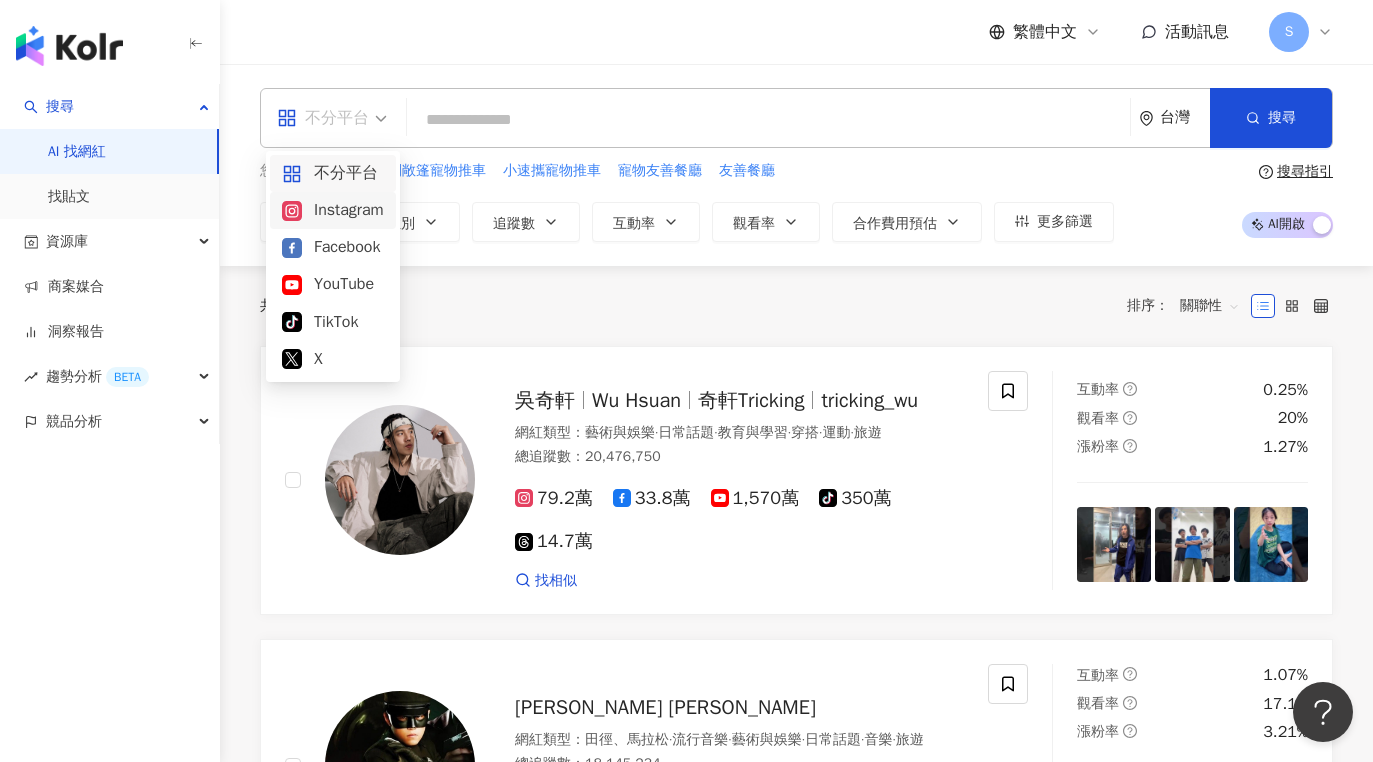 click on "Instagram" at bounding box center (333, 210) 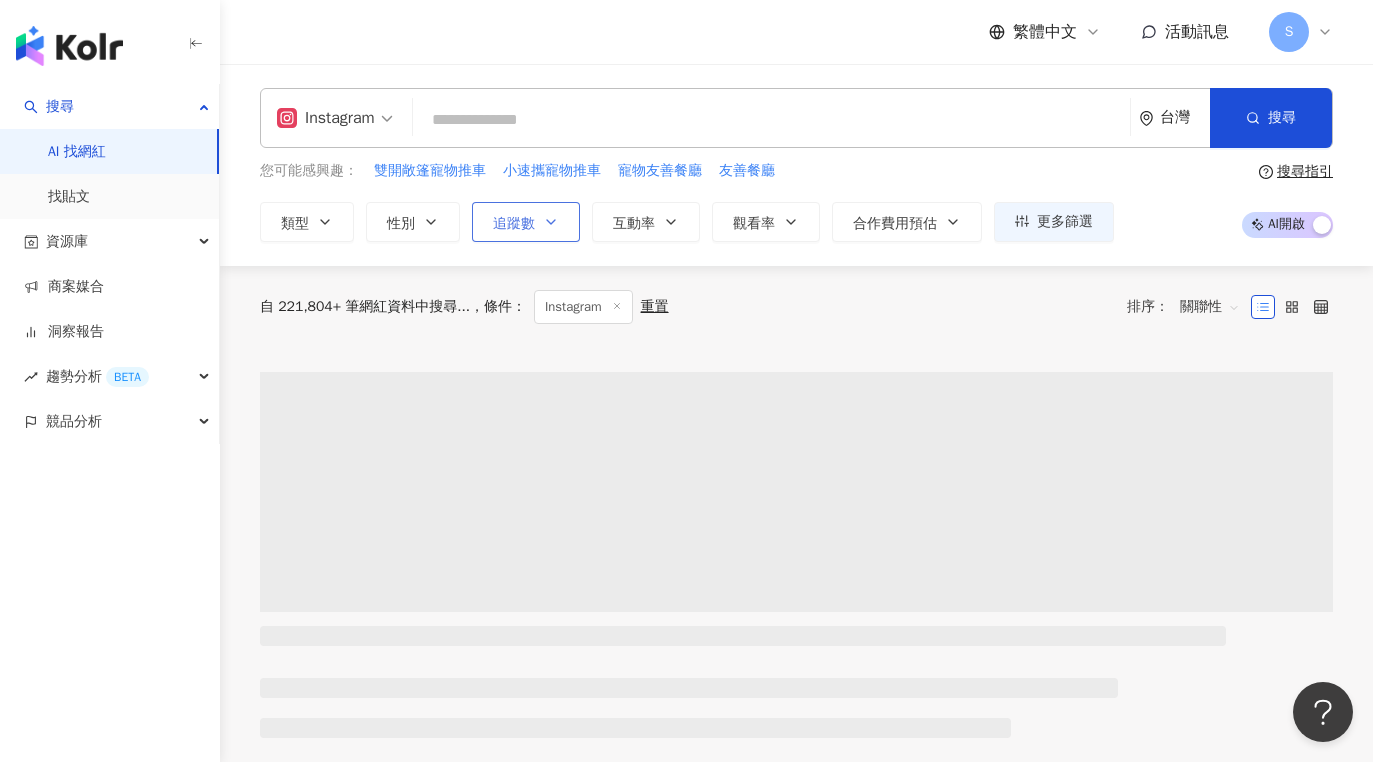 click on "追蹤數" at bounding box center [526, 222] 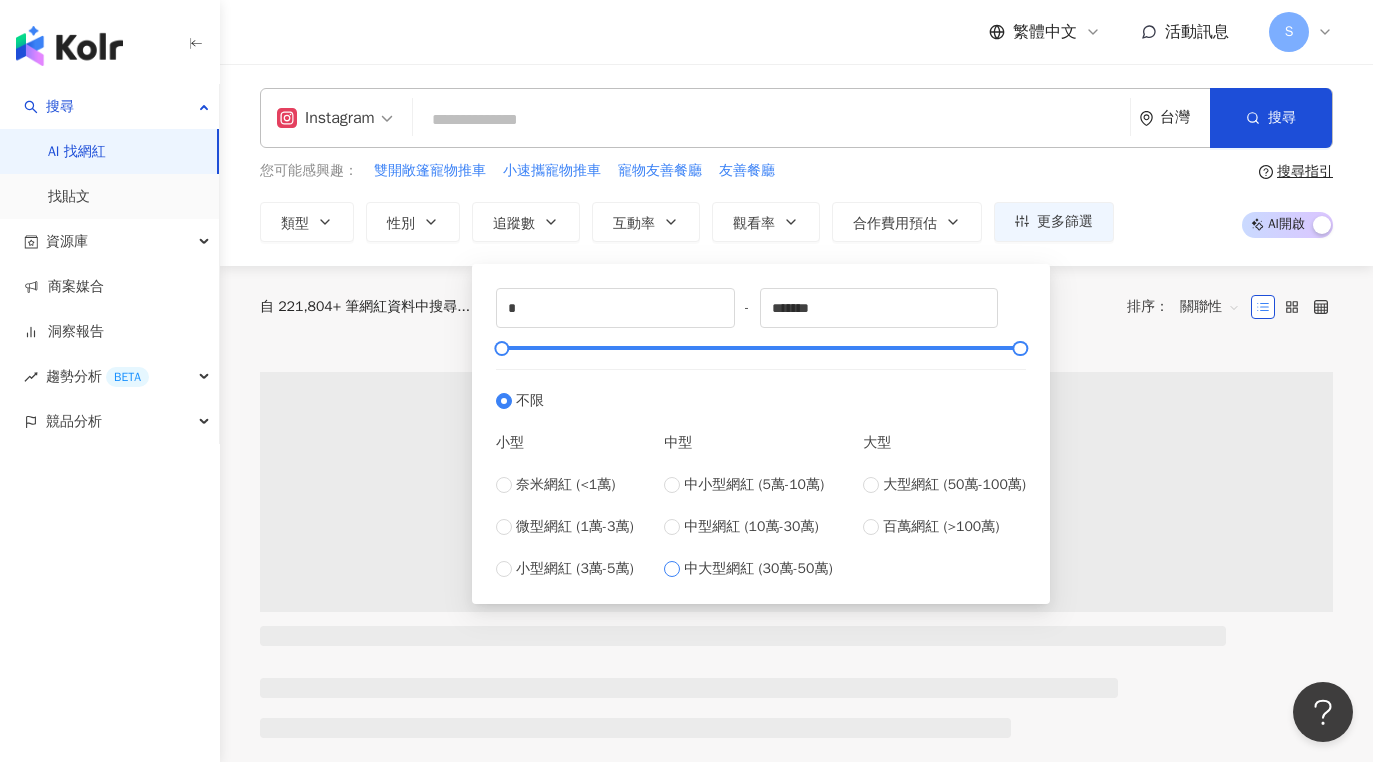 click on "中大型網紅 (30萬-50萬)" at bounding box center (758, 569) 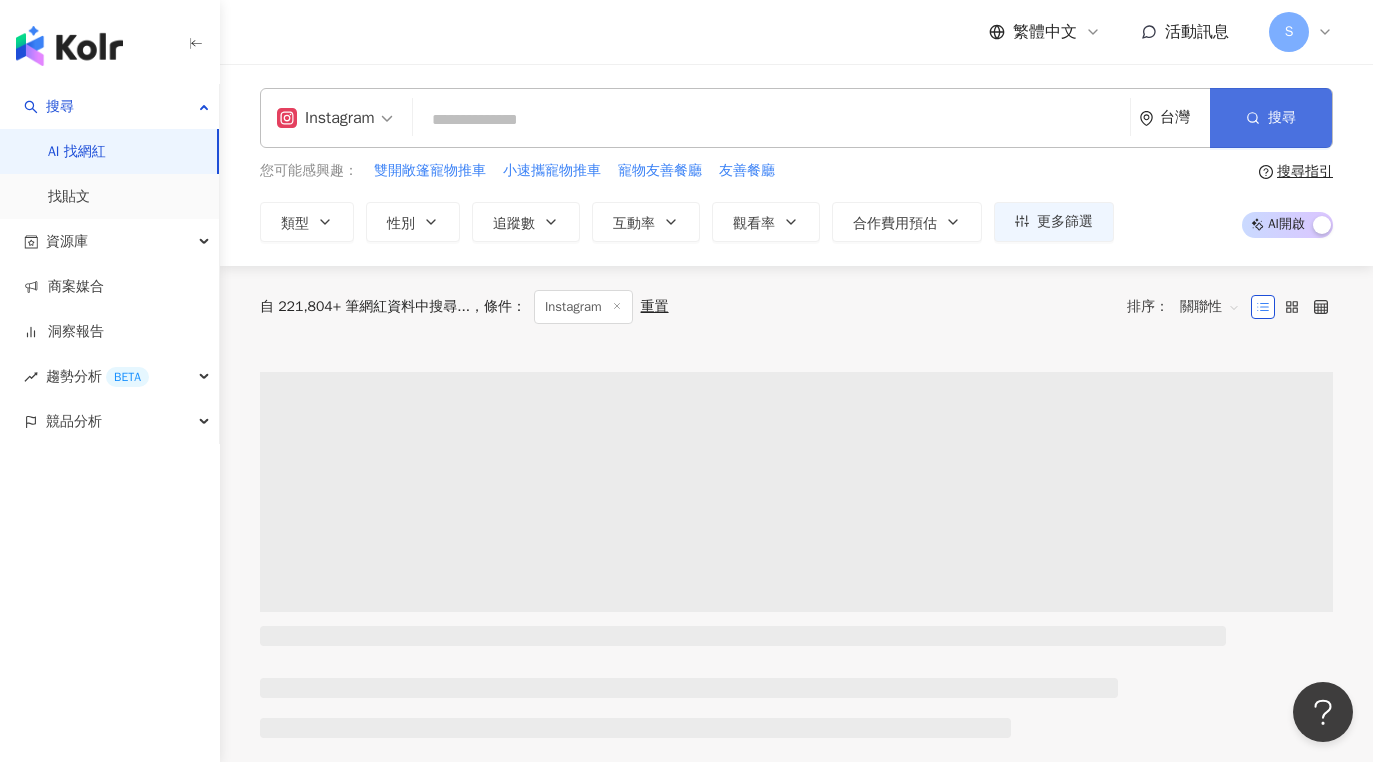 click on "搜尋" at bounding box center [1271, 118] 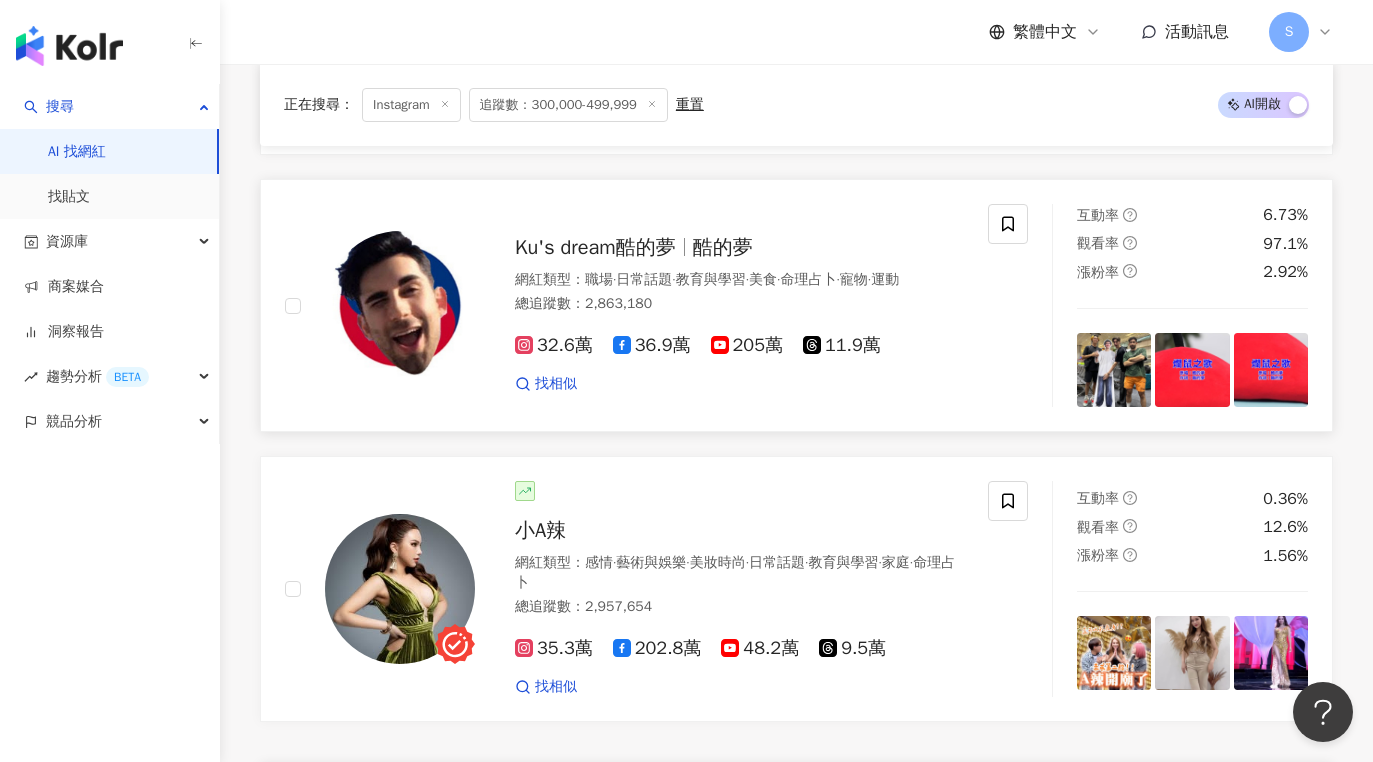 scroll, scrollTop: 3300, scrollLeft: 0, axis: vertical 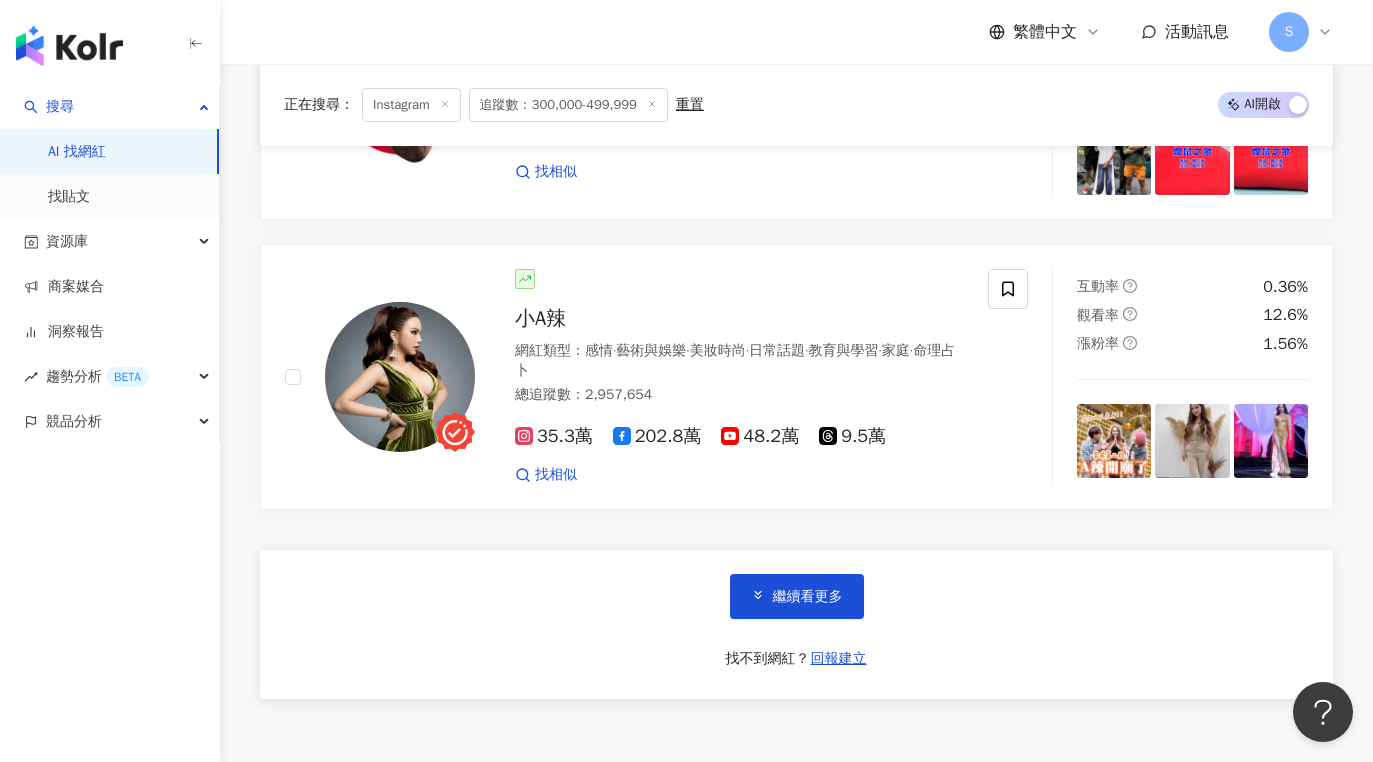 click on "繼續看更多 找不到網紅？ 回報建立" at bounding box center [796, 624] 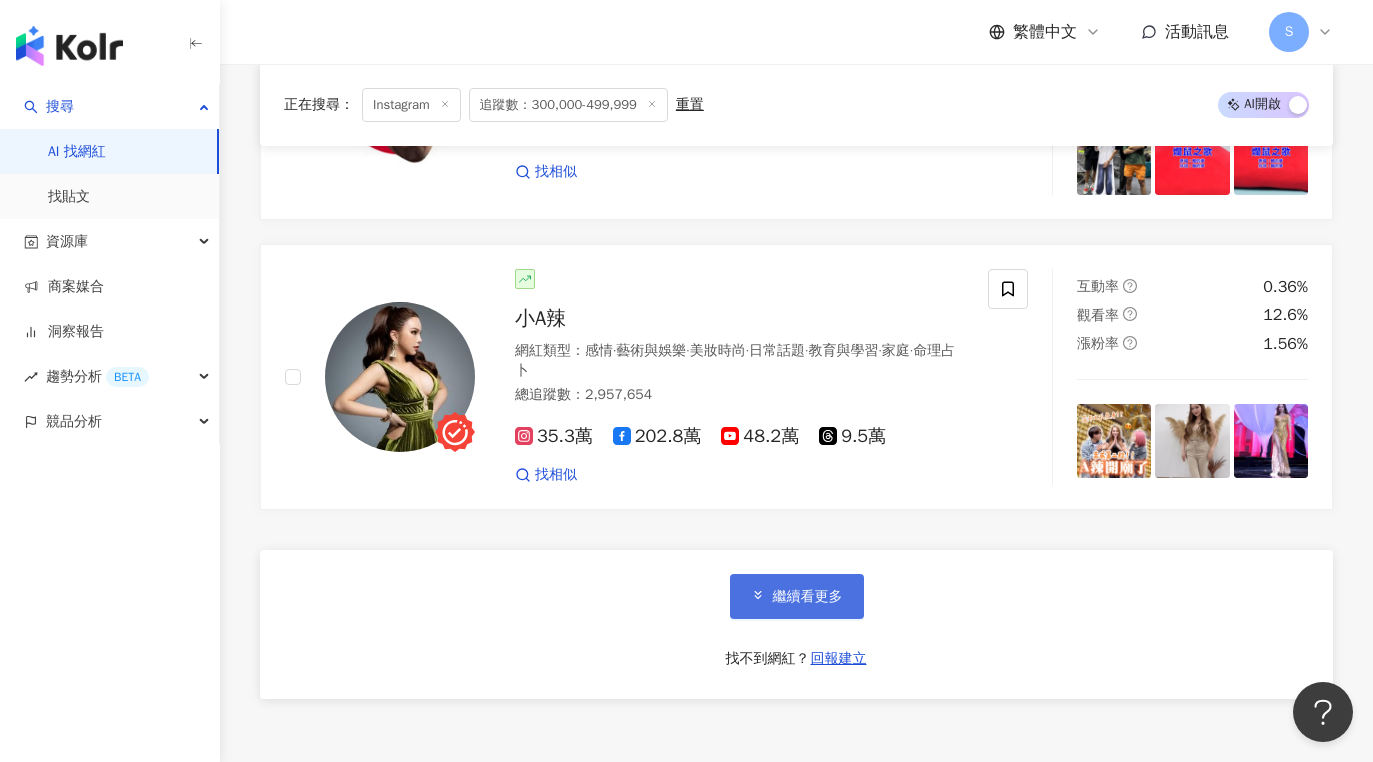click on "繼續看更多" at bounding box center (797, 596) 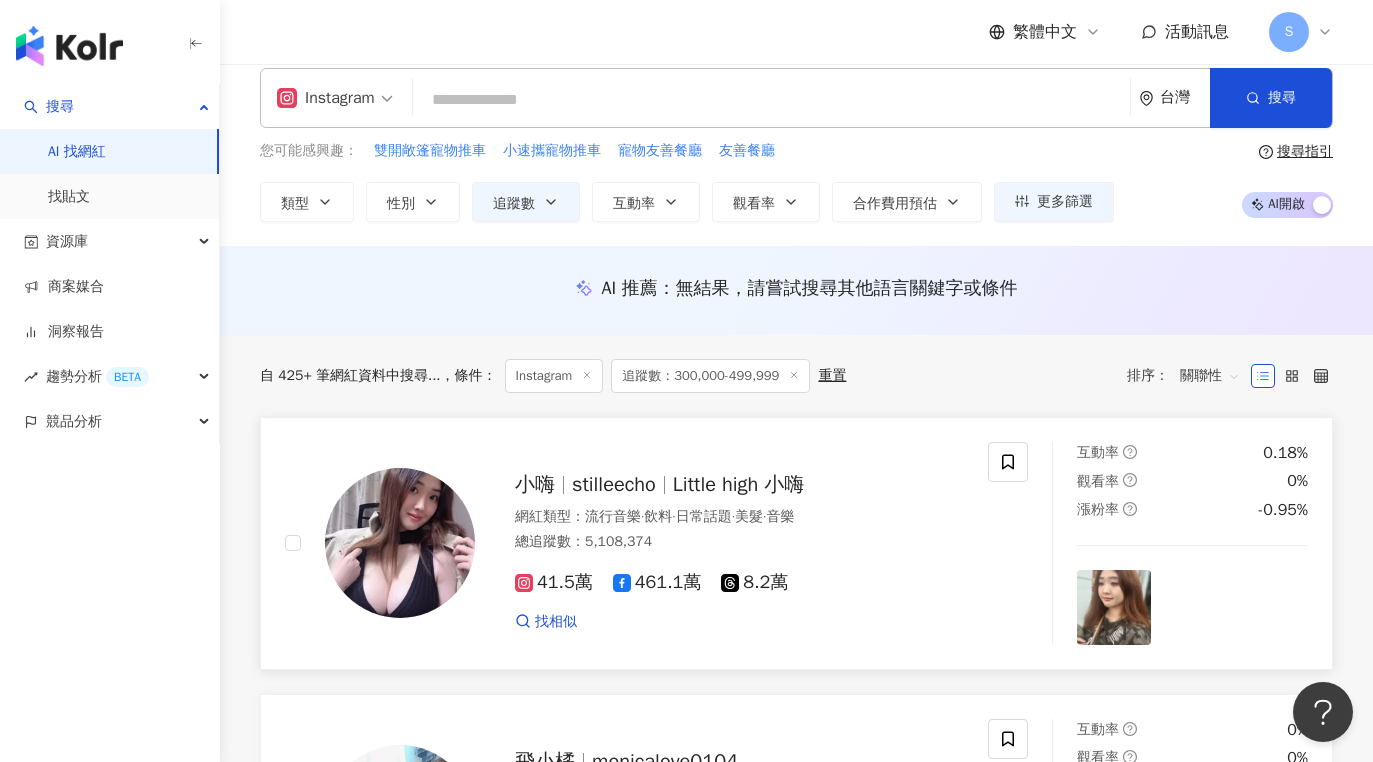 scroll, scrollTop: 0, scrollLeft: 0, axis: both 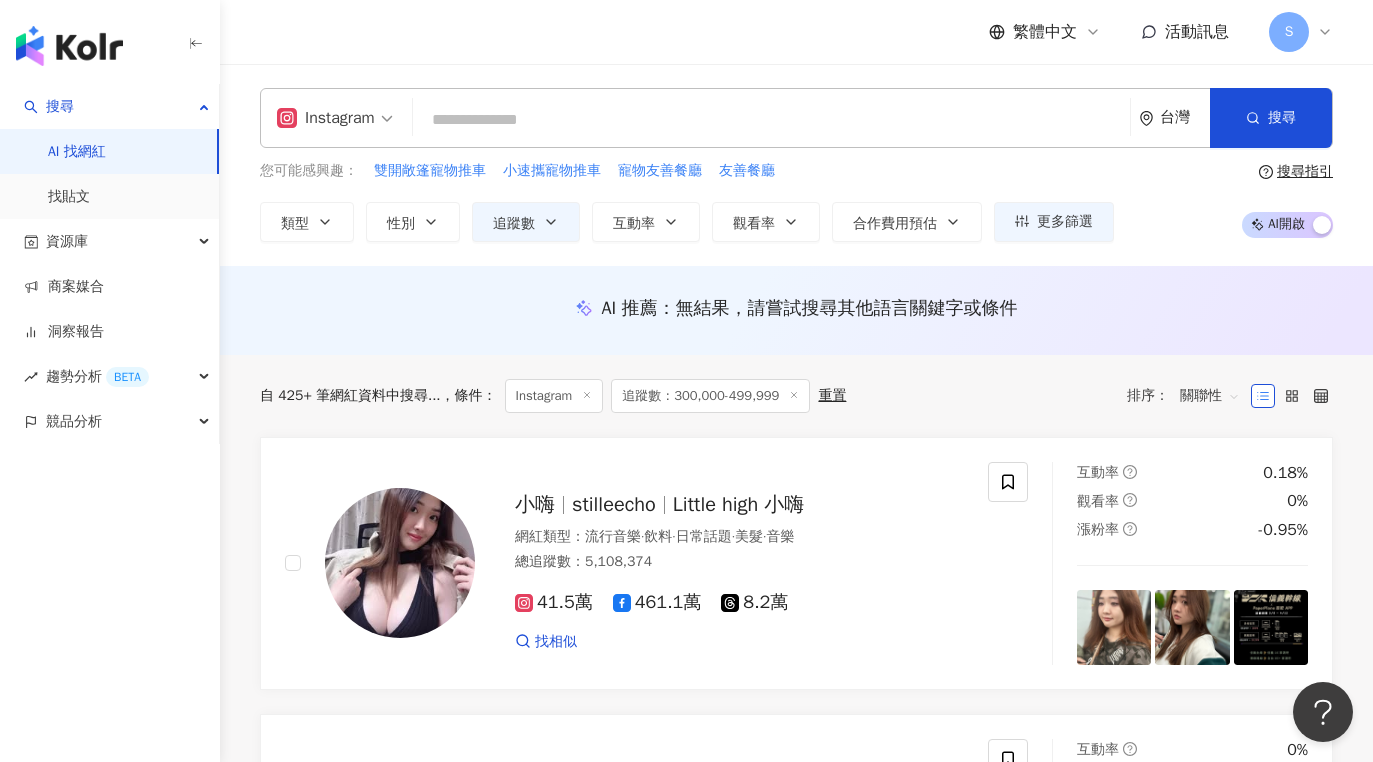 click on "Instagram 台灣 搜尋 您可能感興趣： 雙開敞篷寵物推車  小速攜寵物推車  寵物友善餐廳  友善餐廳  類型 性別 追蹤數 互動率 觀看率 合作費用預估  更多篩選 不限 女 男 其他 ******  -  ****** 不限 小型 奈米網紅 (<1萬) 微型網紅 (1萬-3萬) 小型網紅 (3萬-5萬) 中型 中小型網紅 (5萬-10萬) 中型網紅 (10萬-30萬) 中大型網紅 (30萬-50萬) 大型 大型網紅 (50萬-100萬) 百萬網紅 (>100萬) 搜尋指引 AI  開啟 AI  關閉" at bounding box center [796, 165] 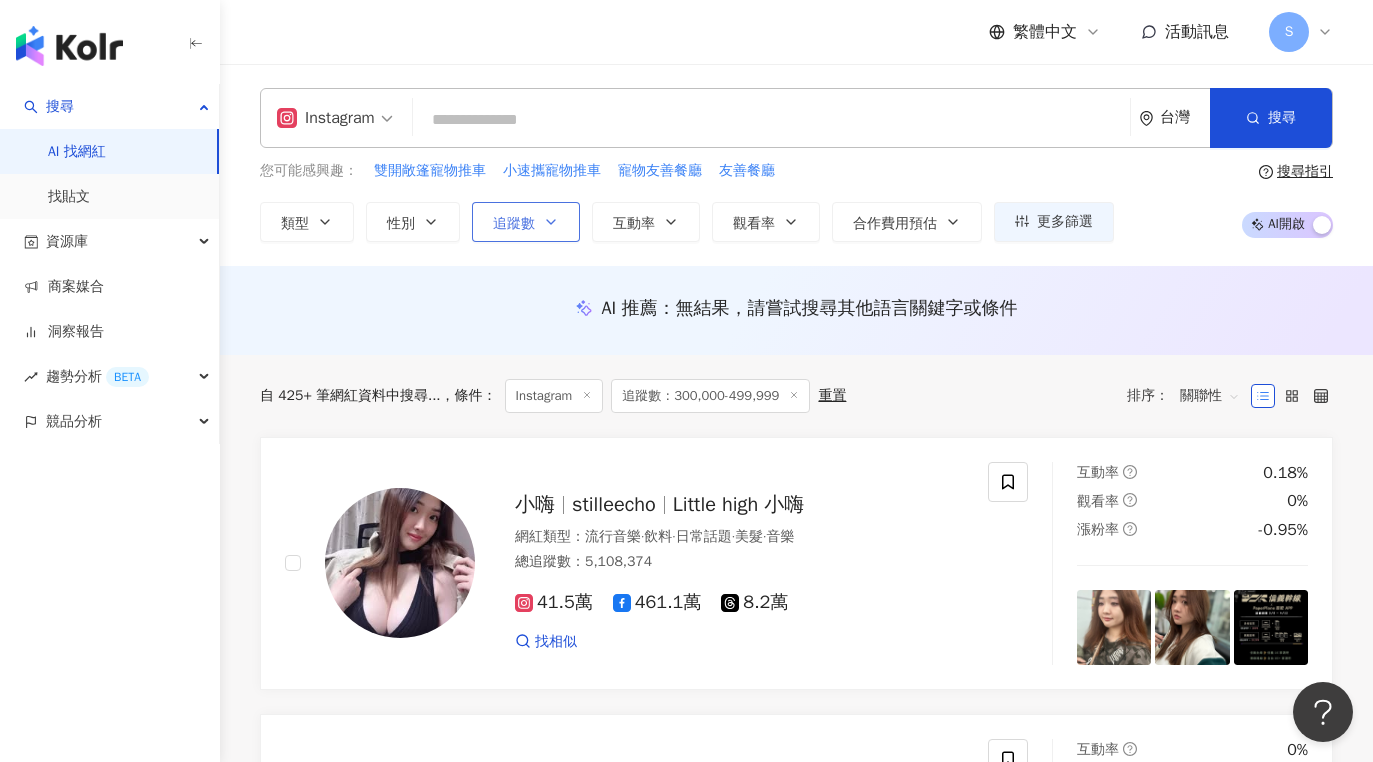 click on "追蹤數" at bounding box center (526, 222) 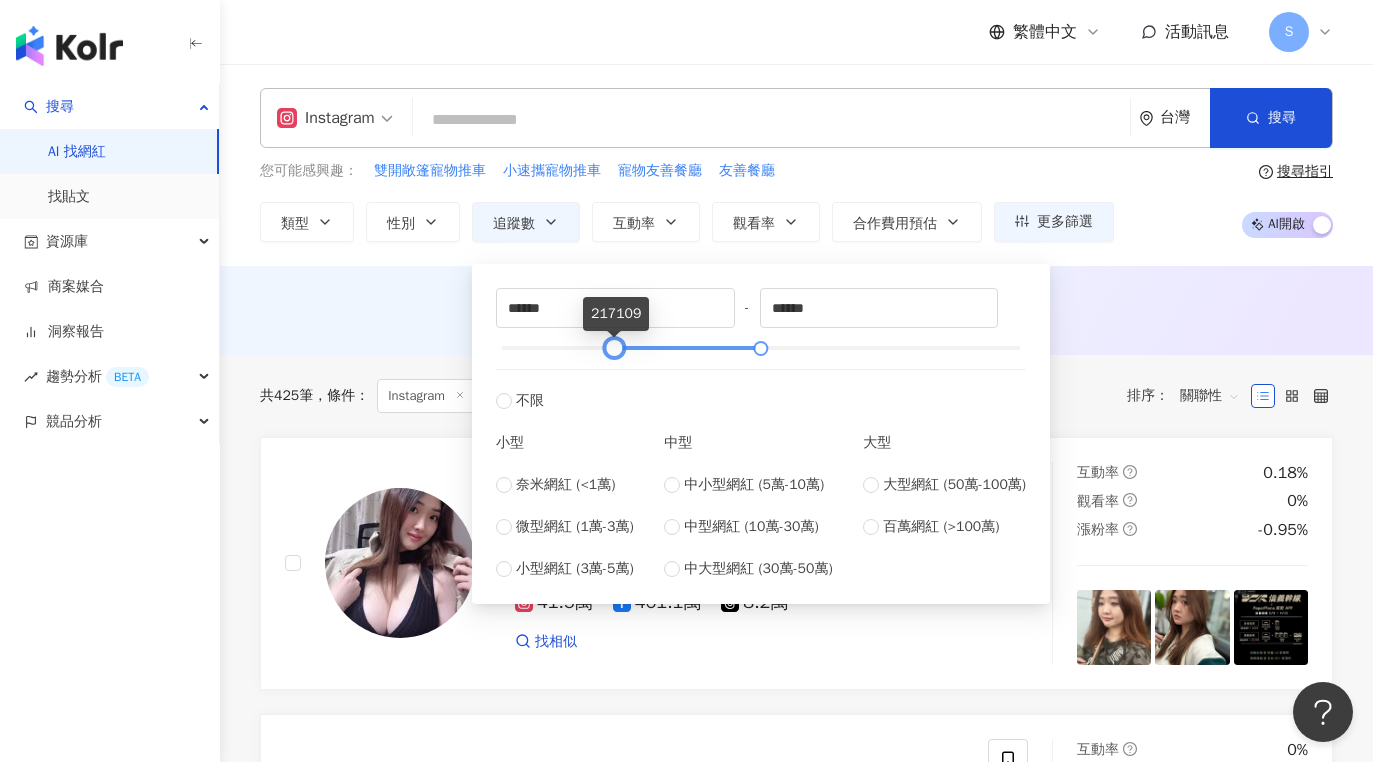 type on "******" 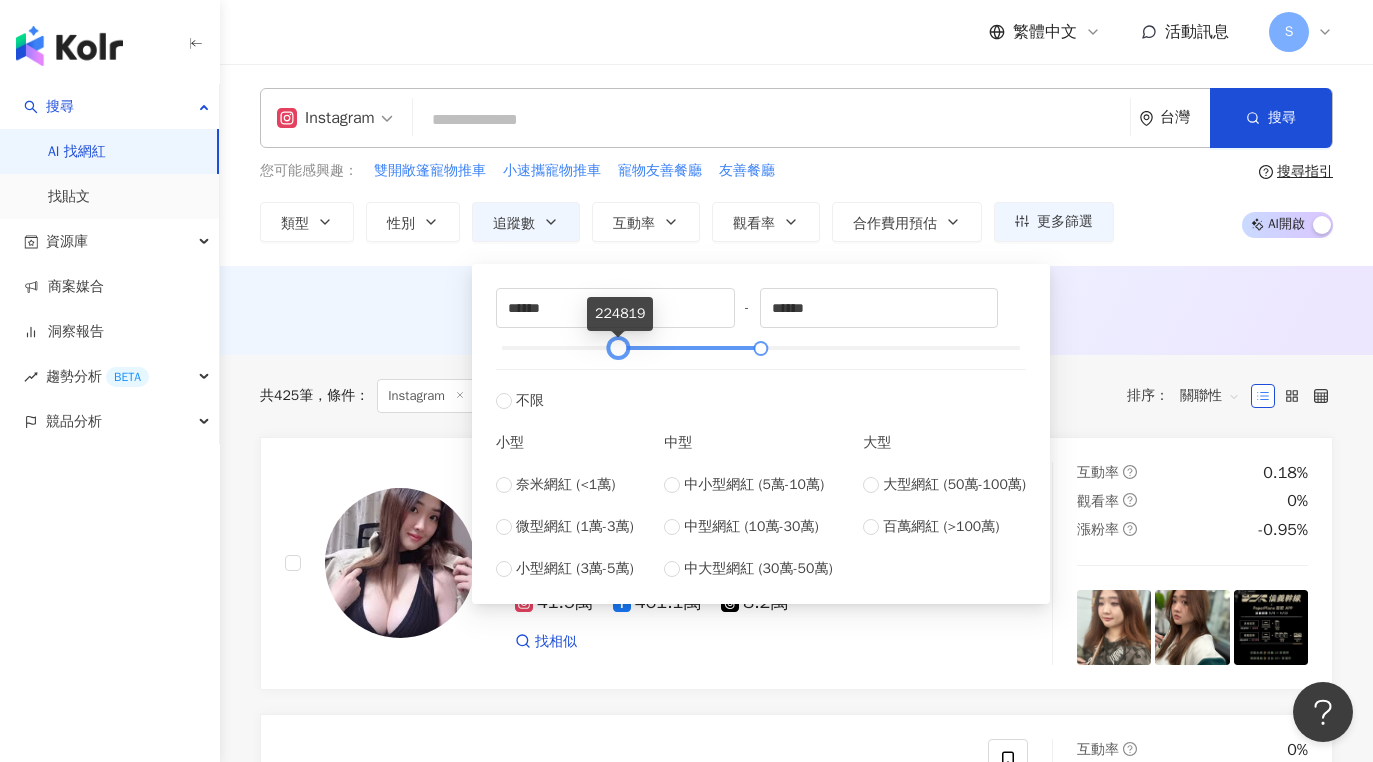 drag, startPoint x: 650, startPoint y: 345, endPoint x: 620, endPoint y: 350, distance: 30.413813 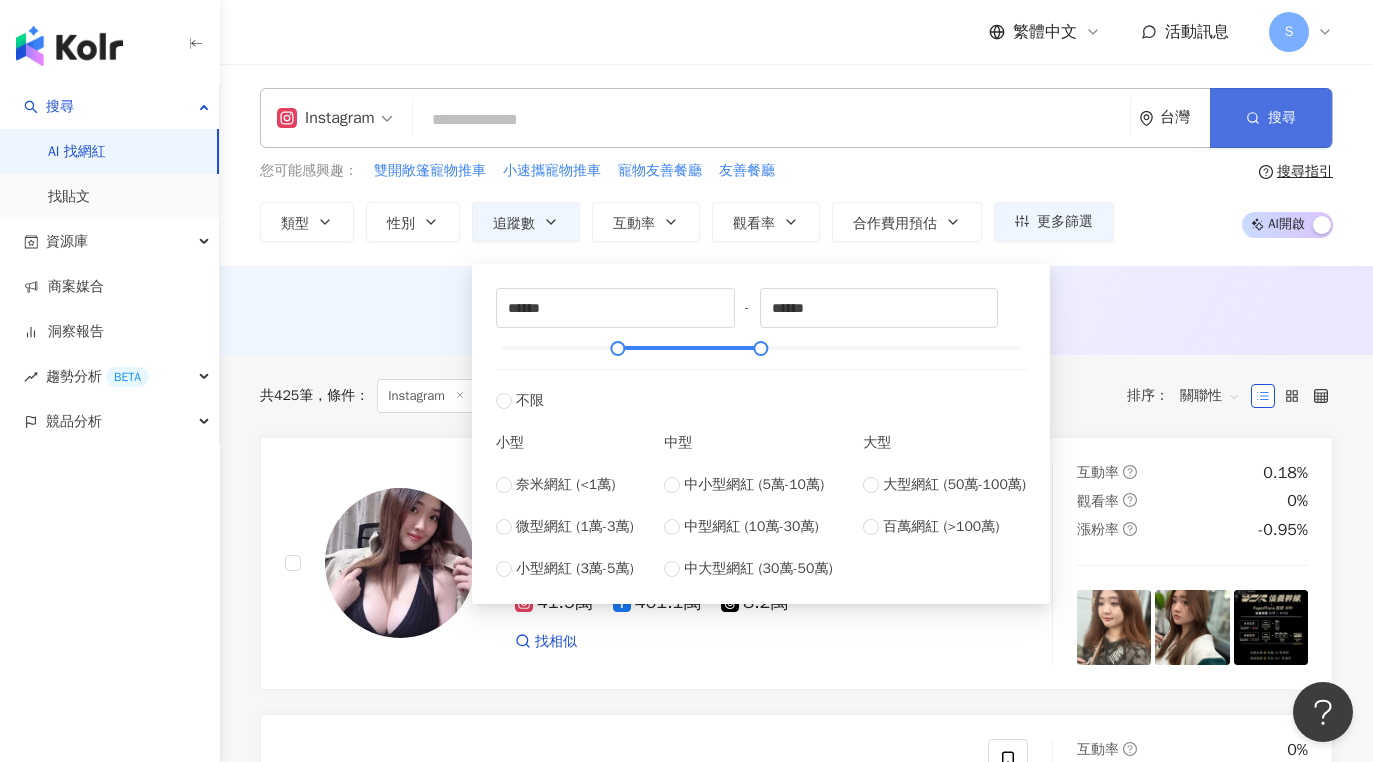 click on "搜尋" at bounding box center [1271, 118] 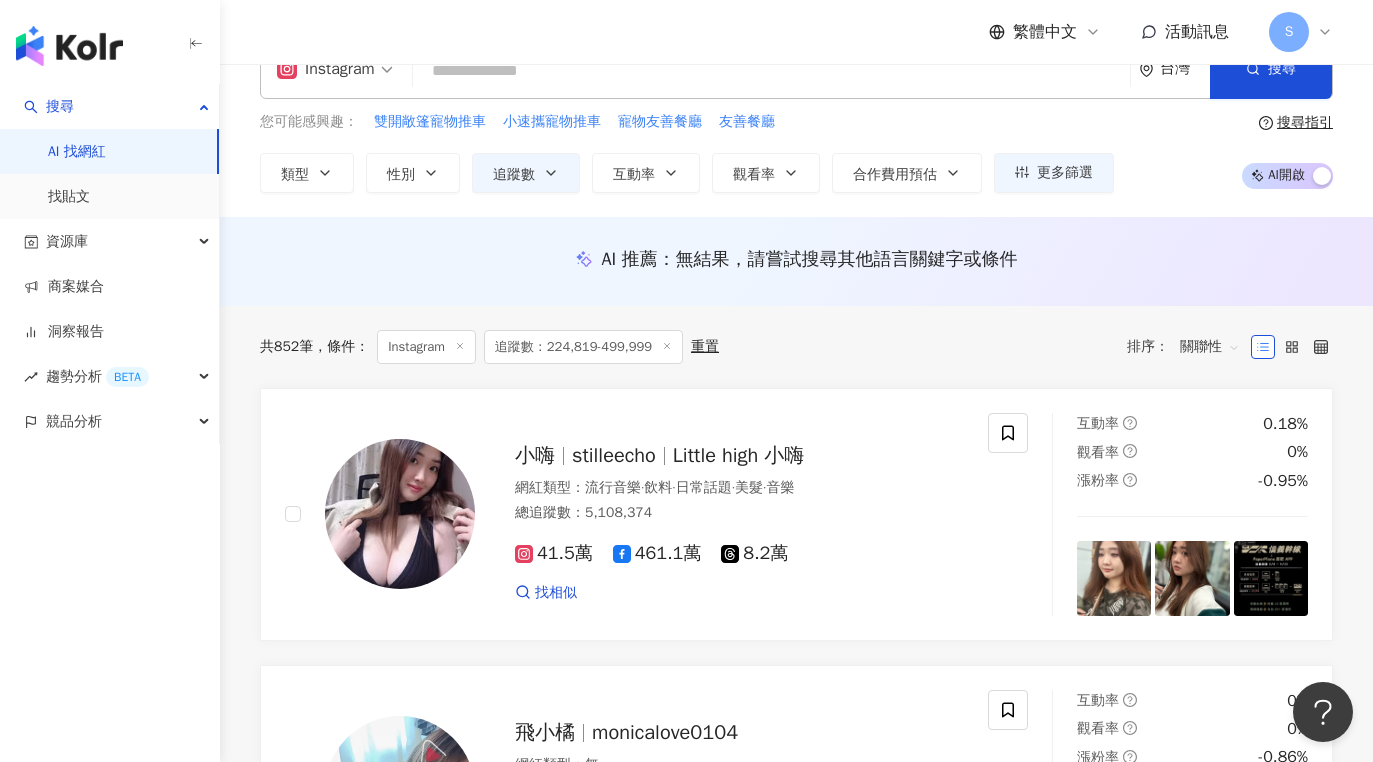 scroll, scrollTop: 0, scrollLeft: 0, axis: both 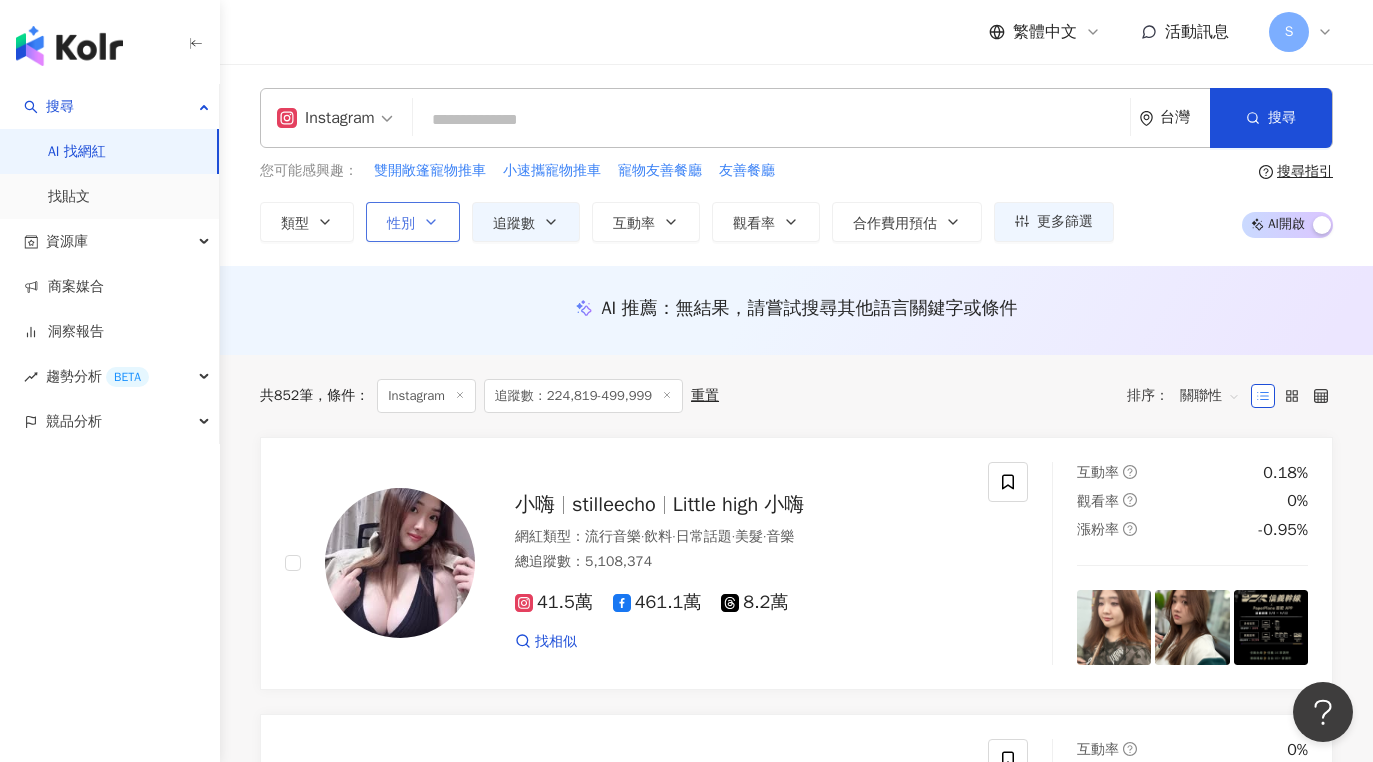 click on "性別" at bounding box center [413, 222] 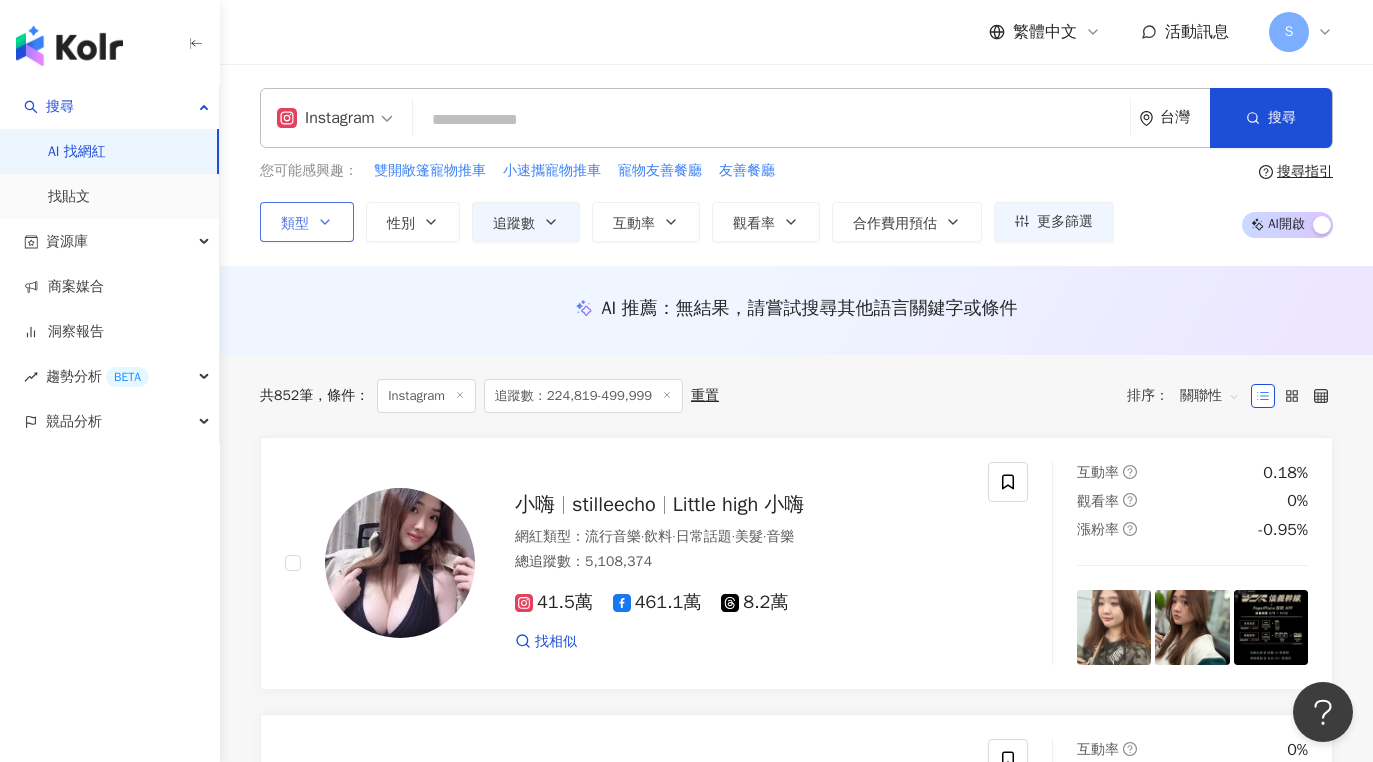 click on "類型" at bounding box center [307, 222] 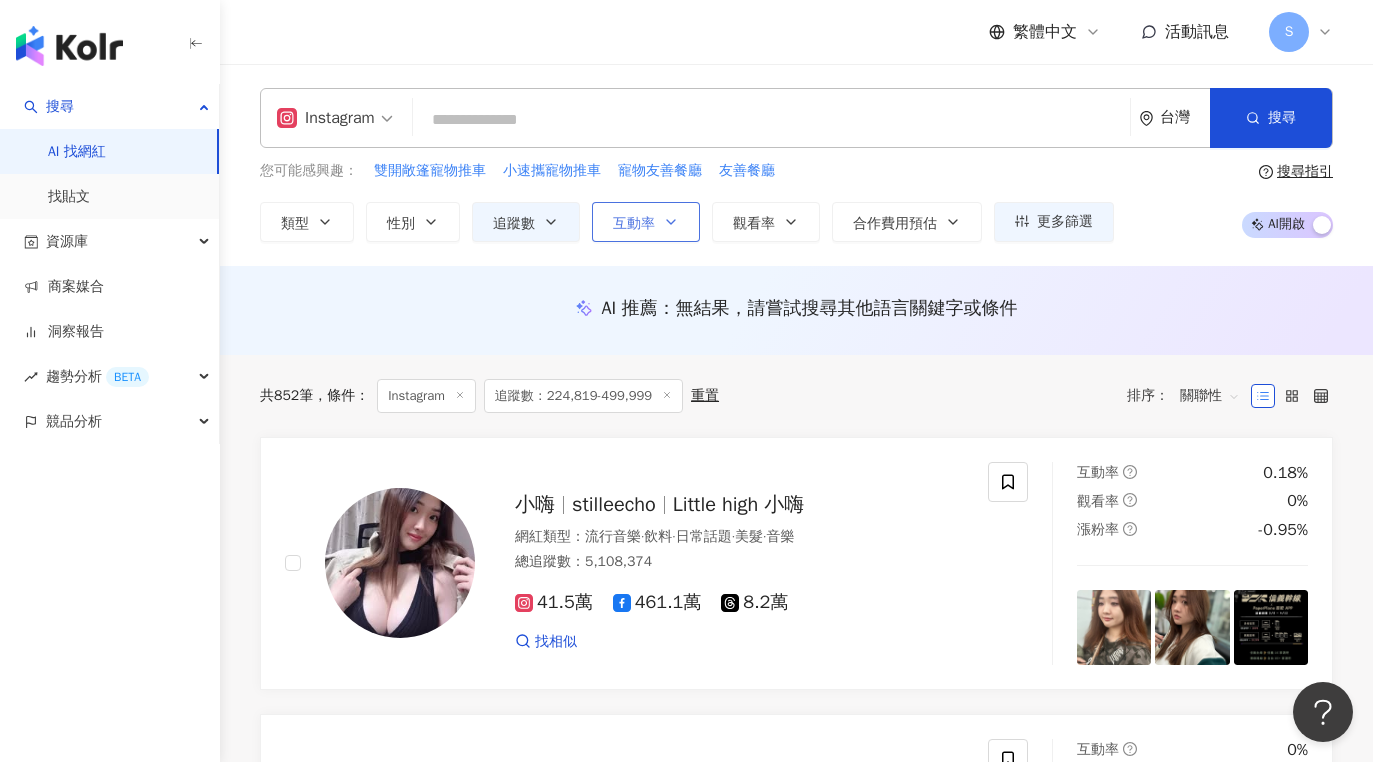 click on "互動率" at bounding box center [634, 224] 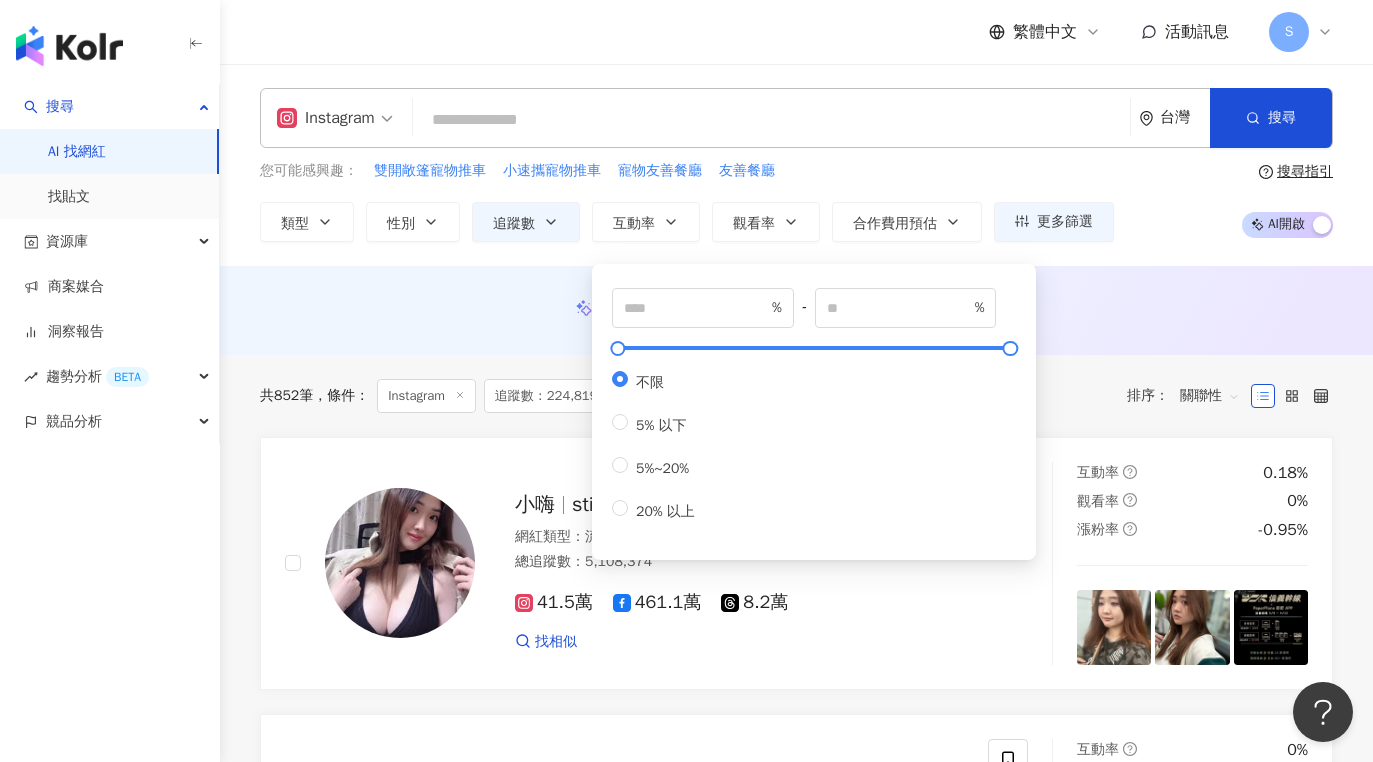 click on "Instagram 台灣 搜尋 您可能感興趣： 雙開敞篷寵物推車  小速攜寵物推車  寵物友善餐廳  友善餐廳  類型 性別 追蹤數 互動率 觀看率 合作費用預估  更多篩選 不限 女 男 其他 ******  -  ****** 不限 小型 奈米網紅 (<1萬) 微型網紅 (1萬-3萬) 小型網紅 (3萬-5萬) 中型 中小型網紅 (5萬-10萬) 中型網紅 (10萬-30萬) 中大型網紅 (30萬-50萬) 大型 大型網紅 (50萬-100萬) 百萬網紅 (>100萬) %  -  % 不限 5% 以下 5%~20% 20% 以上 搜尋指引 AI  開啟 AI  關閉" at bounding box center (796, 165) 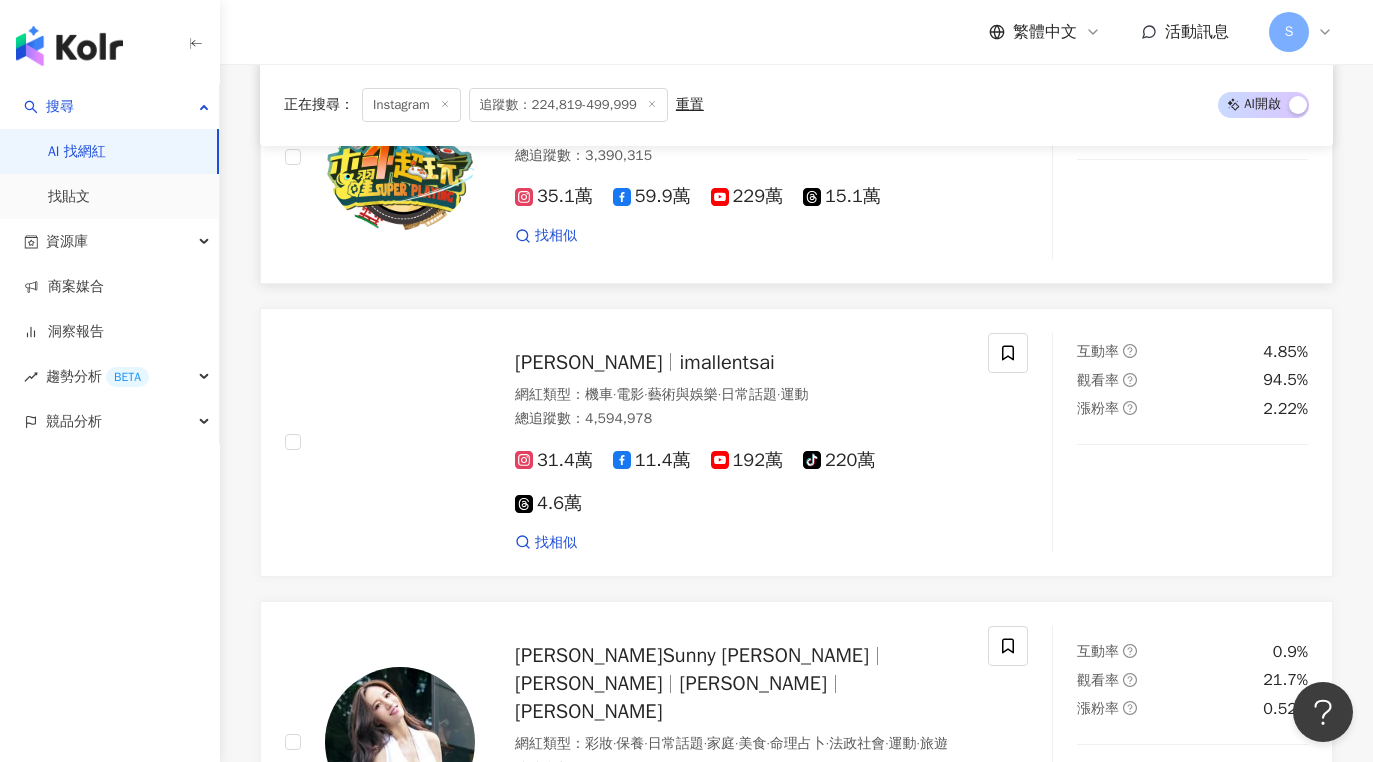 scroll, scrollTop: 3300, scrollLeft: 0, axis: vertical 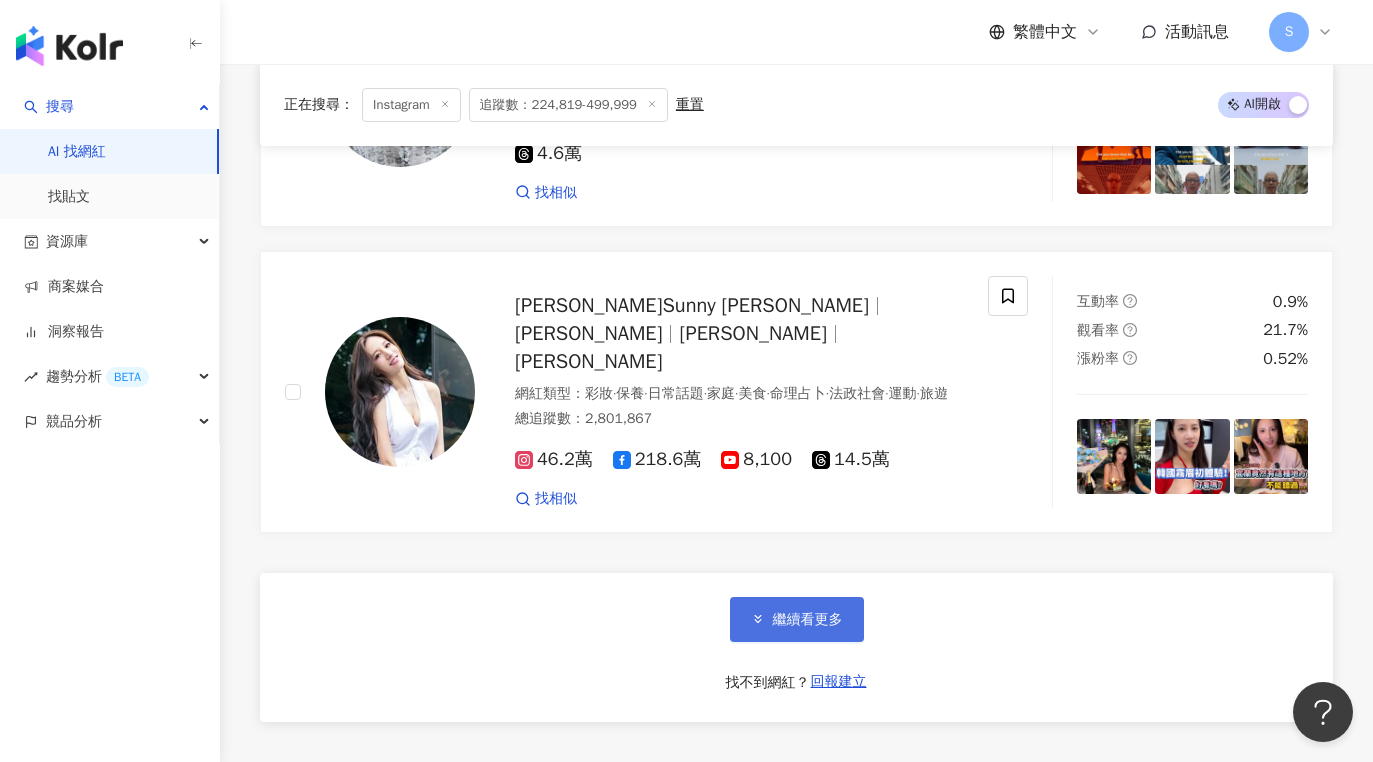 click on "繼續看更多" at bounding box center (808, 620) 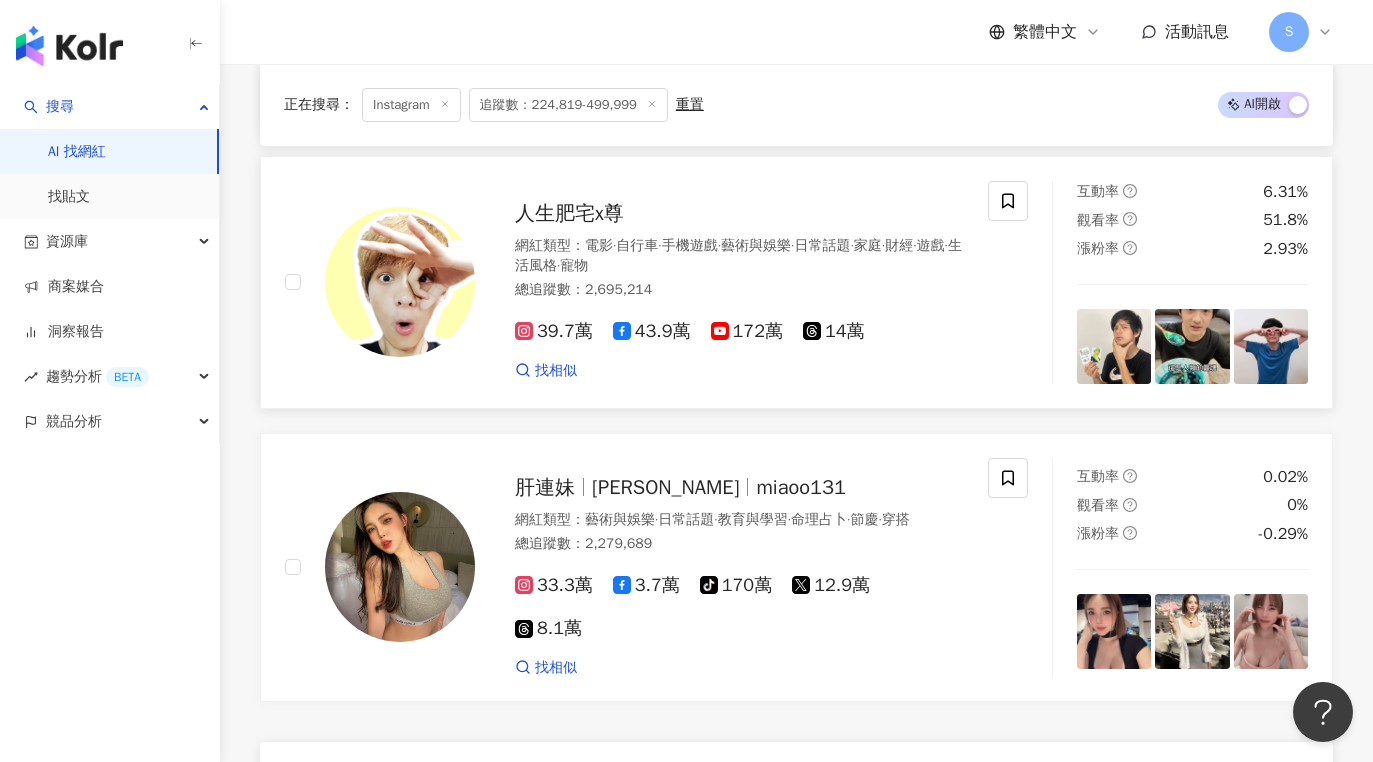 scroll, scrollTop: 6800, scrollLeft: 0, axis: vertical 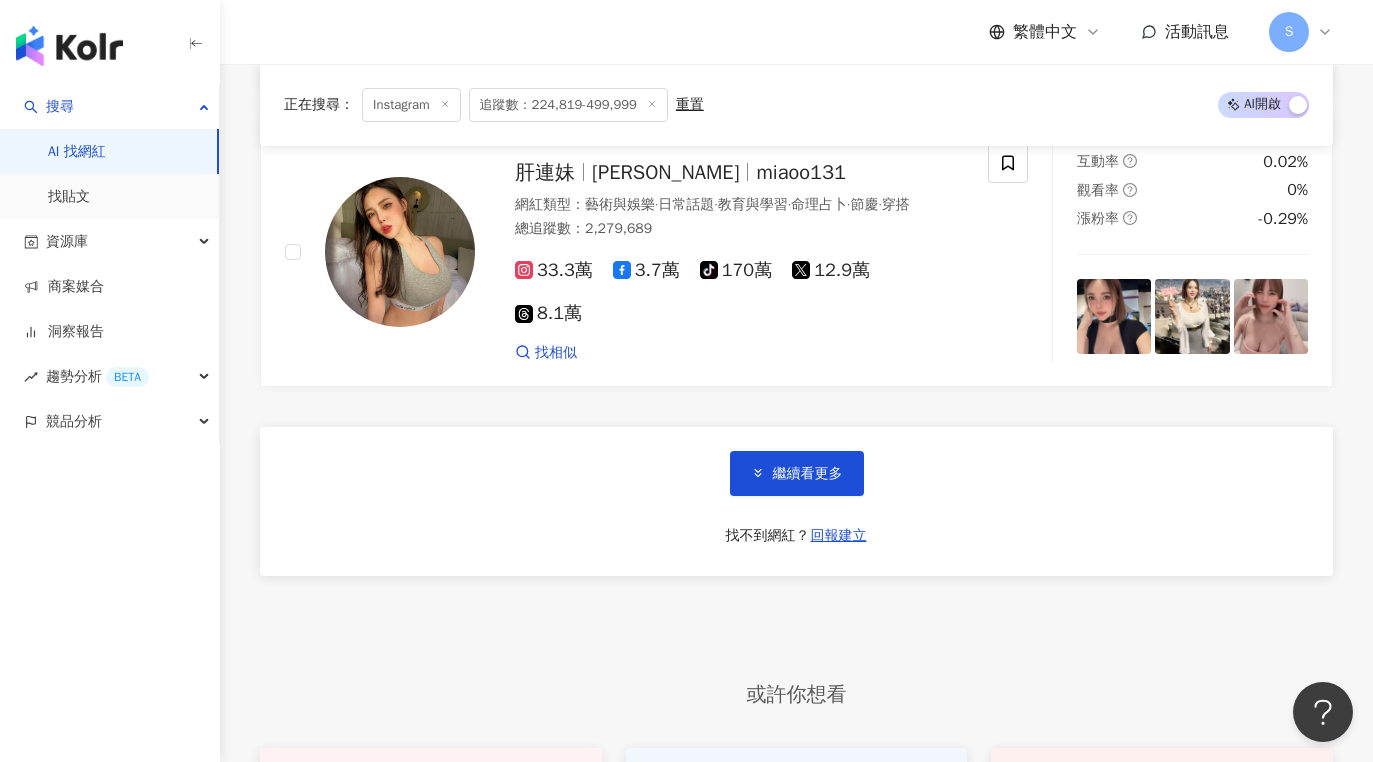 click on "繼續看更多 找不到網紅？ 回報建立" at bounding box center (796, 501) 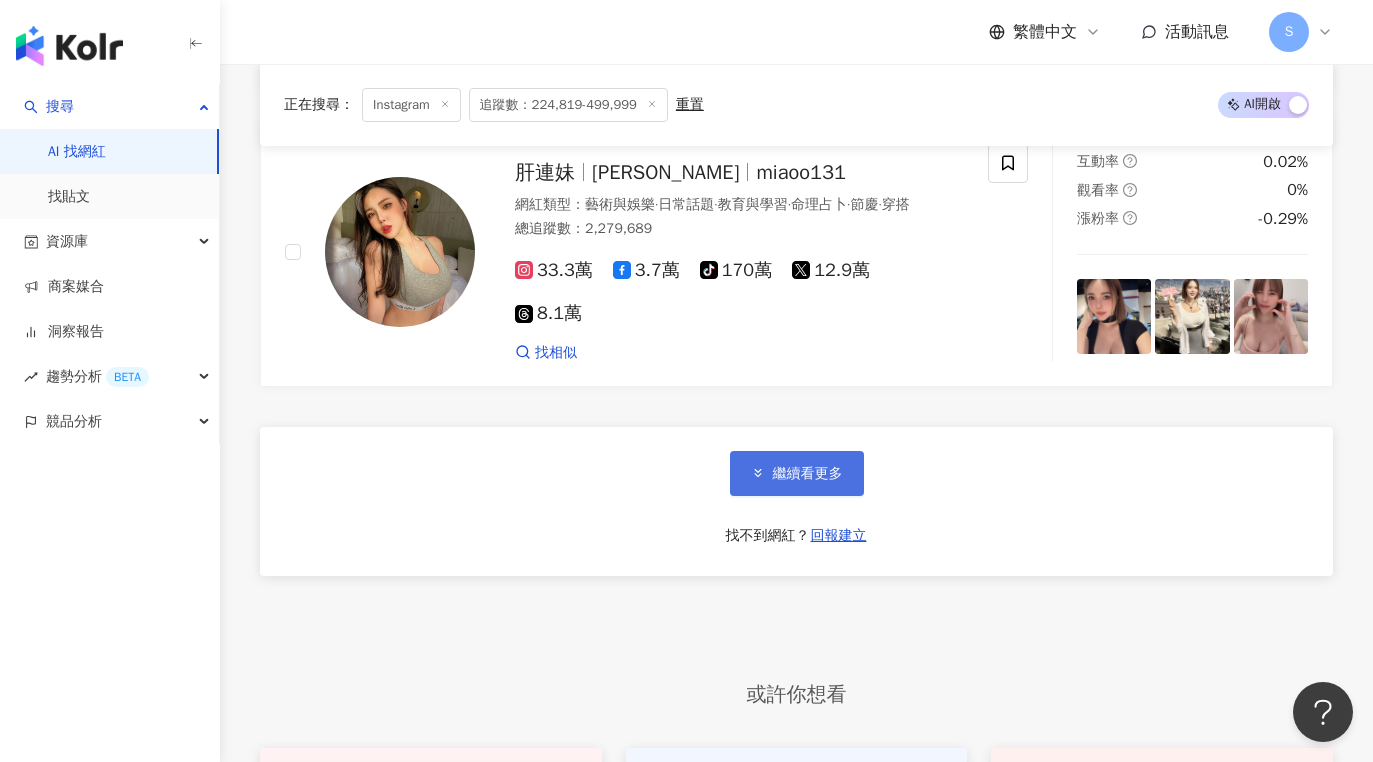 click on "繼續看更多" at bounding box center [808, 474] 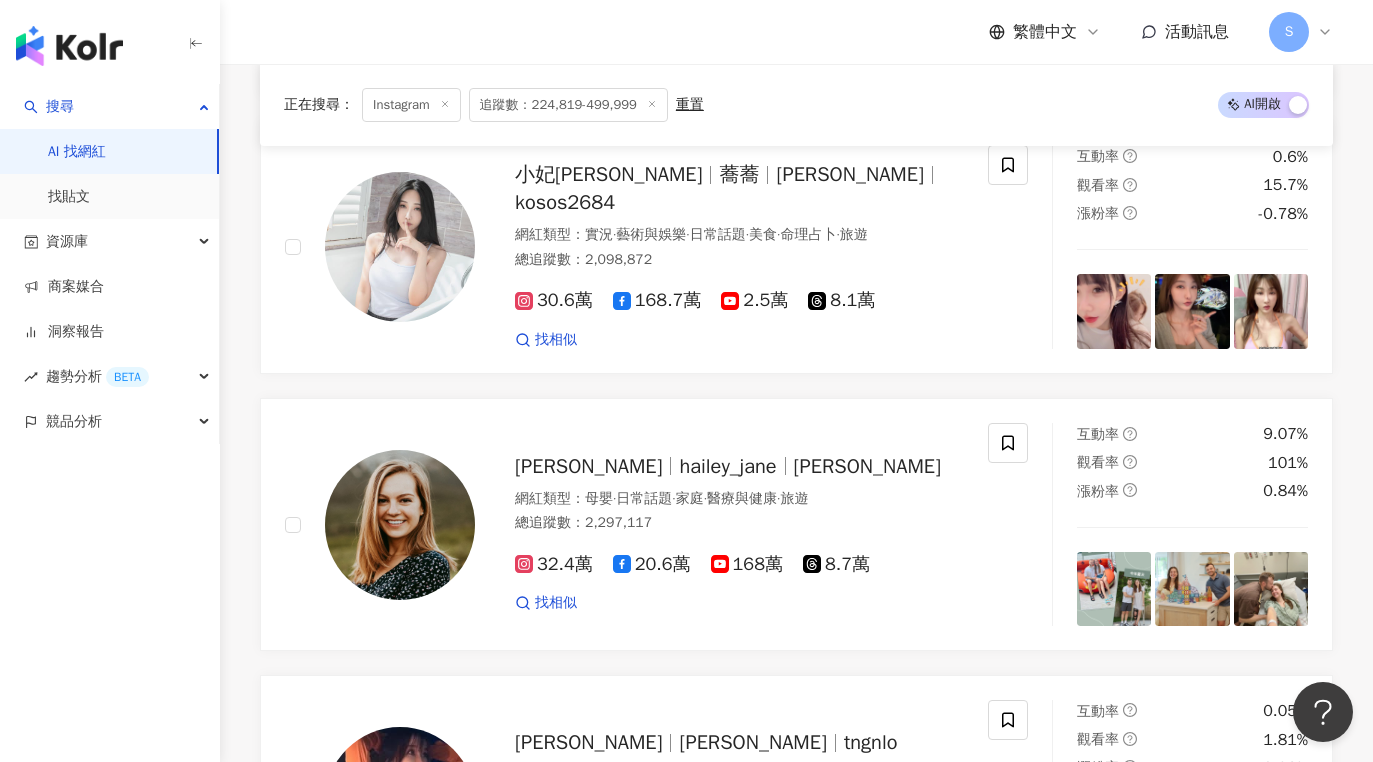 scroll, scrollTop: 7700, scrollLeft: 0, axis: vertical 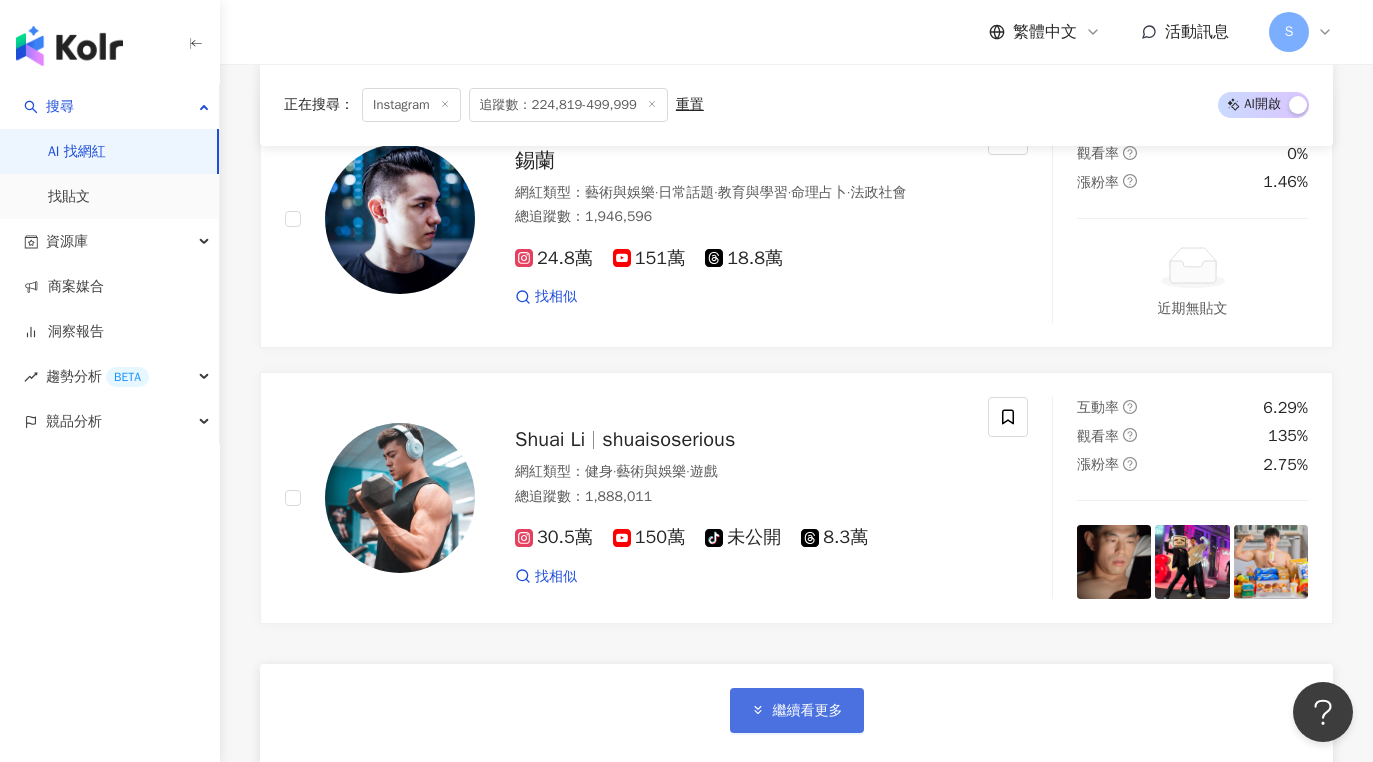 click on "繼續看更多" at bounding box center (797, 710) 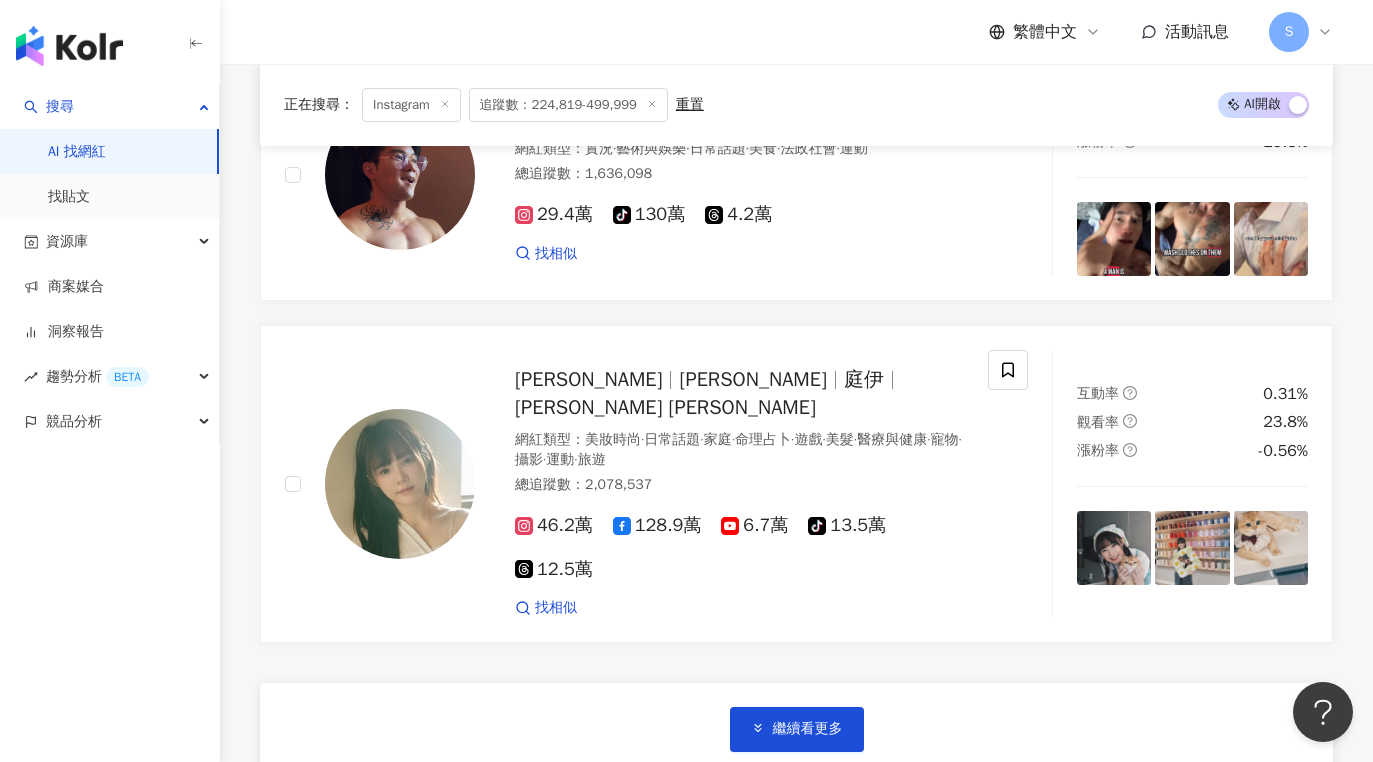 scroll, scrollTop: 13500, scrollLeft: 0, axis: vertical 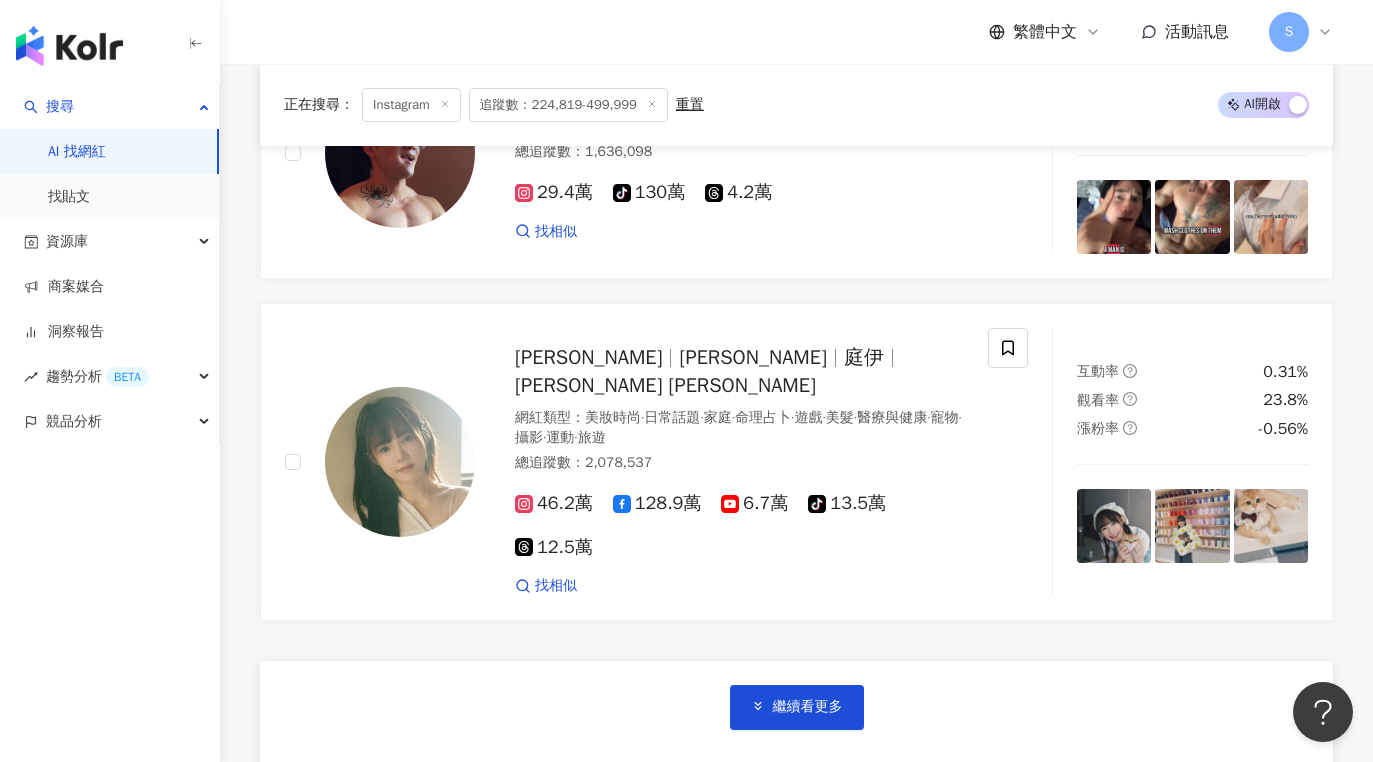 click on "繼續看更多 找不到網紅？ 回報建立" at bounding box center (796, 735) 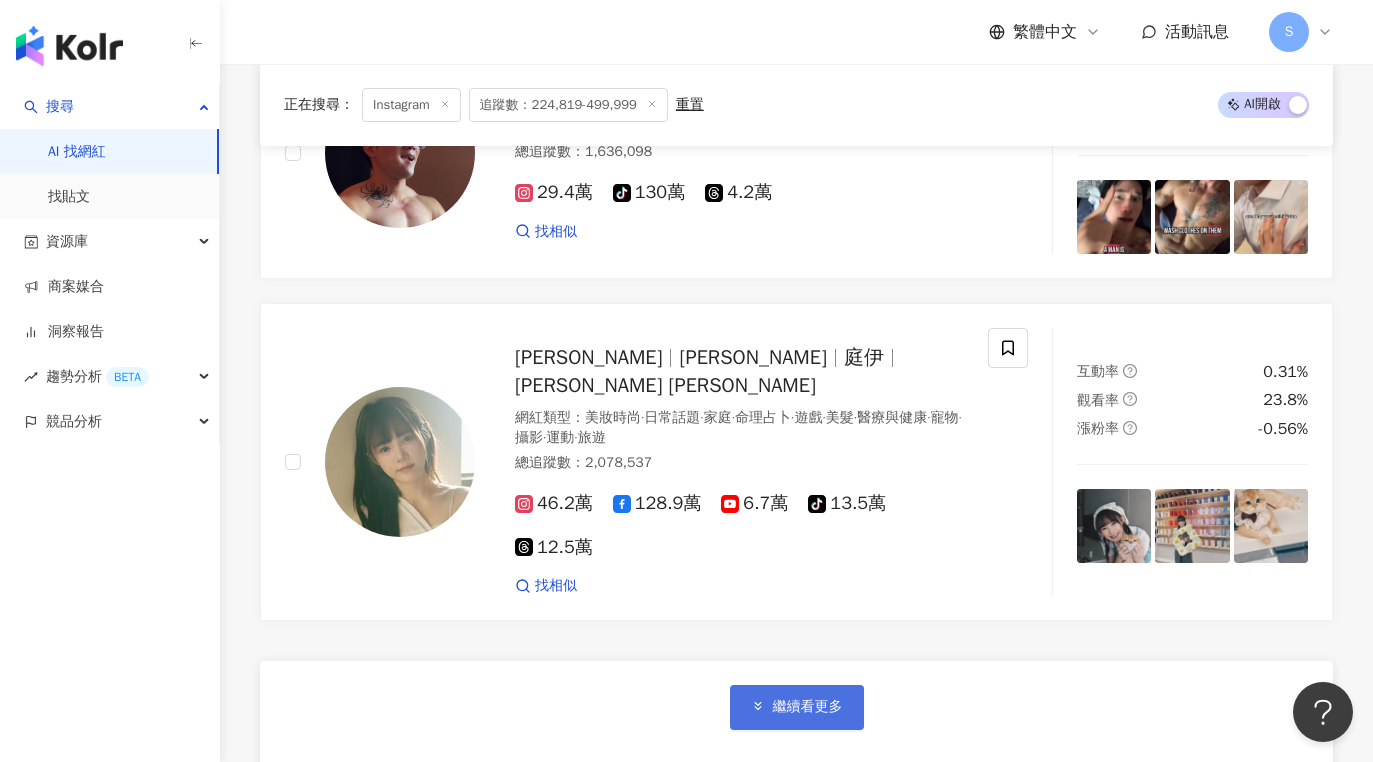 click on "繼續看更多" at bounding box center [797, 707] 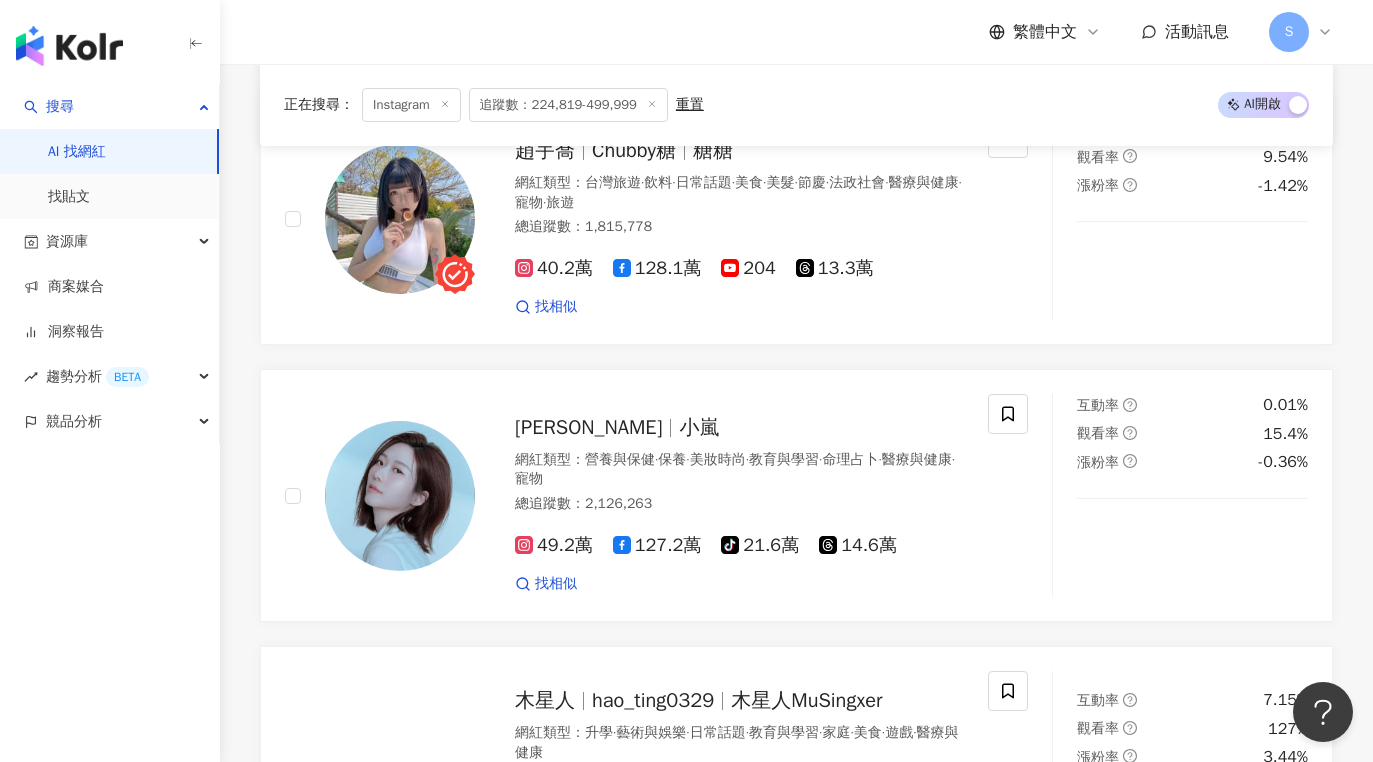 scroll, scrollTop: 14100, scrollLeft: 0, axis: vertical 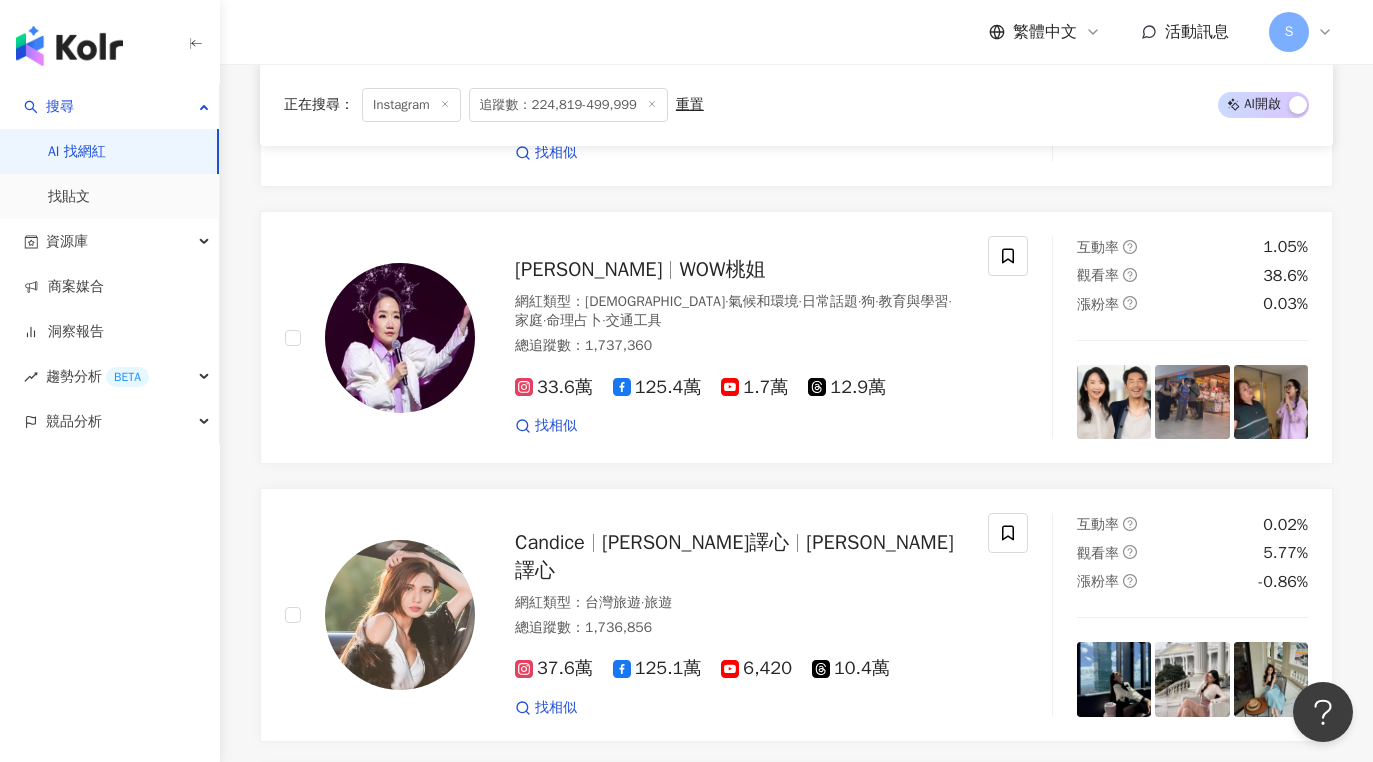 click on "小嗨 stilleecho Little high 小嗨 網紅類型 ： 流行音樂  ·  飲料  ·  日常話題  ·  美髮  ·  音樂 總追蹤數 ： 5,108,374 41.5萬 461.1萬 8.2萬 找相似 互動率 0.18% 觀看率 0% 漲粉率 -0.95% 飛小橘 monicalove0104 網紅類型 ： 無 總追蹤數 ： 4,847,626 38.1萬 441.1萬 5.5萬 找相似 互動率 0% 觀看率 0% 漲粉率 -0.86% 外拍甜心-施菲亞 Feiya 施菲亞 網紅類型 ： 日常話題  ·  美食  ·  命理占卜  ·  運動  ·  交通工具 總追蹤數 ： 4,314,484 27.7萬 398.7萬 5萬 找相似 互動率 0.03% 觀看率 0% 漲粉率 -1% Pan Piano Pan 小p panpianoatelier panpiano 網紅類型 ： 玩具模型  ·  藝術與娛樂  ·  美妝時尚  ·  日常話題  ·  美食  ·  遊戲  ·  音樂  ·  交通工具 總追蹤數 ： 4,456,030 25萬 12.8萬 382萬 18.1萬 7.6萬 找相似 互動率 1.26% 觀看率 20.1% 漲粉率 -2.62% 阿神 神々松 Kouki 網紅類型 ： 電腦遊戲  ·  感情  ·  宗教  ·  遊戲 總追蹤數 ： 0%" at bounding box center (796, -5832) 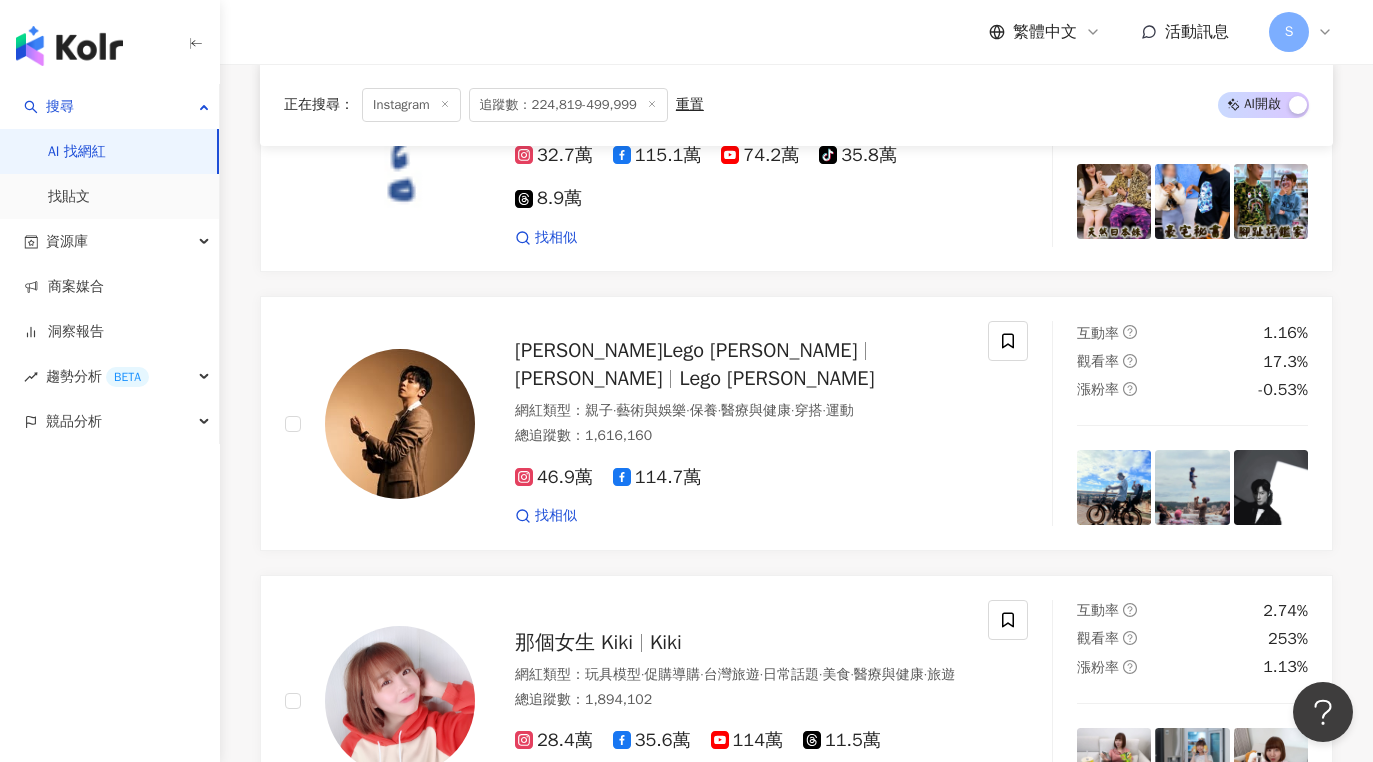 scroll, scrollTop: 17000, scrollLeft: 0, axis: vertical 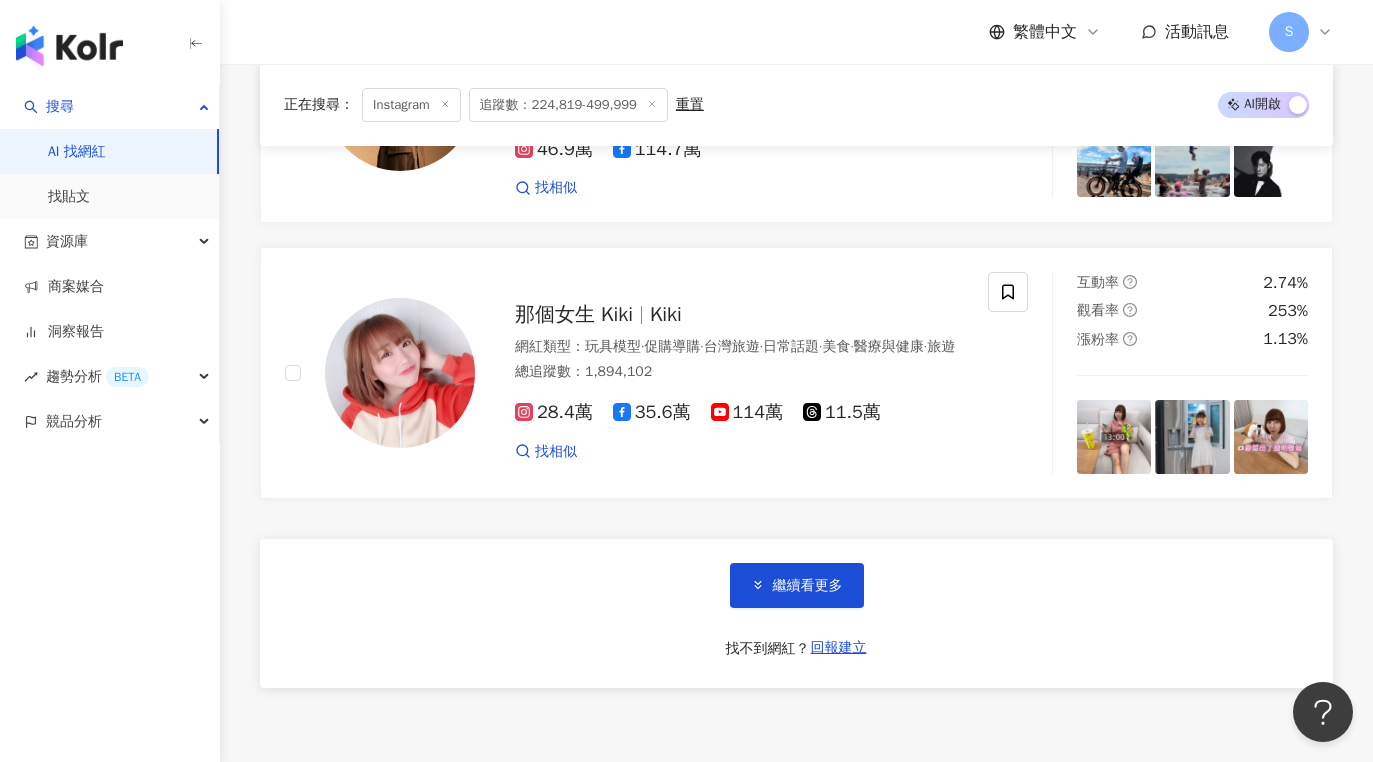 click on "繼續看更多" at bounding box center (808, 586) 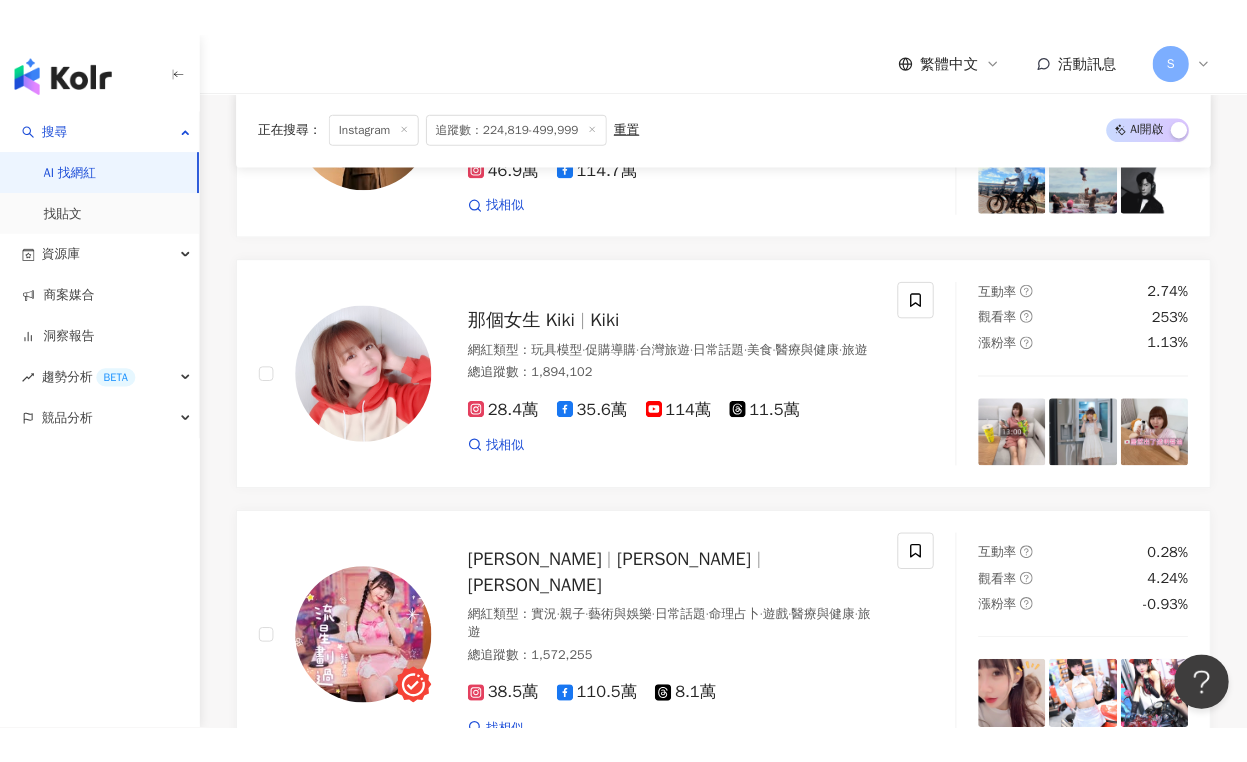 scroll, scrollTop: 18758, scrollLeft: 0, axis: vertical 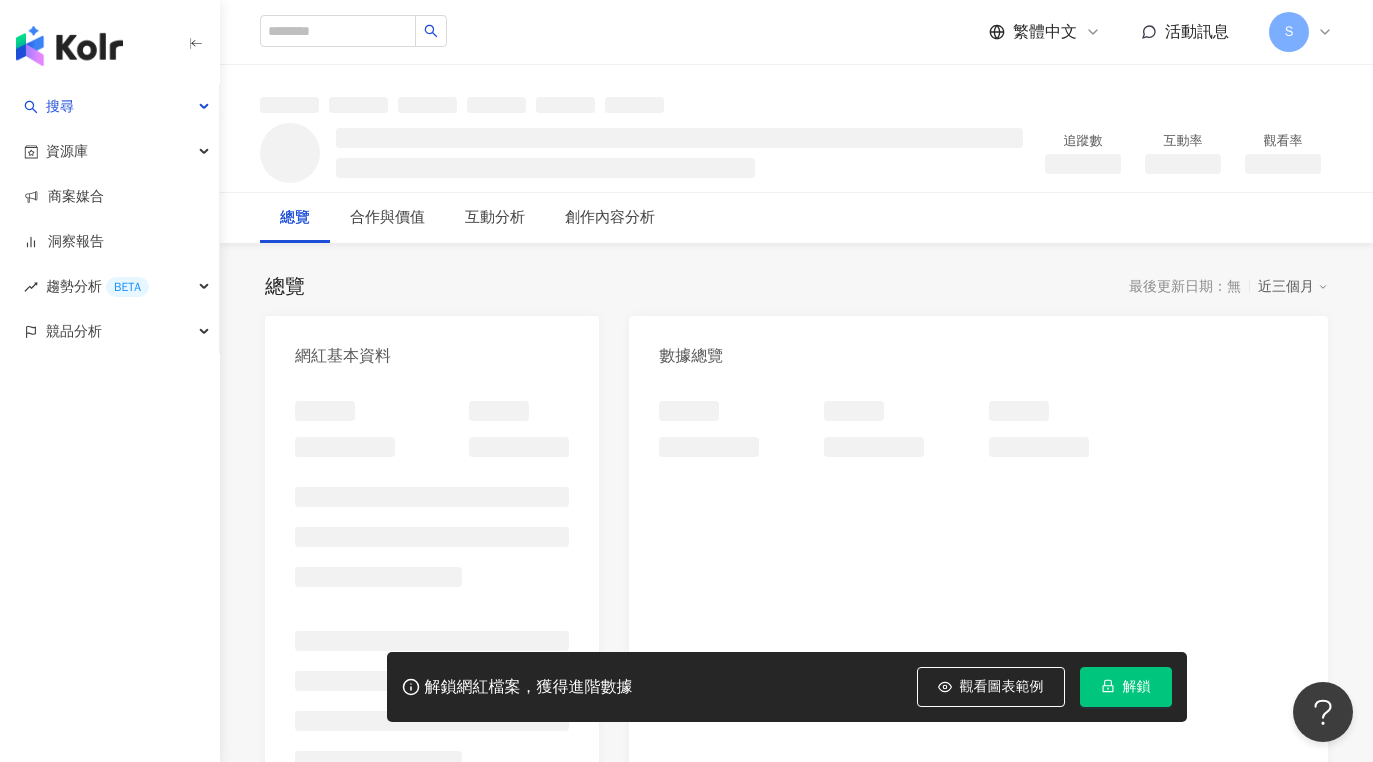 click on "解鎖" at bounding box center (1137, 687) 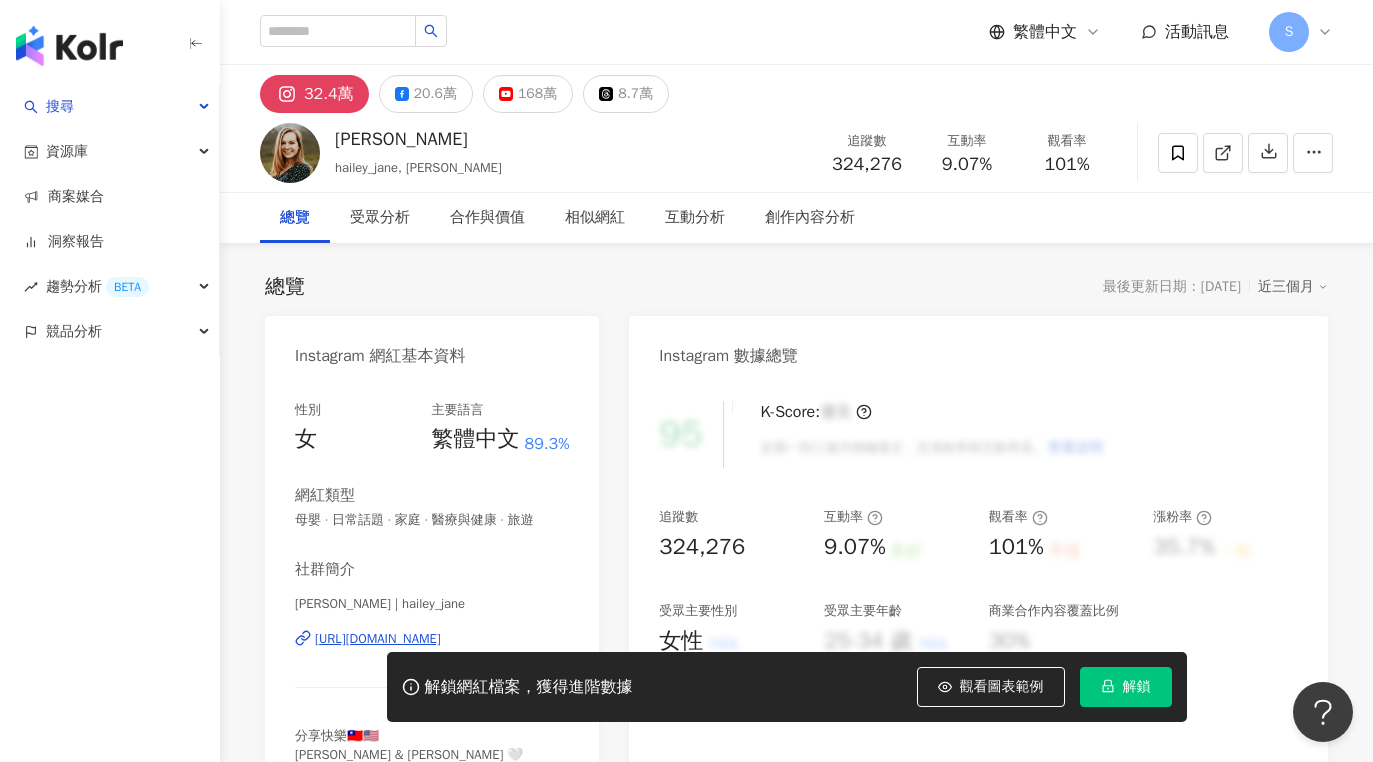 click on "解鎖" at bounding box center [1137, 687] 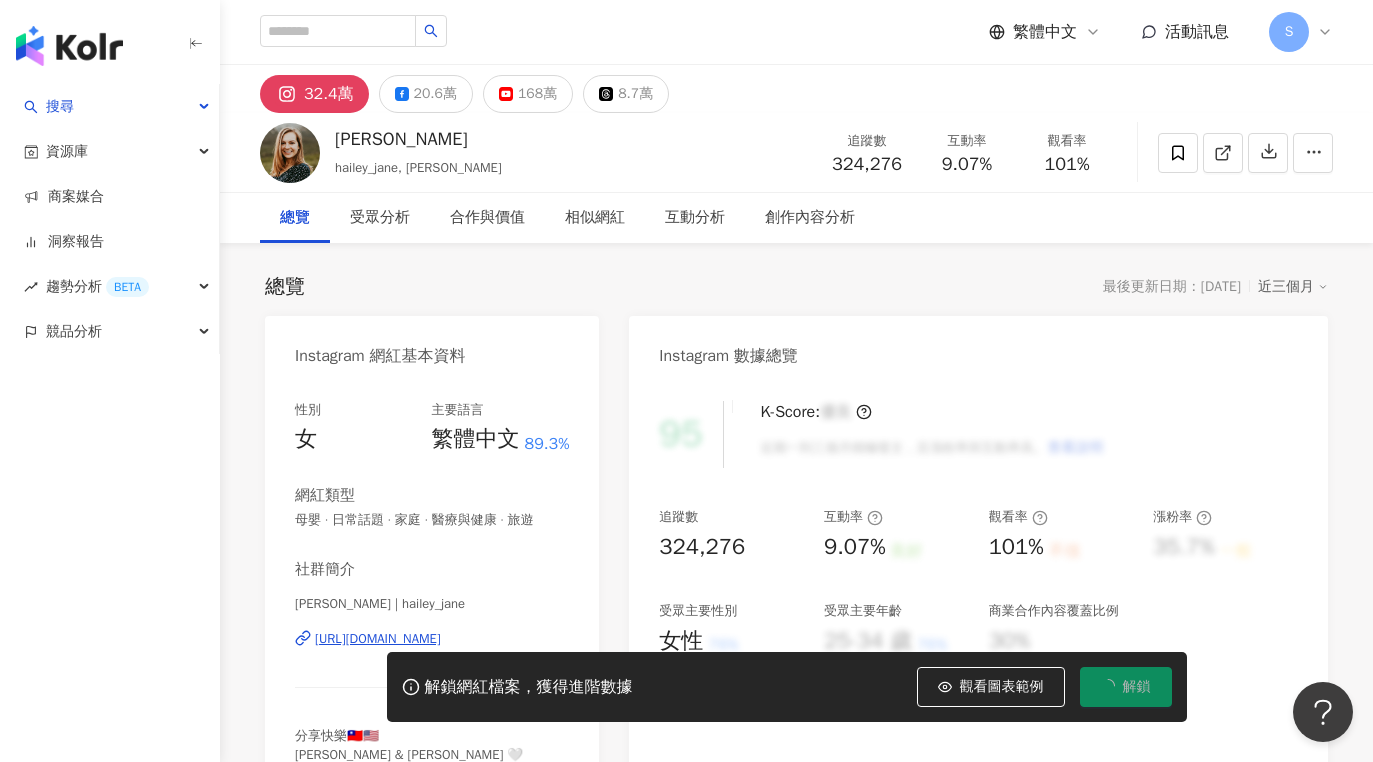 click 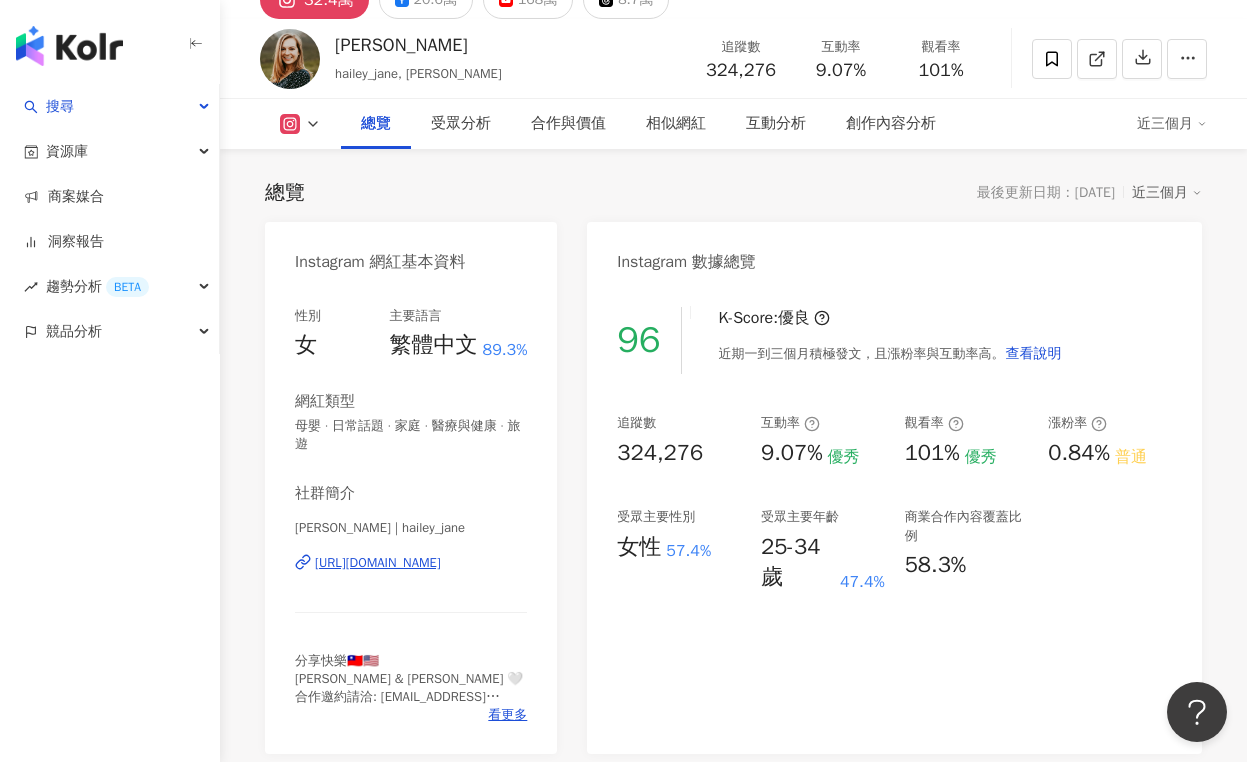 scroll, scrollTop: 200, scrollLeft: 0, axis: vertical 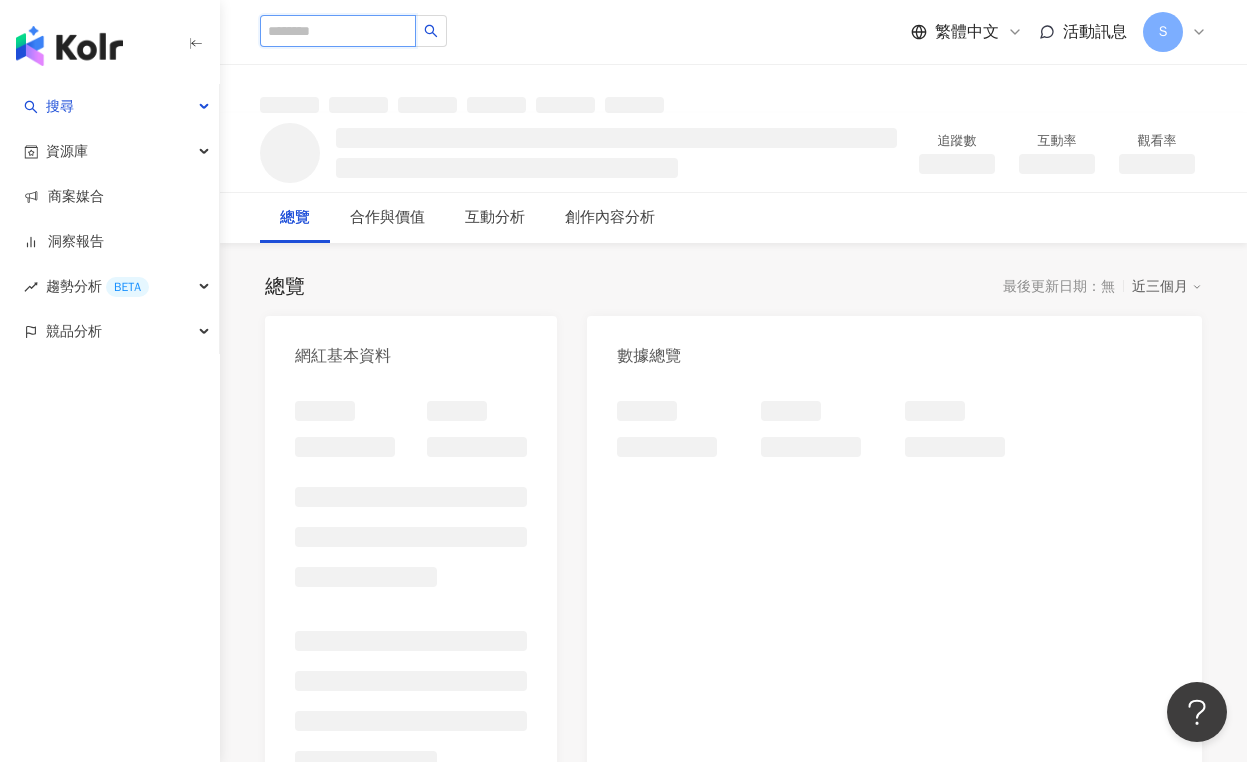 click at bounding box center (338, 31) 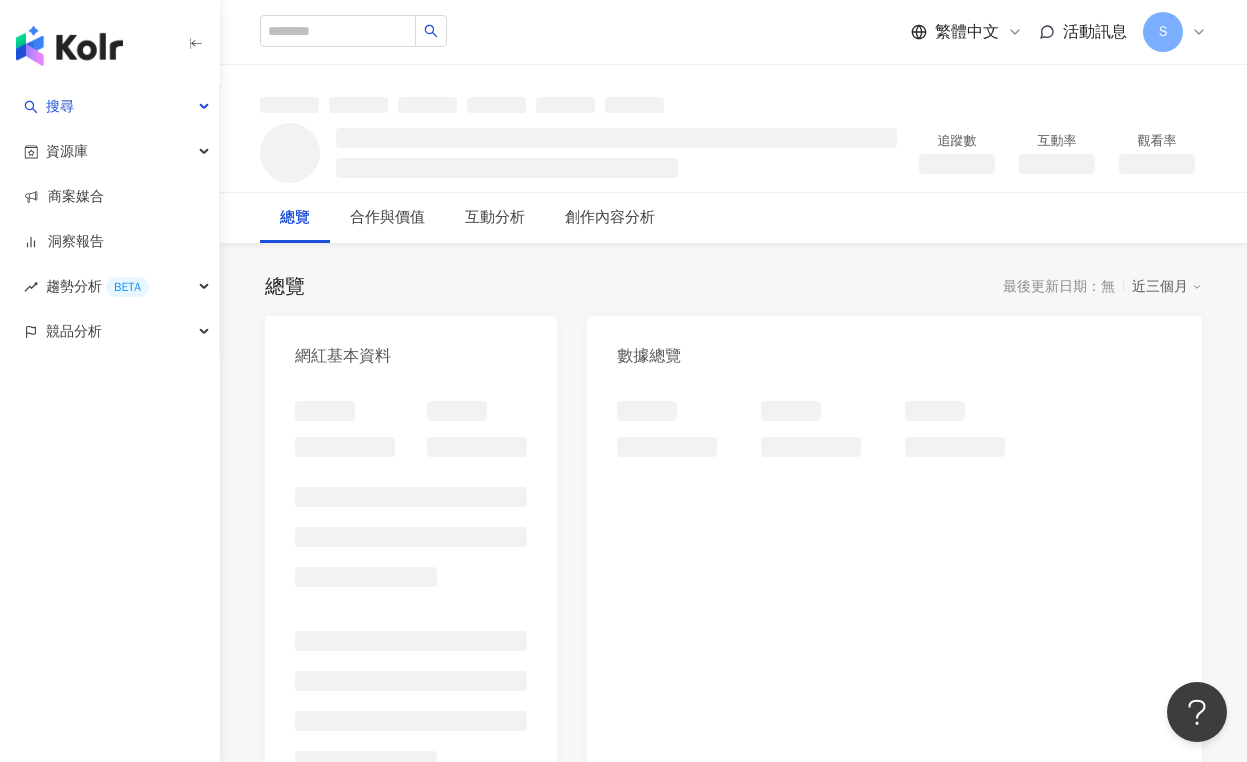click at bounding box center (69, 46) 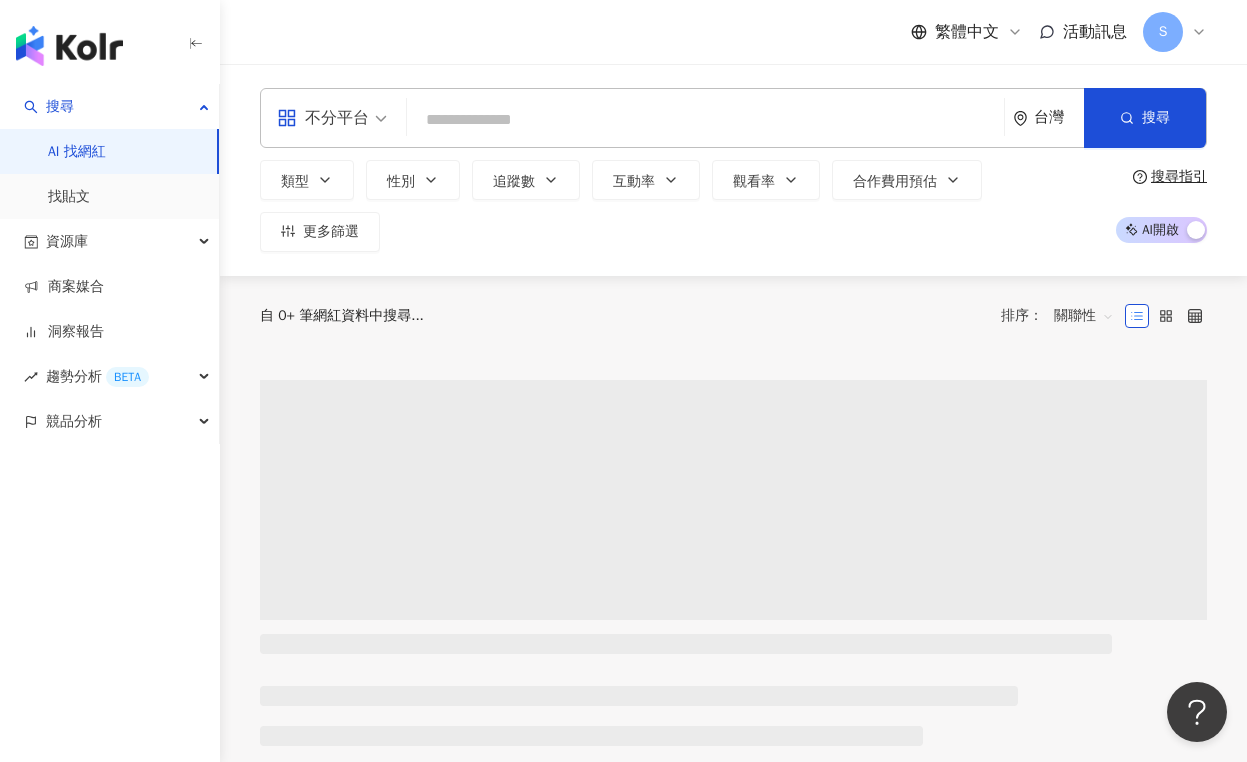 click at bounding box center (705, 120) 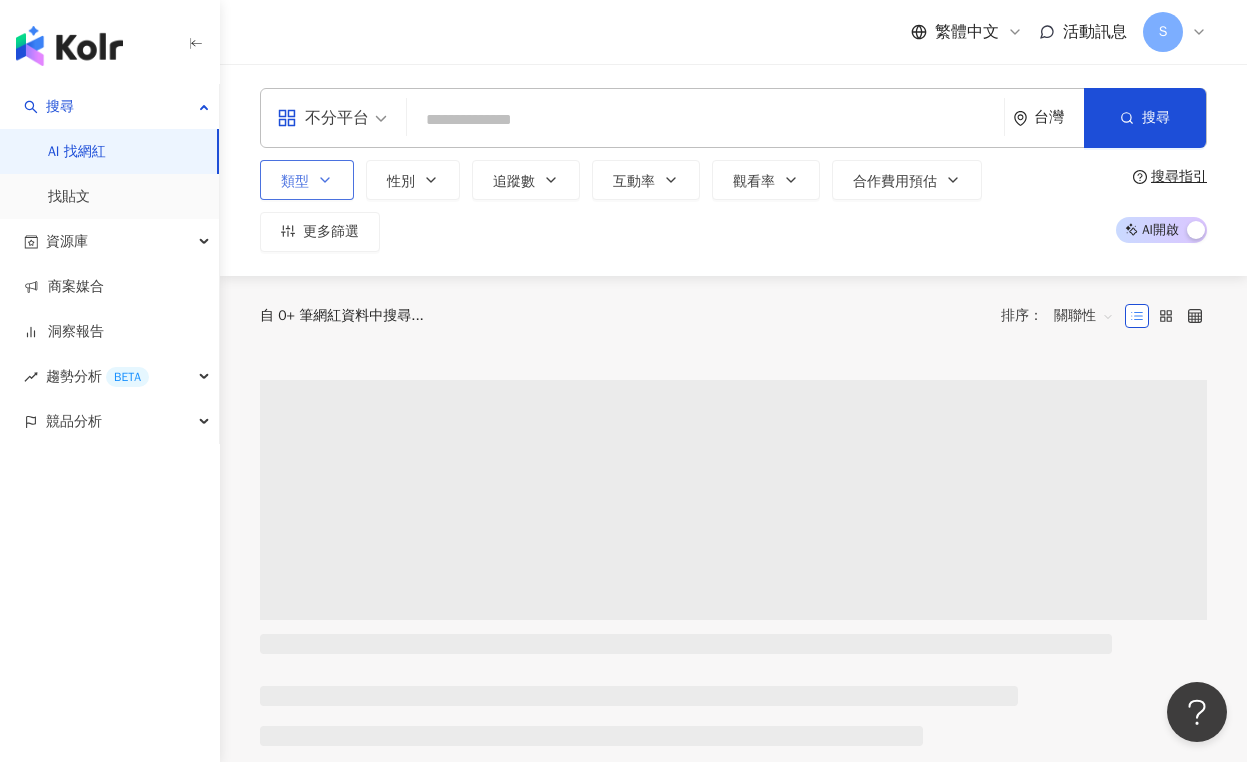 click on "類型" at bounding box center (307, 180) 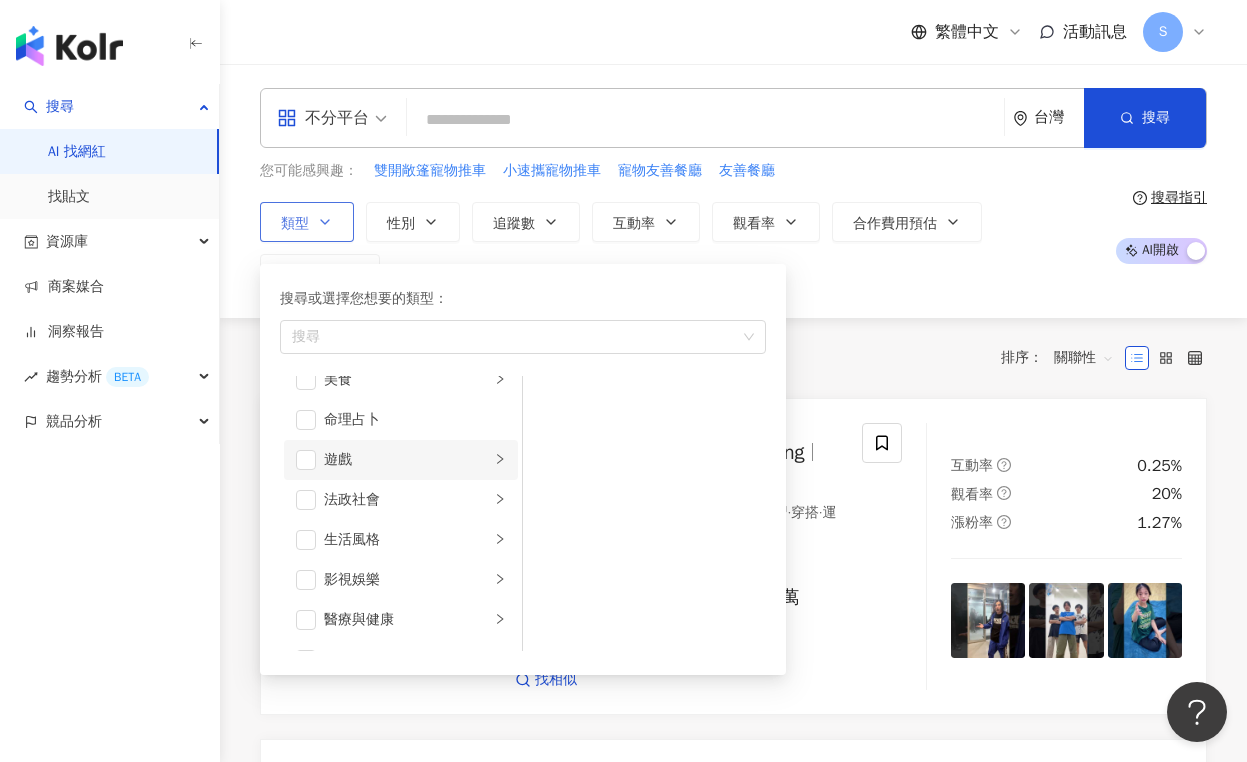 scroll, scrollTop: 200, scrollLeft: 0, axis: vertical 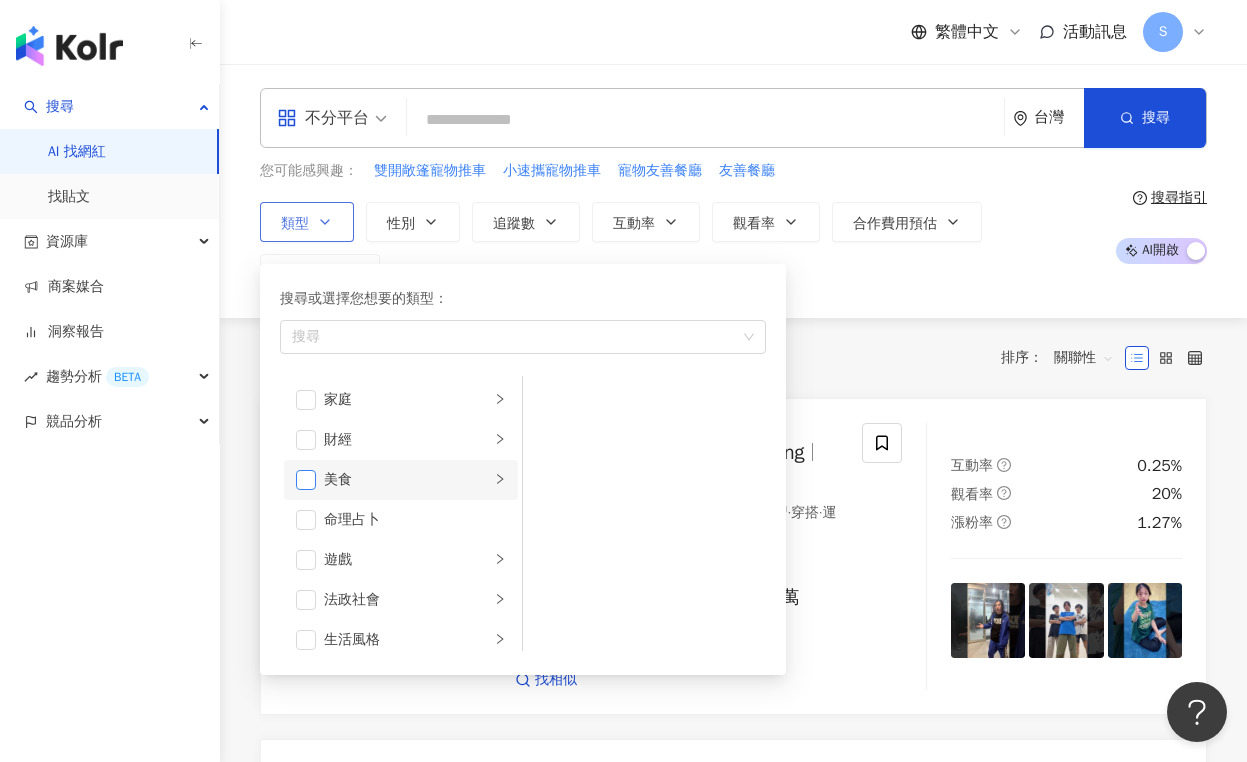click at bounding box center (306, 480) 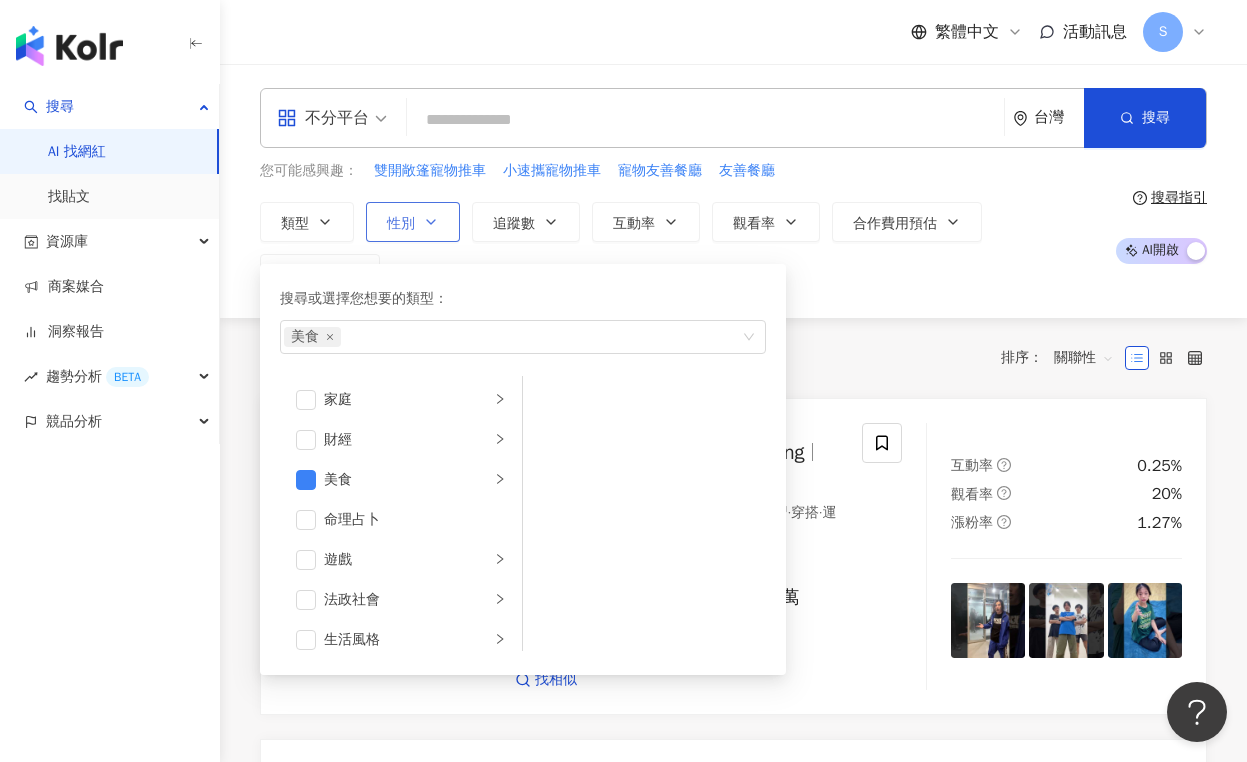 click 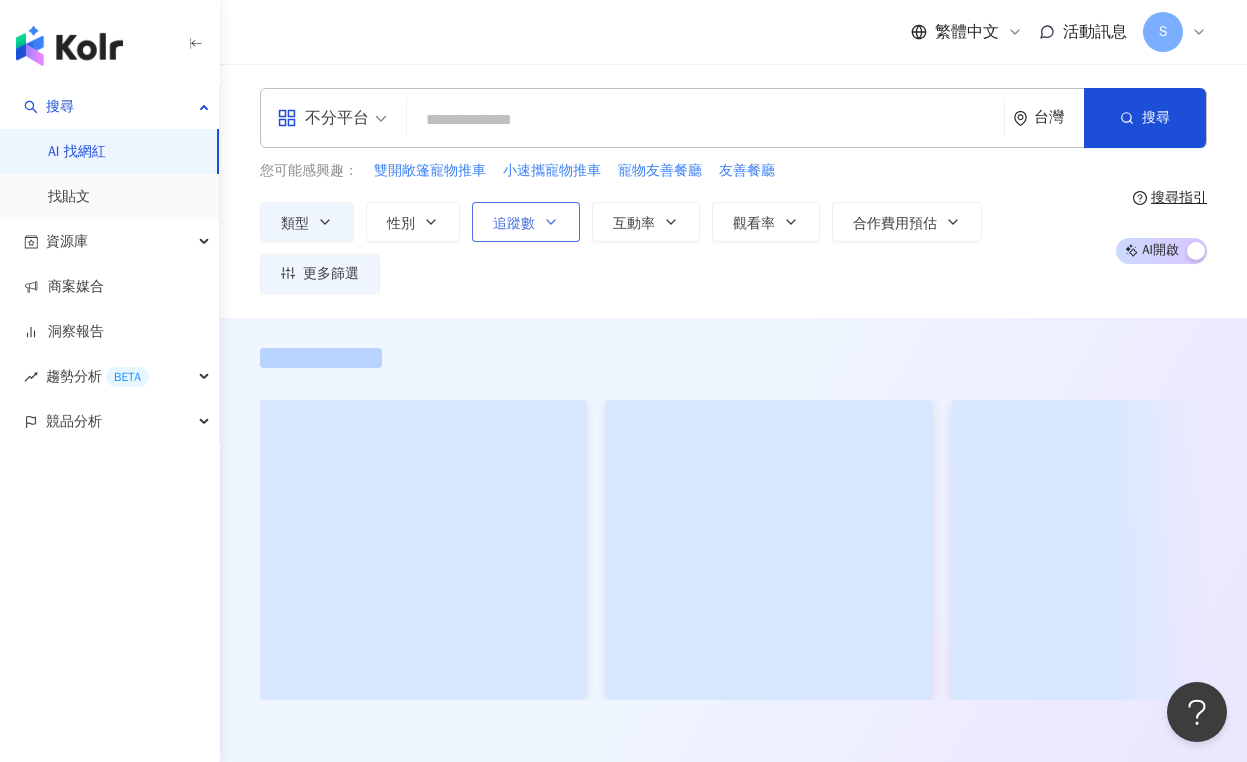 click on "追蹤數" at bounding box center (514, 224) 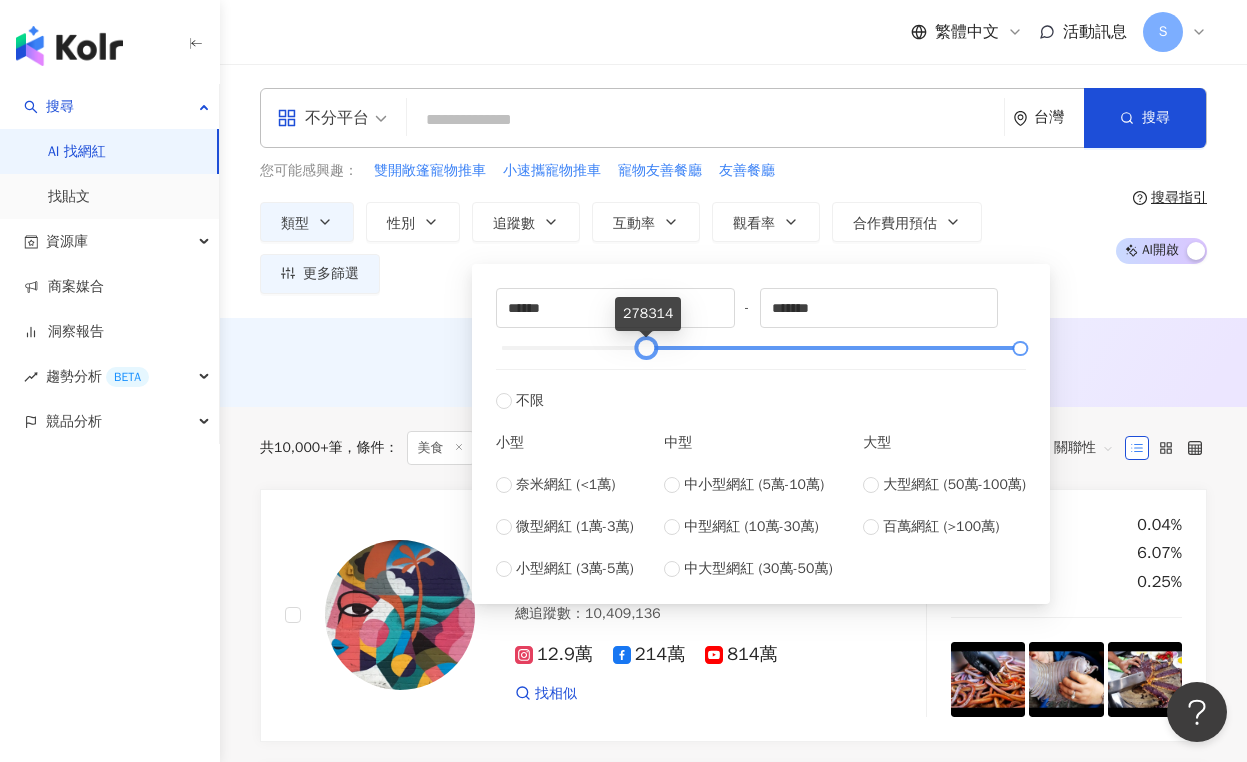 drag, startPoint x: 614, startPoint y: 354, endPoint x: 646, endPoint y: 345, distance: 33.24154 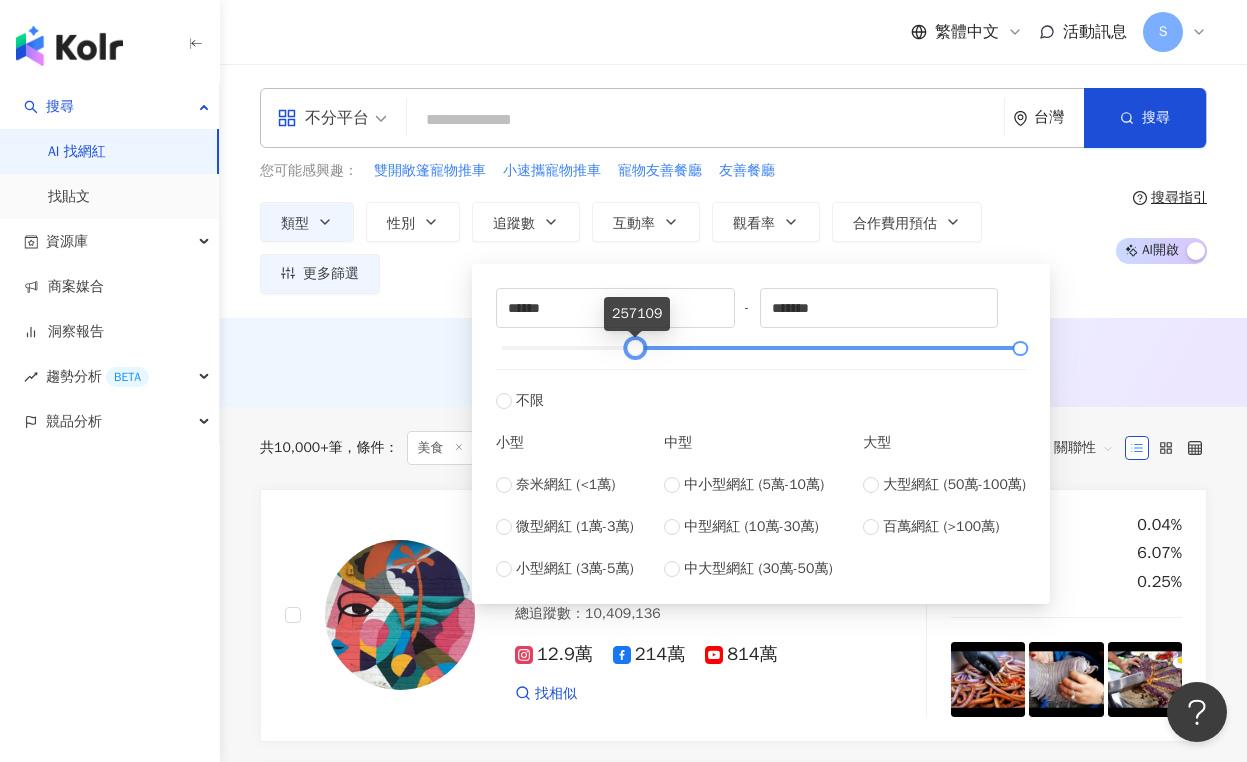 drag, startPoint x: 635, startPoint y: 348, endPoint x: 624, endPoint y: 348, distance: 11 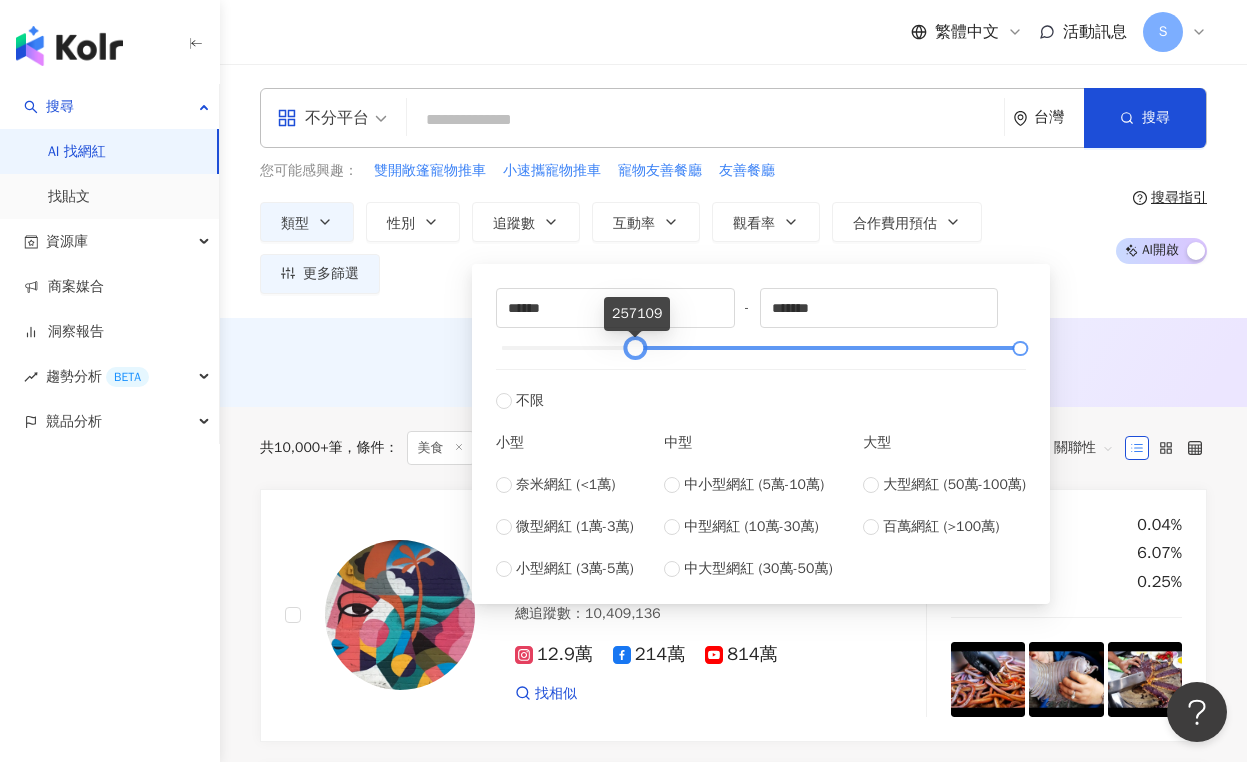 type on "******" 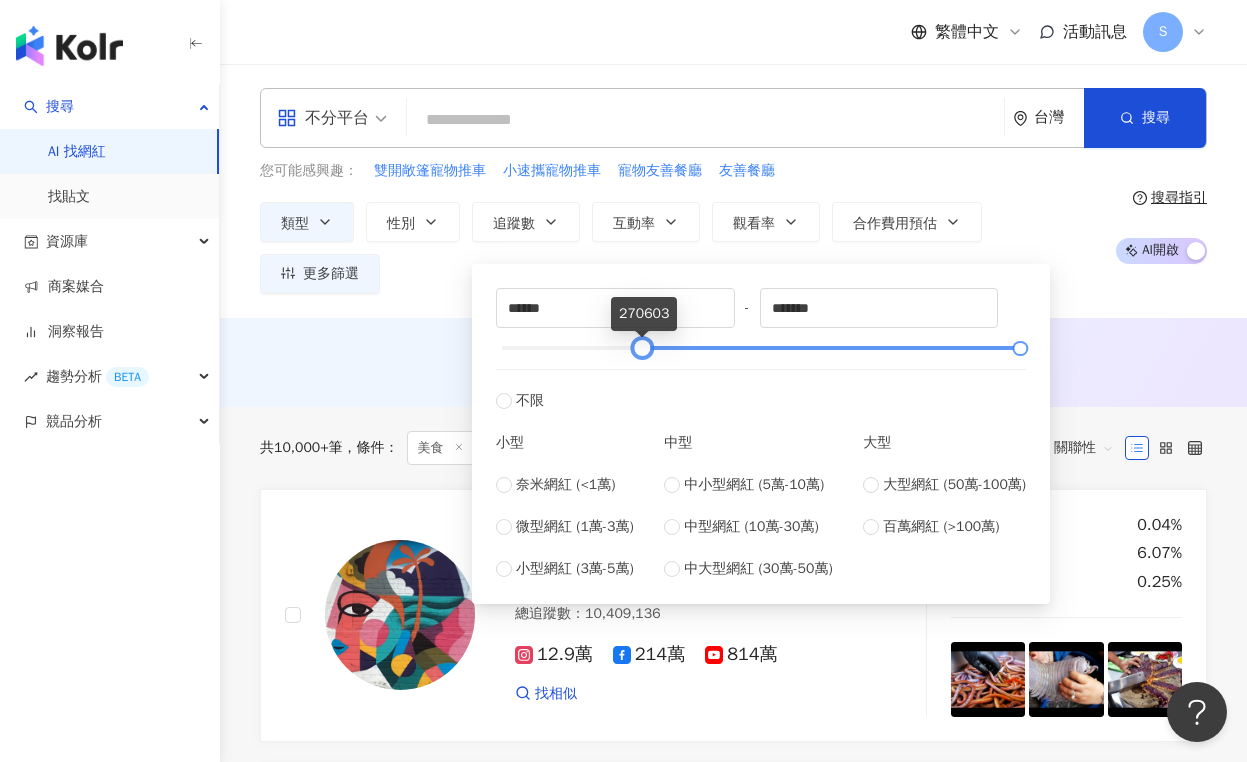 click at bounding box center [641, 348] 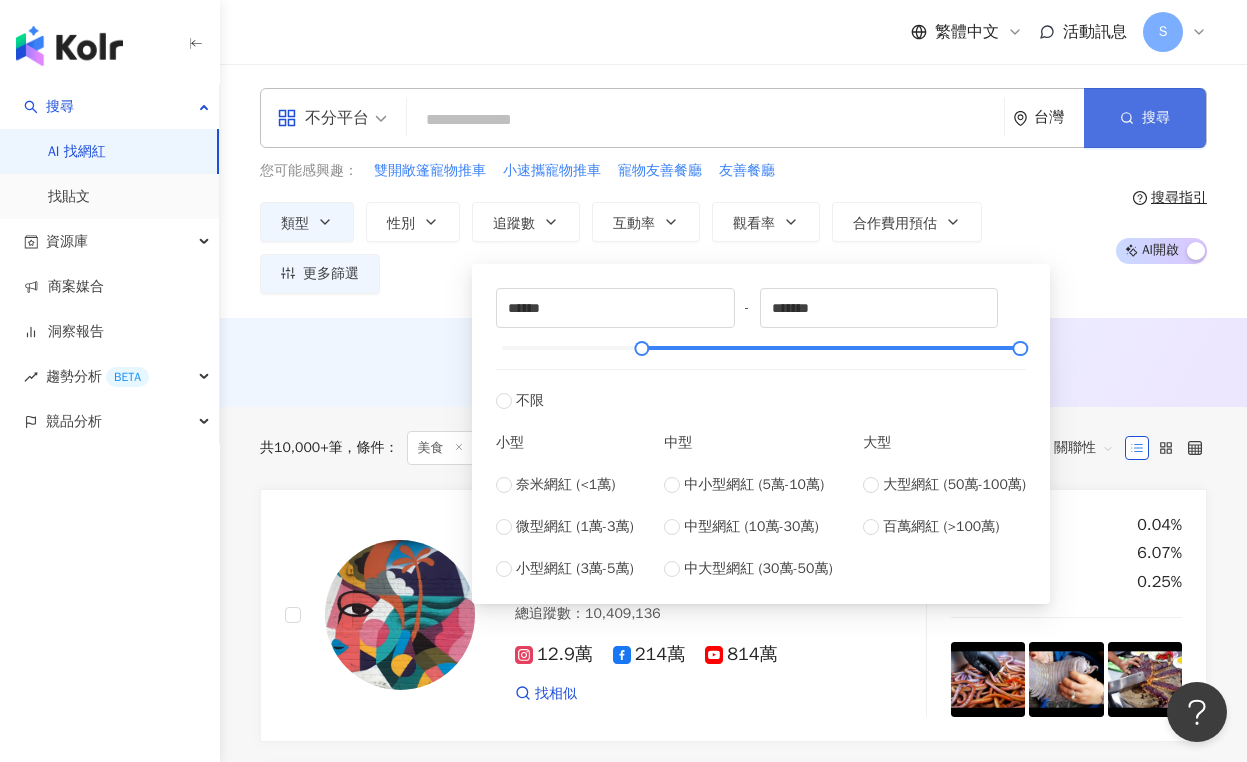 click on "搜尋" at bounding box center [1156, 118] 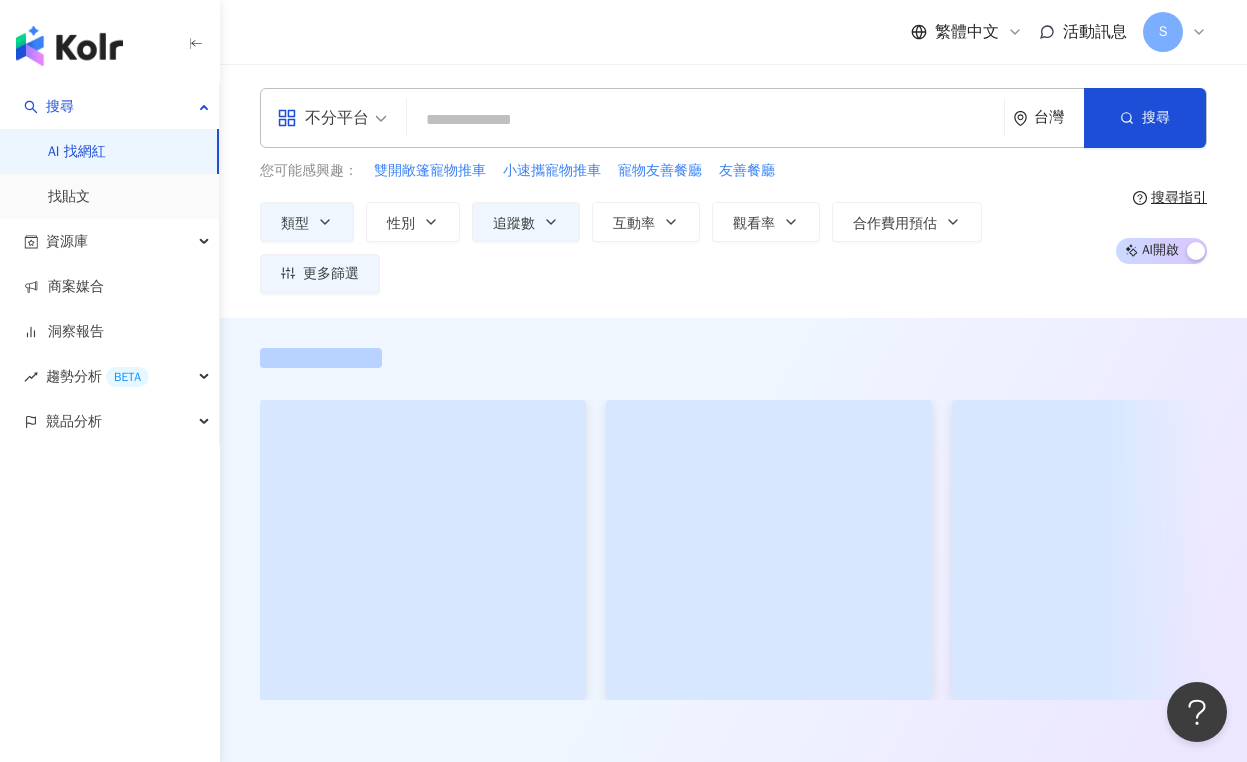 click at bounding box center [332, 105] 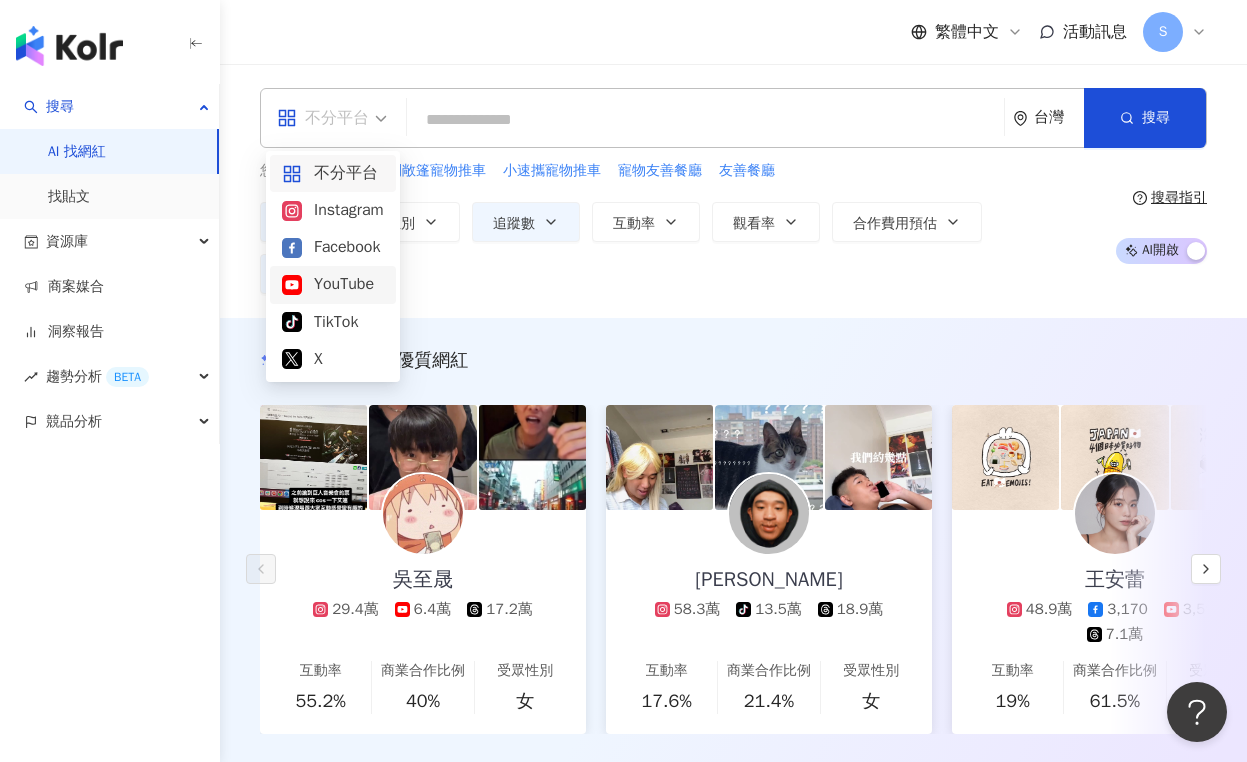 click on "Instagram" at bounding box center [333, 210] 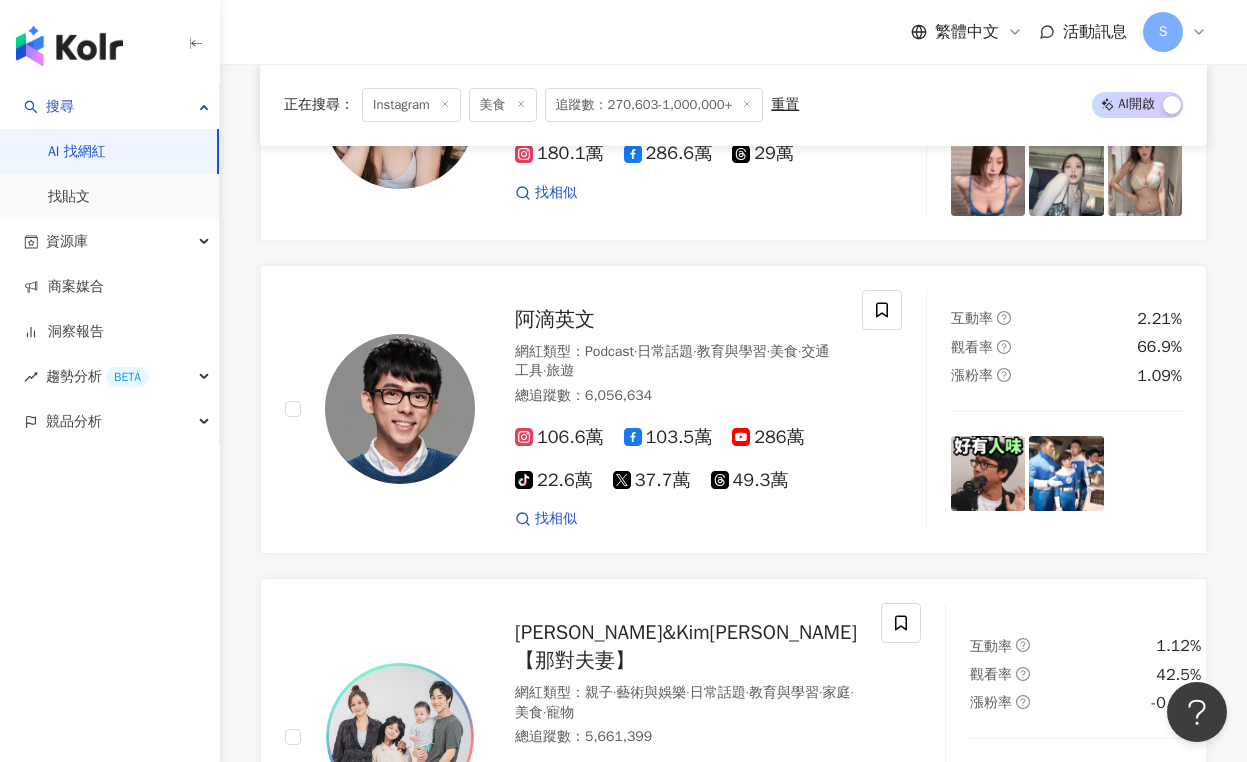 scroll, scrollTop: 3600, scrollLeft: 0, axis: vertical 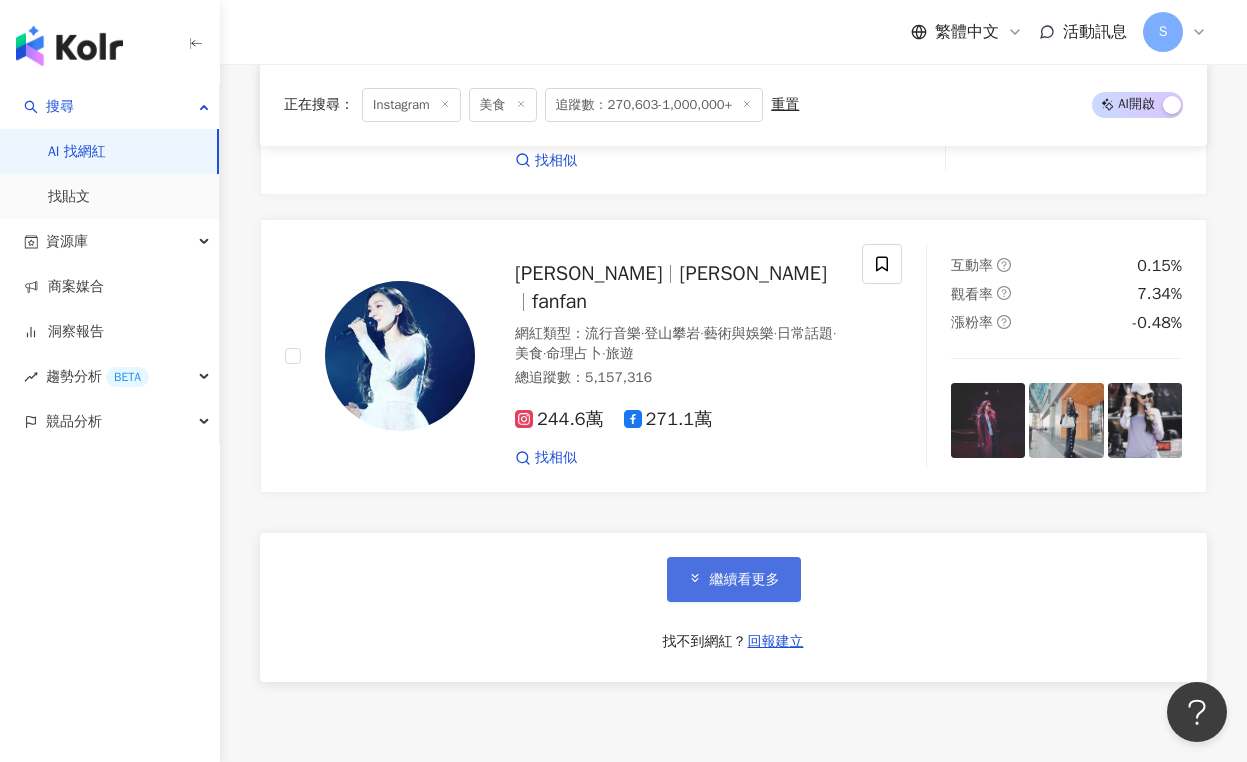 click on "繼續看更多" at bounding box center [745, 580] 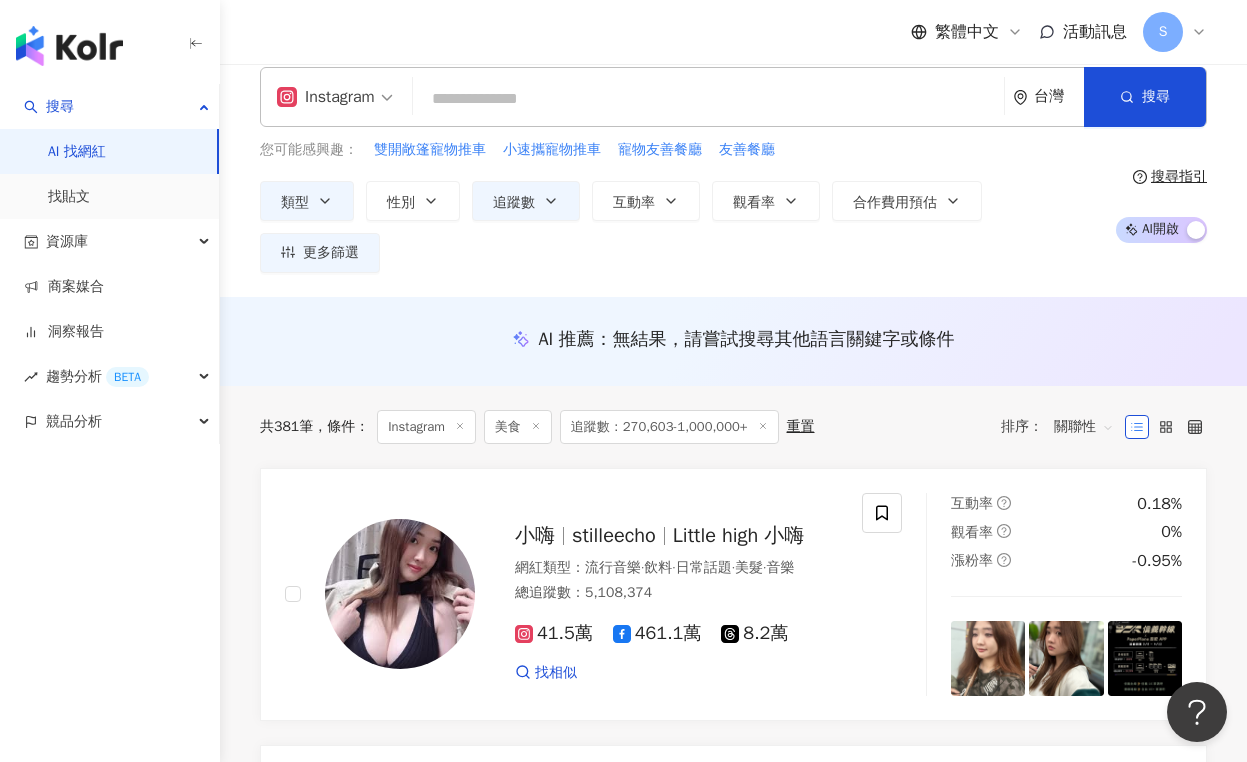 scroll, scrollTop: 0, scrollLeft: 0, axis: both 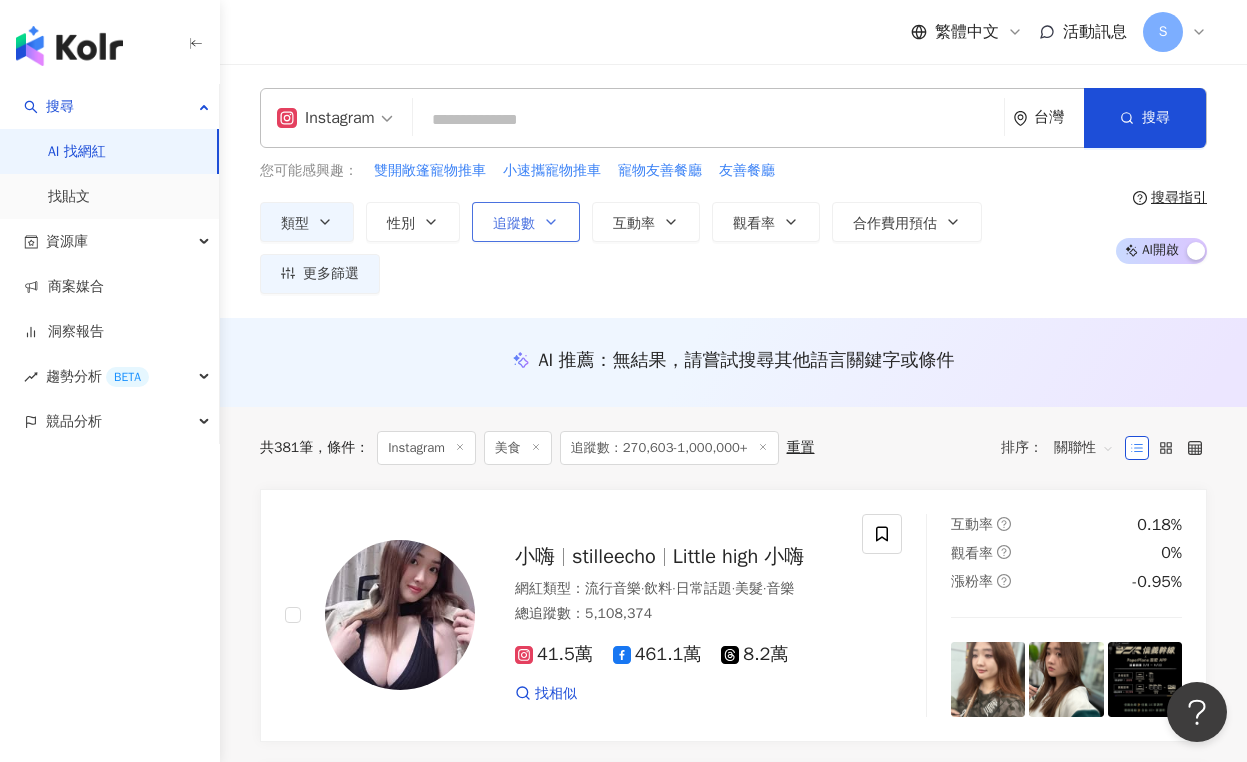 click on "追蹤數" at bounding box center (526, 222) 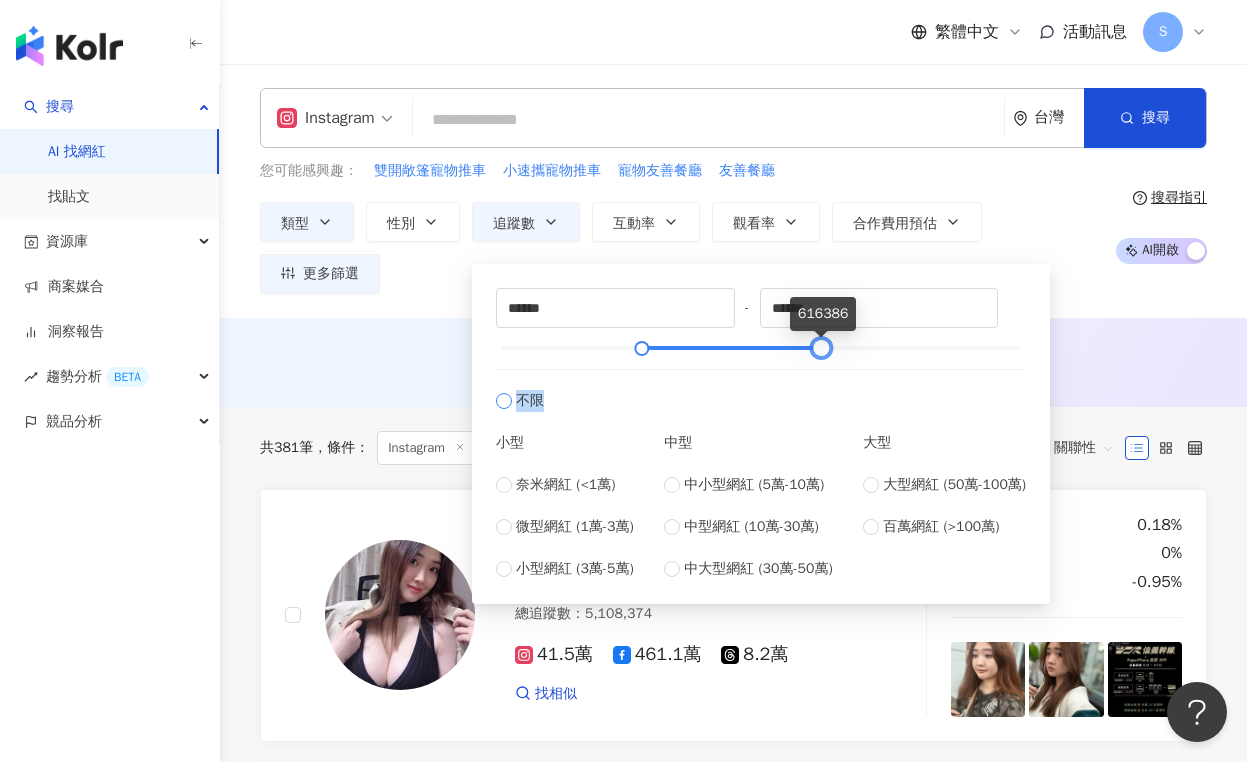 type on "******" 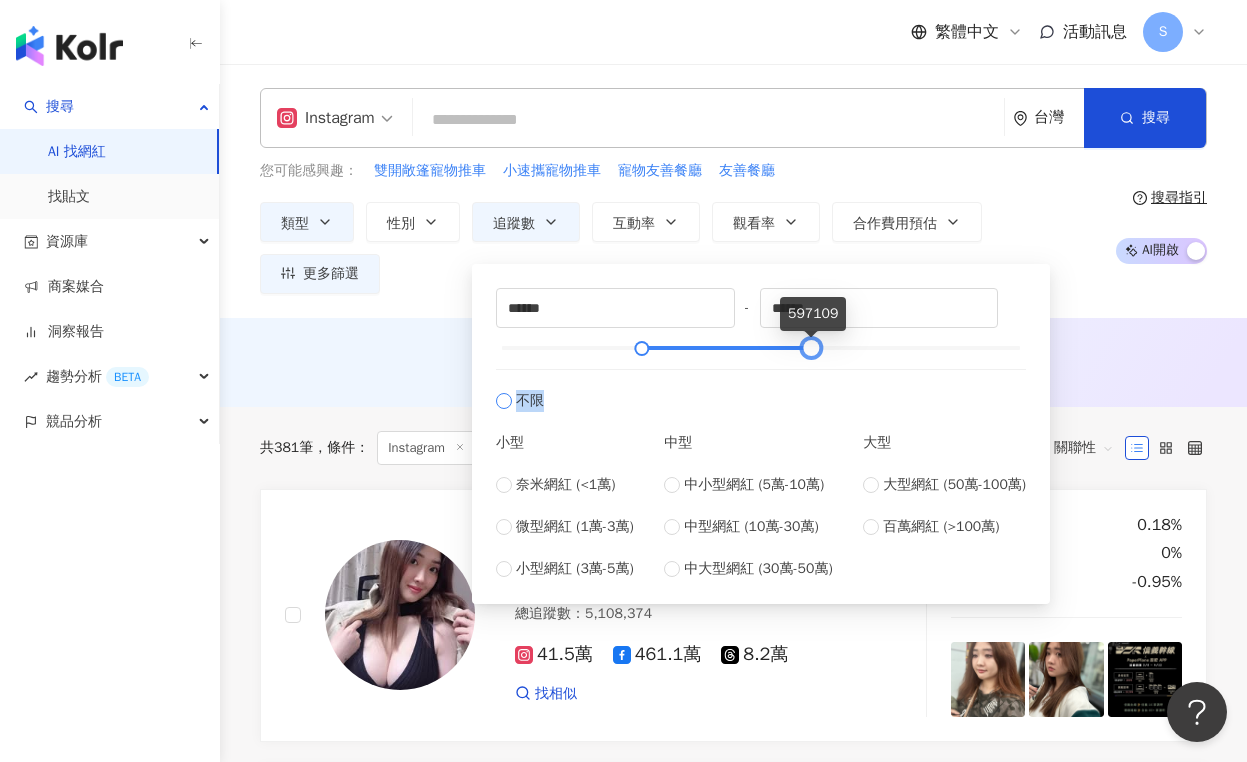 drag, startPoint x: 1015, startPoint y: 343, endPoint x: 806, endPoint y: 404, distance: 217.72 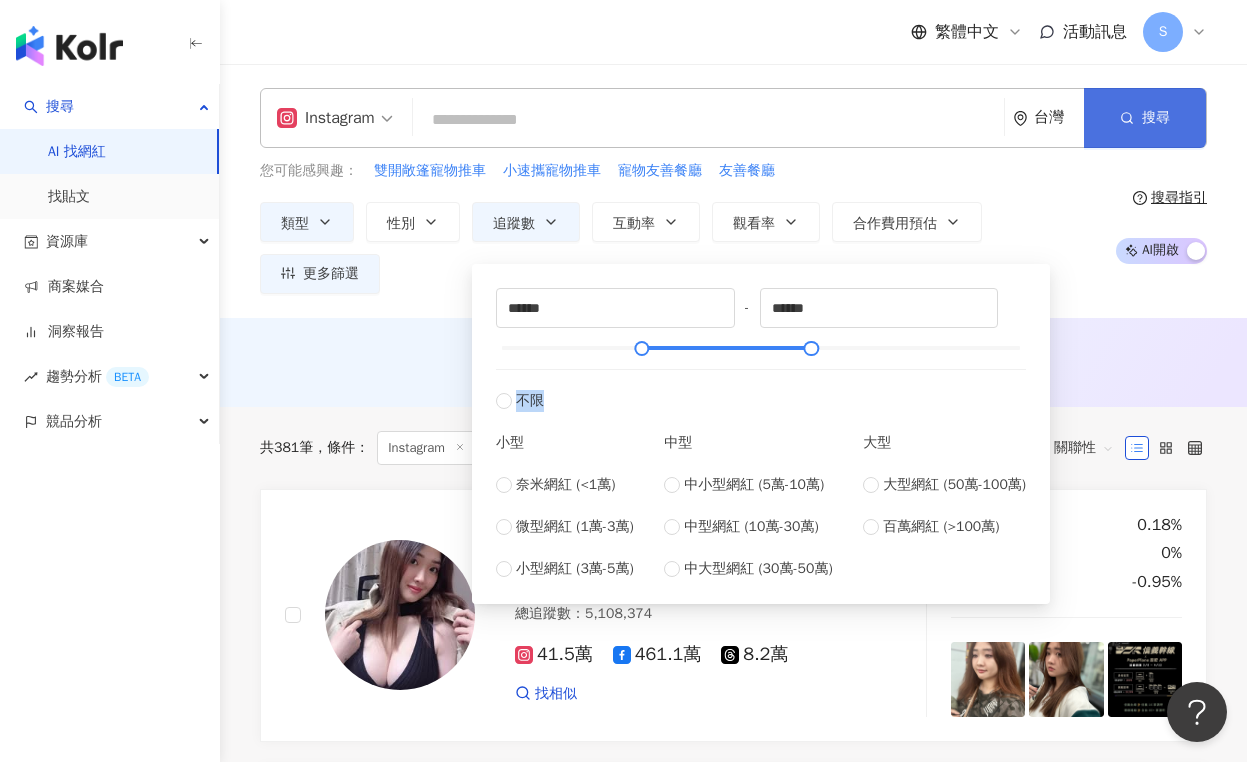 click on "搜尋" at bounding box center [1145, 118] 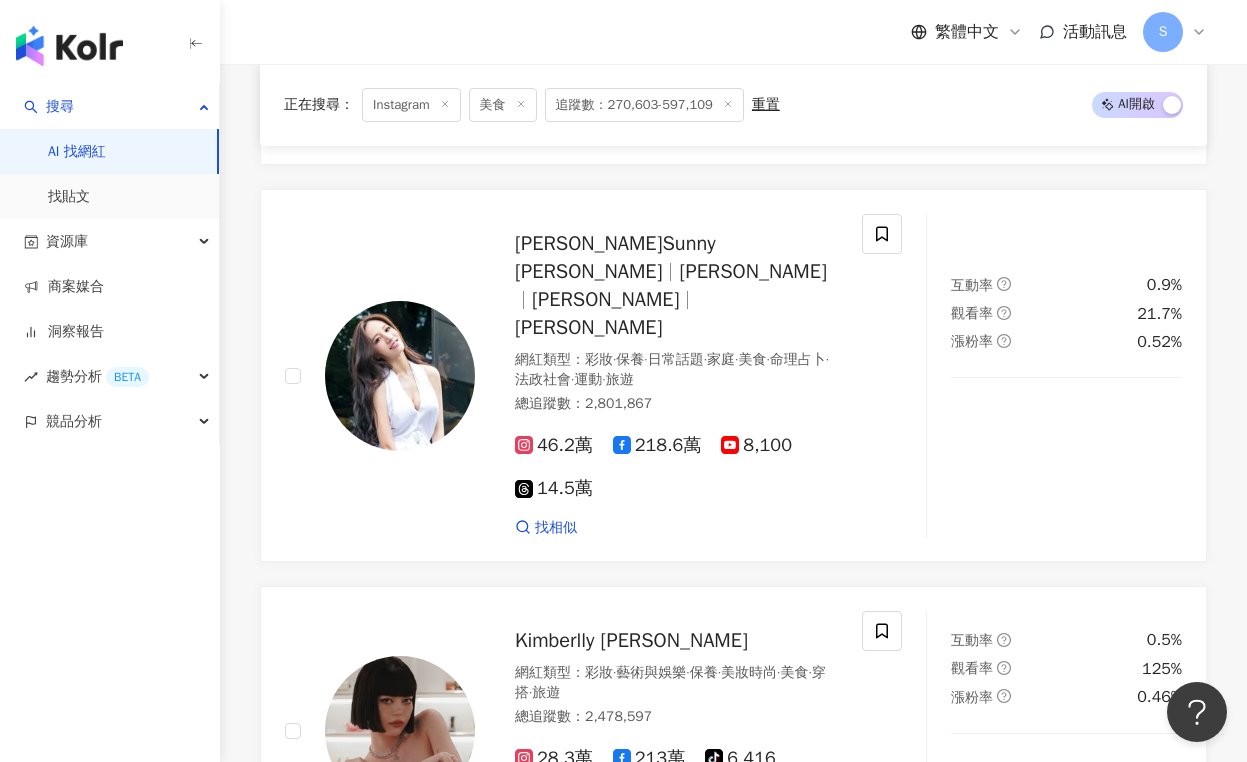 scroll, scrollTop: 2500, scrollLeft: 0, axis: vertical 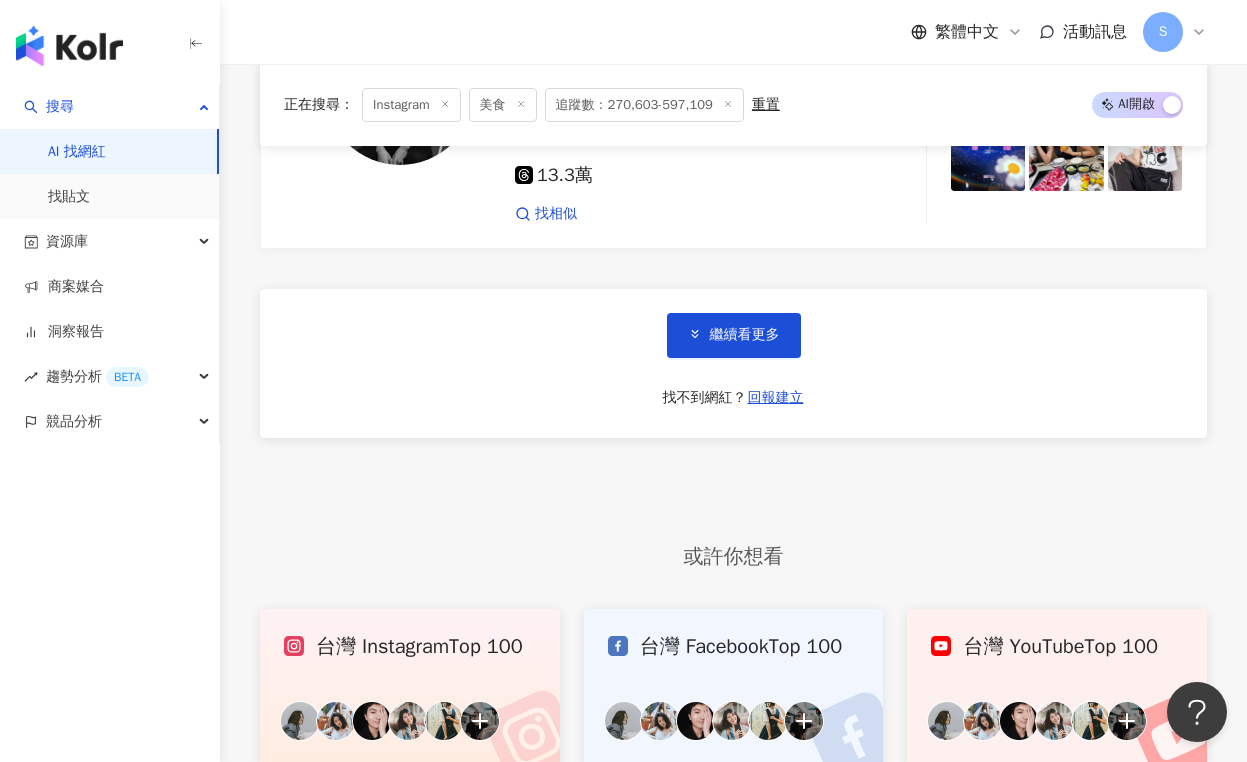 click on "繼續看更多 找不到網紅？ 回報建立" at bounding box center (733, 363) 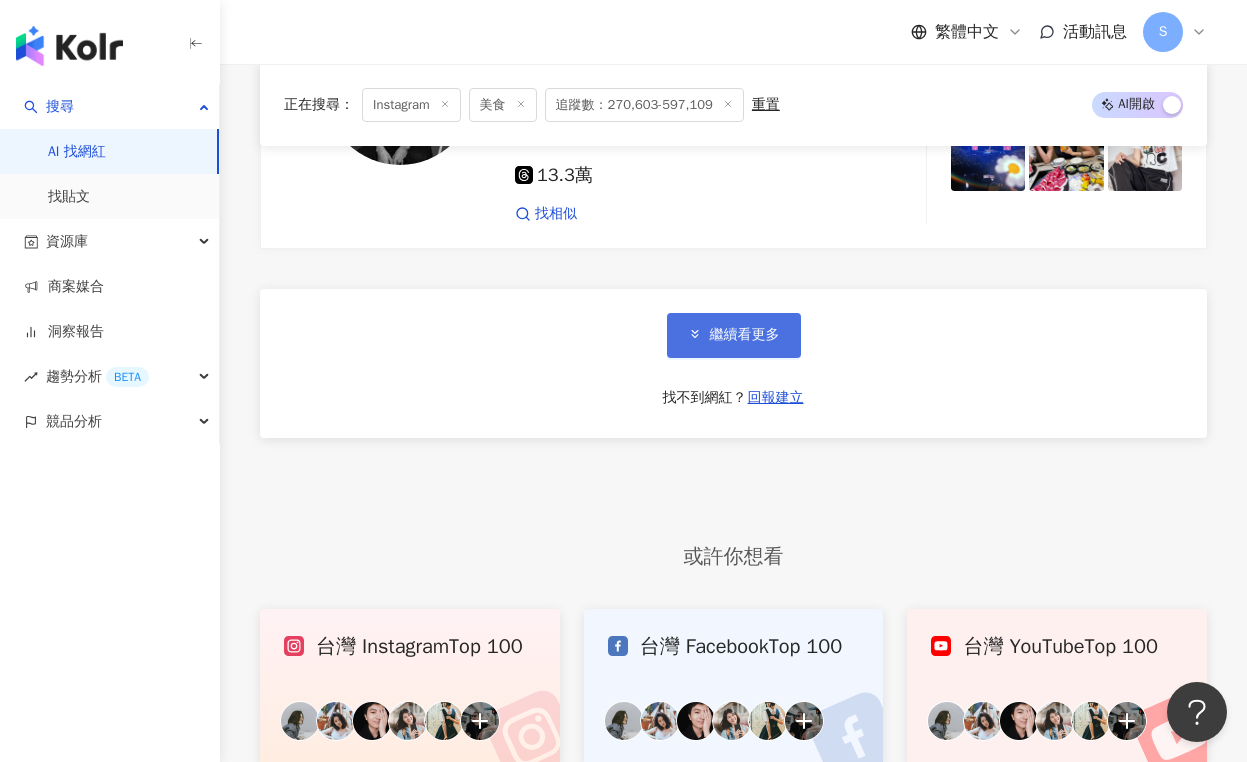 click on "繼續看更多" at bounding box center [745, 335] 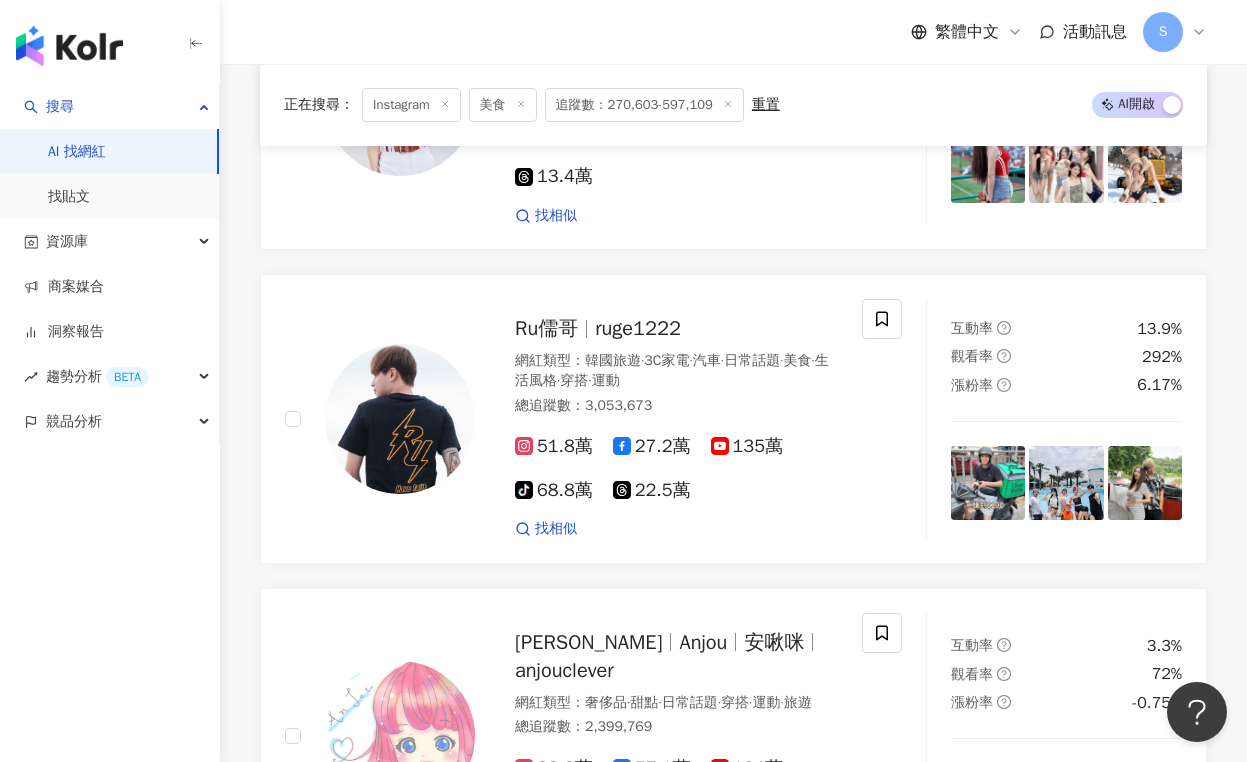scroll, scrollTop: 7600, scrollLeft: 0, axis: vertical 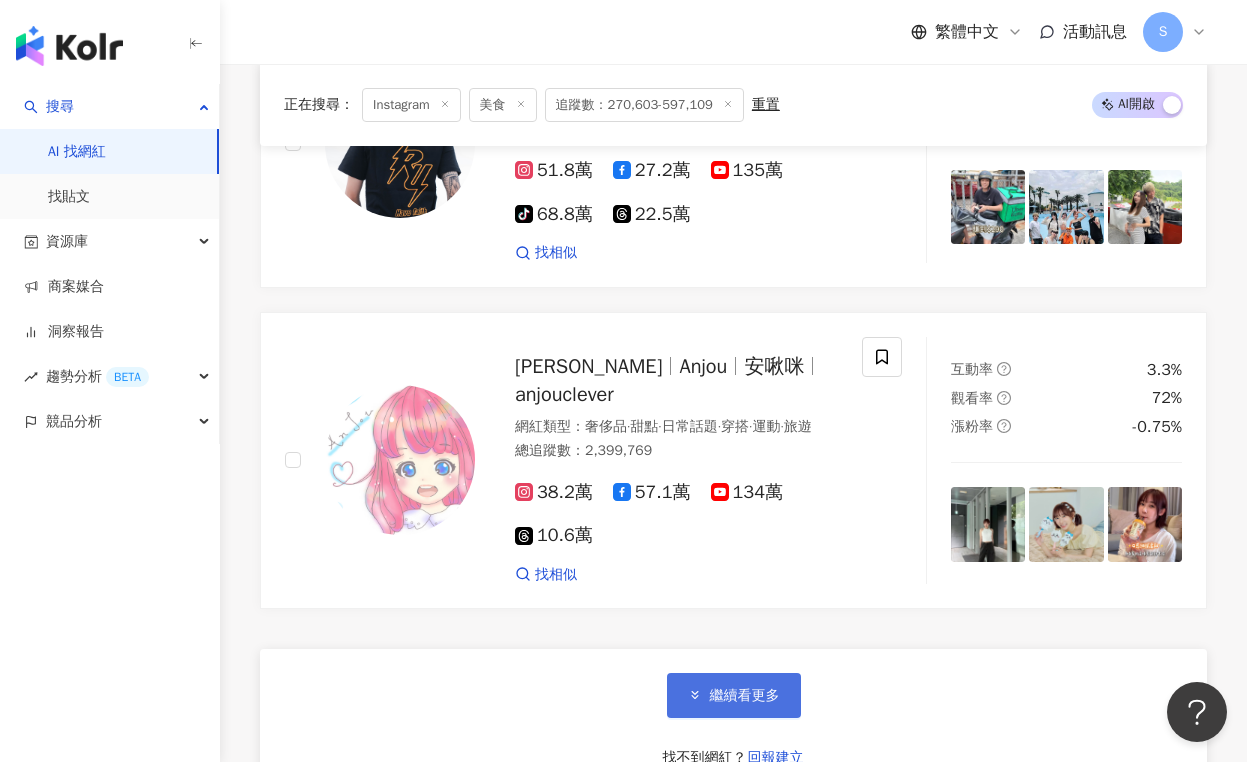 click on "繼續看更多" at bounding box center (745, 696) 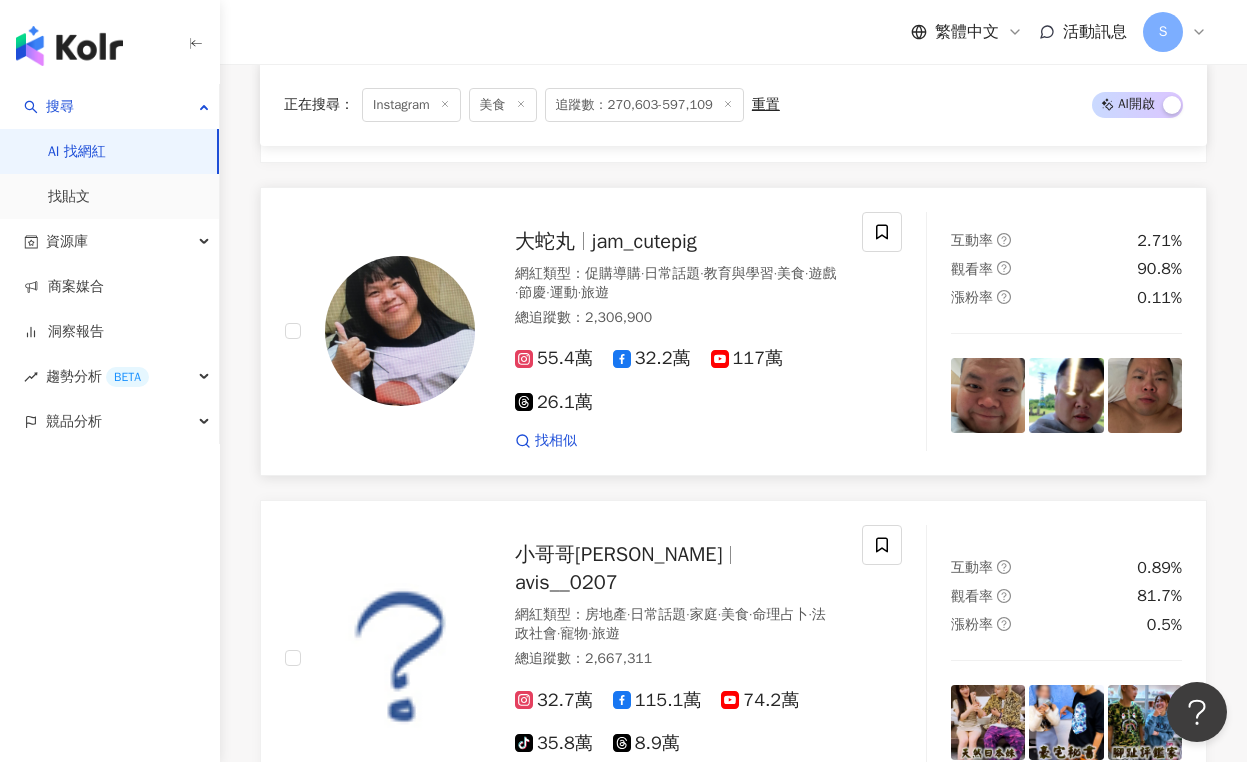scroll, scrollTop: 11500, scrollLeft: 0, axis: vertical 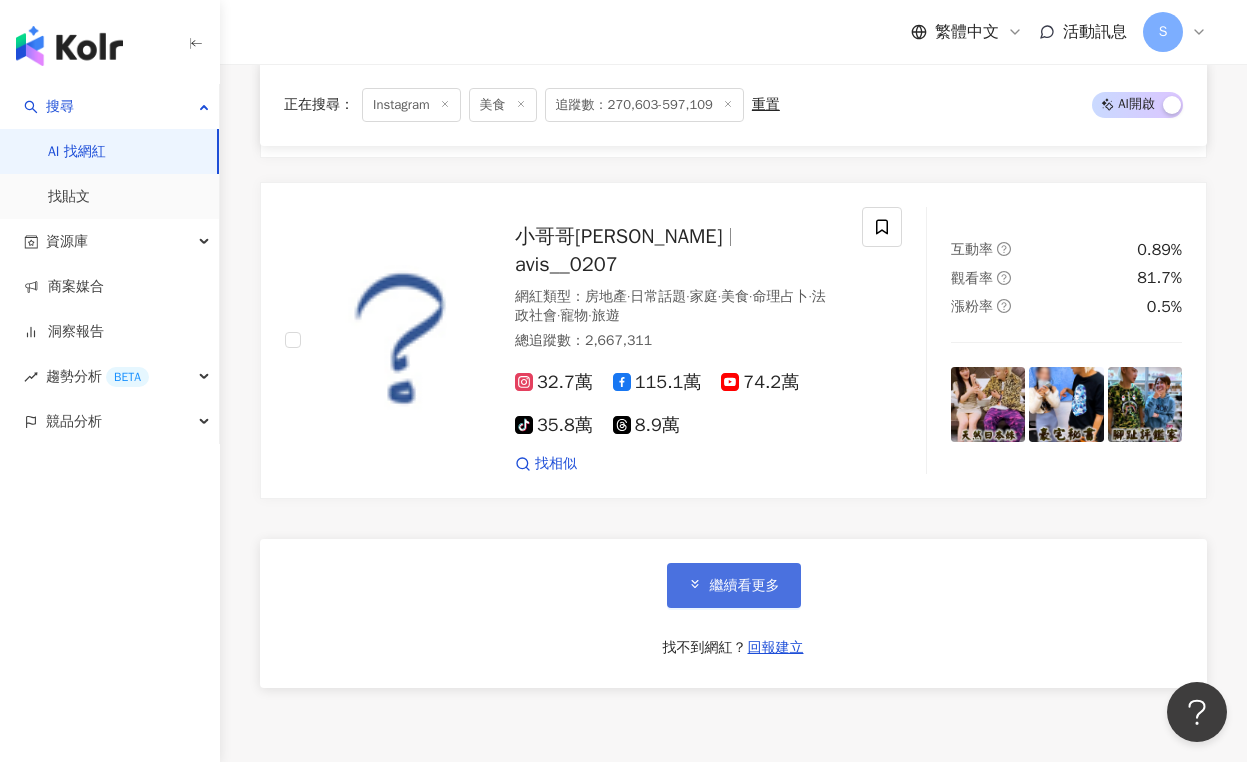 click on "繼續看更多" at bounding box center (734, 585) 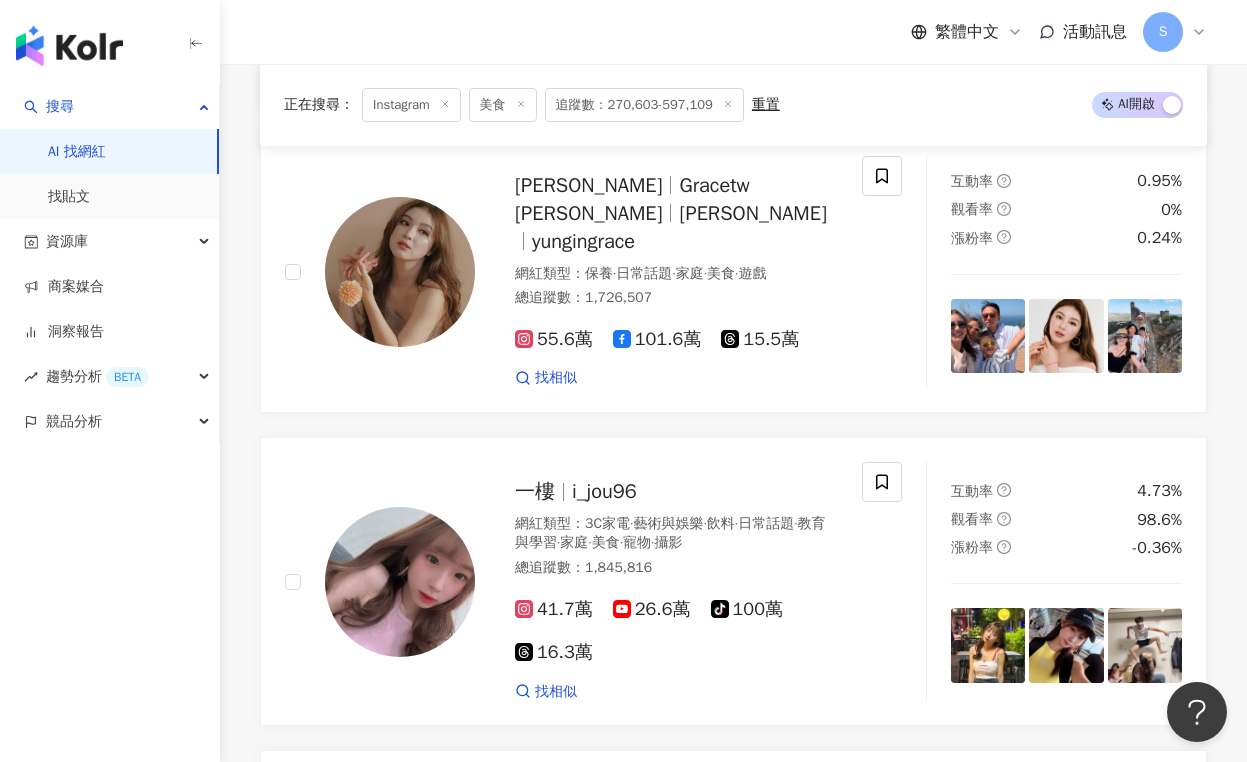 scroll, scrollTop: 15000, scrollLeft: 0, axis: vertical 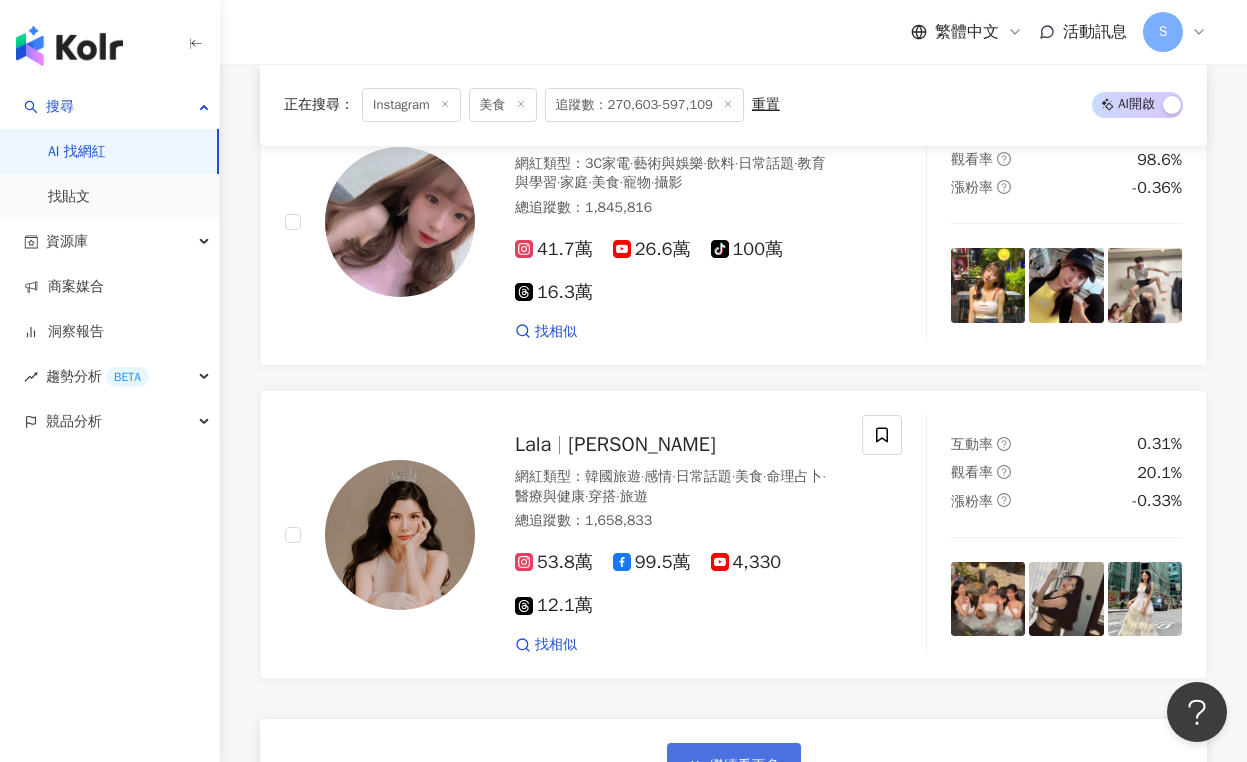 click on "繼續看更多" at bounding box center (745, 766) 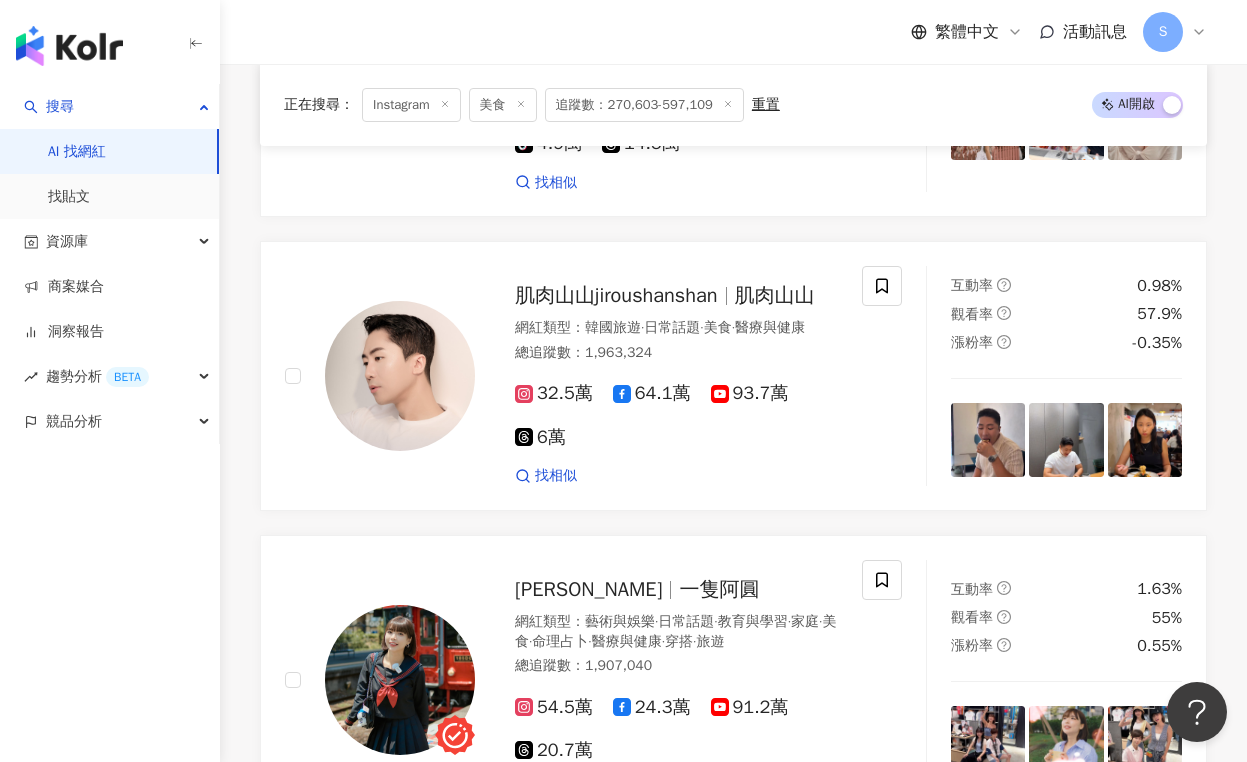 scroll, scrollTop: 18500, scrollLeft: 0, axis: vertical 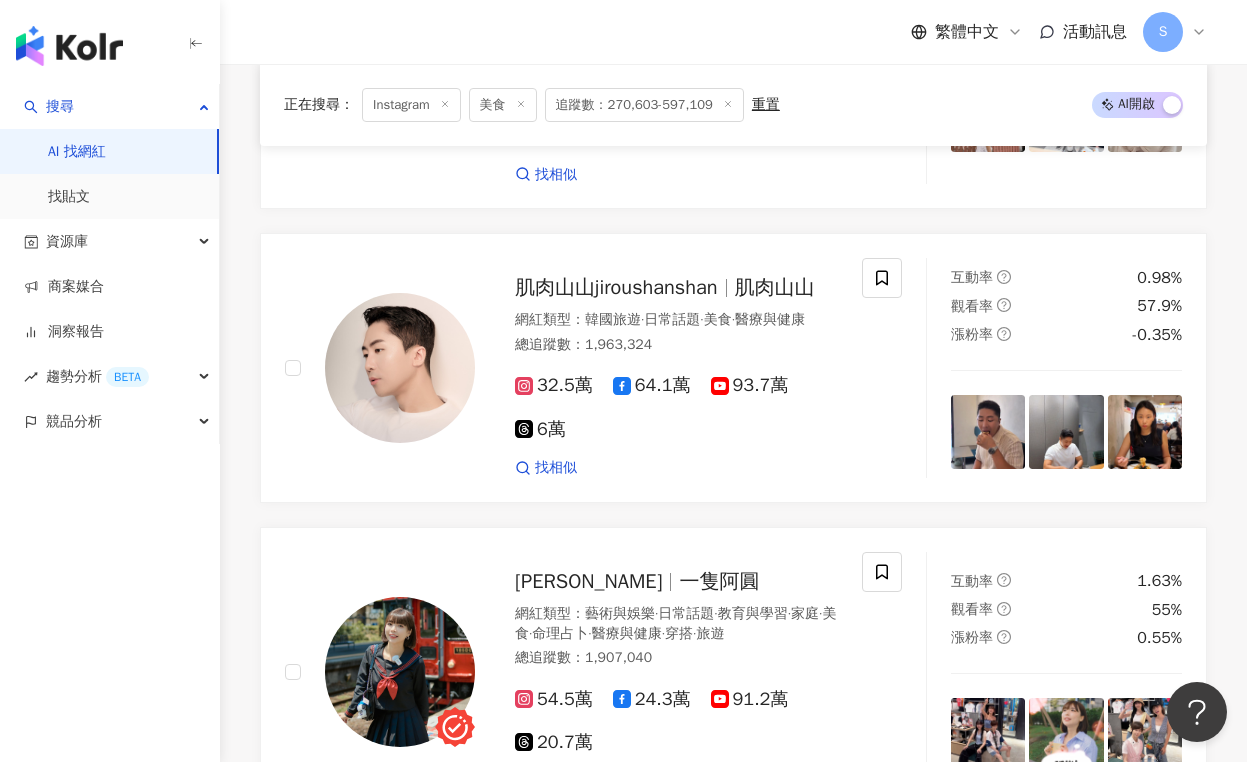 click on "繼續看更多 找不到網紅？ 回報建立" at bounding box center (733, 930) 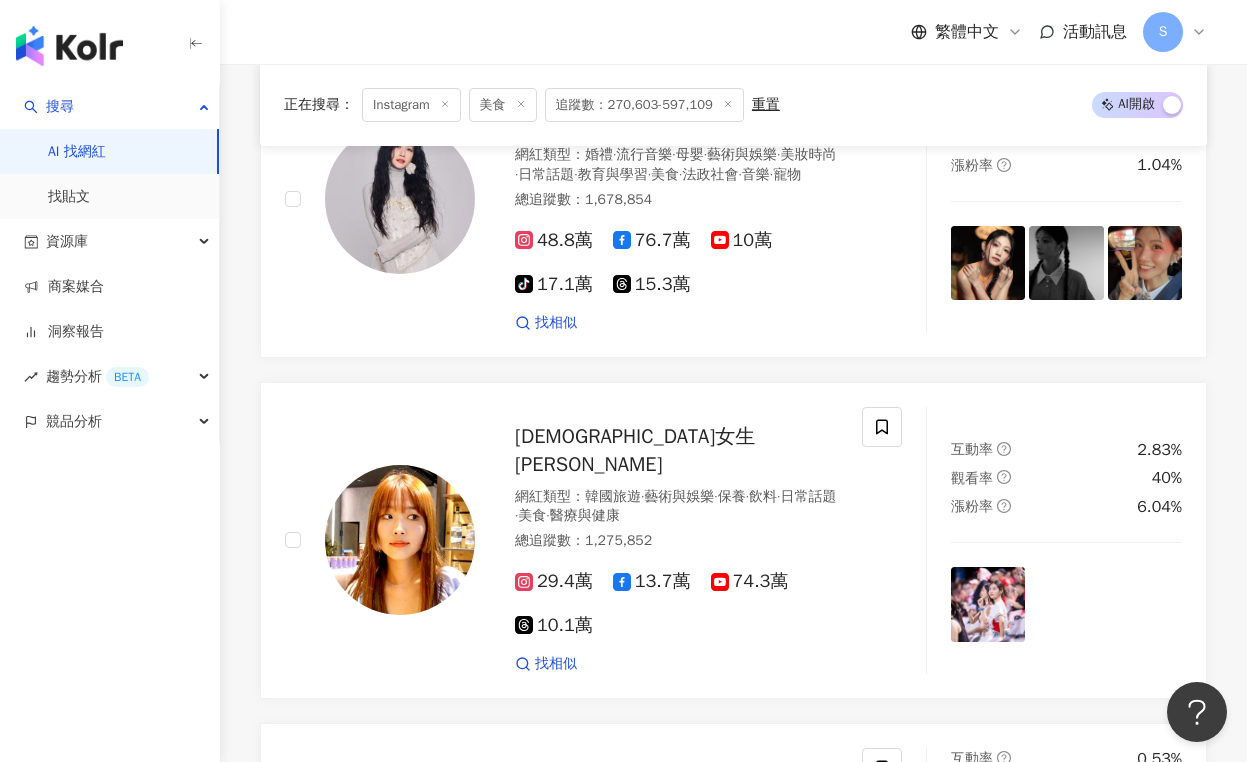 scroll, scrollTop: 22300, scrollLeft: 0, axis: vertical 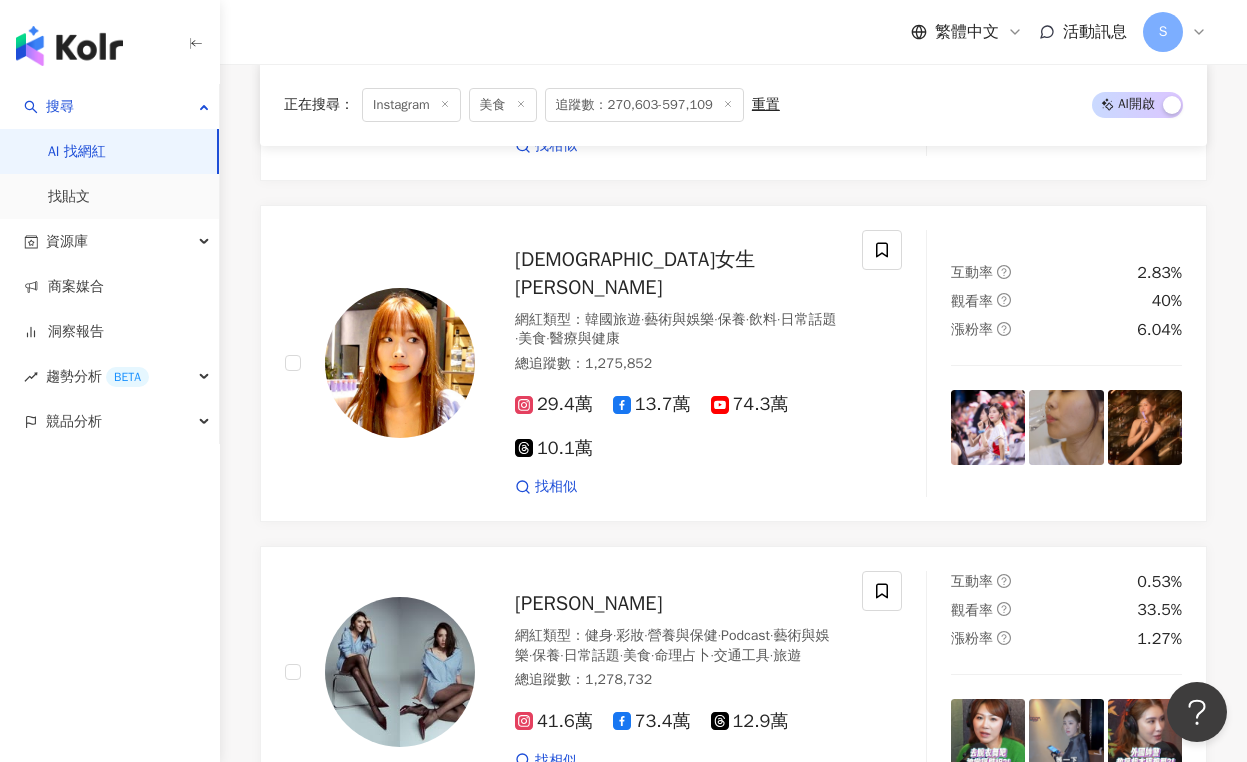 click on "繼續看更多" at bounding box center (734, 885) 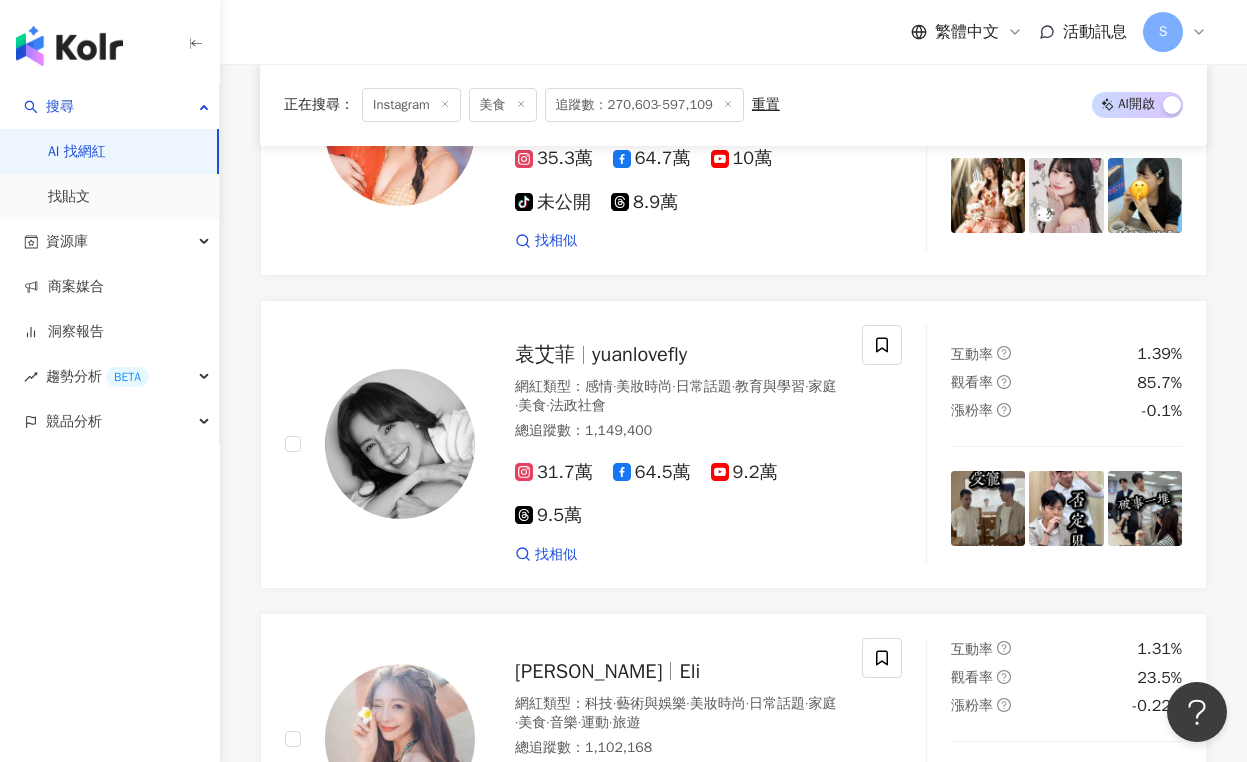 scroll, scrollTop: 26100, scrollLeft: 0, axis: vertical 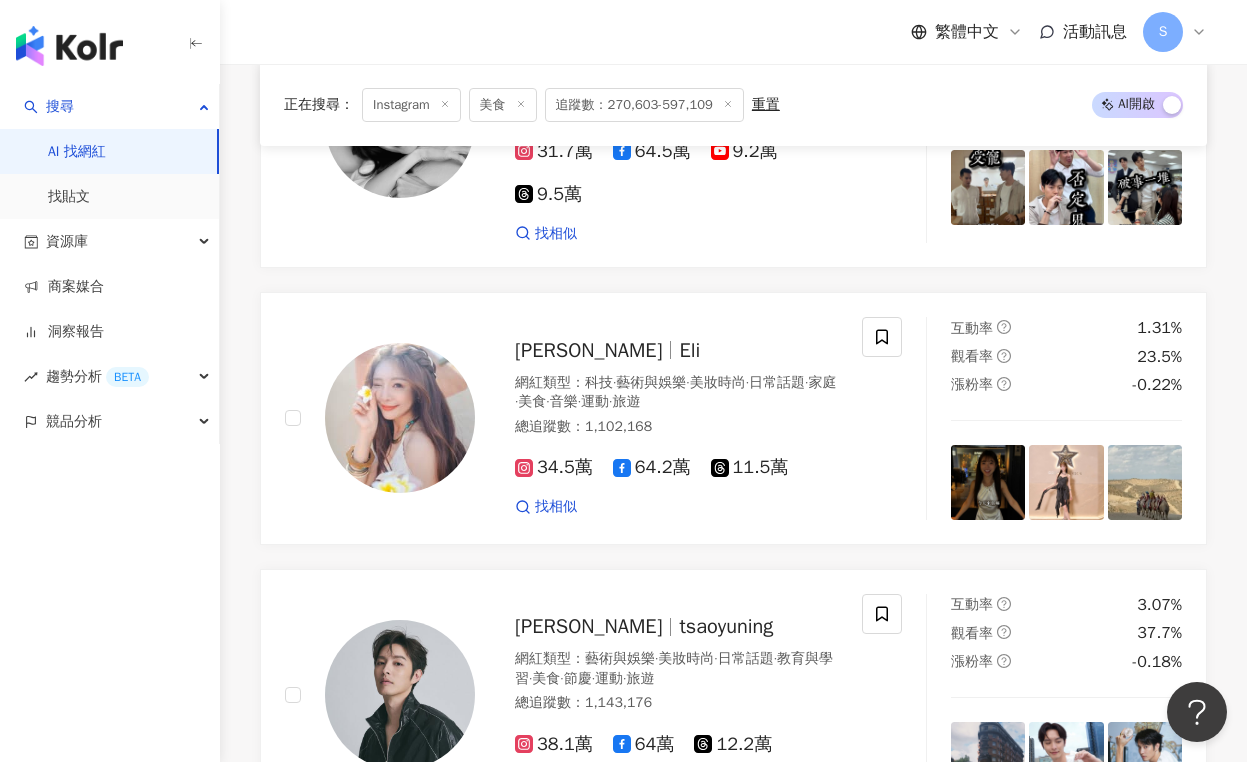 click on "繼續看更多" at bounding box center (745, 908) 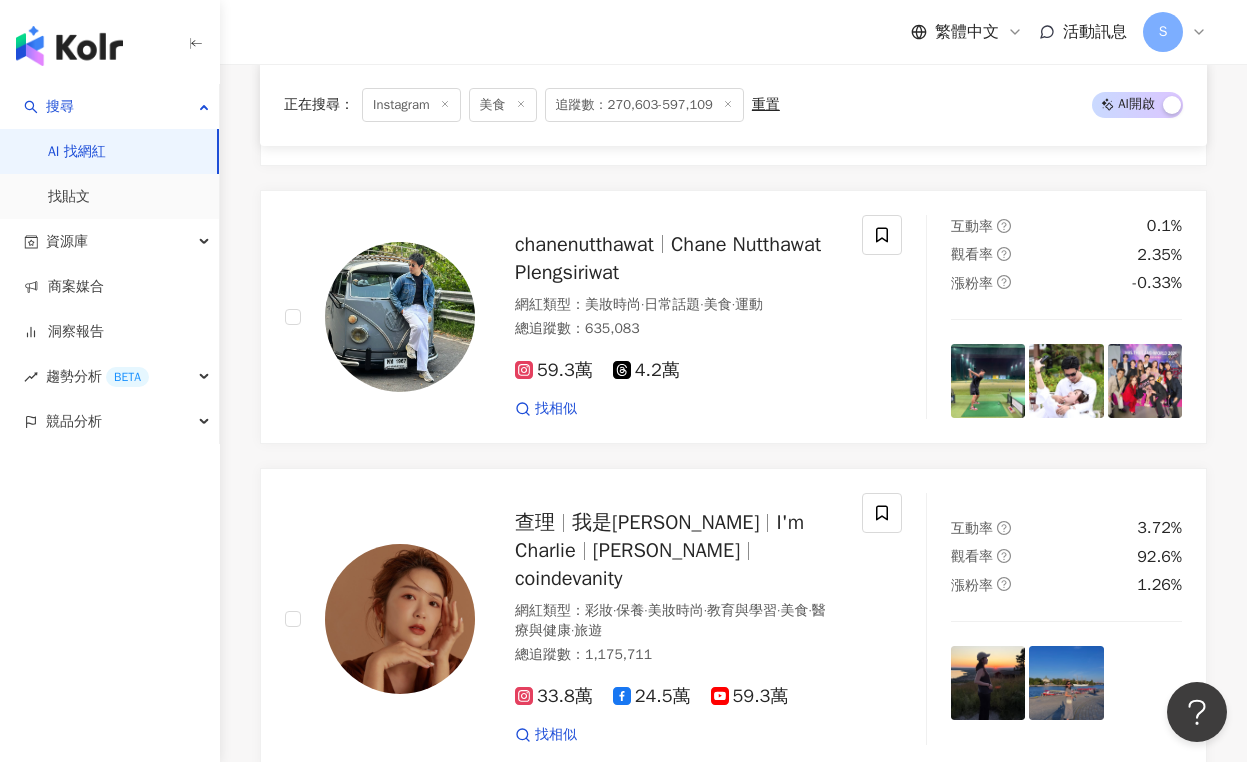 scroll, scrollTop: 29700, scrollLeft: 0, axis: vertical 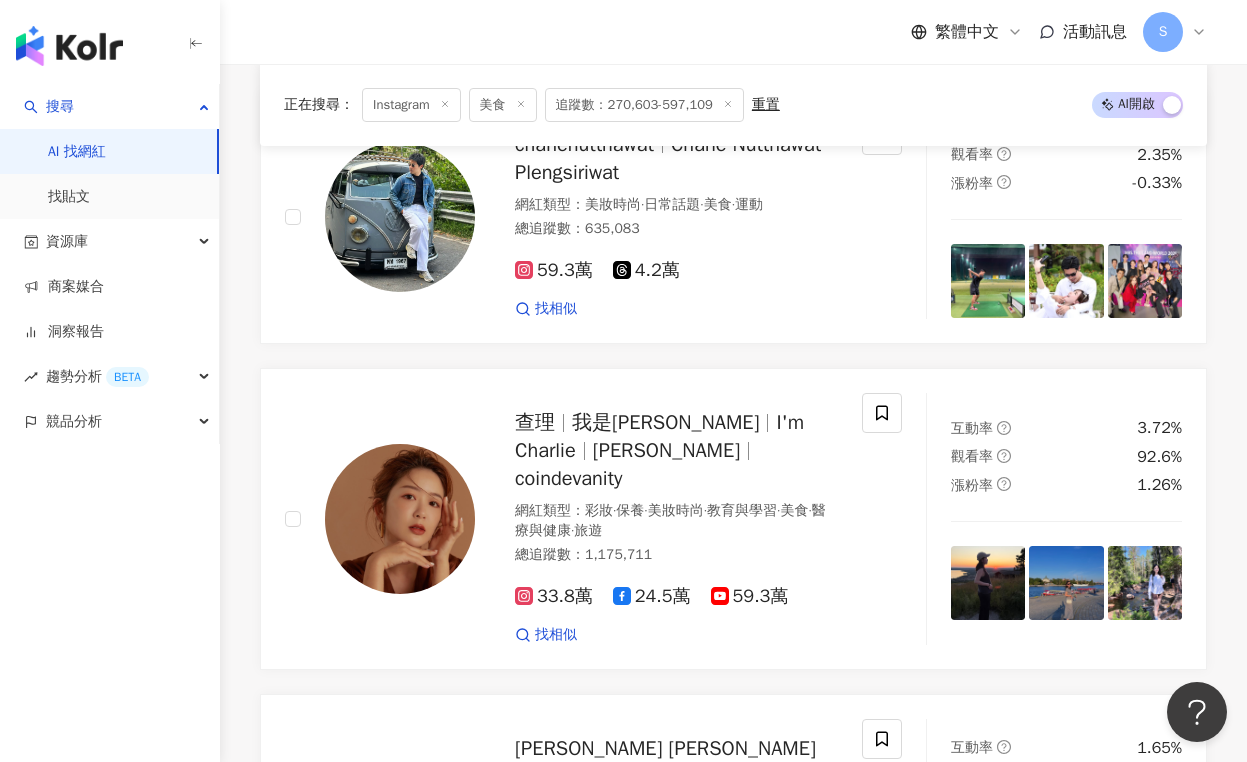 click on "繼續看更多 找不到網紅？ 回報建立" at bounding box center (733, 1097) 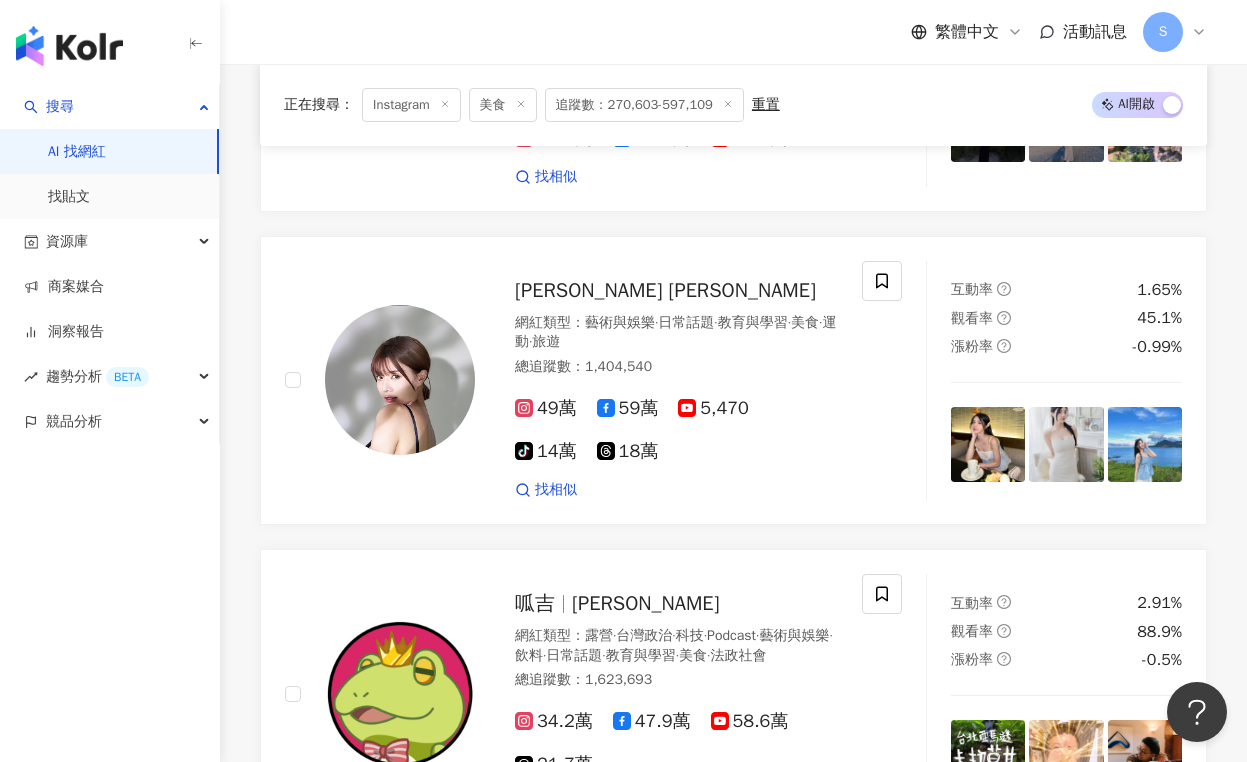 scroll, scrollTop: 30200, scrollLeft: 0, axis: vertical 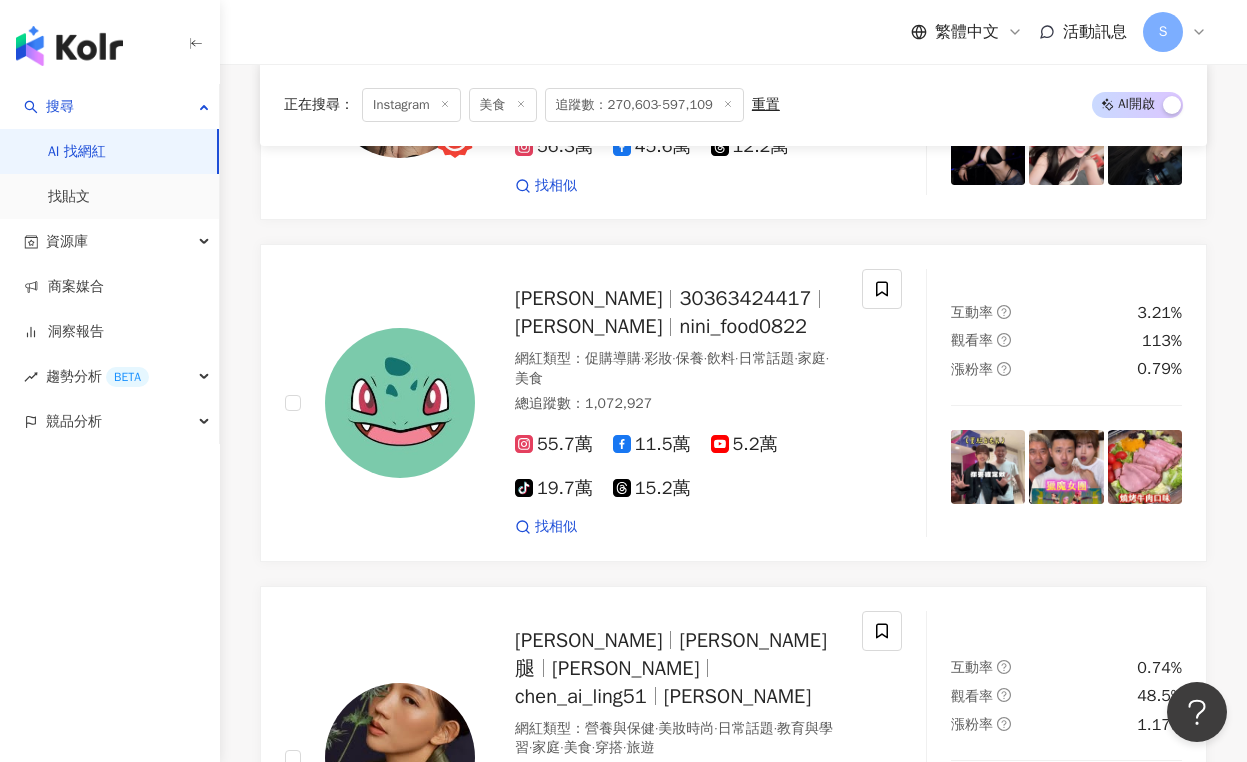 click on "繼續看更多 找不到網紅？ 回報建立" at bounding box center [733, 1045] 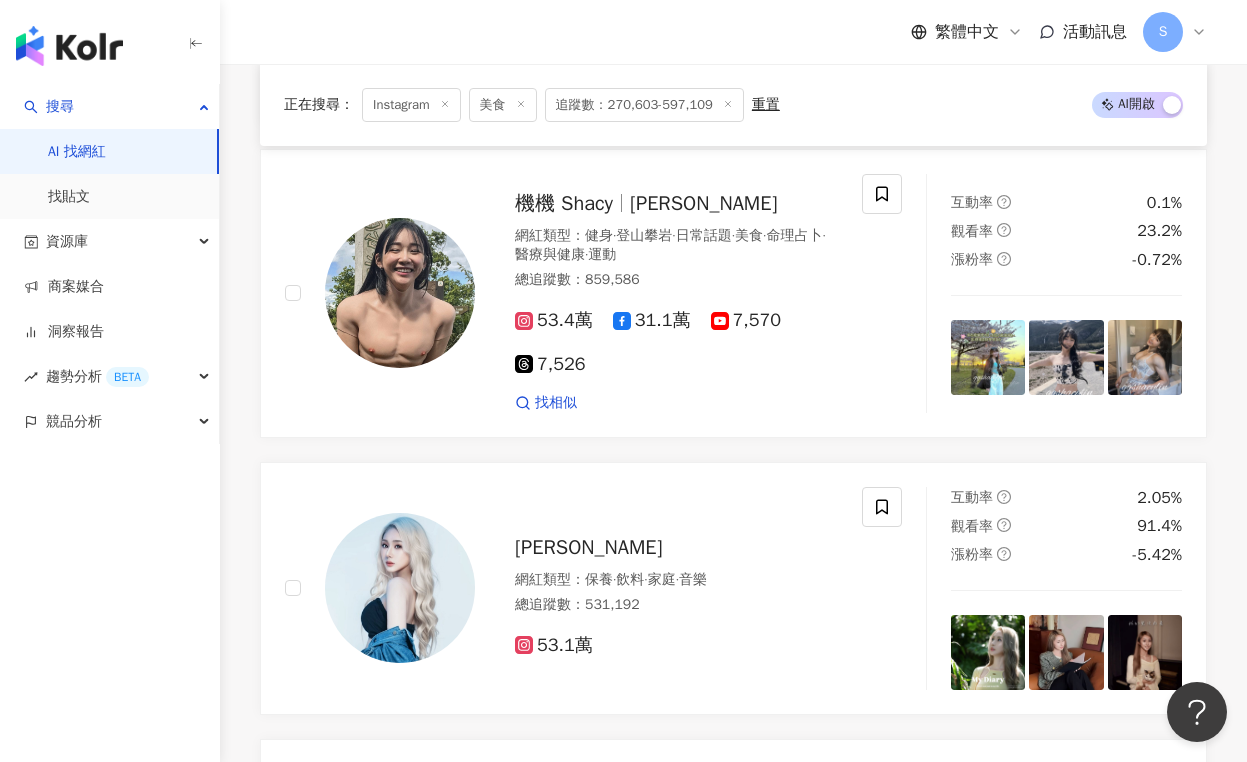 scroll, scrollTop: 36900, scrollLeft: 0, axis: vertical 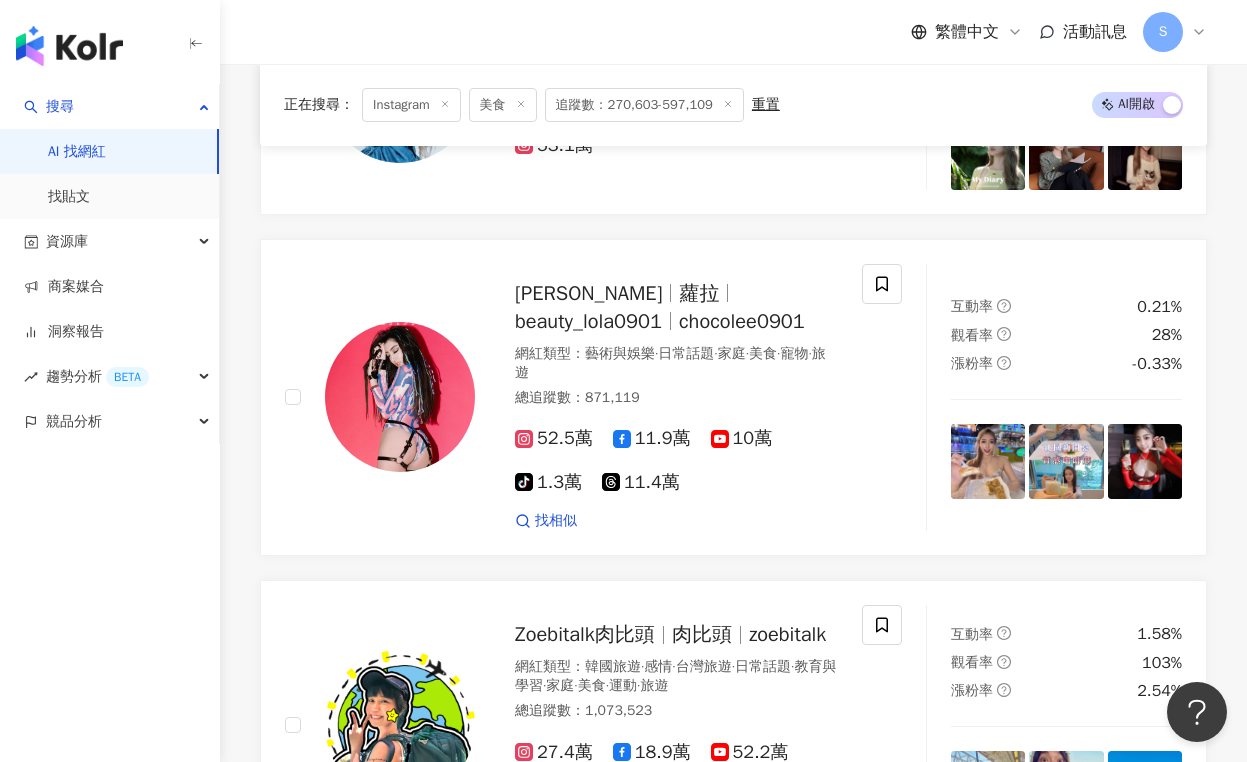 click on "繼續看更多" at bounding box center (734, 1253) 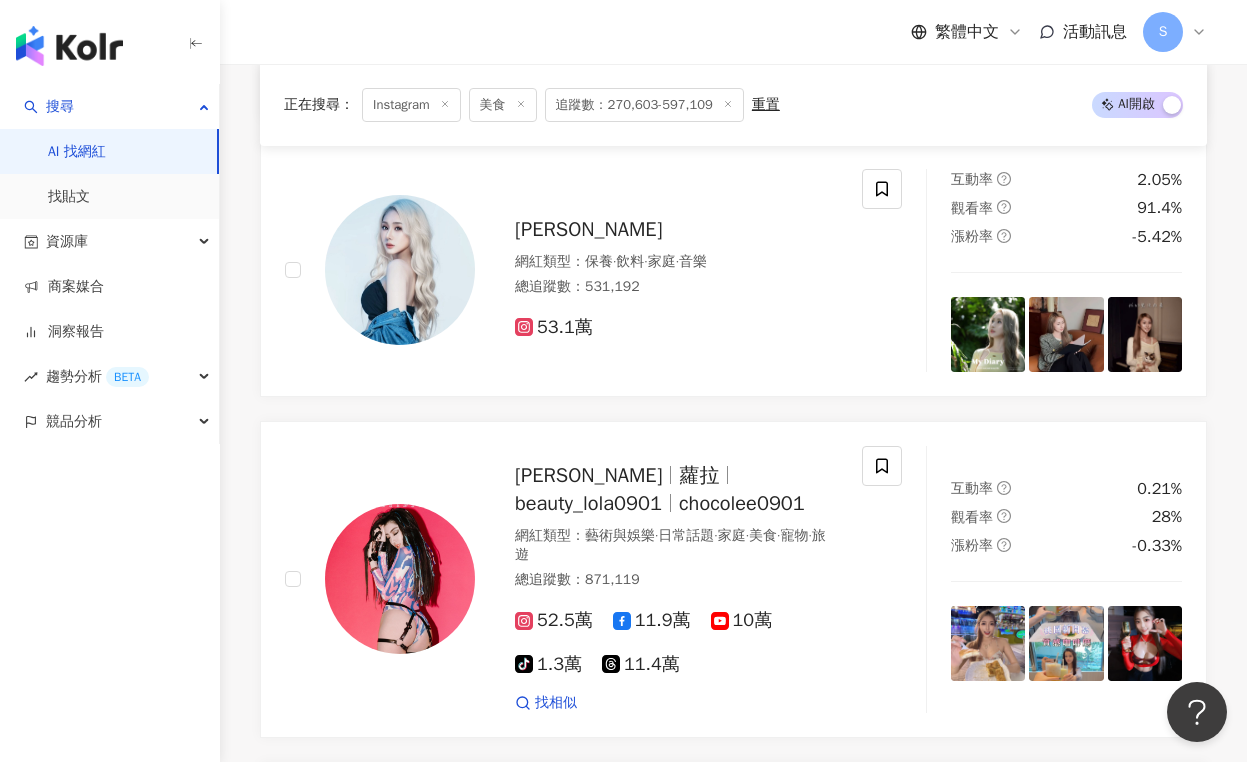 scroll, scrollTop: 36700, scrollLeft: 0, axis: vertical 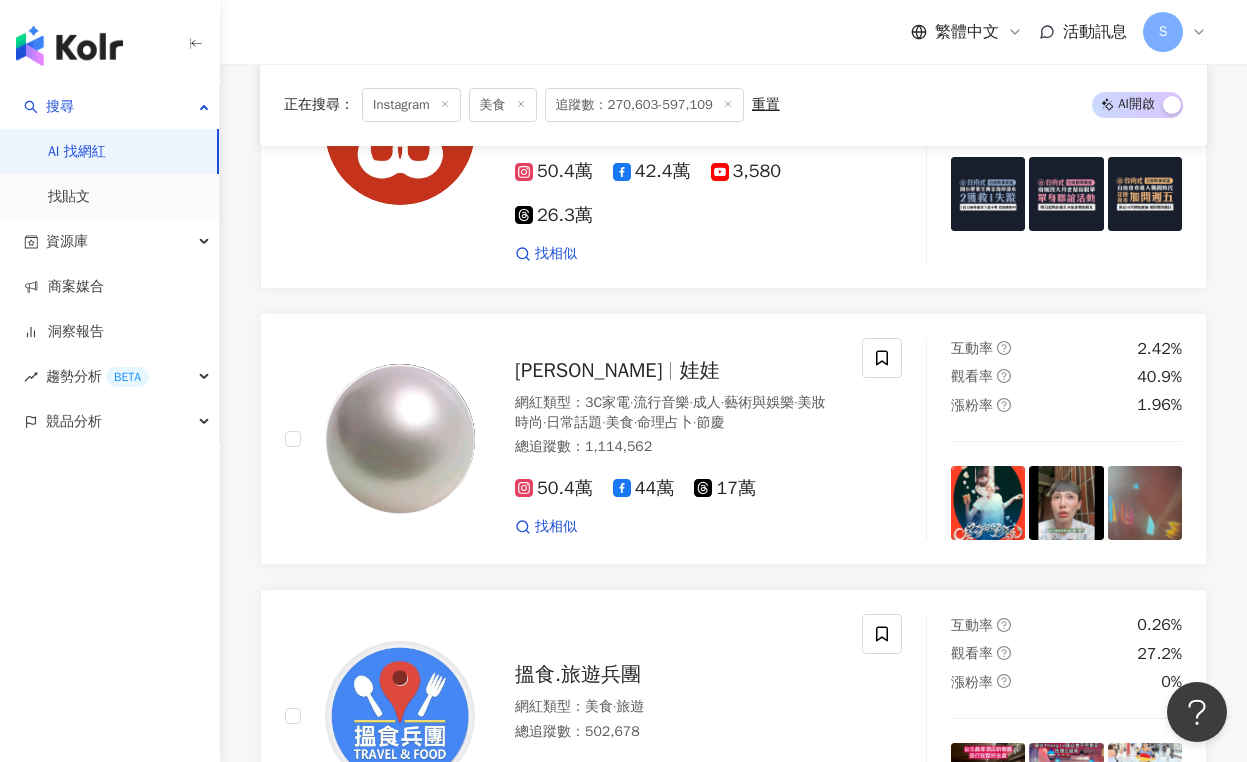 click on "繼續看更多" at bounding box center (745, 1326) 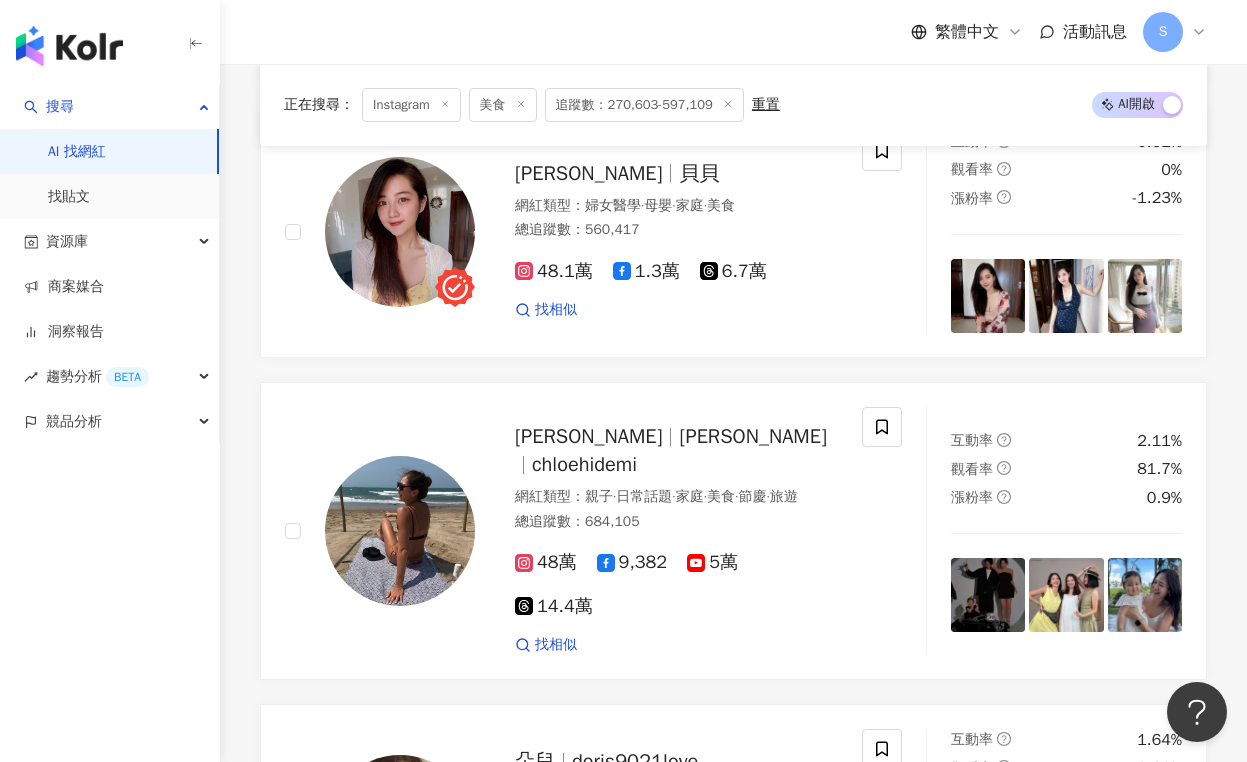 scroll, scrollTop: 44100, scrollLeft: 0, axis: vertical 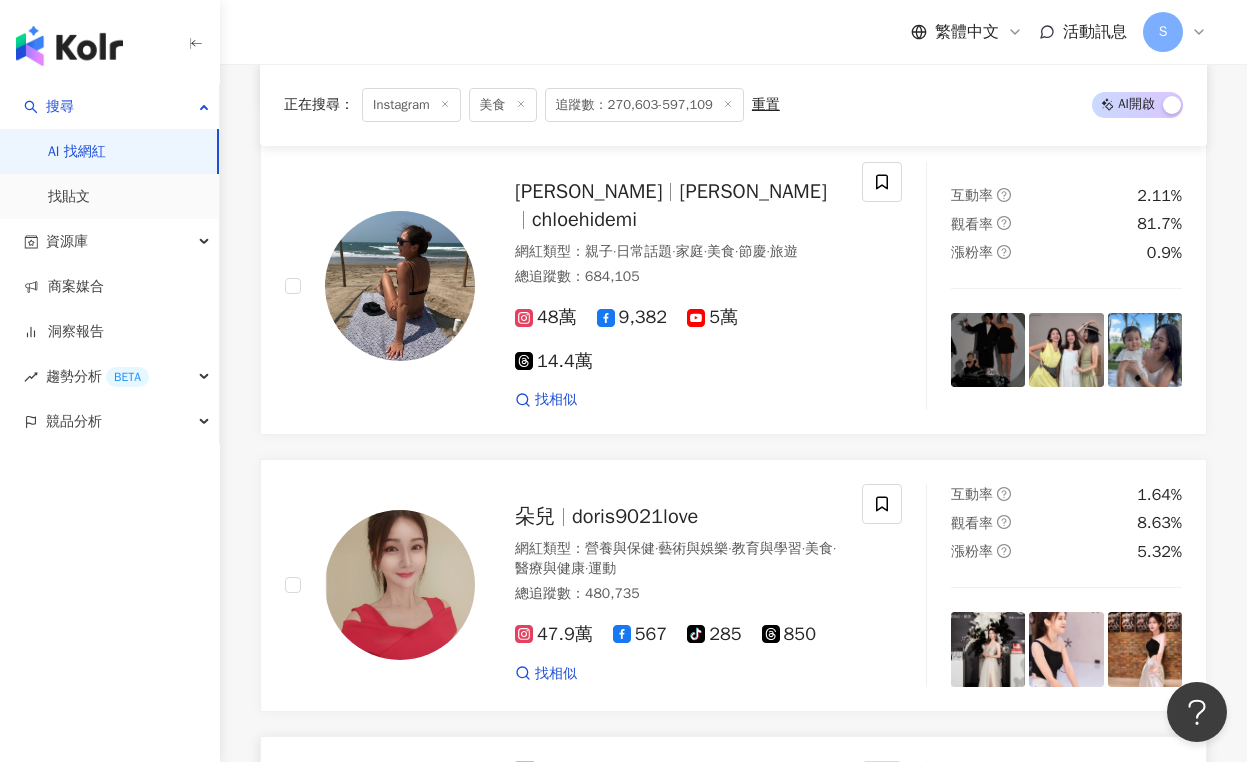 click on "繼續看更多" at bounding box center [745, 1434] 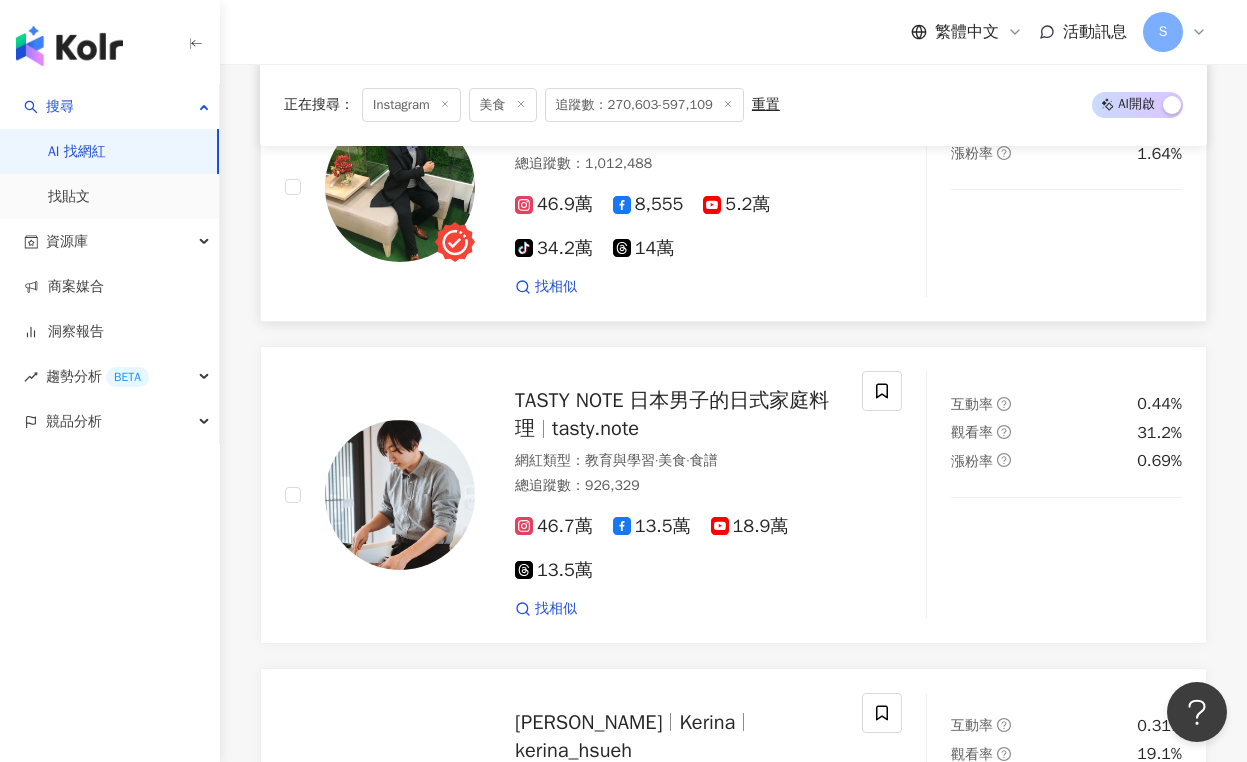 scroll, scrollTop: 45300, scrollLeft: 0, axis: vertical 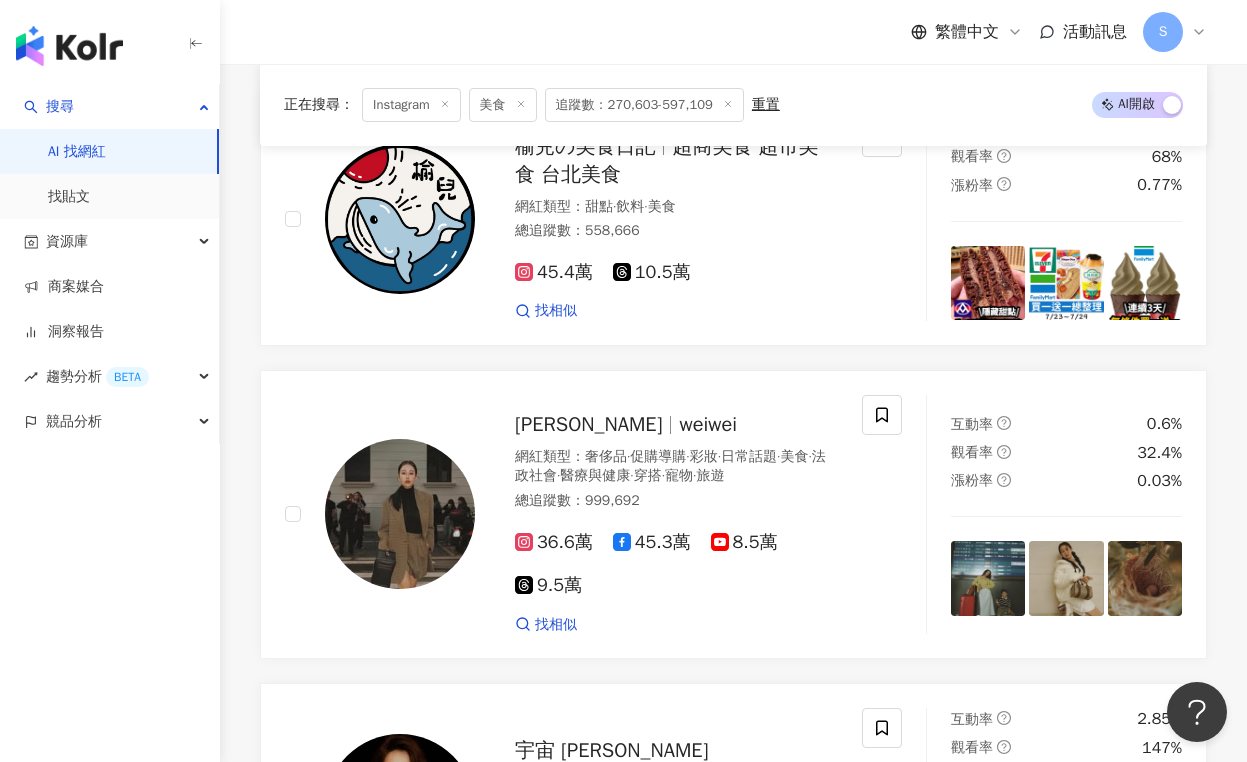 click on "繼續看更多" at bounding box center (734, 1391) 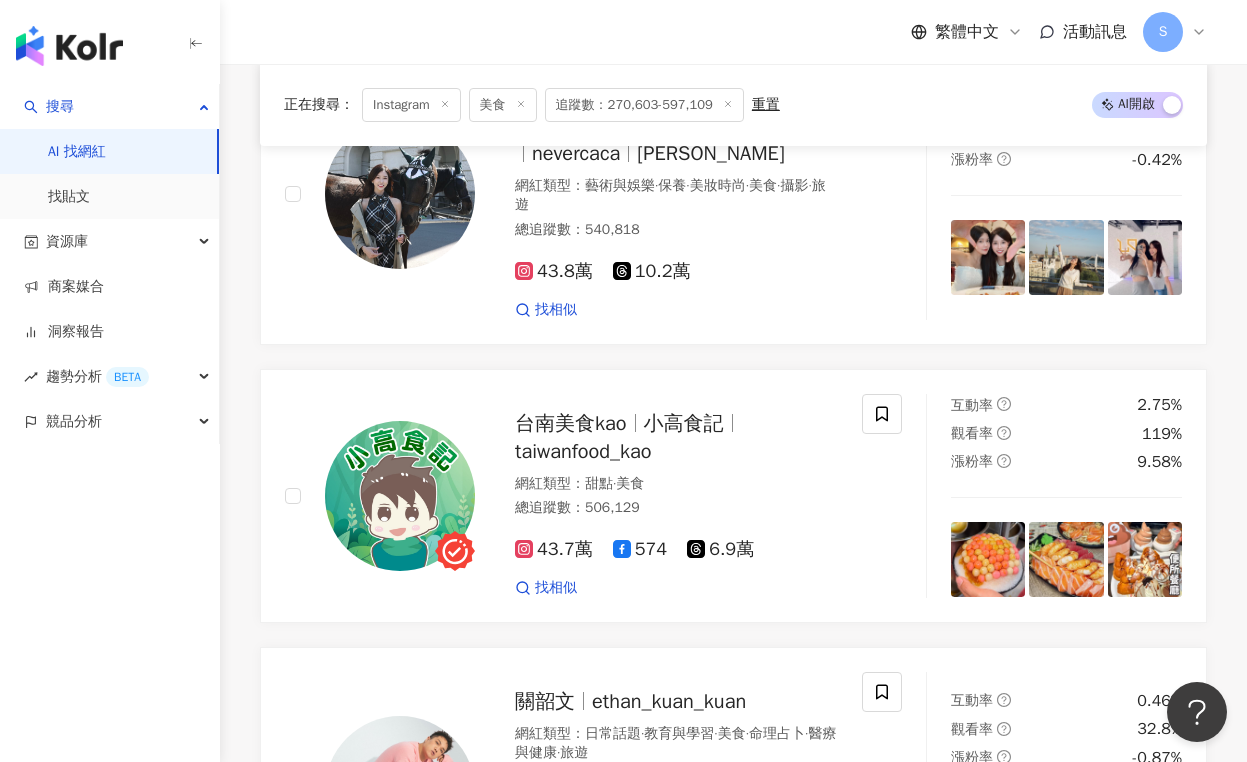 scroll, scrollTop: 51330, scrollLeft: 0, axis: vertical 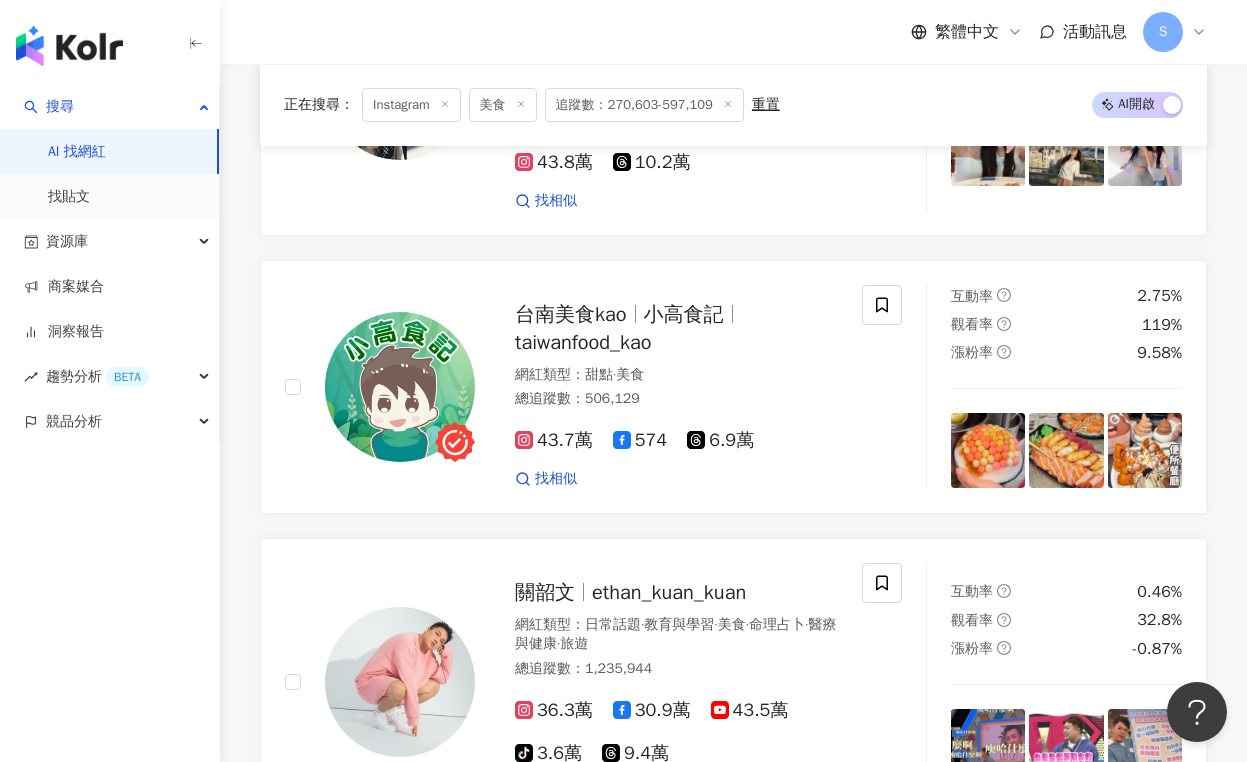 click on "繼續看更多" at bounding box center [734, 1496] 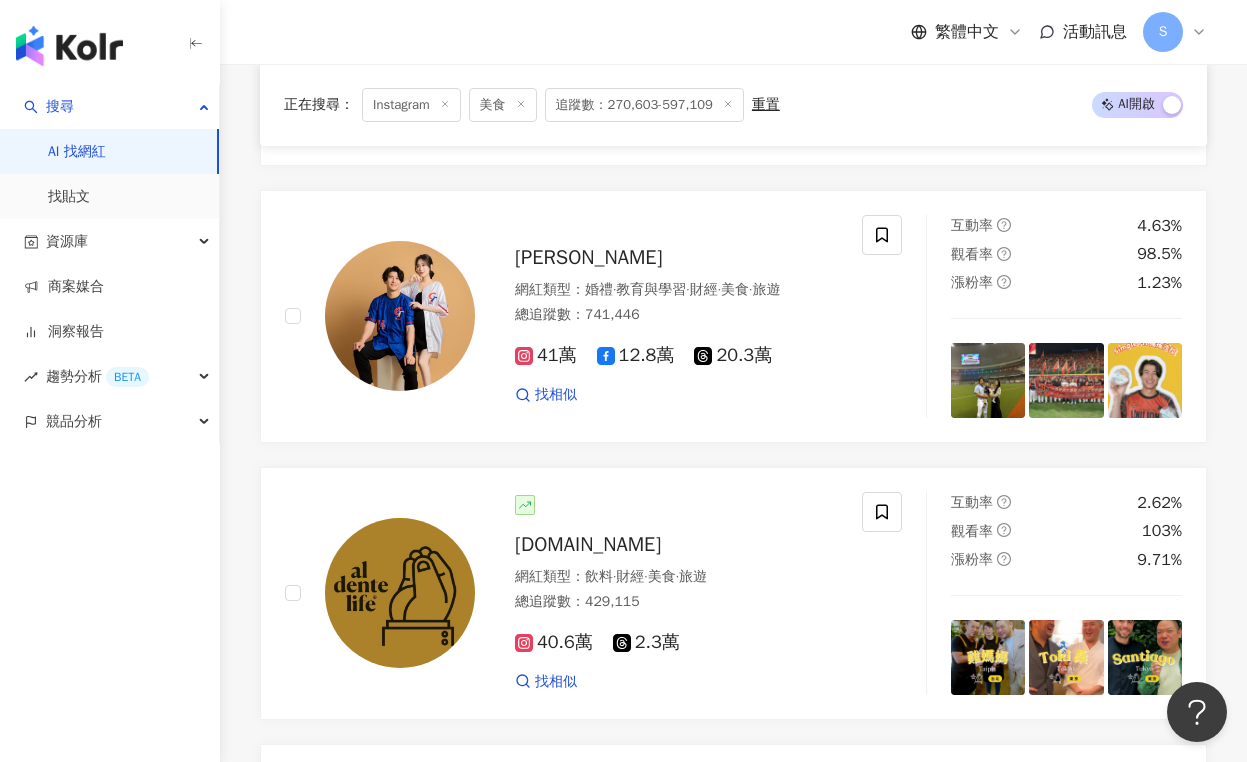 scroll, scrollTop: 54930, scrollLeft: 0, axis: vertical 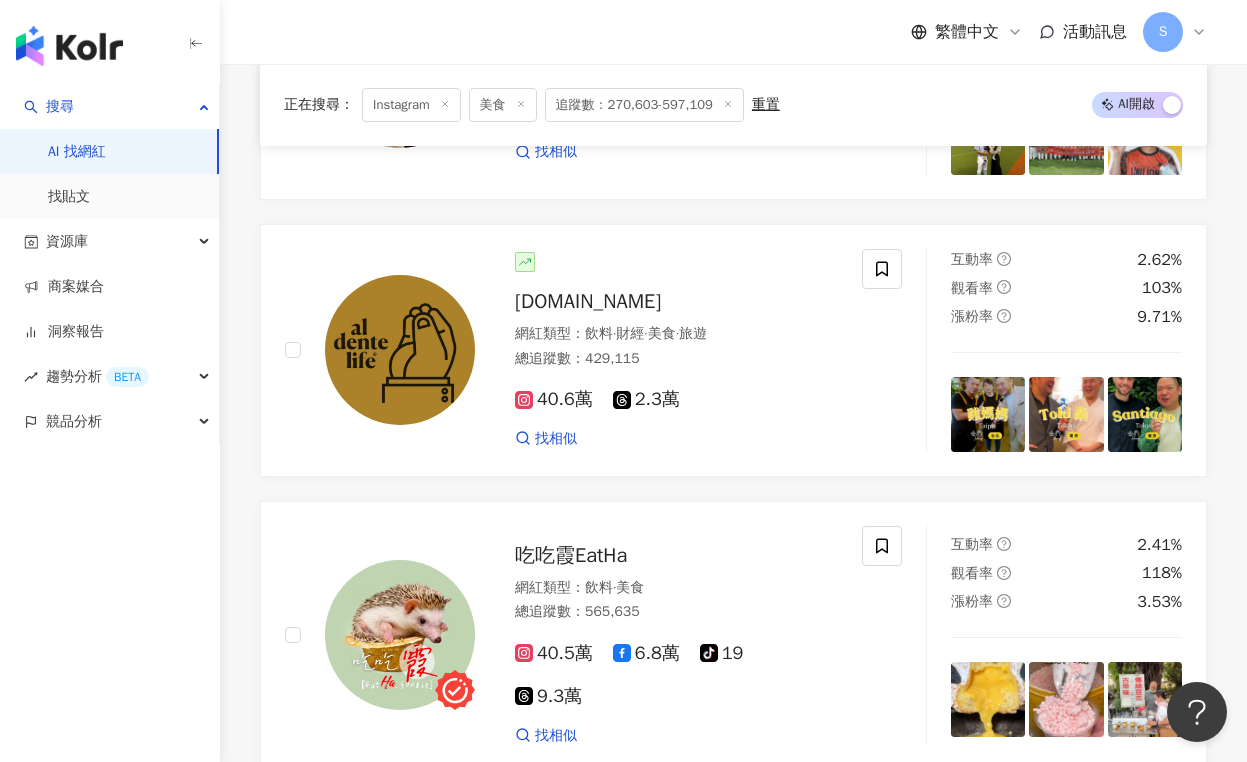 click on "繼續看更多" at bounding box center (734, 1474) 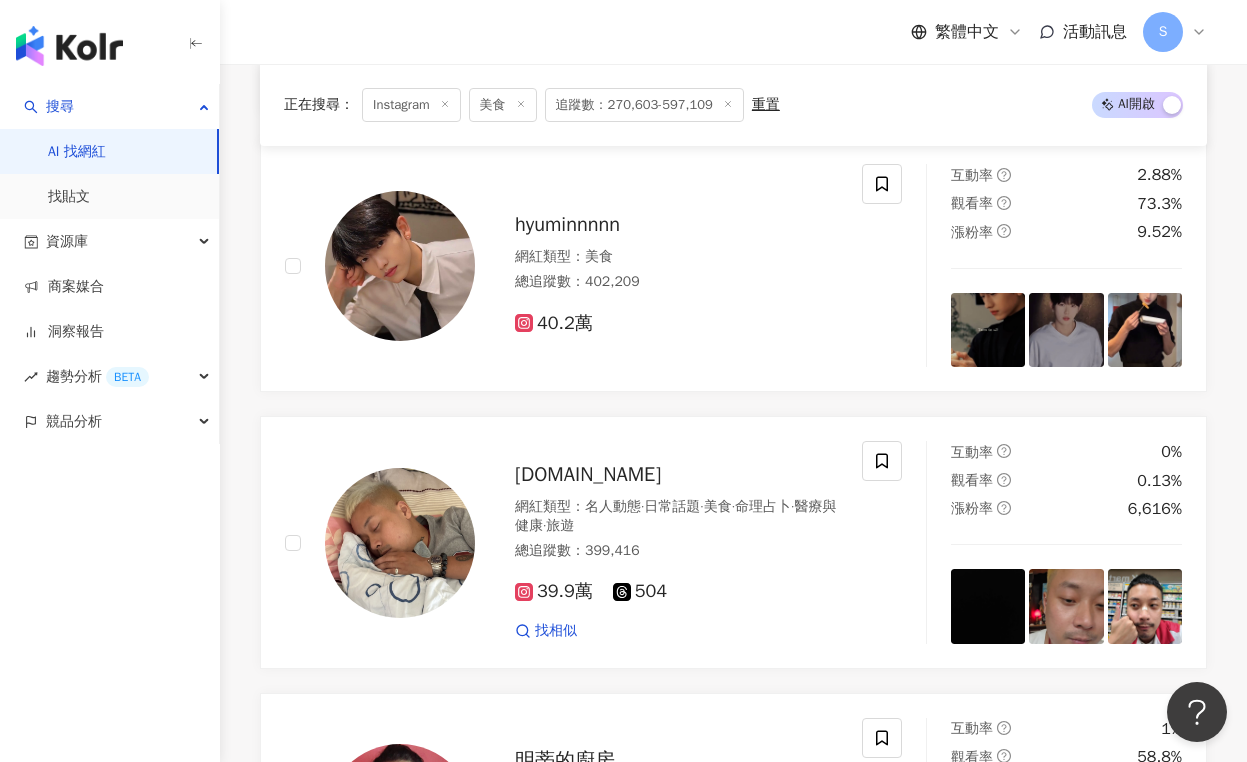 scroll, scrollTop: 55930, scrollLeft: 0, axis: vertical 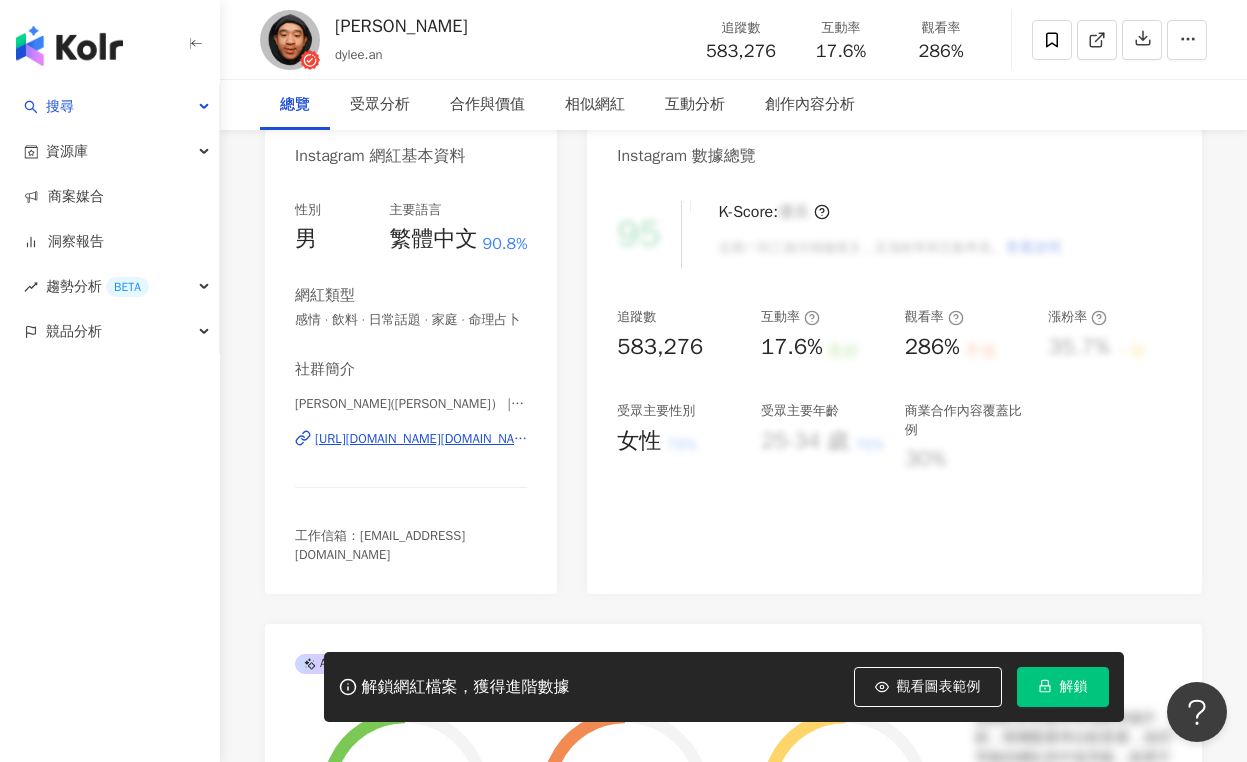 click on "[URL][DOMAIN_NAME][DOMAIN_NAME]" at bounding box center (421, 439) 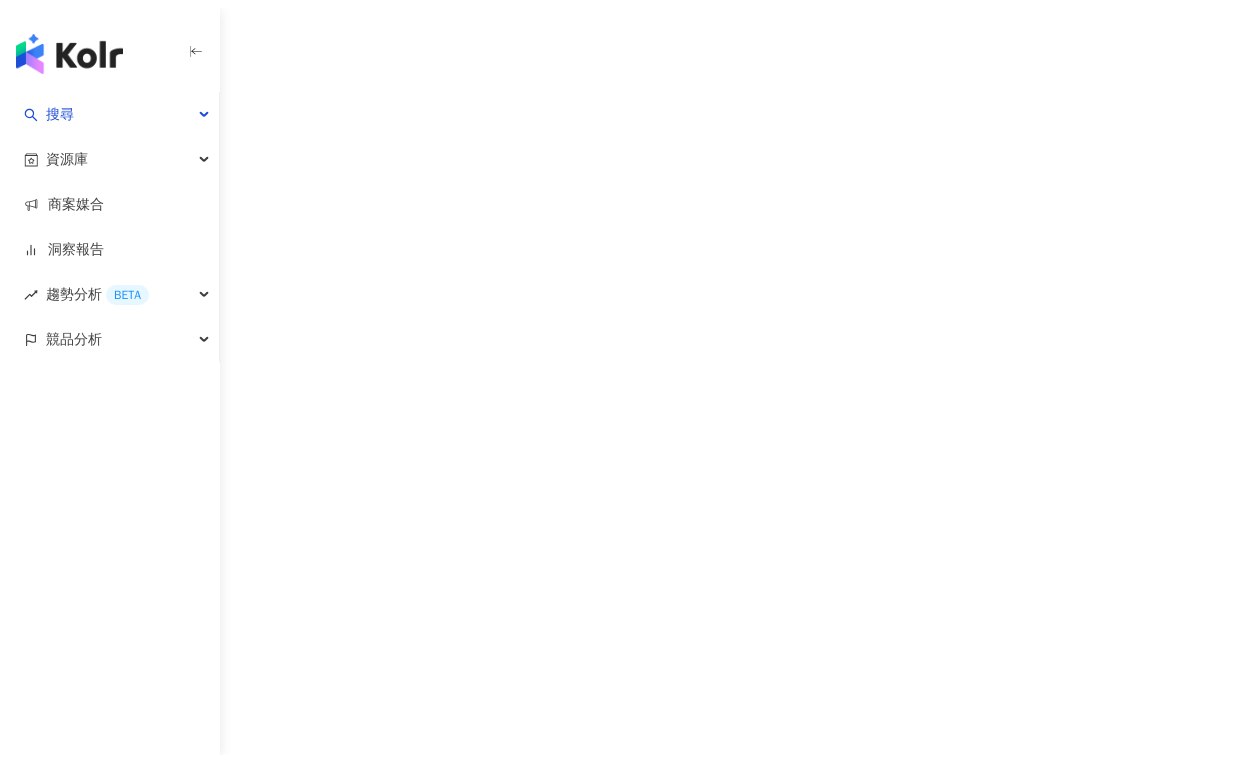 scroll, scrollTop: 0, scrollLeft: 0, axis: both 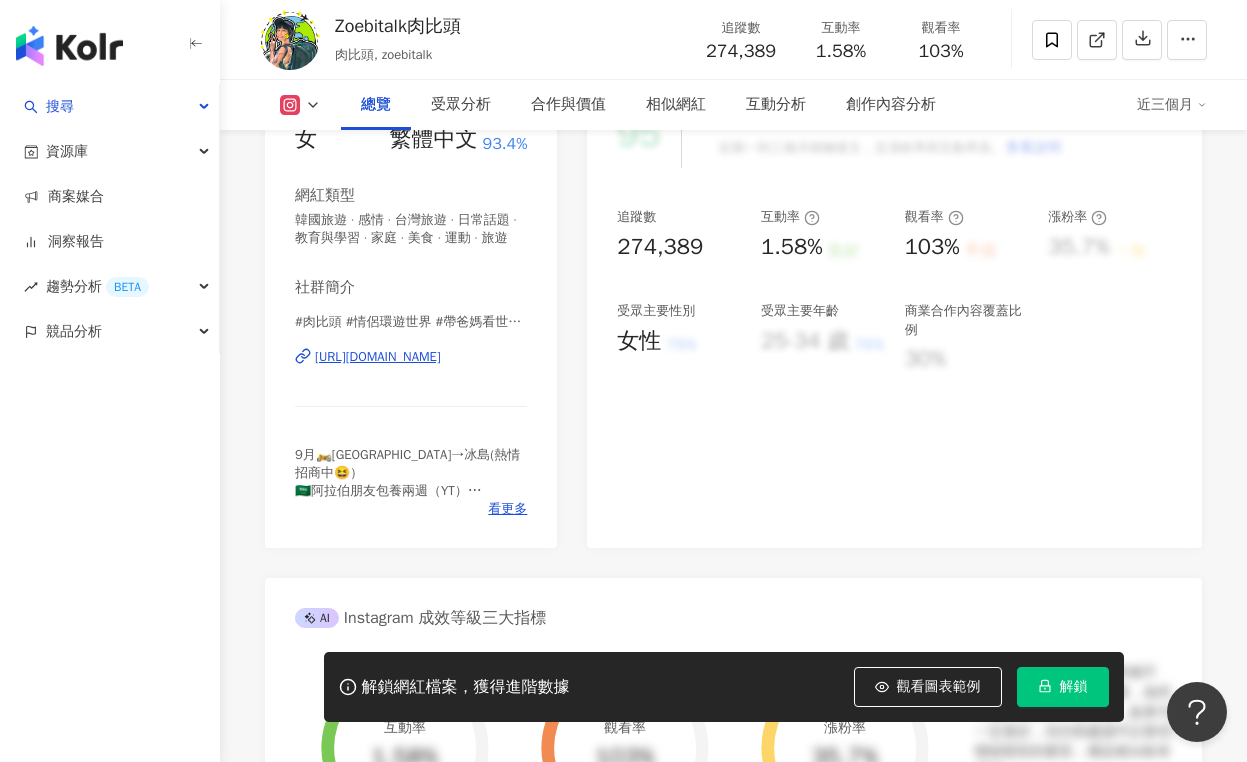click on "#肉比頭 #情侶環遊世界 #帶爸媽看世界 | zoebitalk [URL][DOMAIN_NAME]" at bounding box center [411, 371] 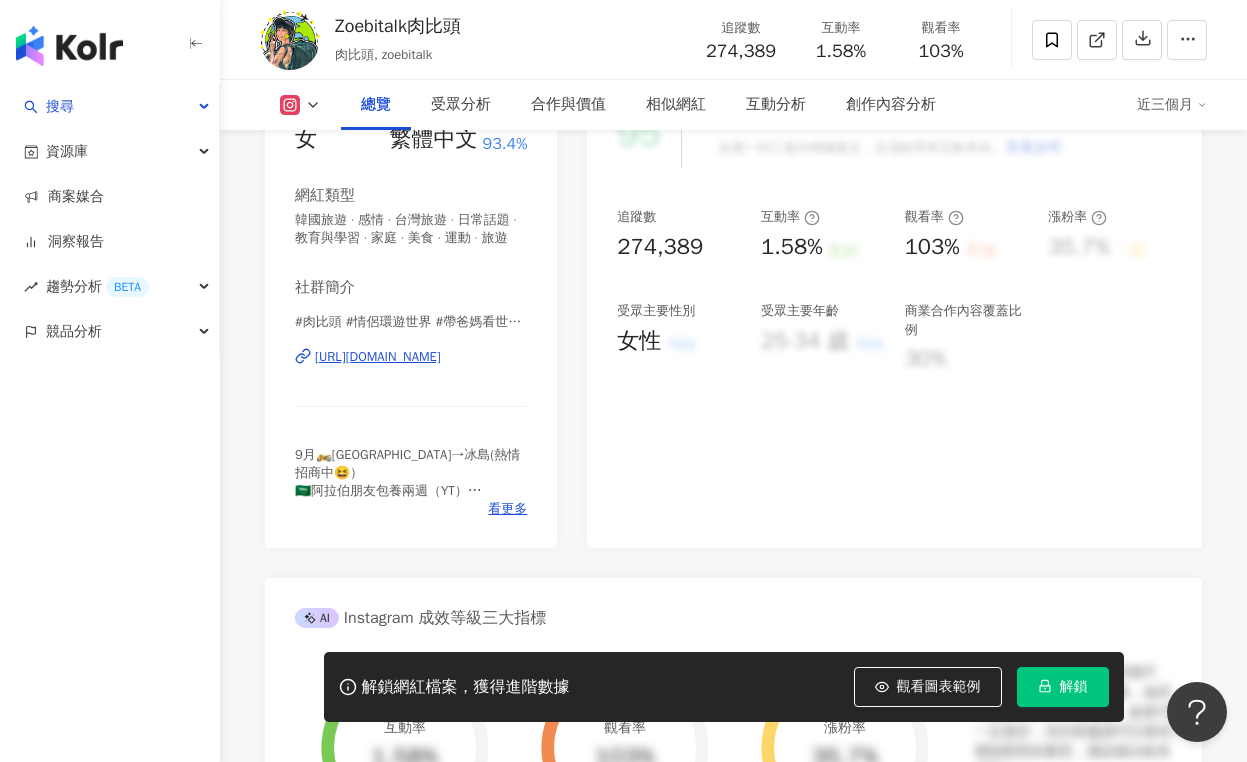 click on "[URL][DOMAIN_NAME]" at bounding box center [378, 357] 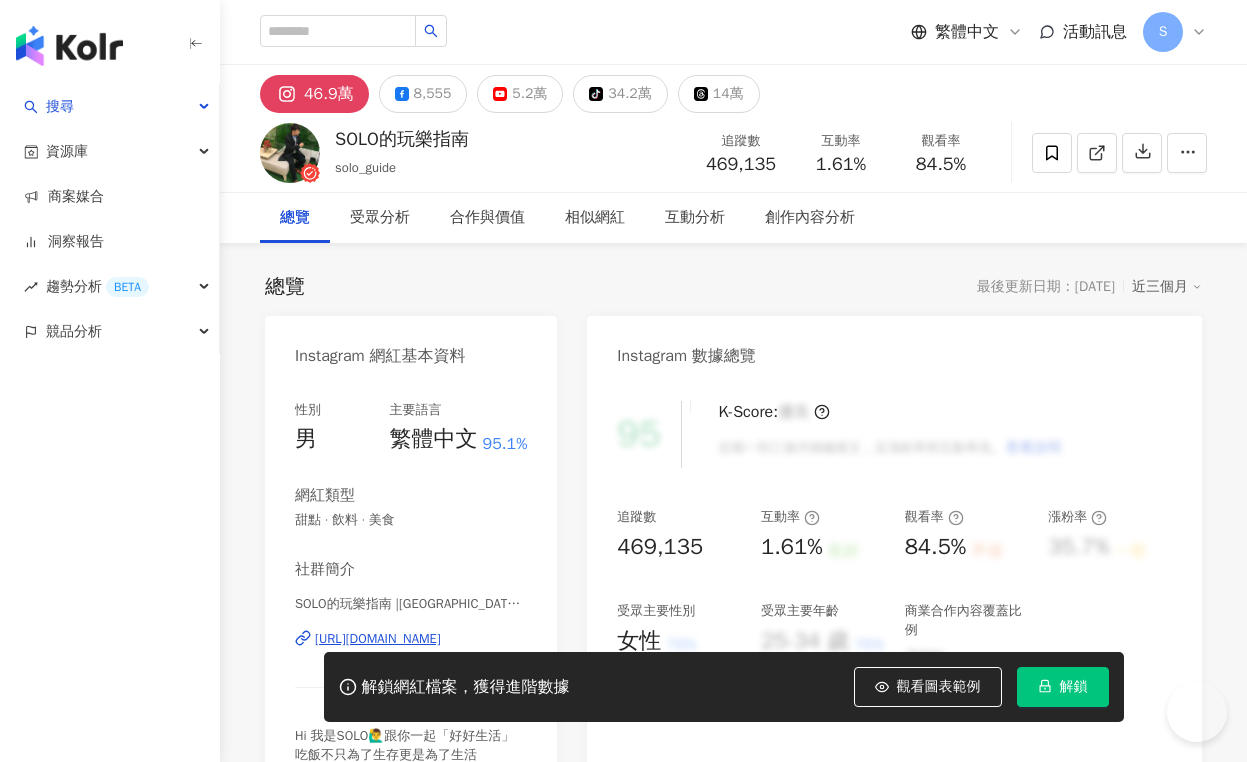 scroll, scrollTop: 0, scrollLeft: 0, axis: both 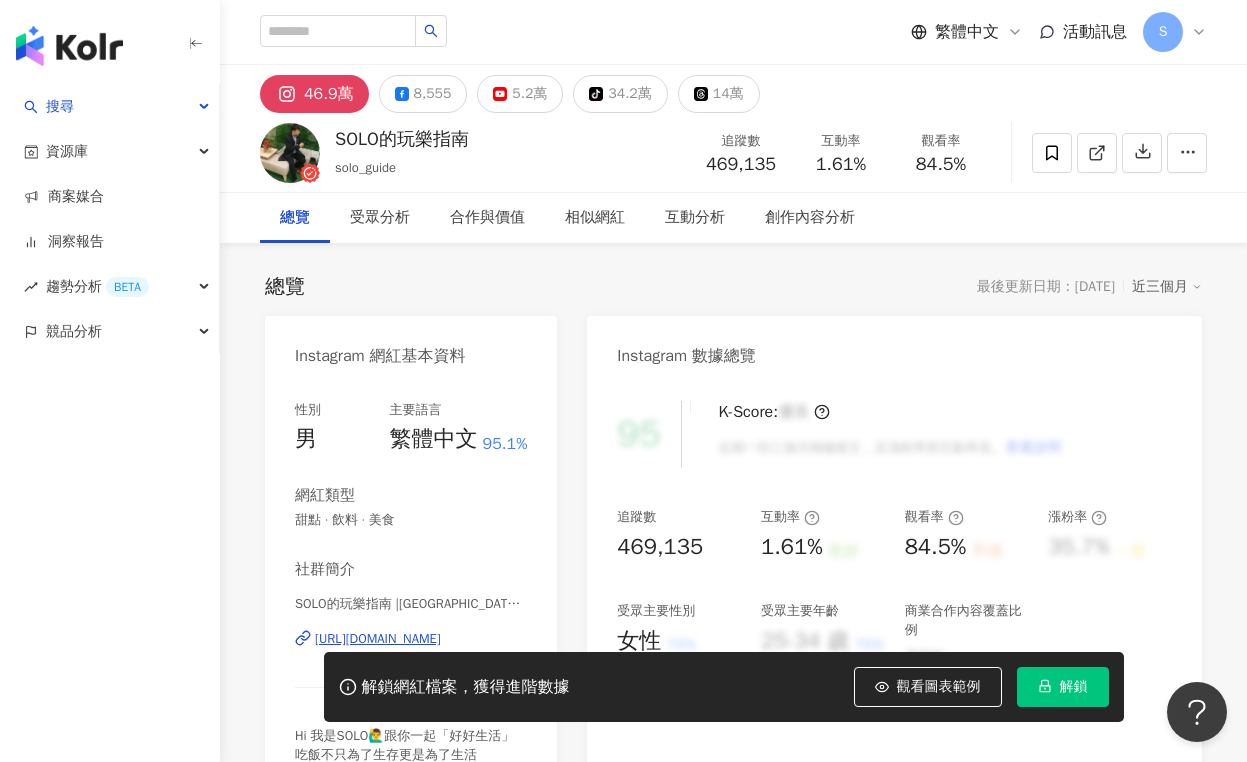 click on "[URL][DOMAIN_NAME]" at bounding box center (378, 639) 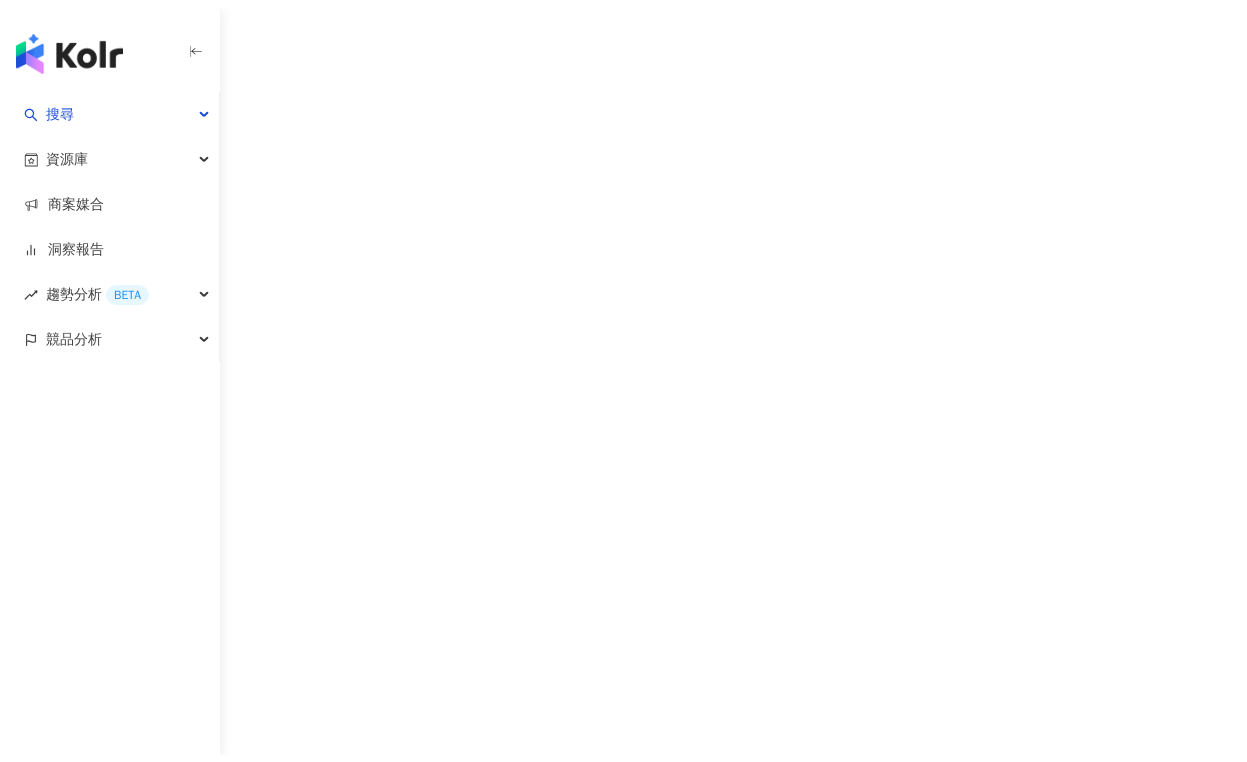 scroll, scrollTop: 0, scrollLeft: 0, axis: both 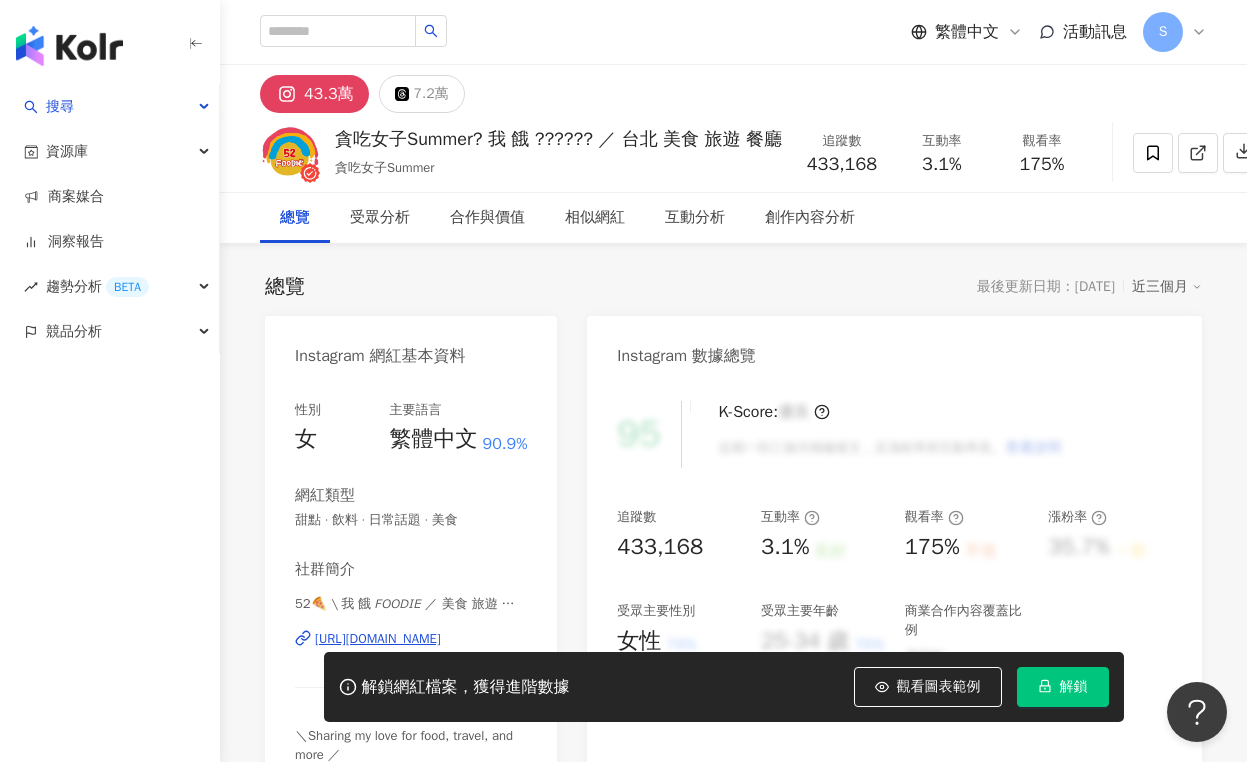 click on "[URL][DOMAIN_NAME]" at bounding box center [378, 639] 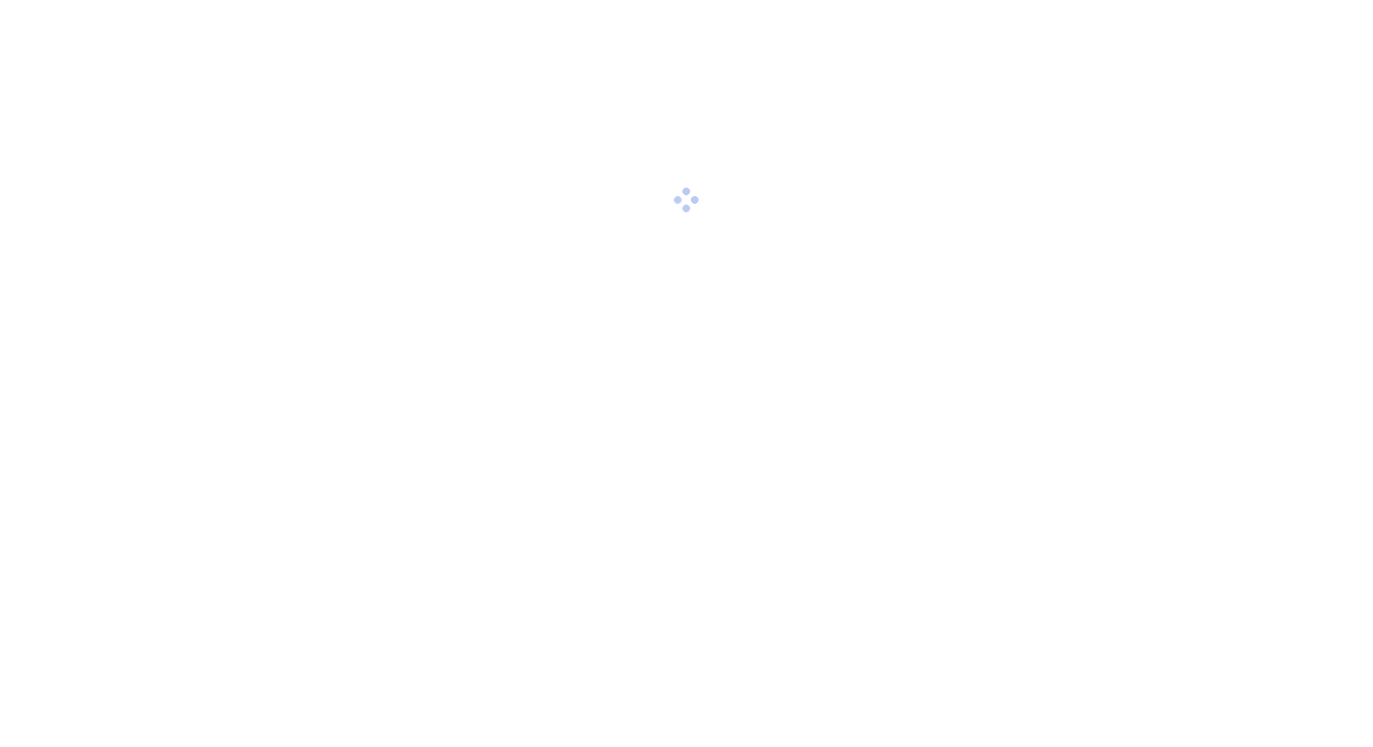 scroll, scrollTop: 0, scrollLeft: 0, axis: both 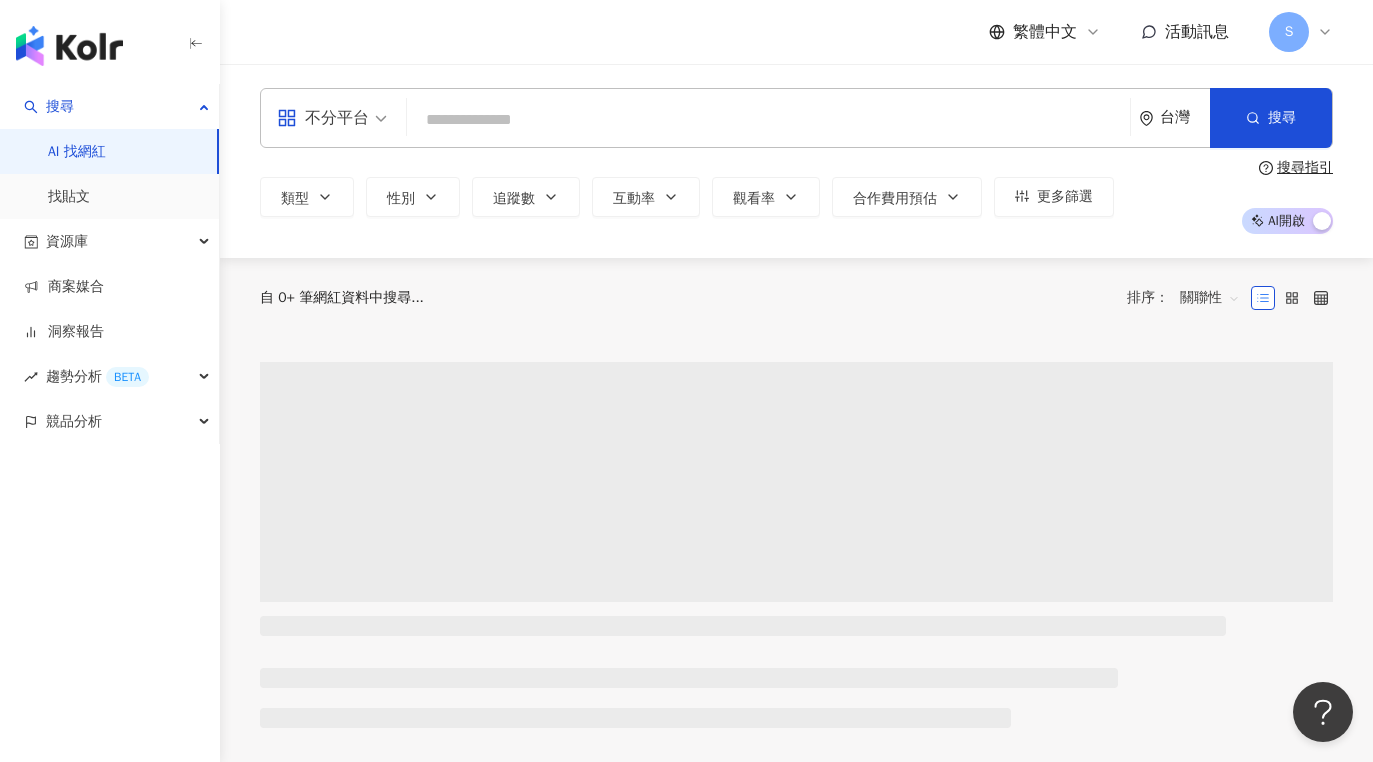click at bounding box center [768, 120] 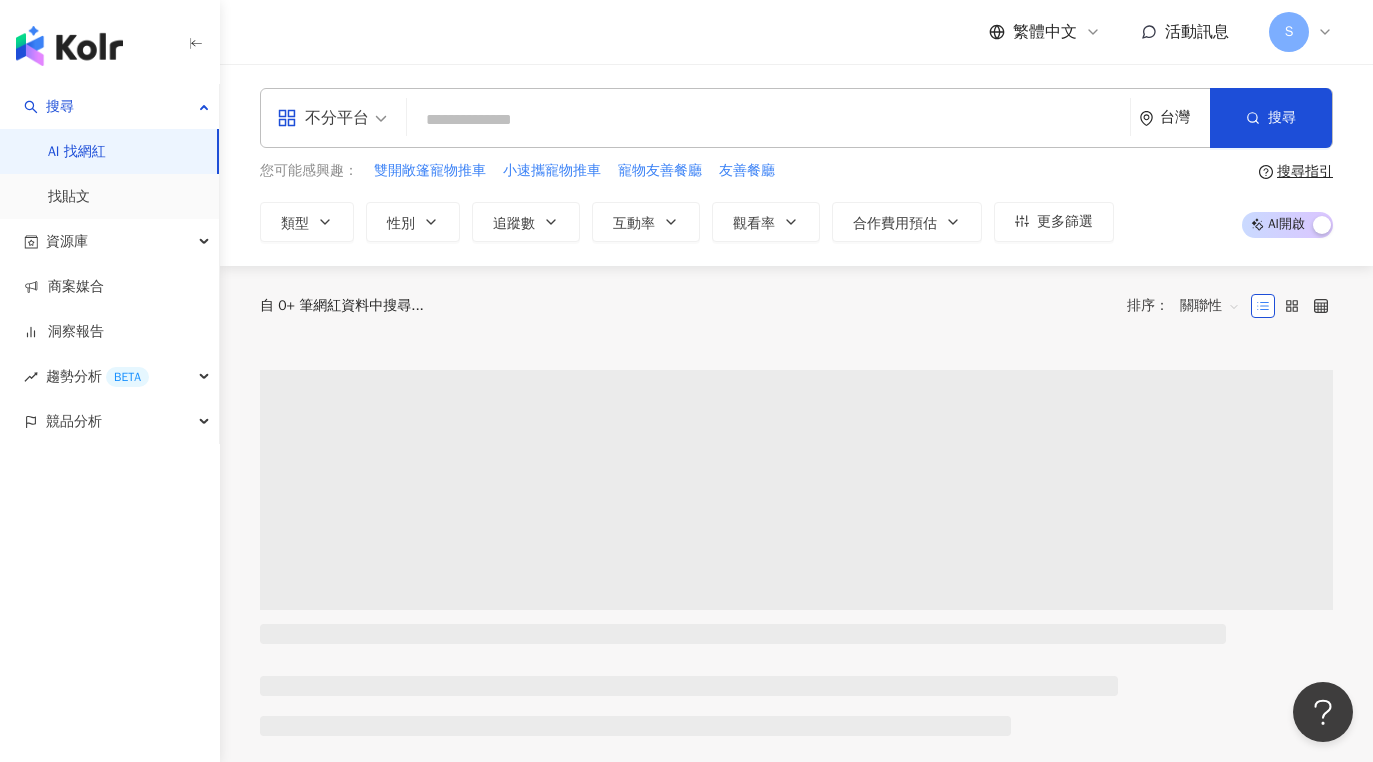 click on "不分平台" at bounding box center [323, 118] 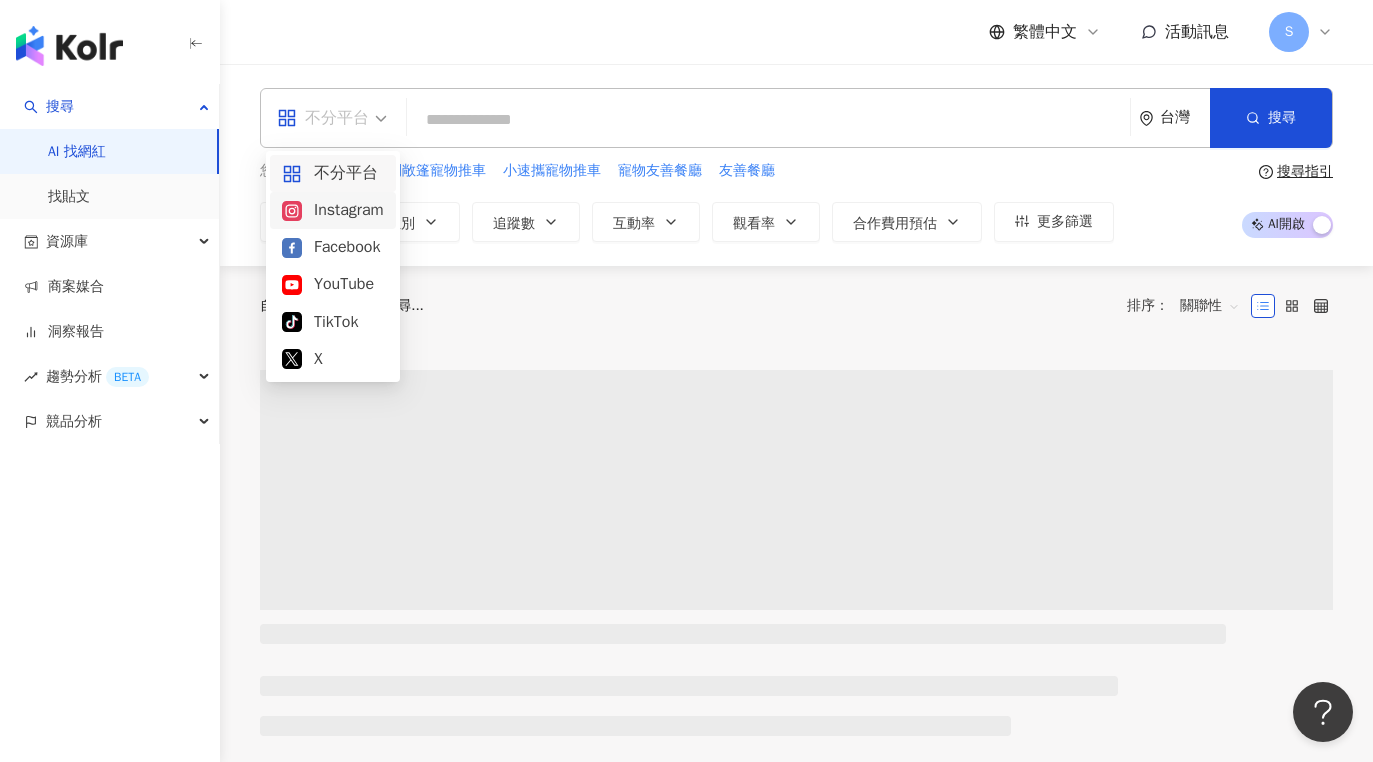 click on "Instagram" at bounding box center [333, 210] 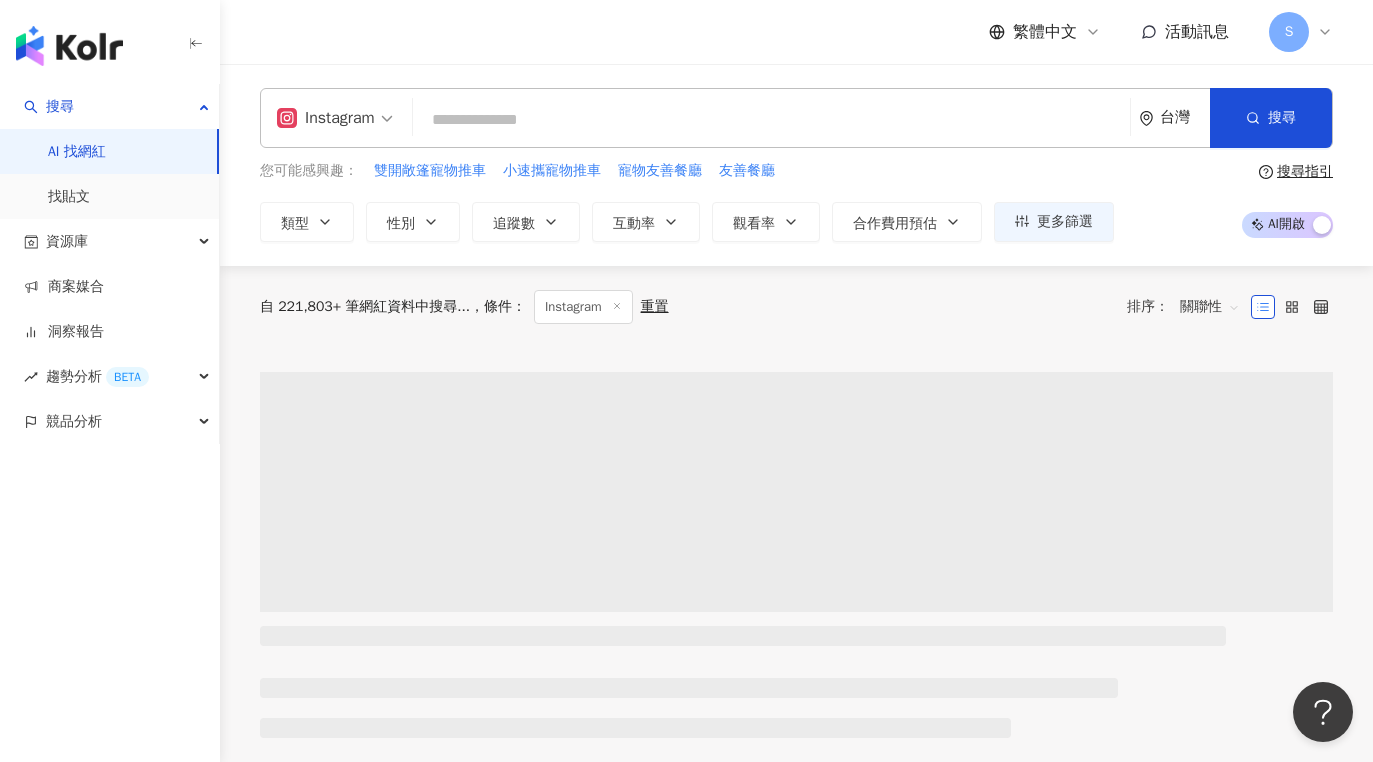 click at bounding box center (771, 120) 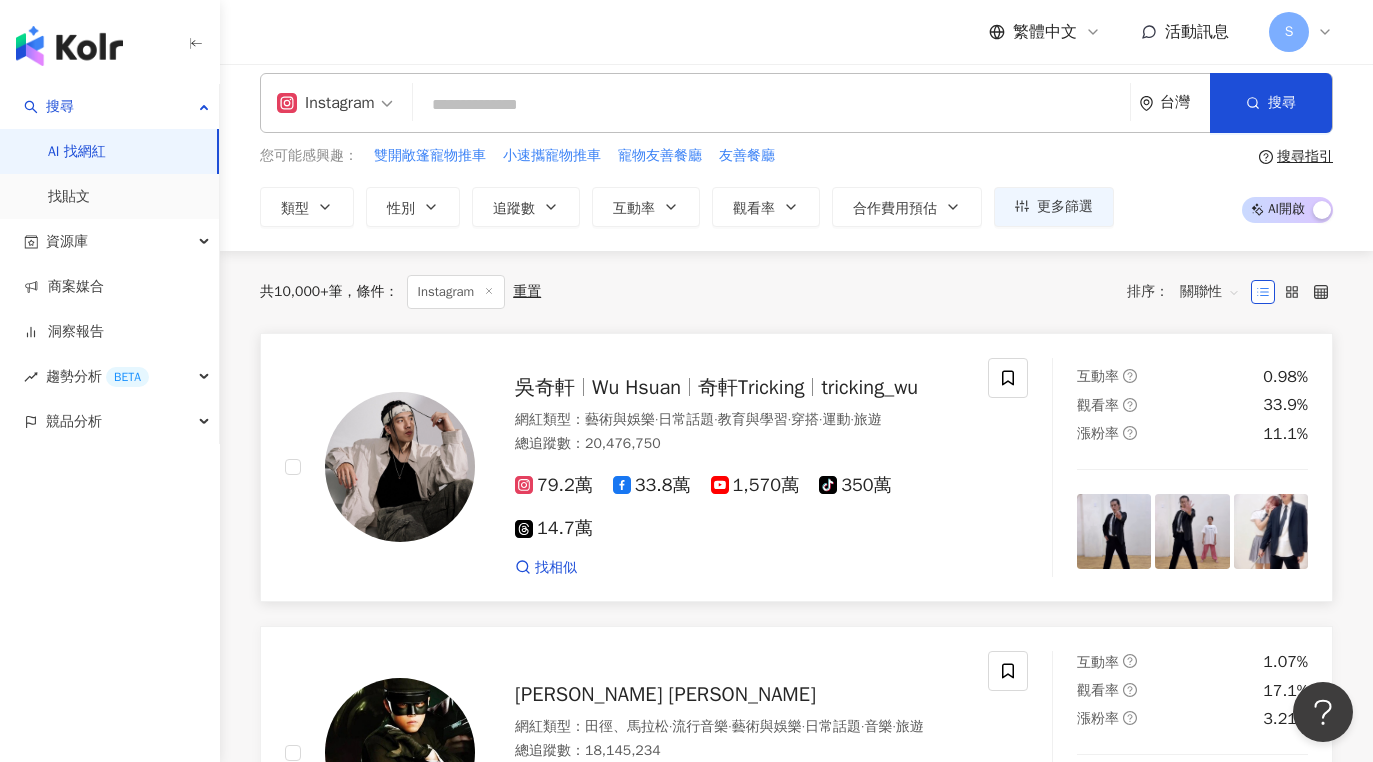 scroll, scrollTop: 0, scrollLeft: 0, axis: both 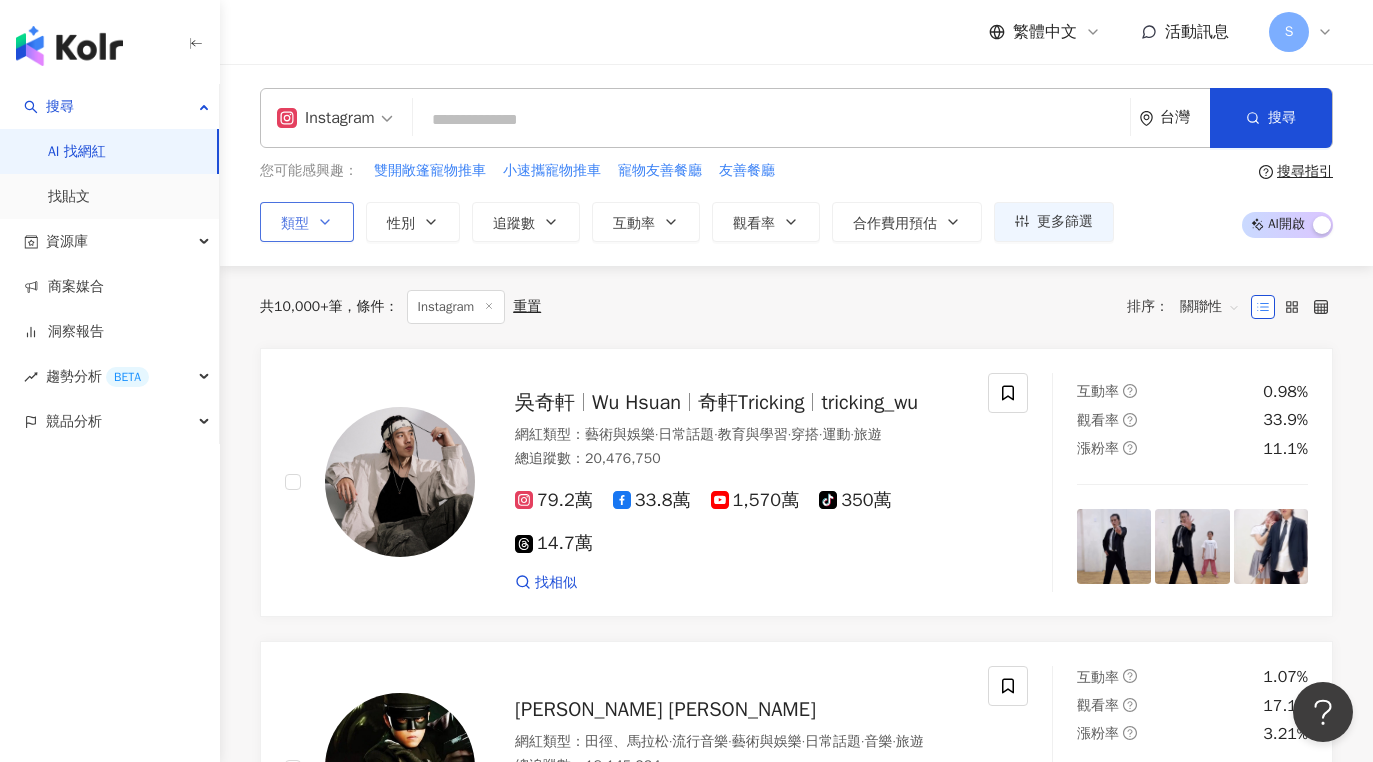 click on "類型" at bounding box center (307, 222) 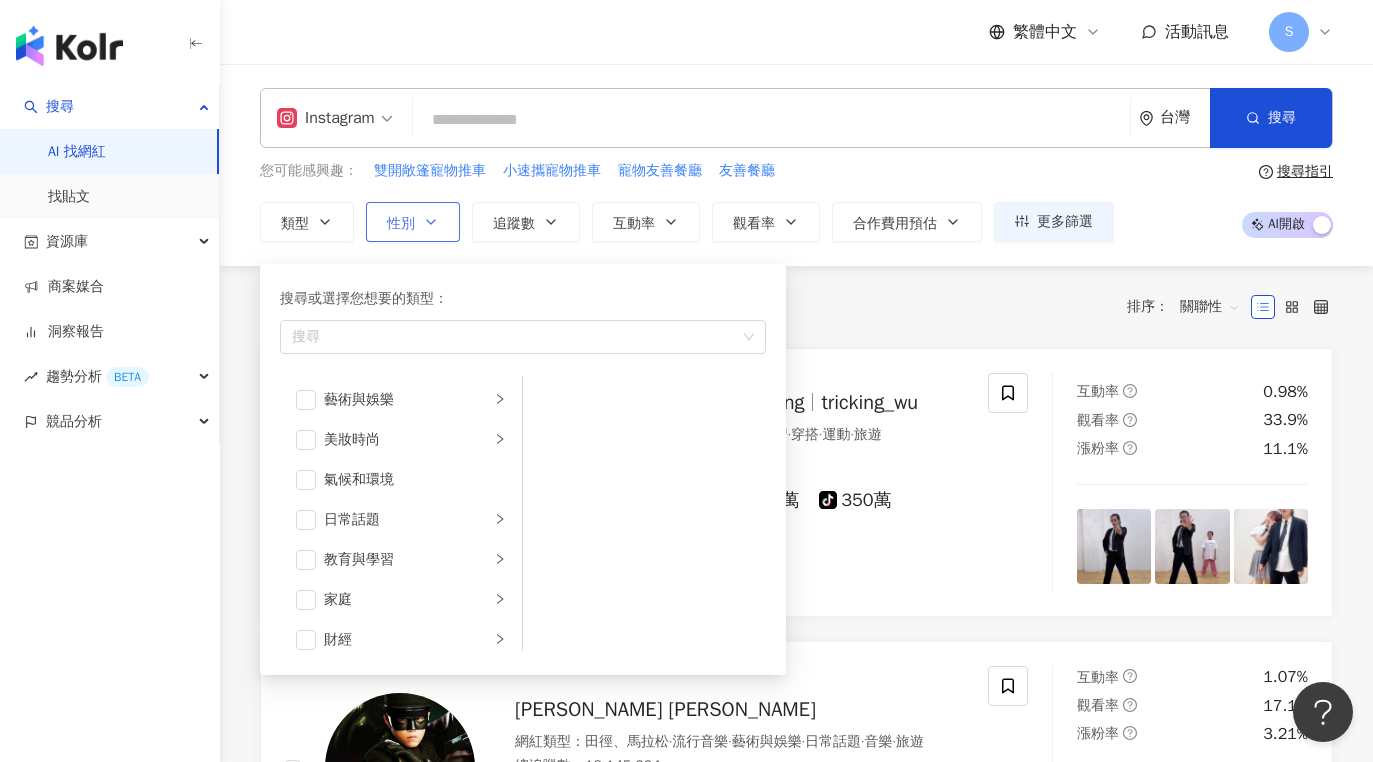 click 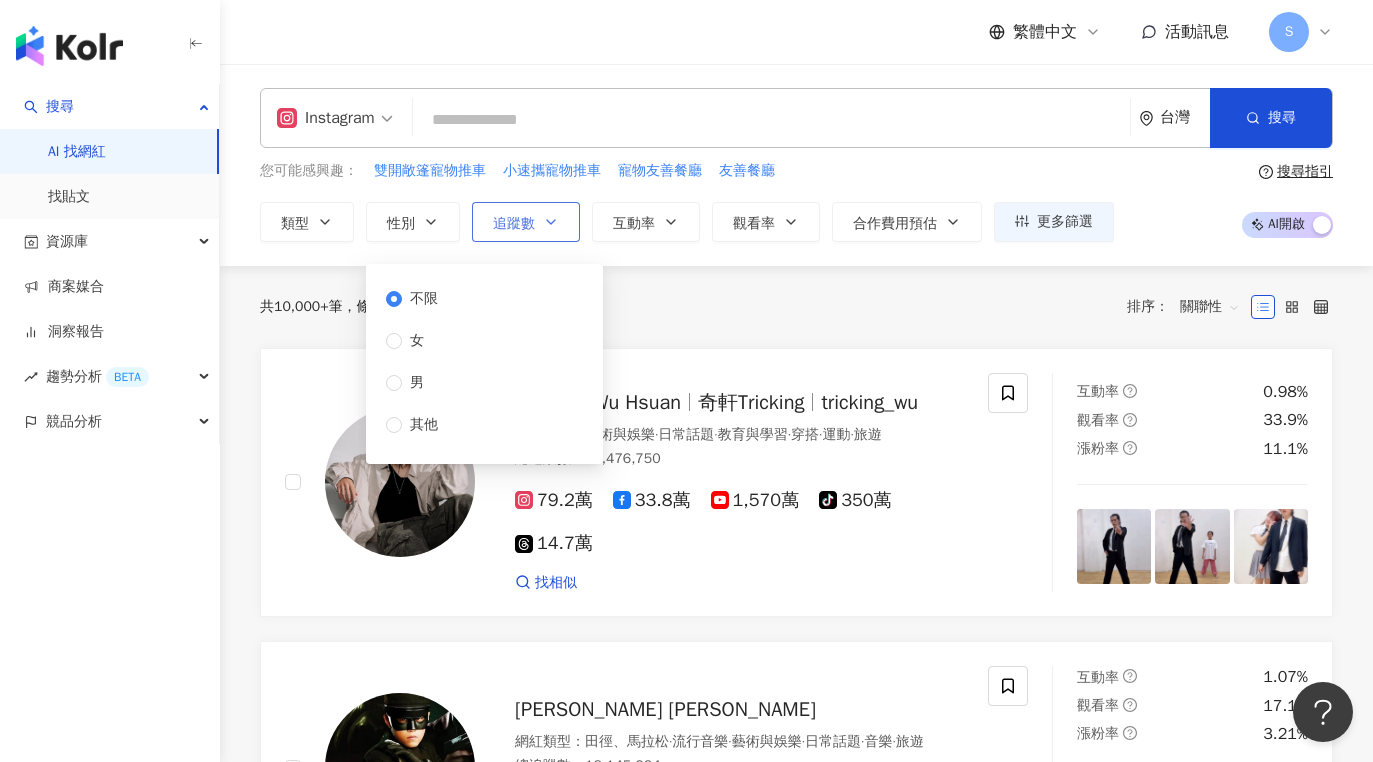 click on "追蹤數" at bounding box center [526, 222] 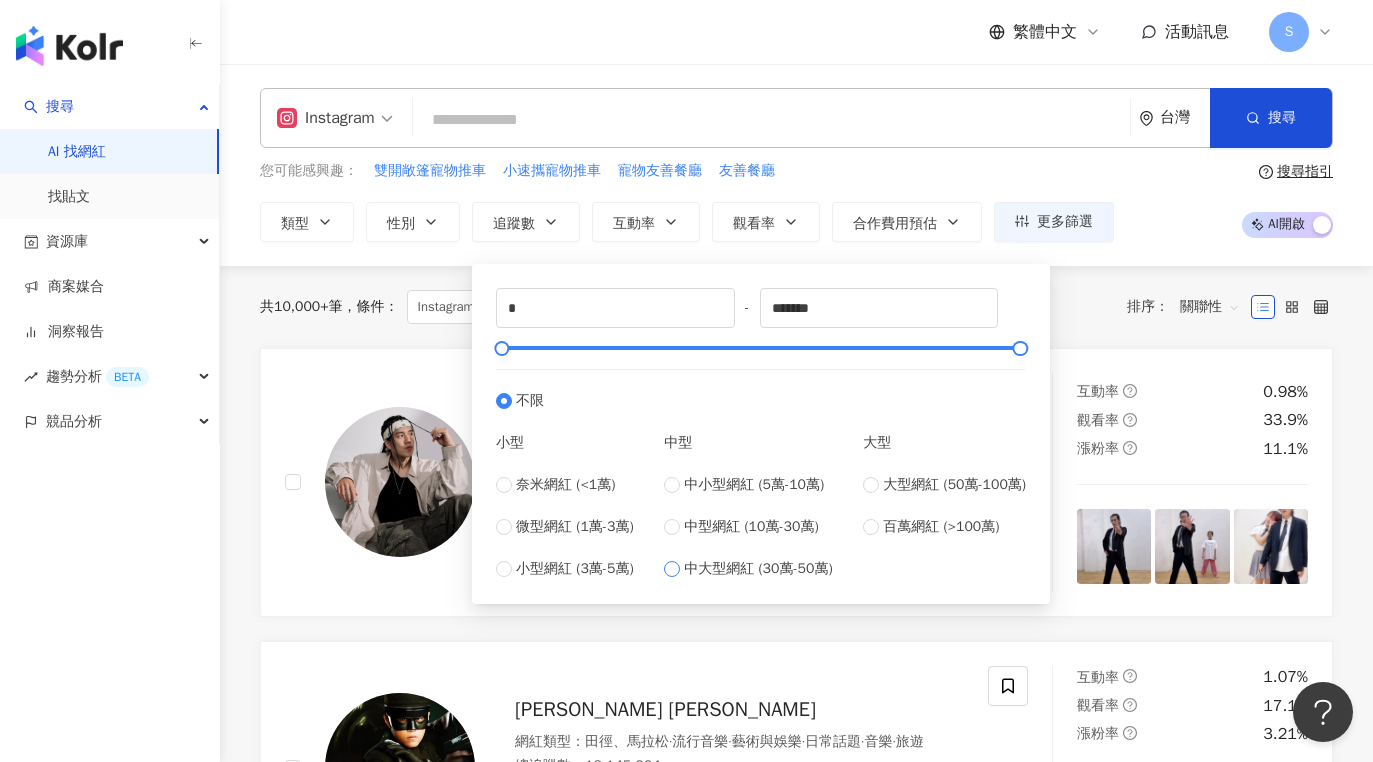 click on "中大型網紅 (30萬-50萬)" at bounding box center [758, 569] 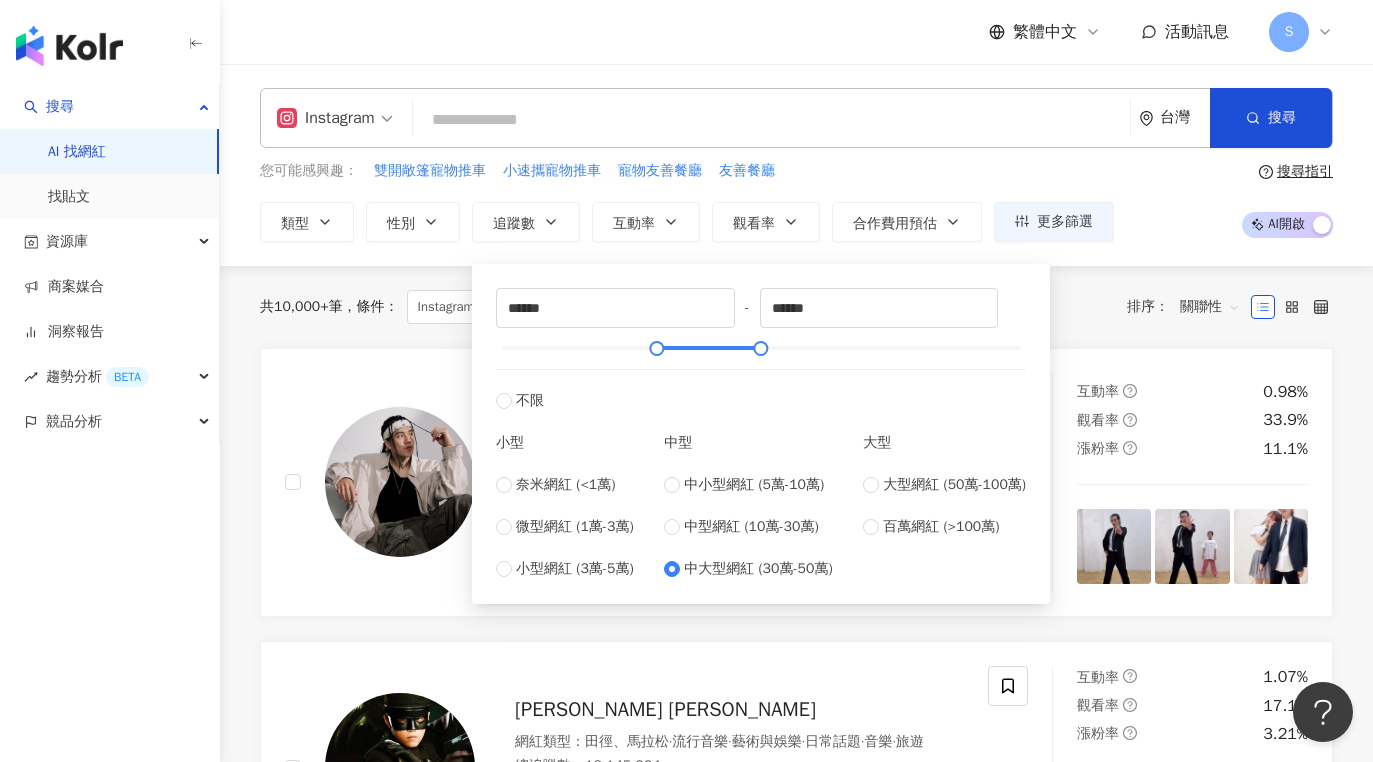 drag, startPoint x: 663, startPoint y: 328, endPoint x: 646, endPoint y: 333, distance: 17.720045 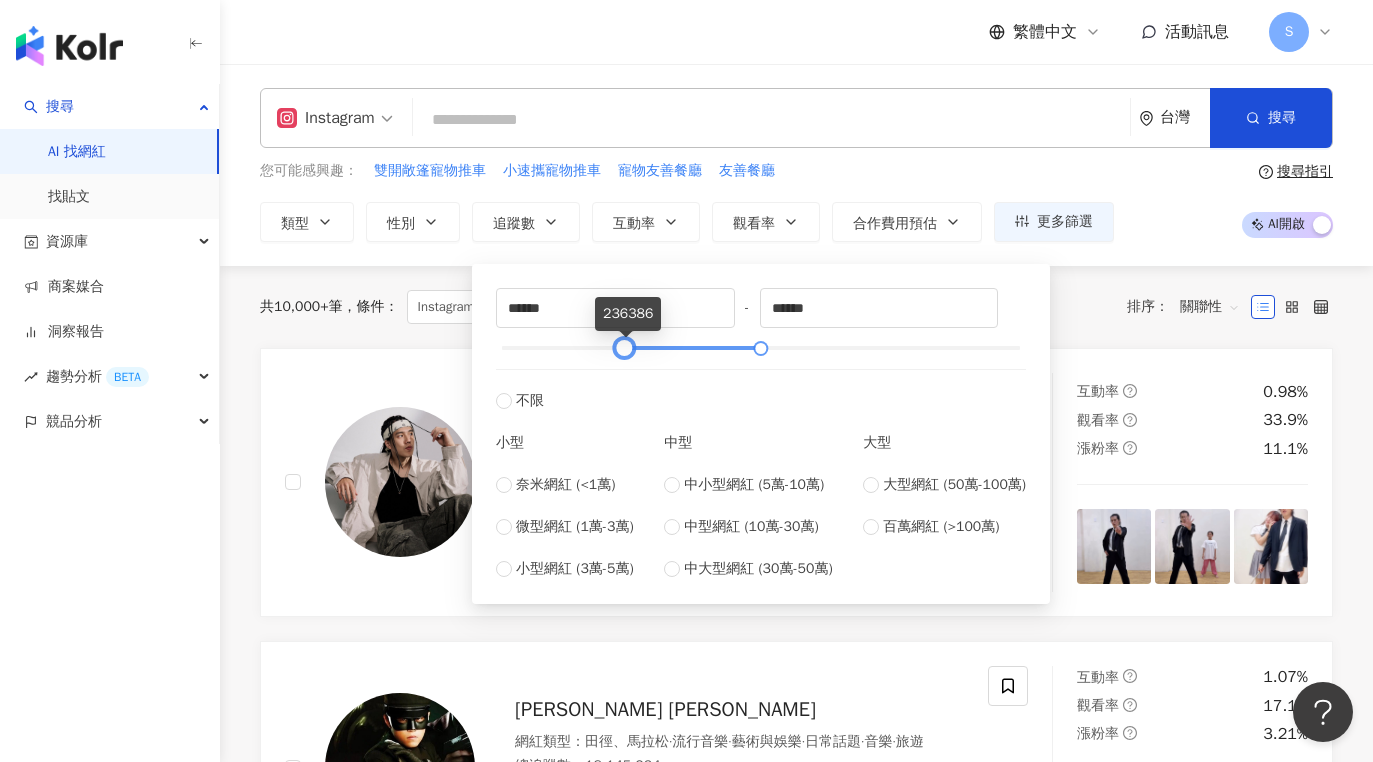 drag, startPoint x: 659, startPoint y: 347, endPoint x: 625, endPoint y: 355, distance: 34.928497 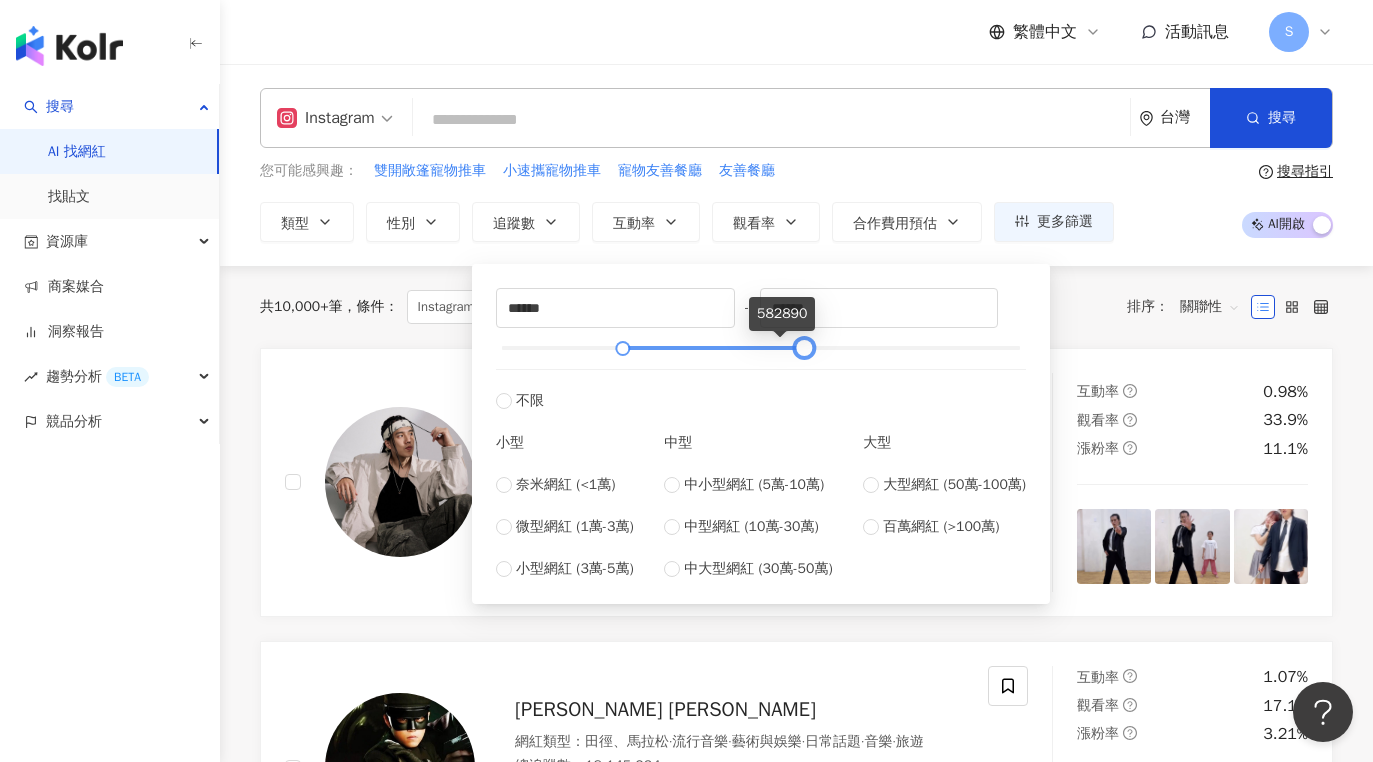 type on "******" 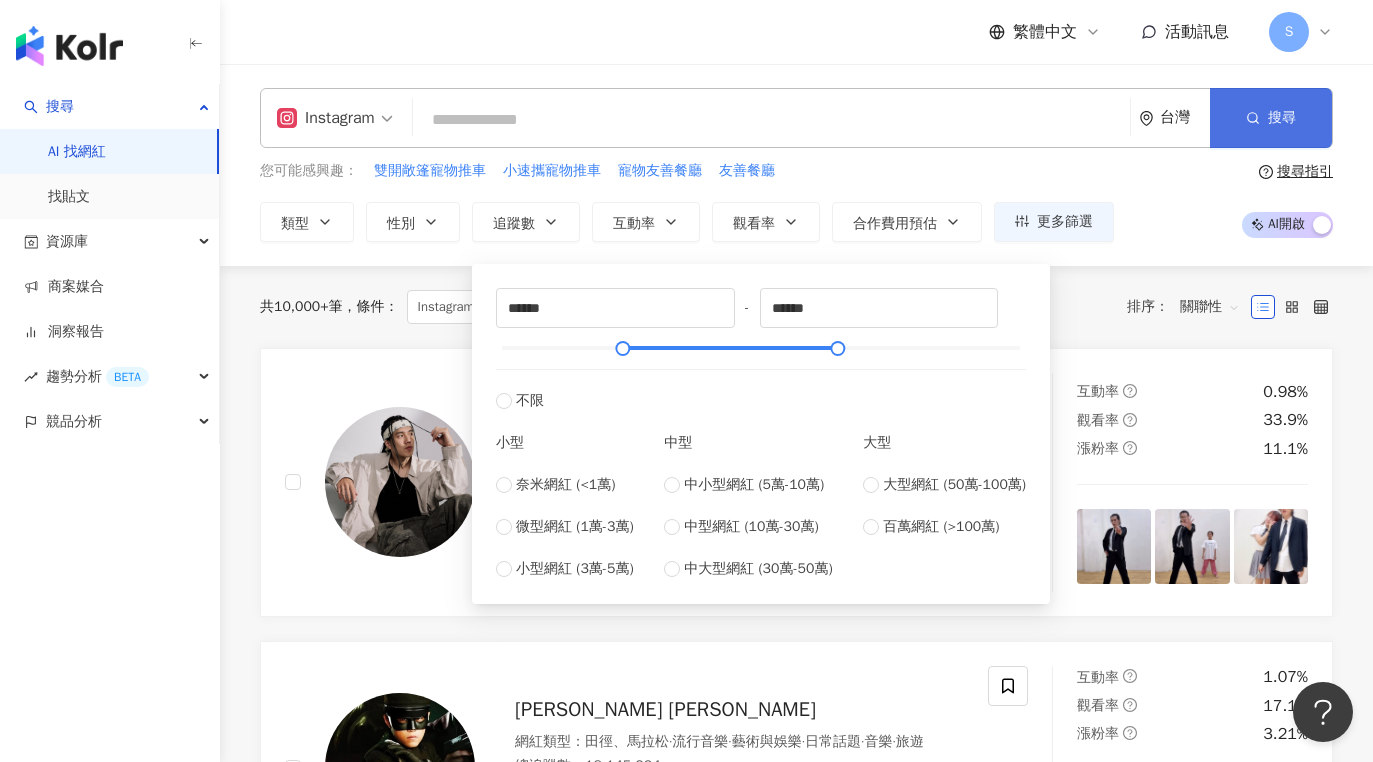 click on "搜尋" at bounding box center [1282, 118] 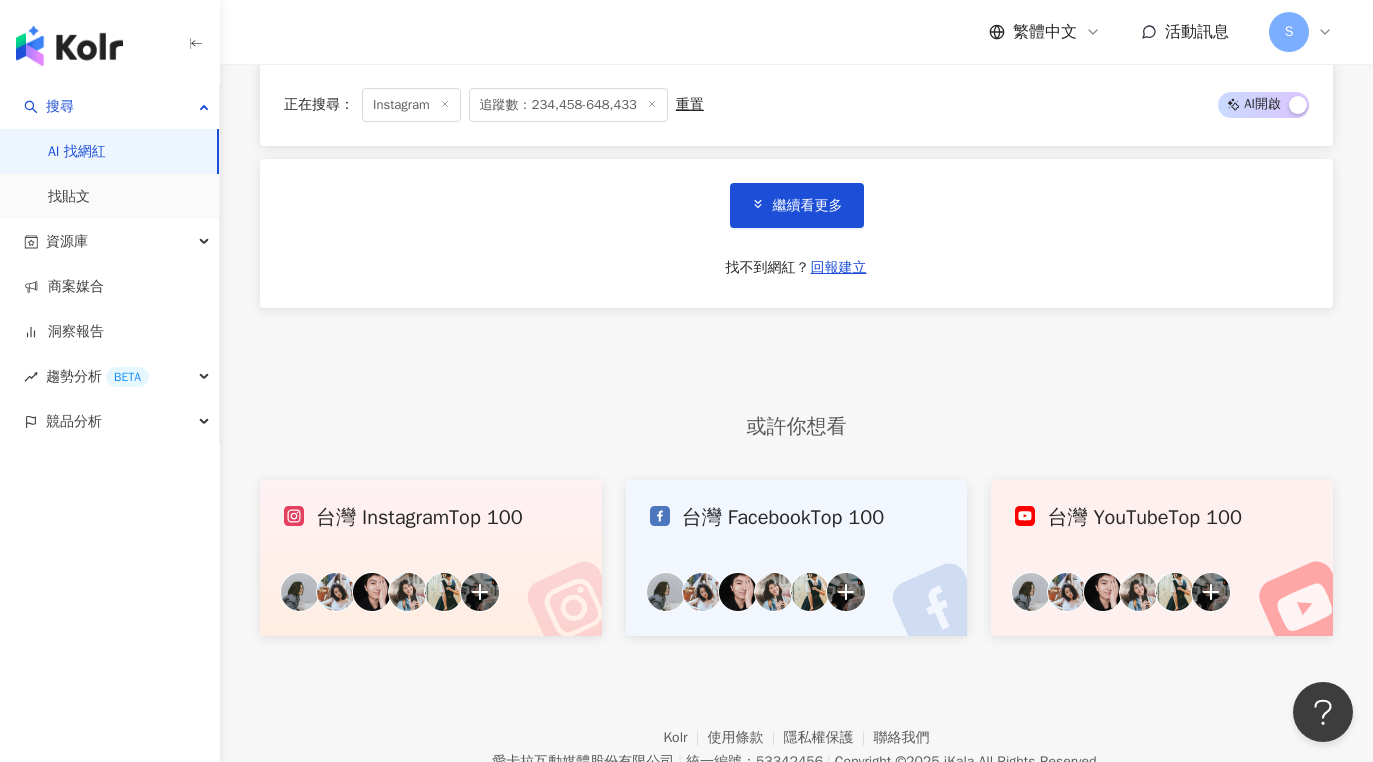scroll, scrollTop: 3162, scrollLeft: 0, axis: vertical 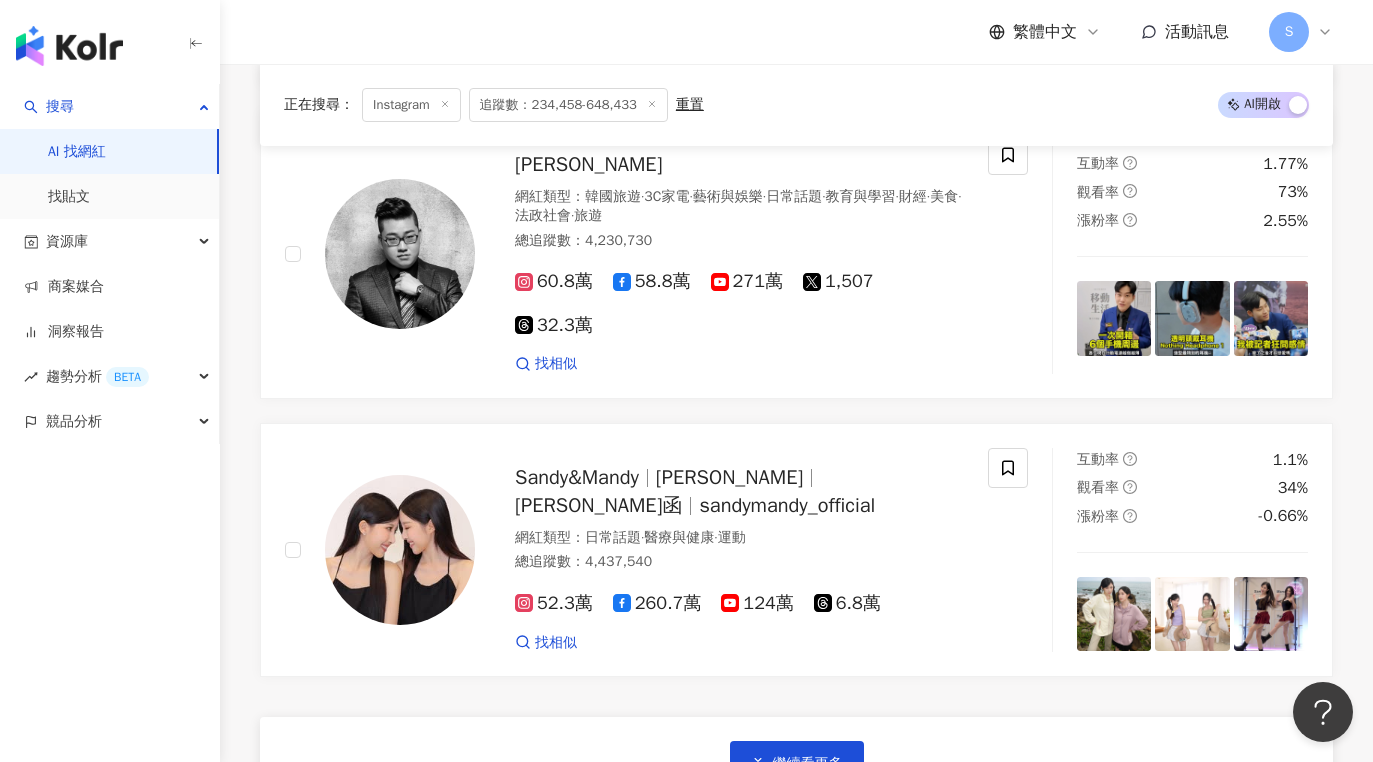 click on "繼續看更多 找不到網紅？ 回報建立" at bounding box center (796, 791) 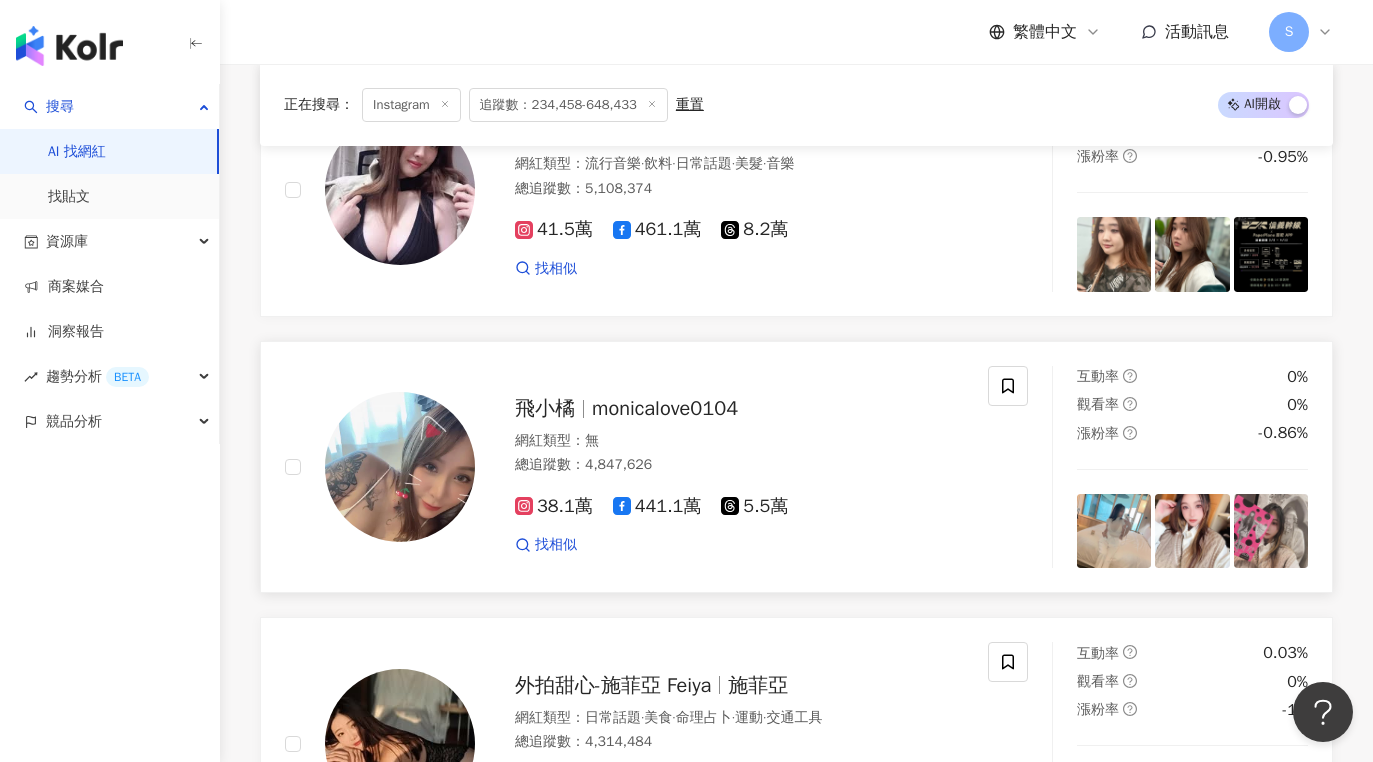scroll, scrollTop: 0, scrollLeft: 0, axis: both 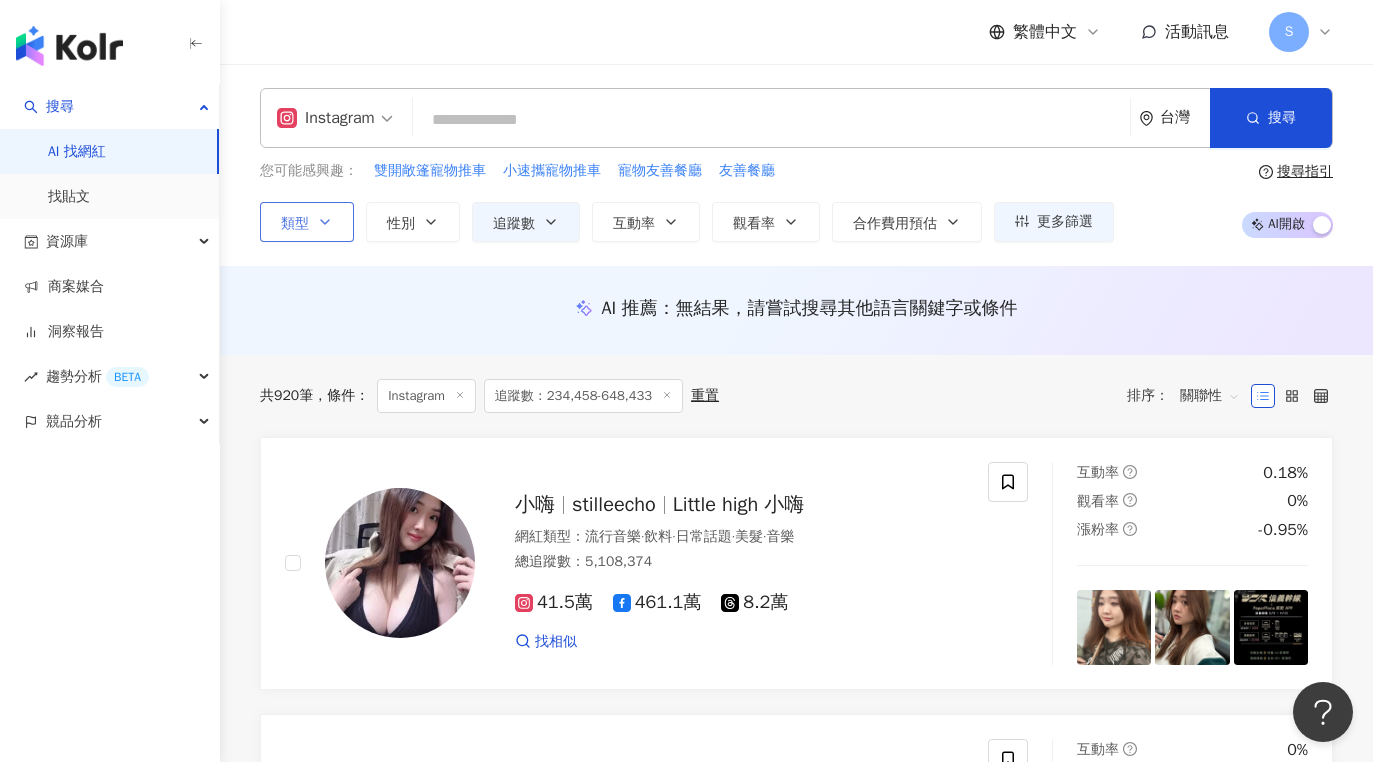 click on "類型" at bounding box center [307, 222] 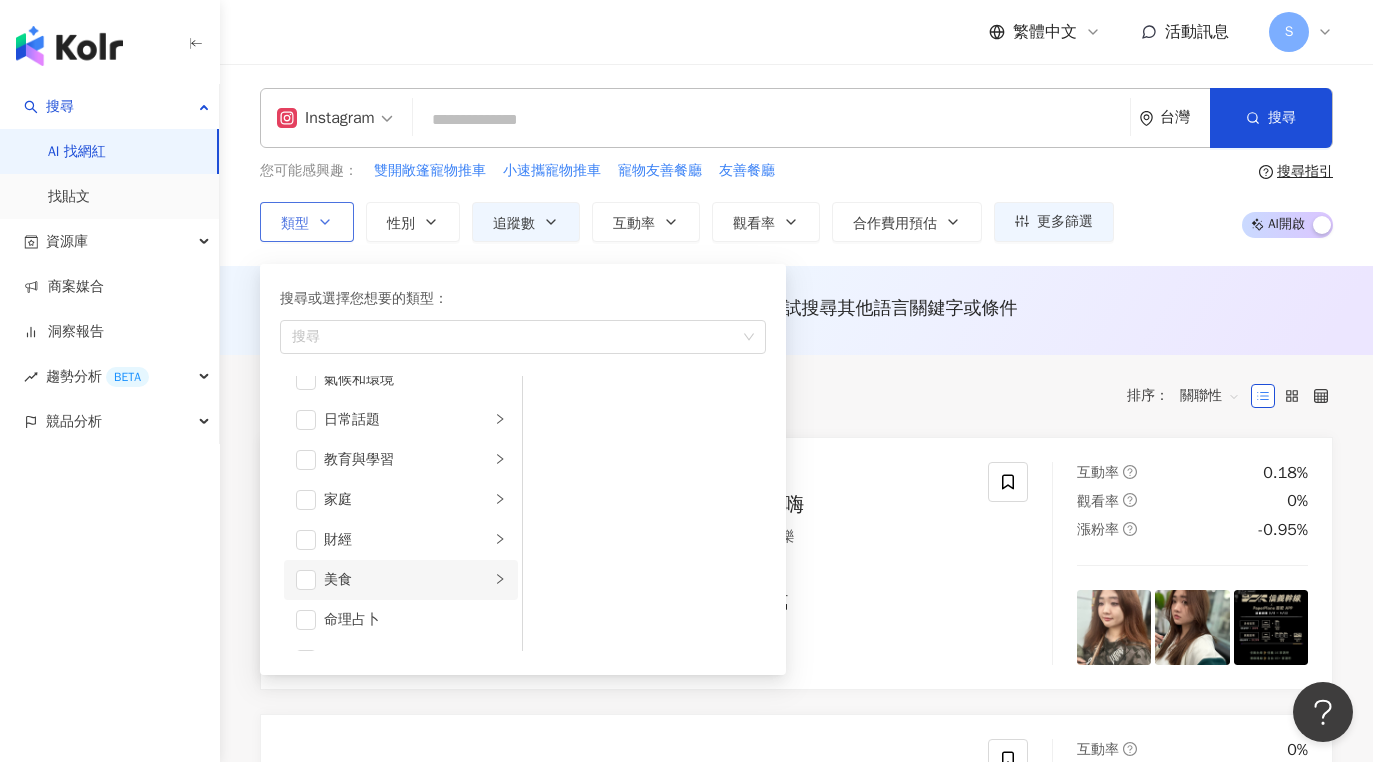 scroll, scrollTop: 200, scrollLeft: 0, axis: vertical 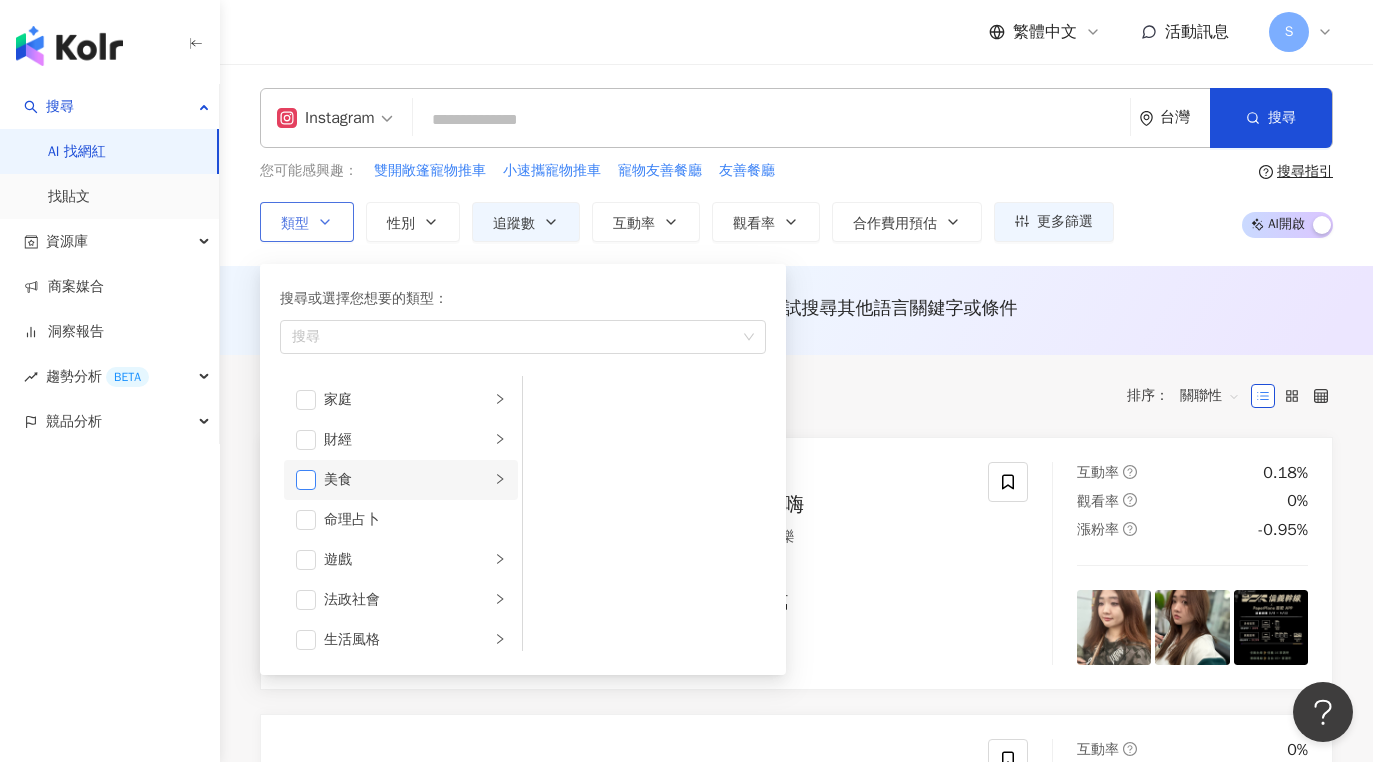 click at bounding box center (306, 480) 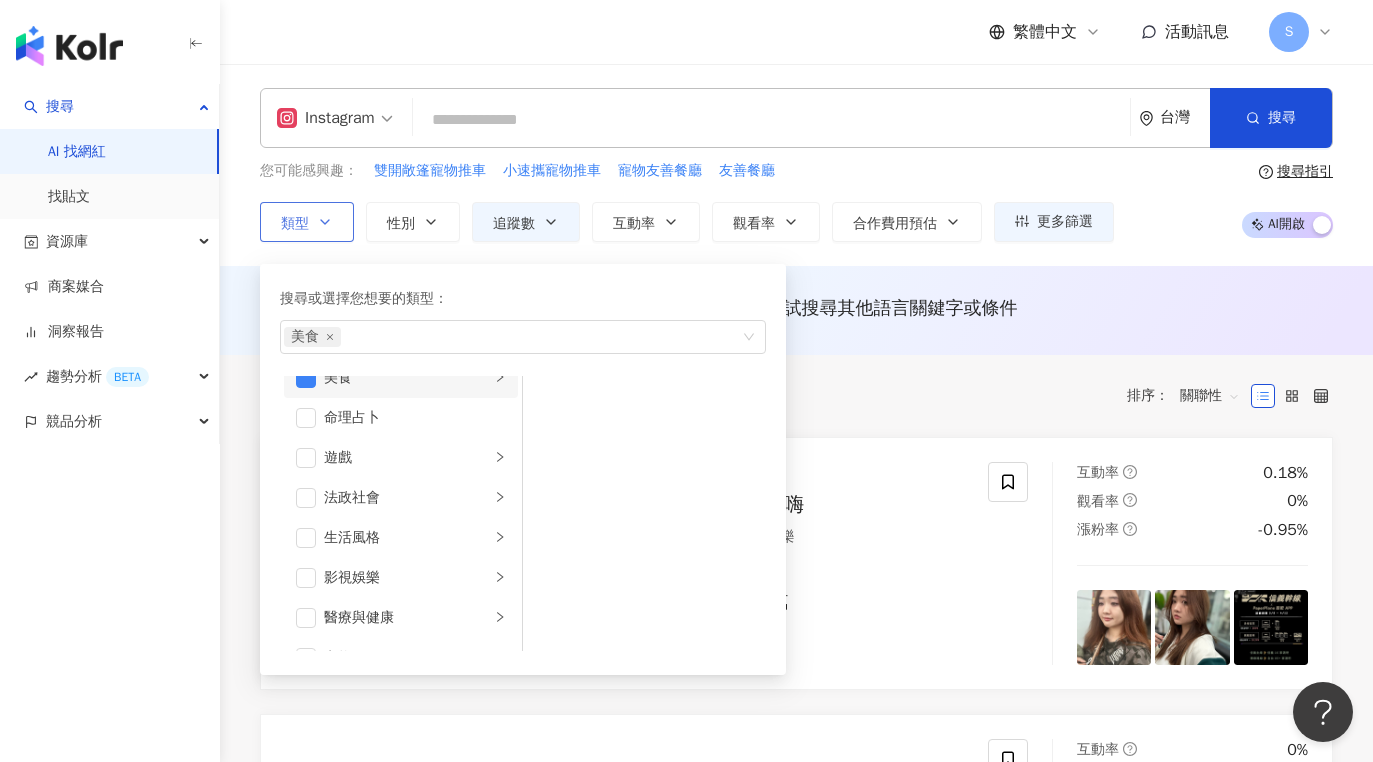 scroll, scrollTop: 400, scrollLeft: 0, axis: vertical 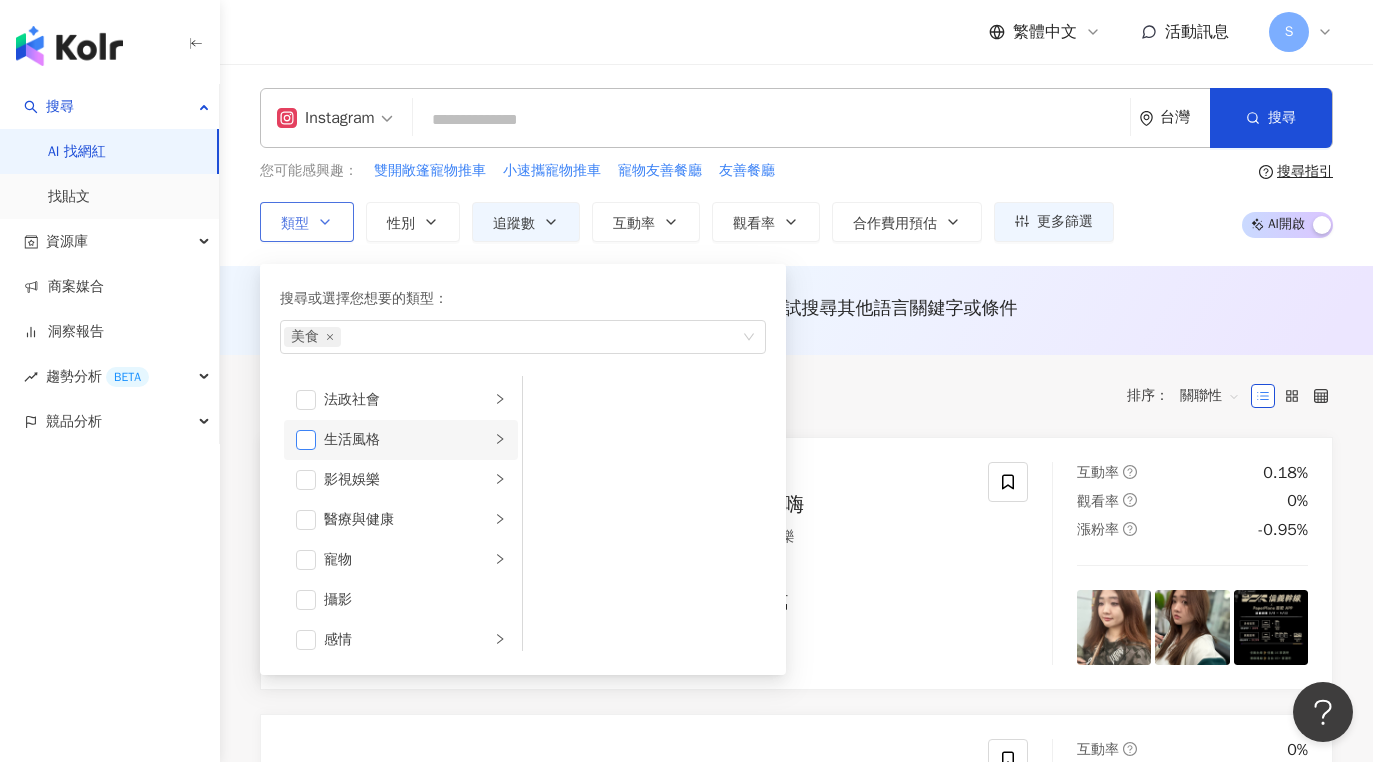click at bounding box center [306, 440] 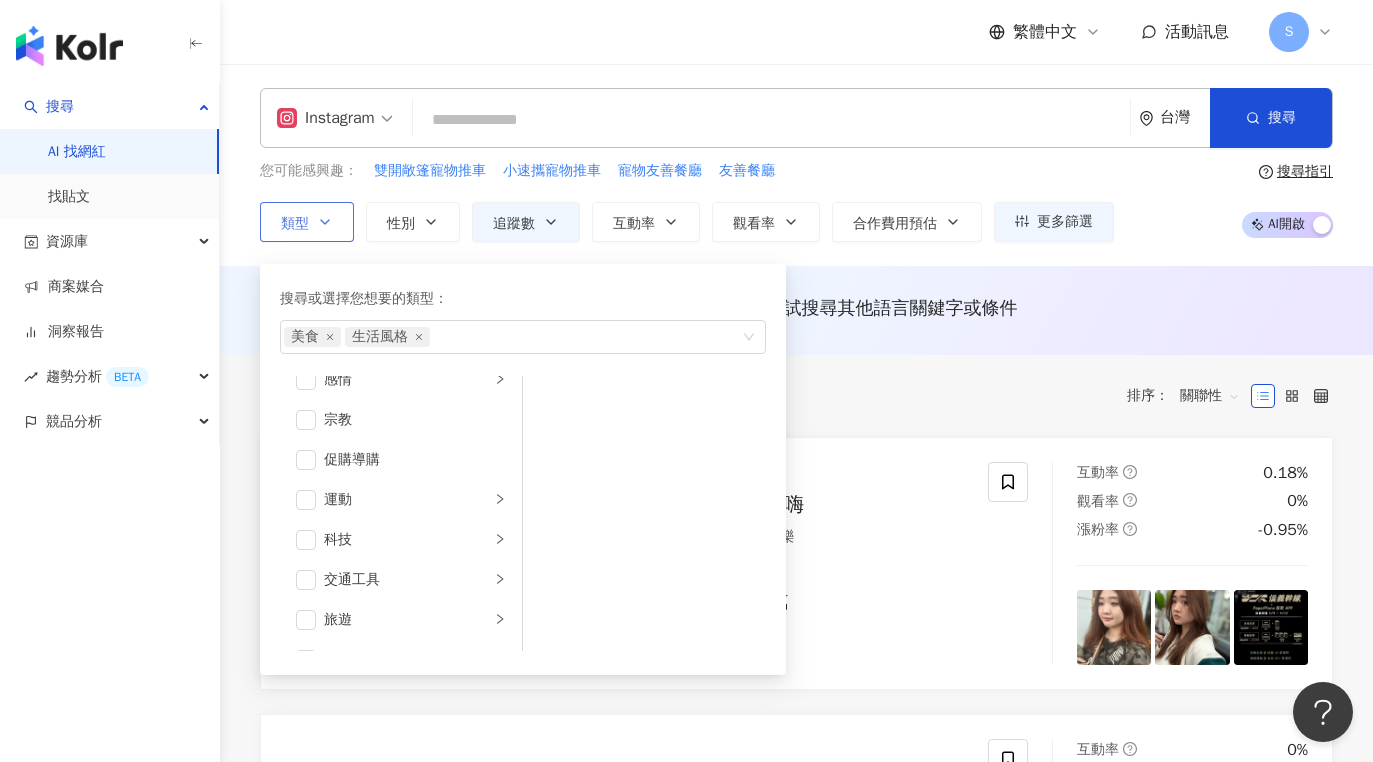 scroll, scrollTop: 693, scrollLeft: 0, axis: vertical 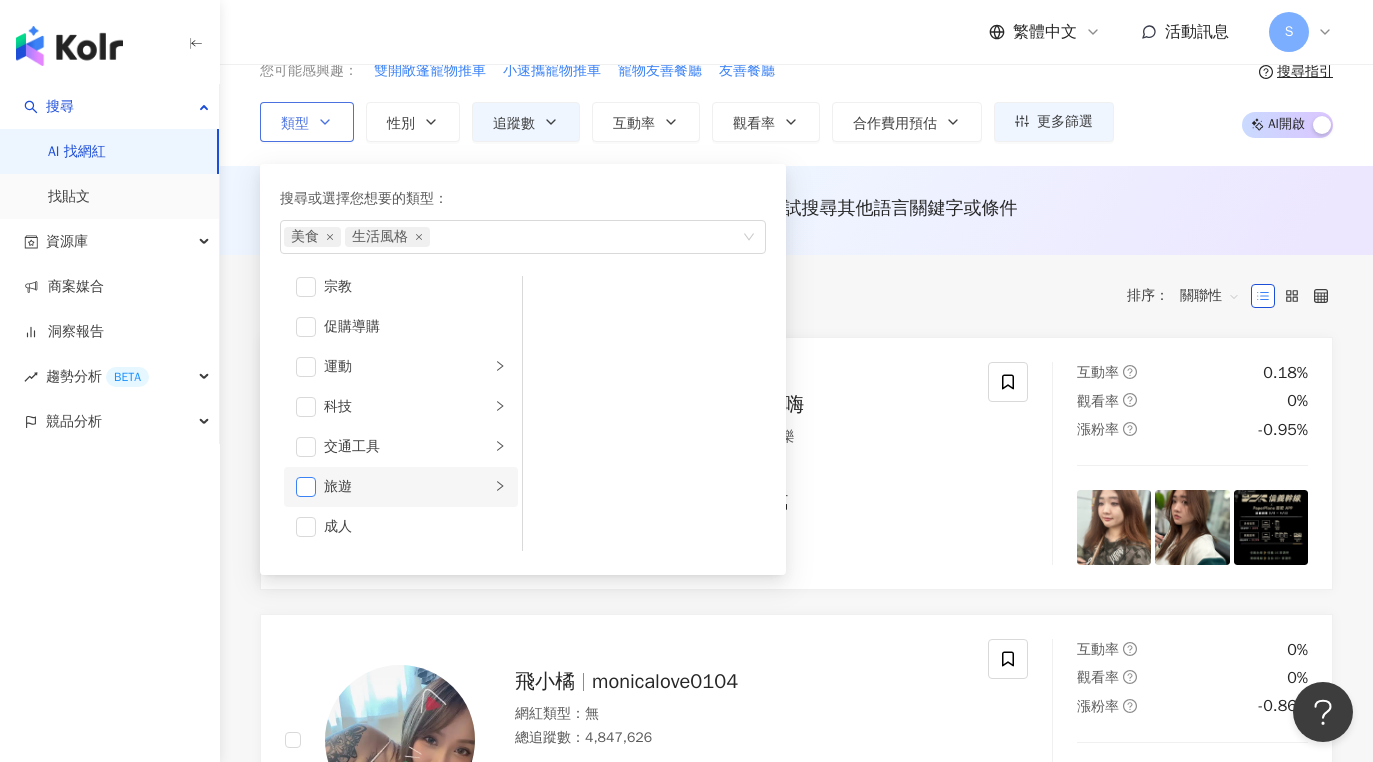 click at bounding box center [306, 487] 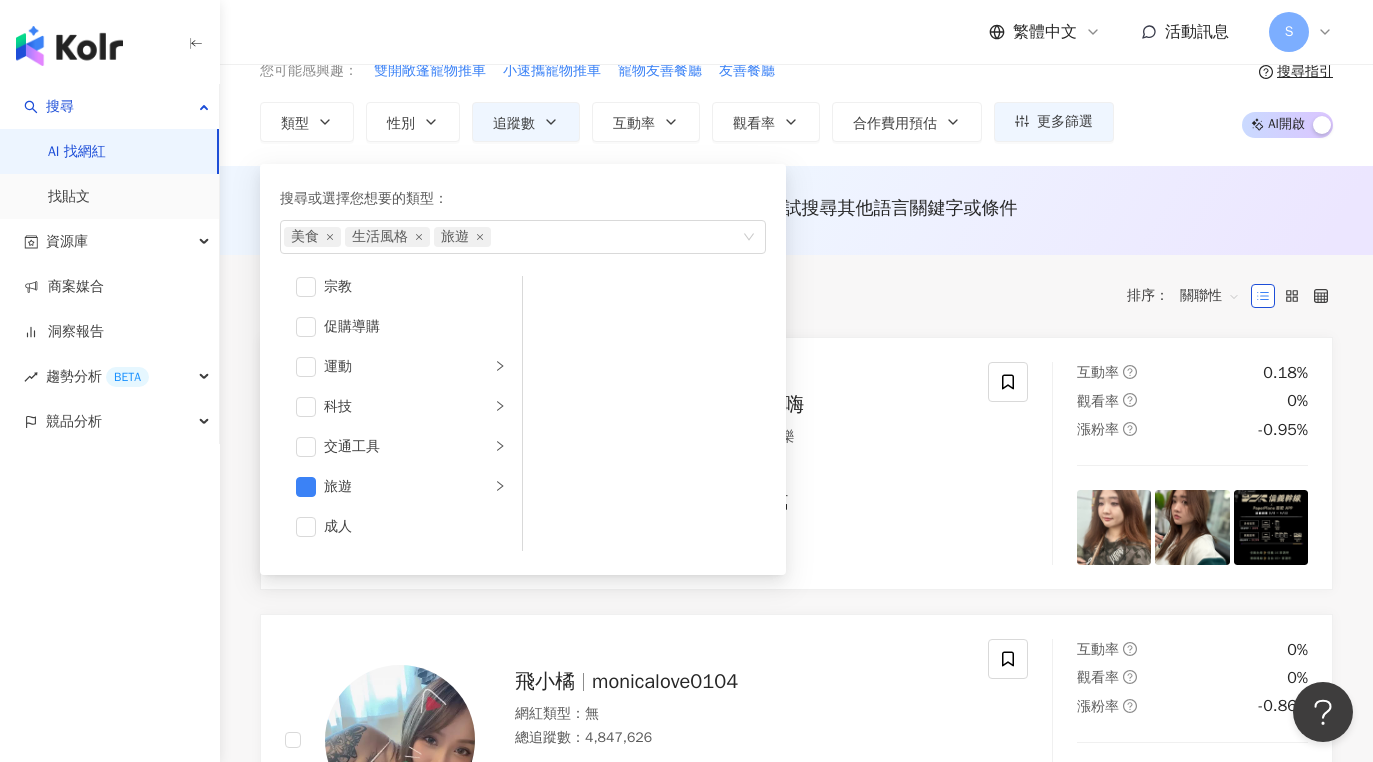 click on "AI 推薦 ： 無結果，請嘗試搜尋其他語言關鍵字或條件" at bounding box center [796, 214] 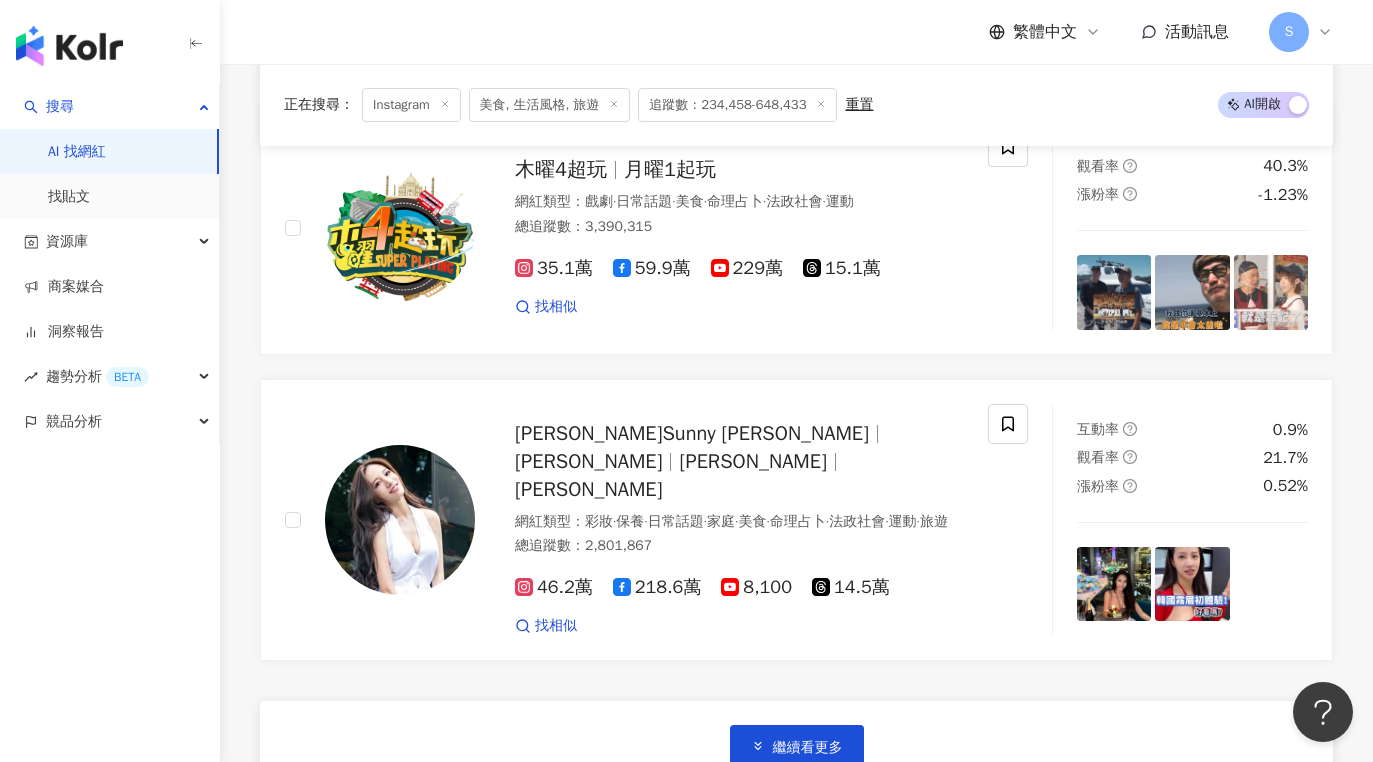 scroll, scrollTop: 3500, scrollLeft: 0, axis: vertical 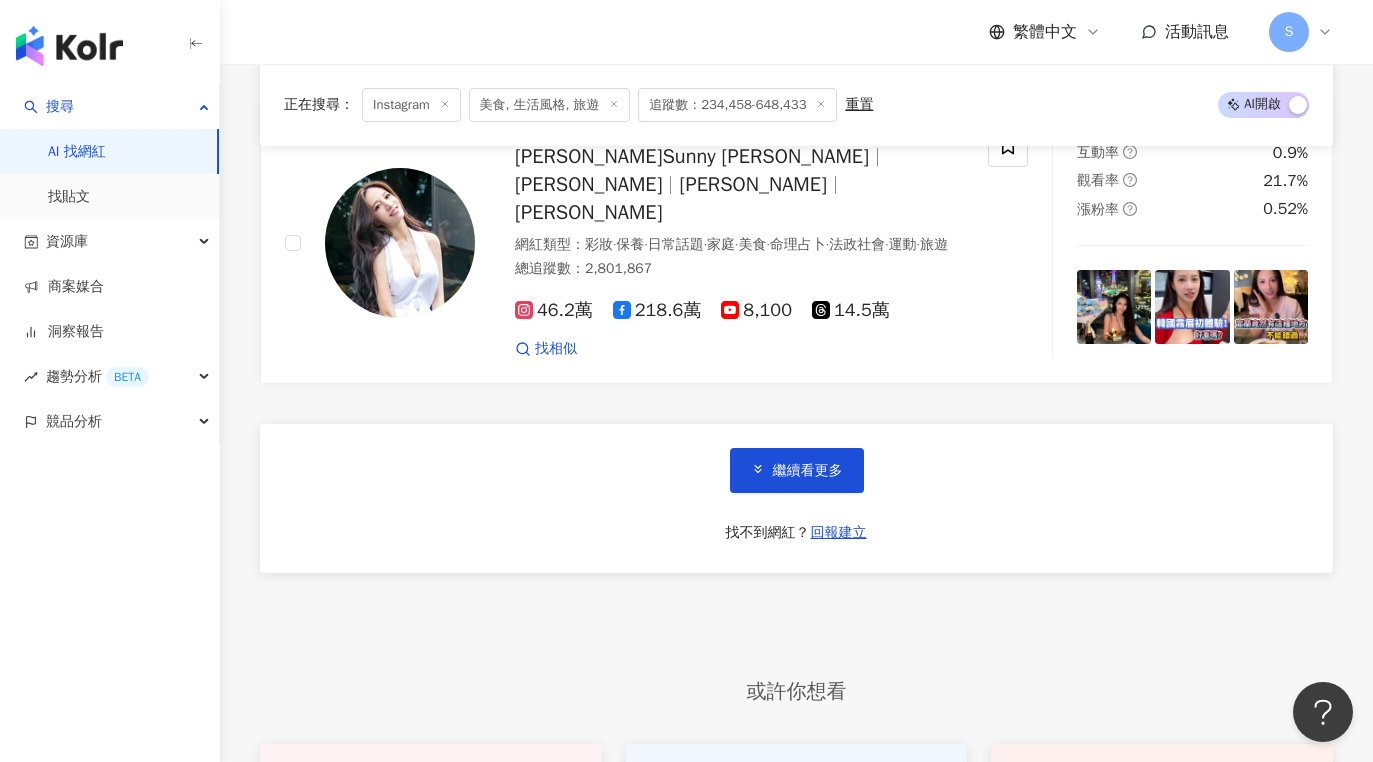 click on "繼續看更多 找不到網紅？ 回報建立" at bounding box center (796, 498) 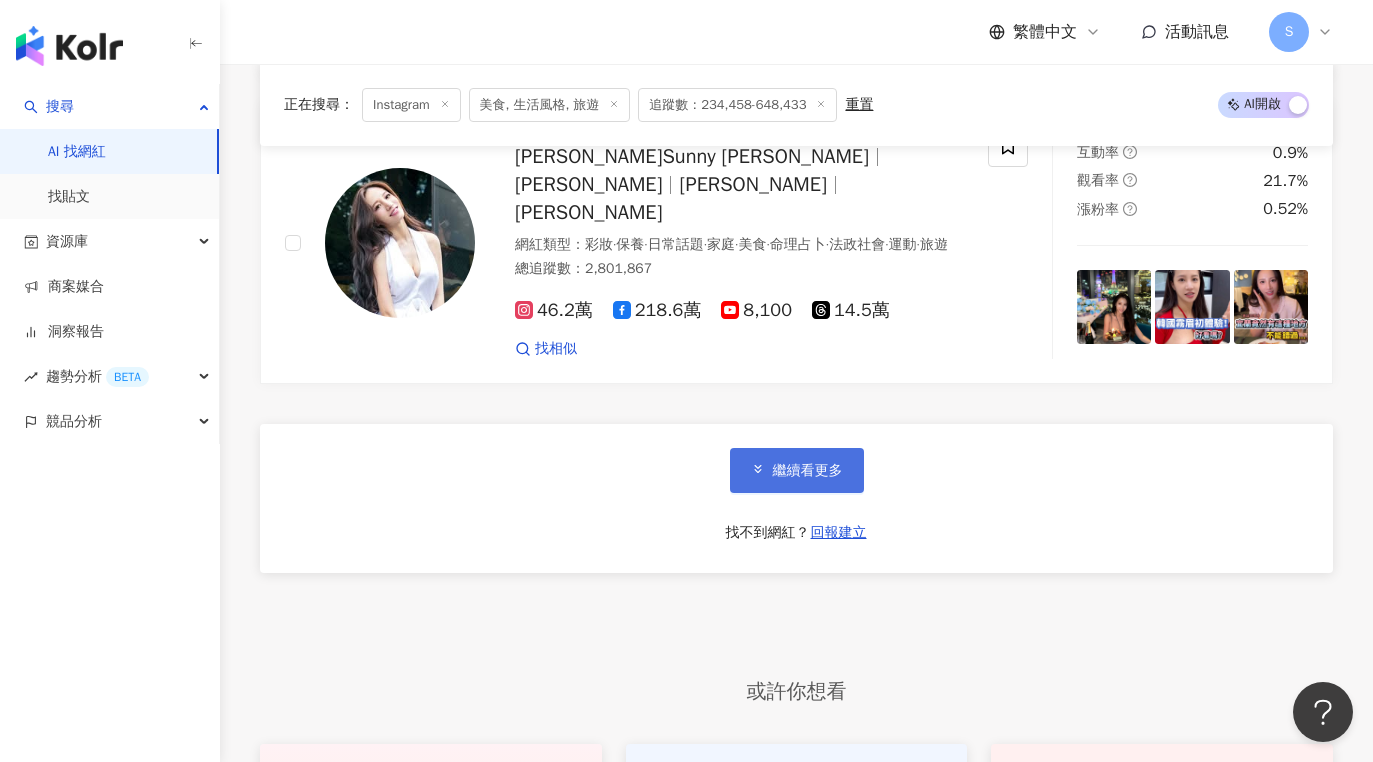 click on "繼續看更多" at bounding box center (797, 470) 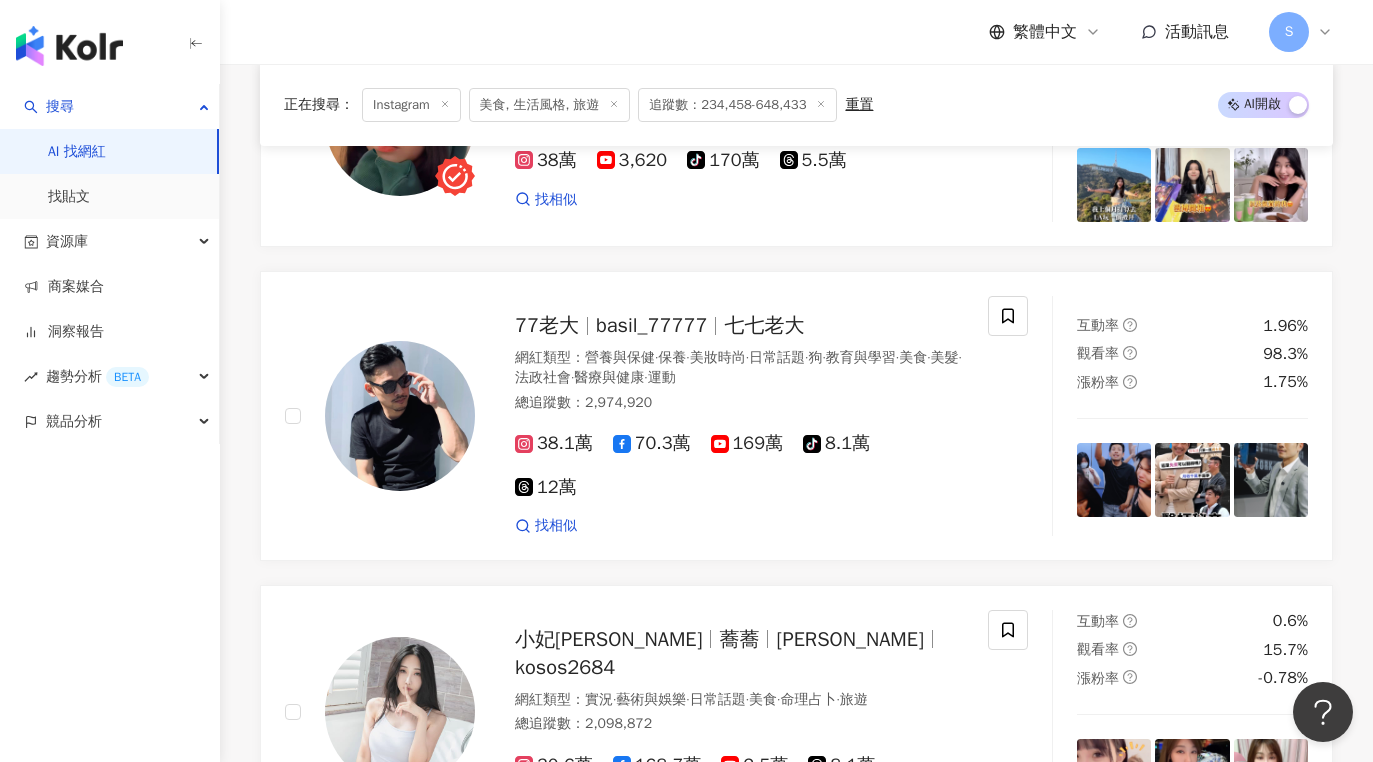 scroll, scrollTop: 6500, scrollLeft: 0, axis: vertical 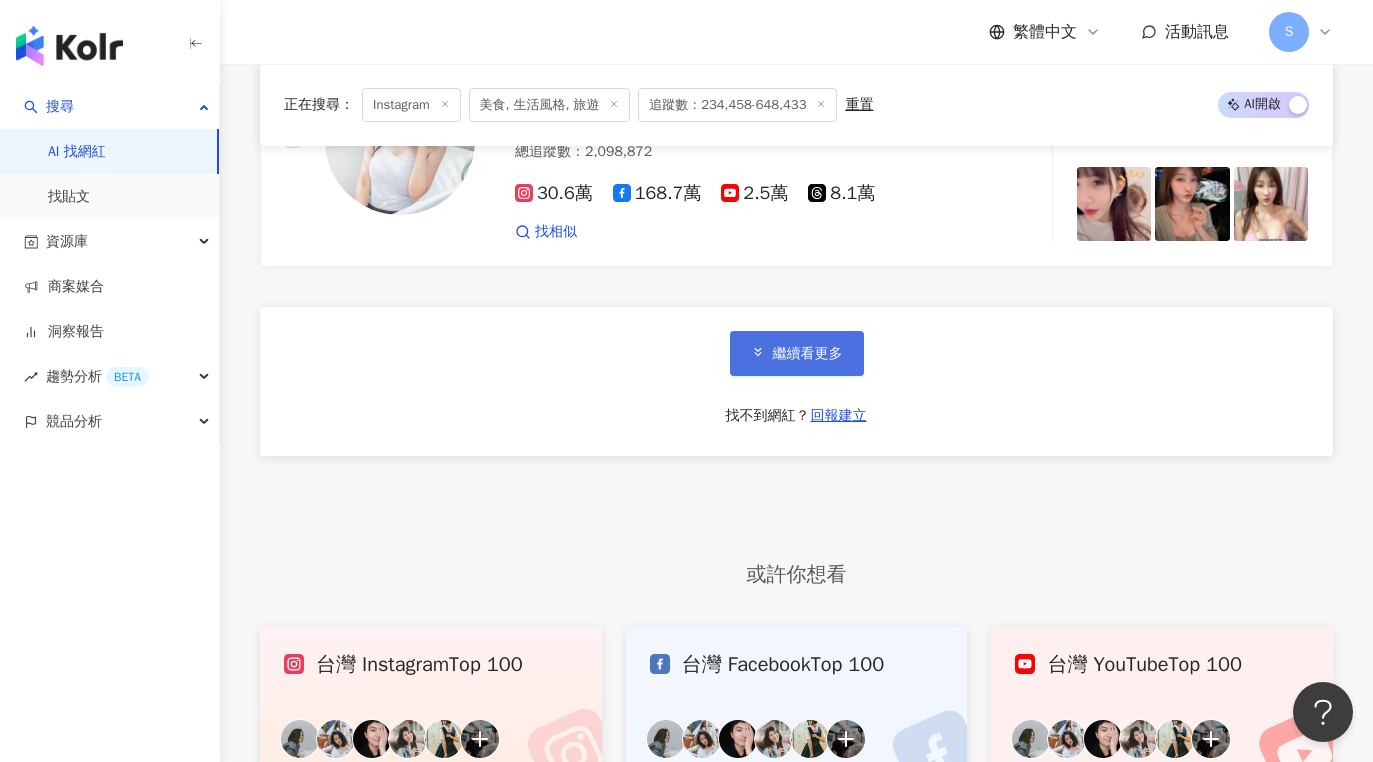 click on "繼續看更多" at bounding box center (808, 354) 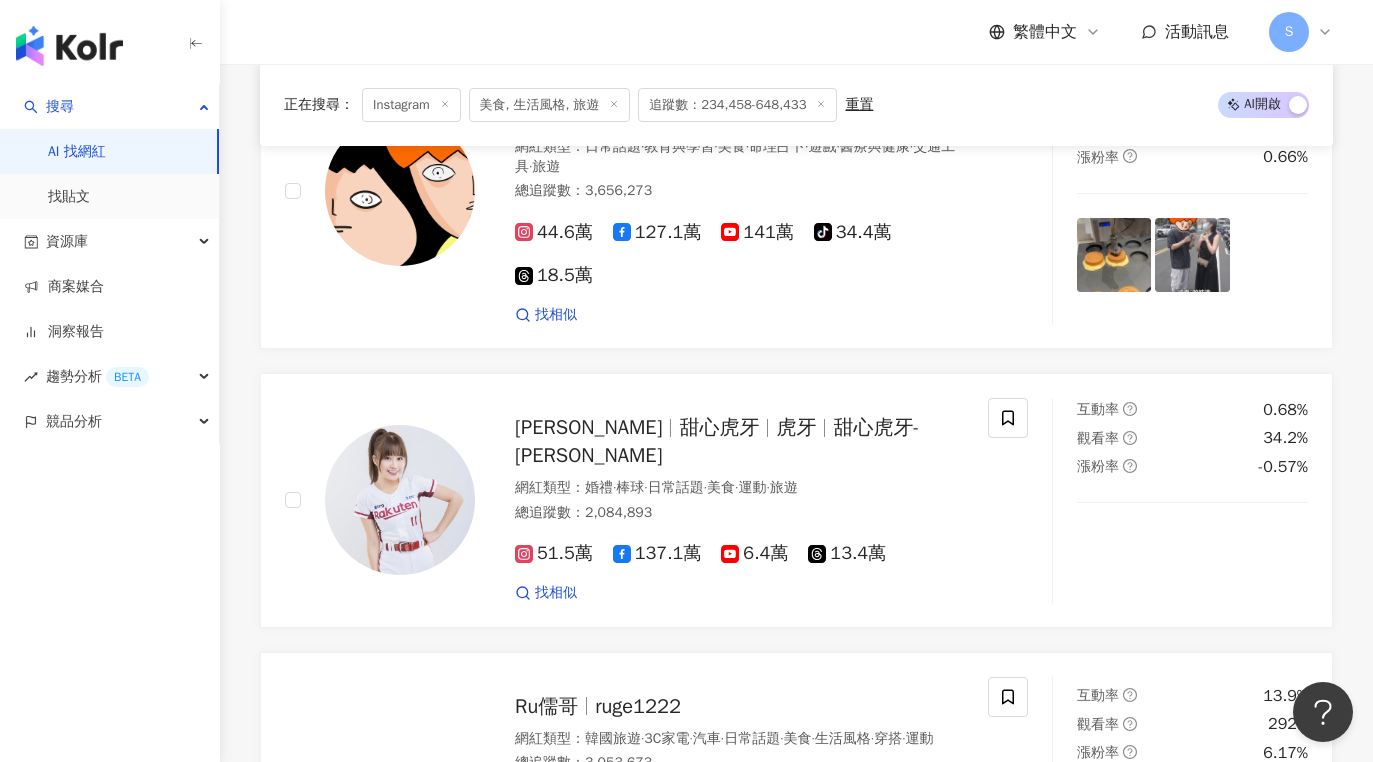 scroll, scrollTop: 10100, scrollLeft: 0, axis: vertical 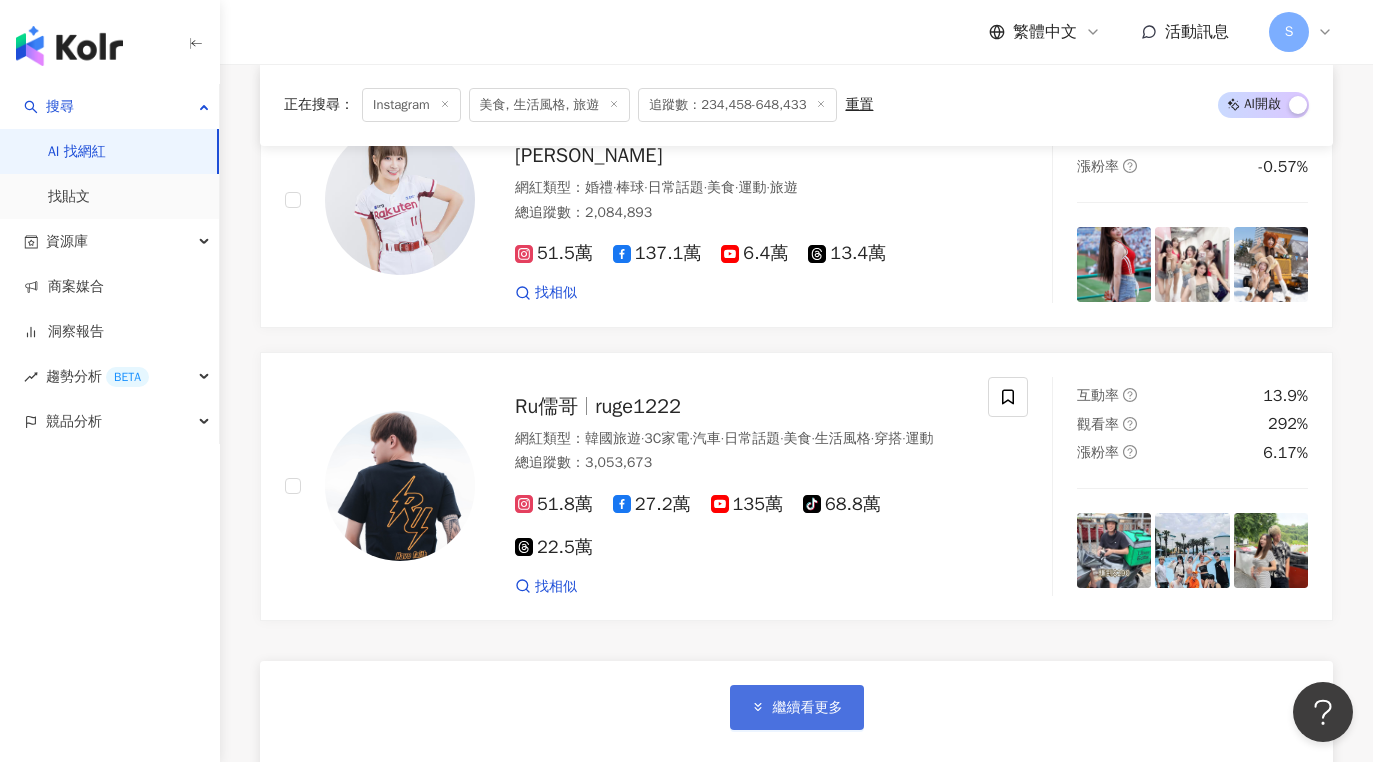 click on "繼續看更多" at bounding box center (808, 708) 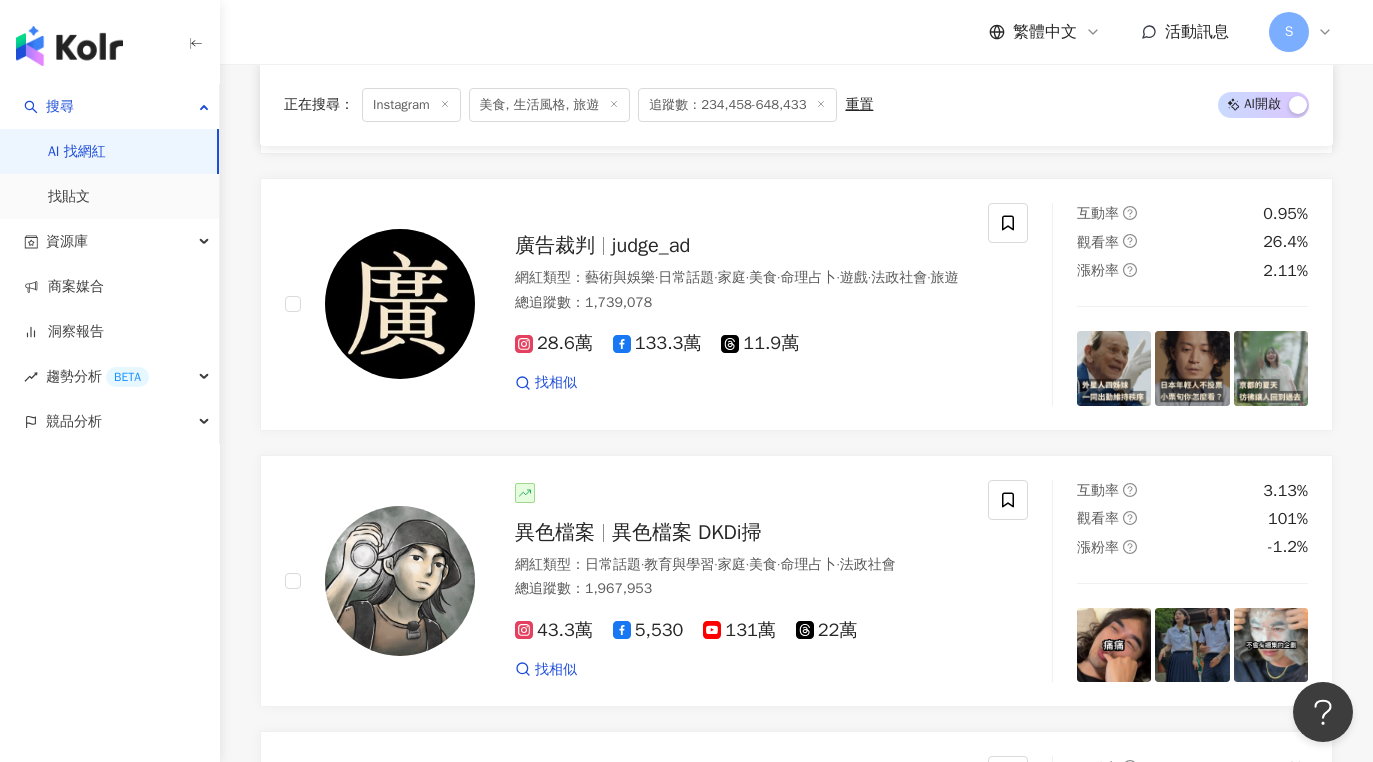 scroll, scrollTop: 10800, scrollLeft: 0, axis: vertical 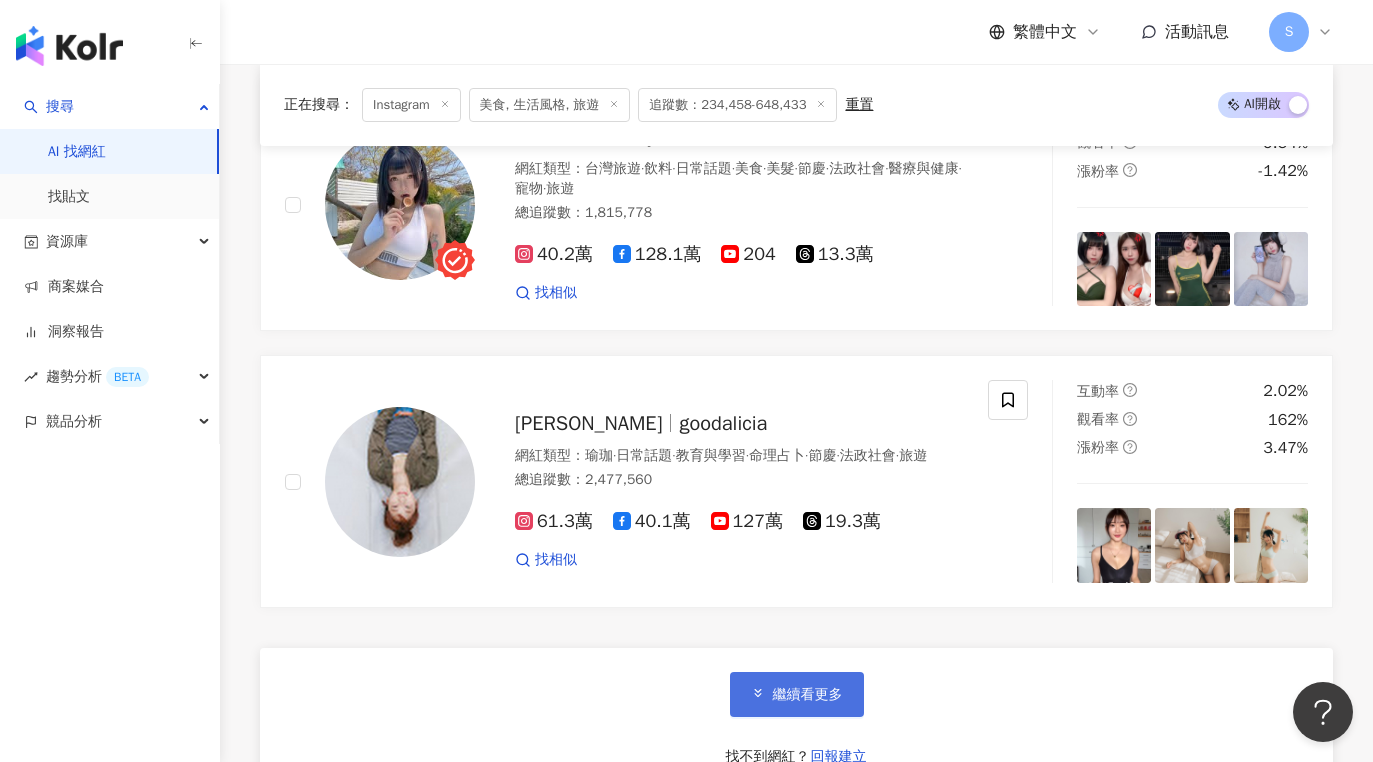 click on "繼續看更多" at bounding box center [797, 694] 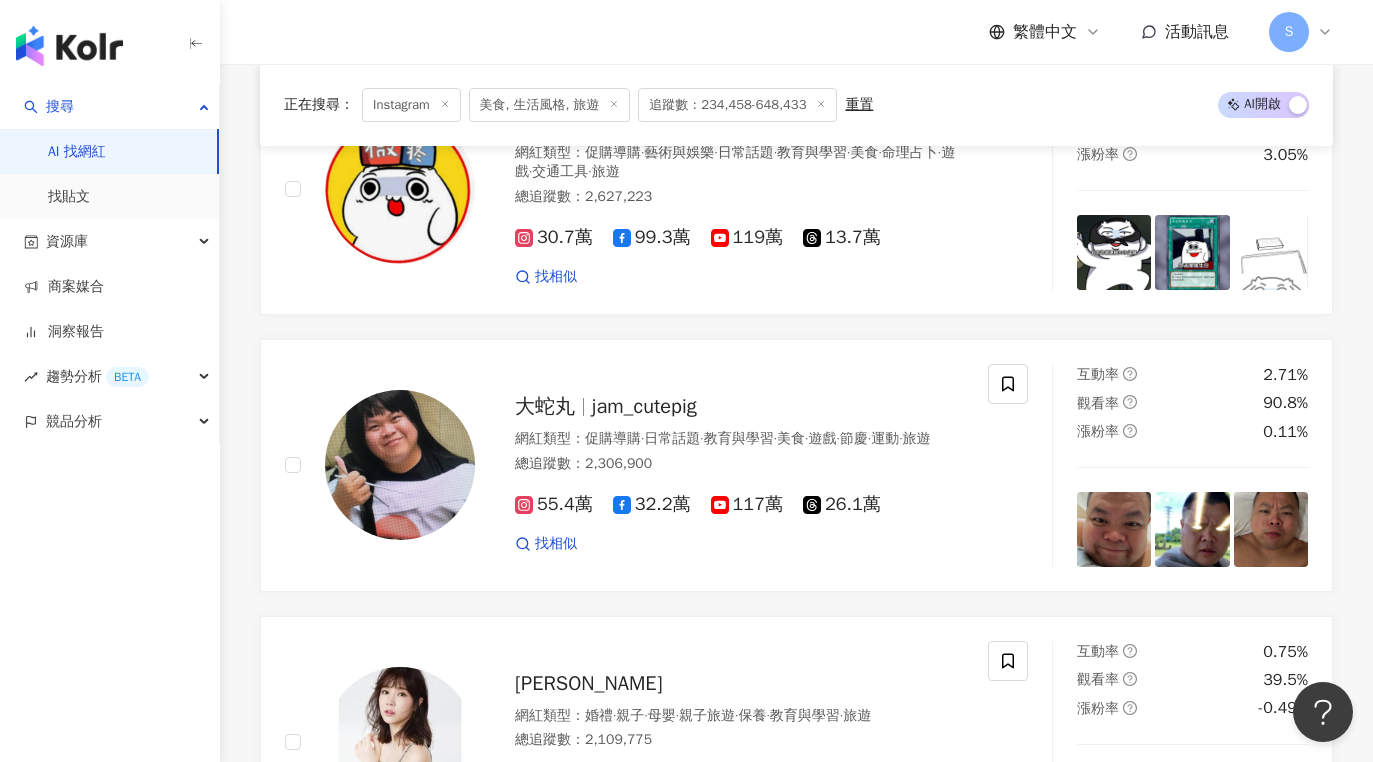 scroll, scrollTop: 15500, scrollLeft: 0, axis: vertical 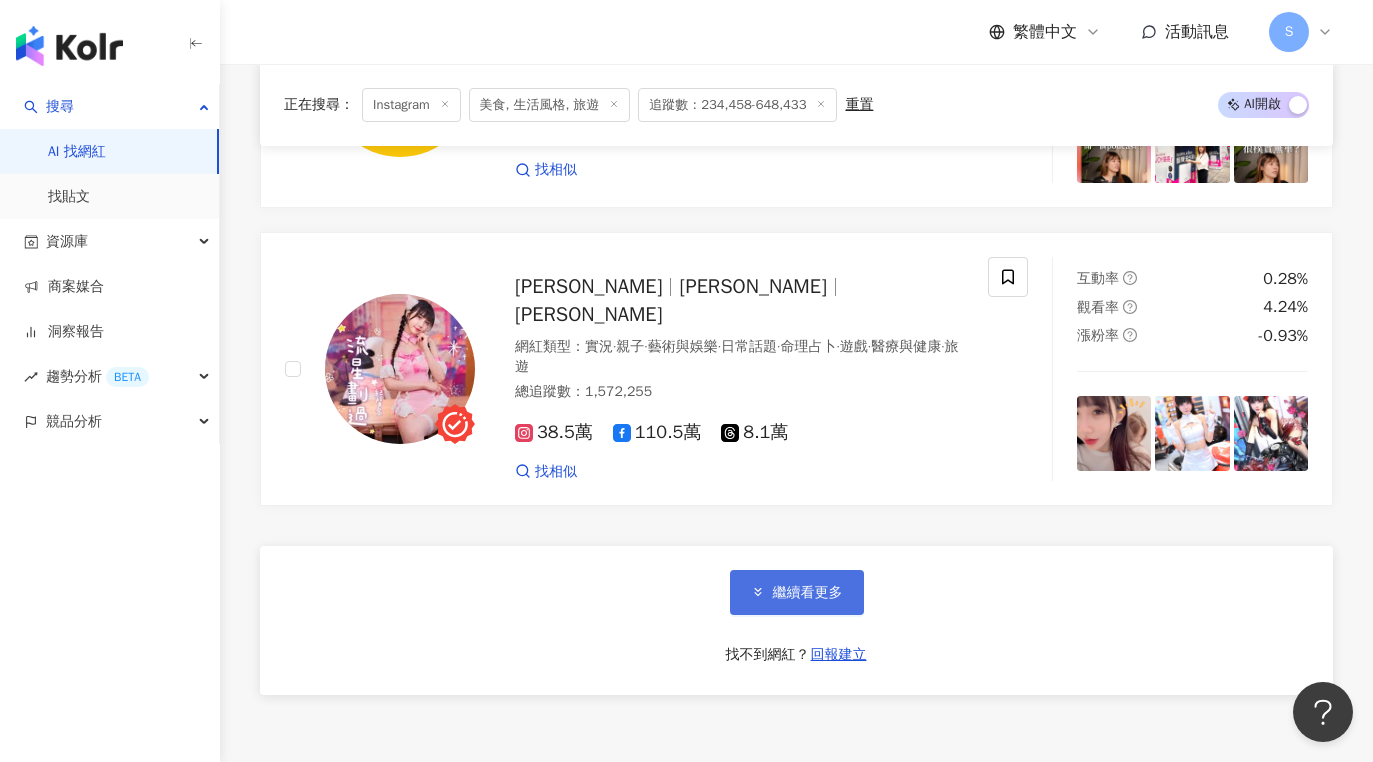 click on "繼續看更多" at bounding box center [797, 592] 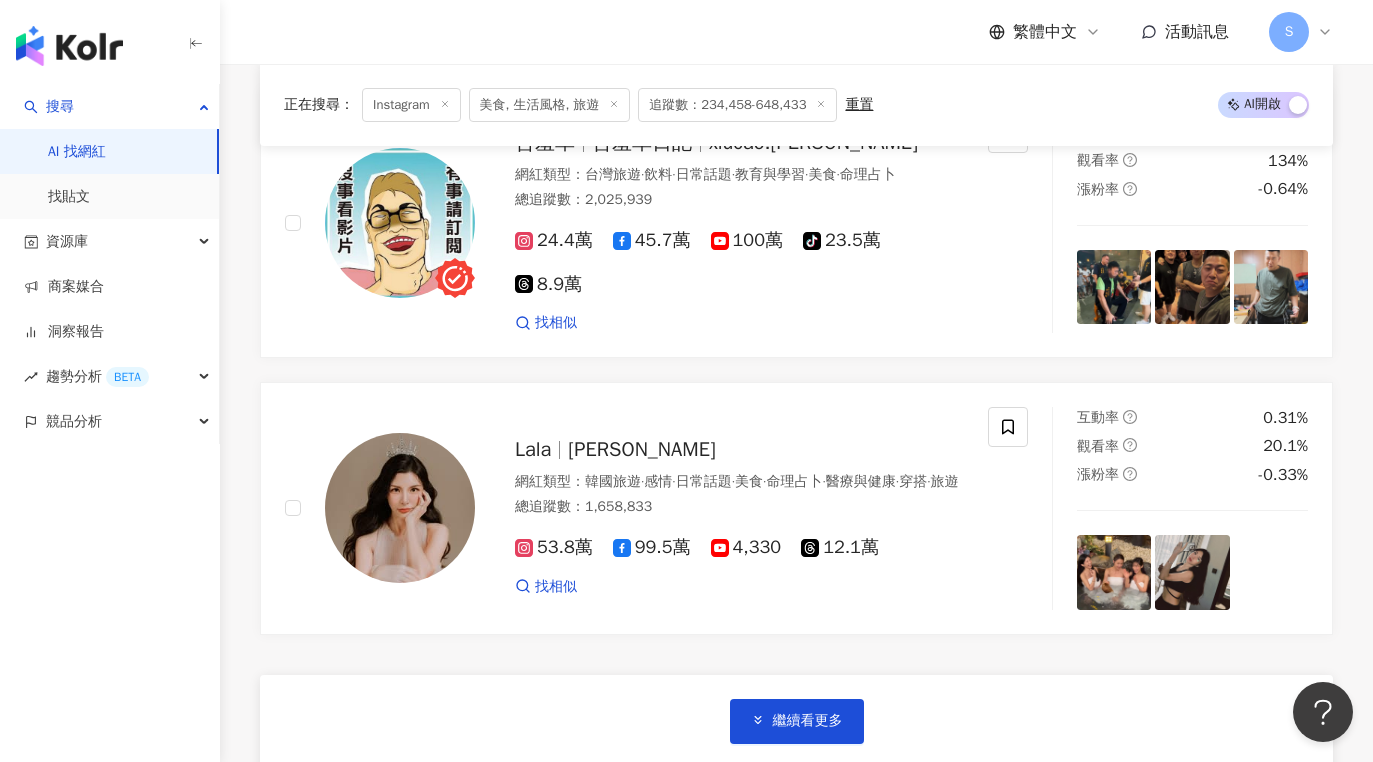 scroll, scrollTop: 20400, scrollLeft: 0, axis: vertical 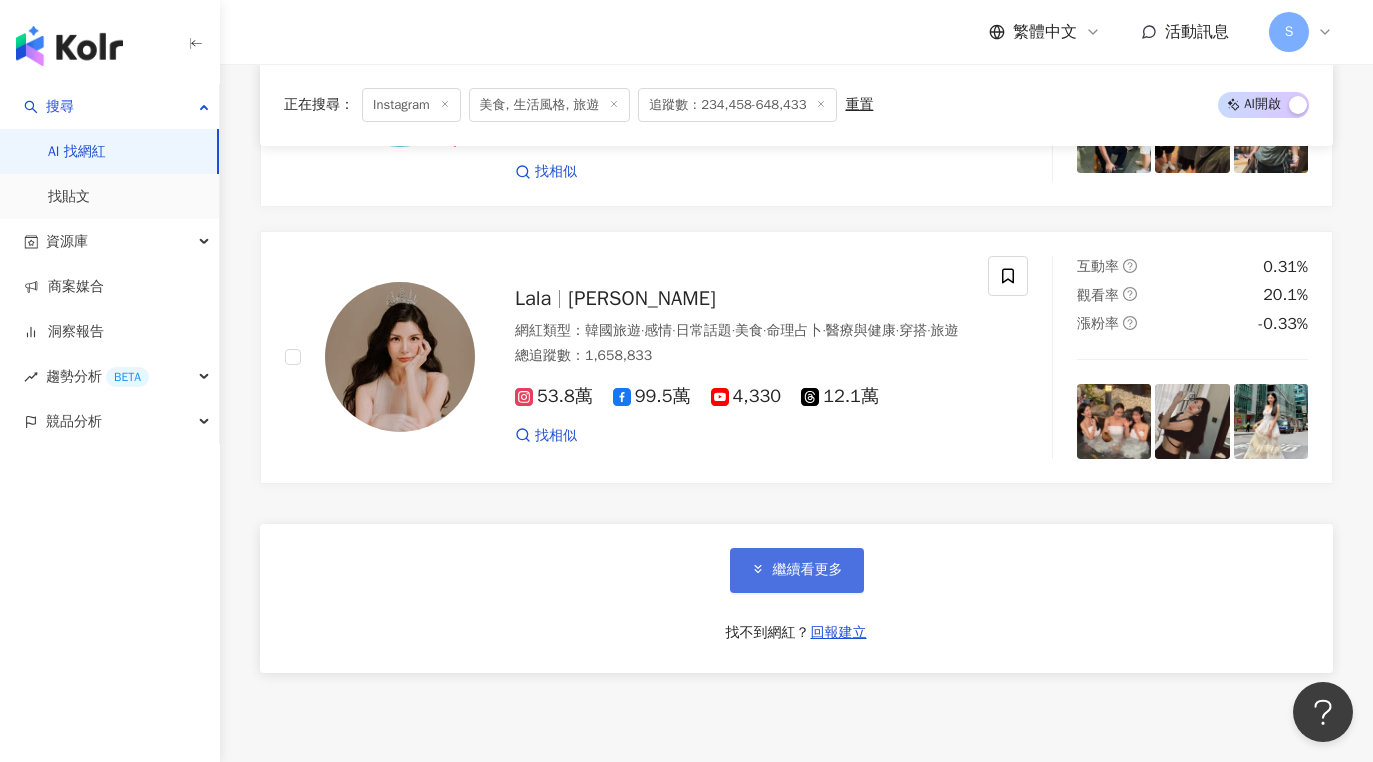 click on "繼續看更多" at bounding box center [797, 570] 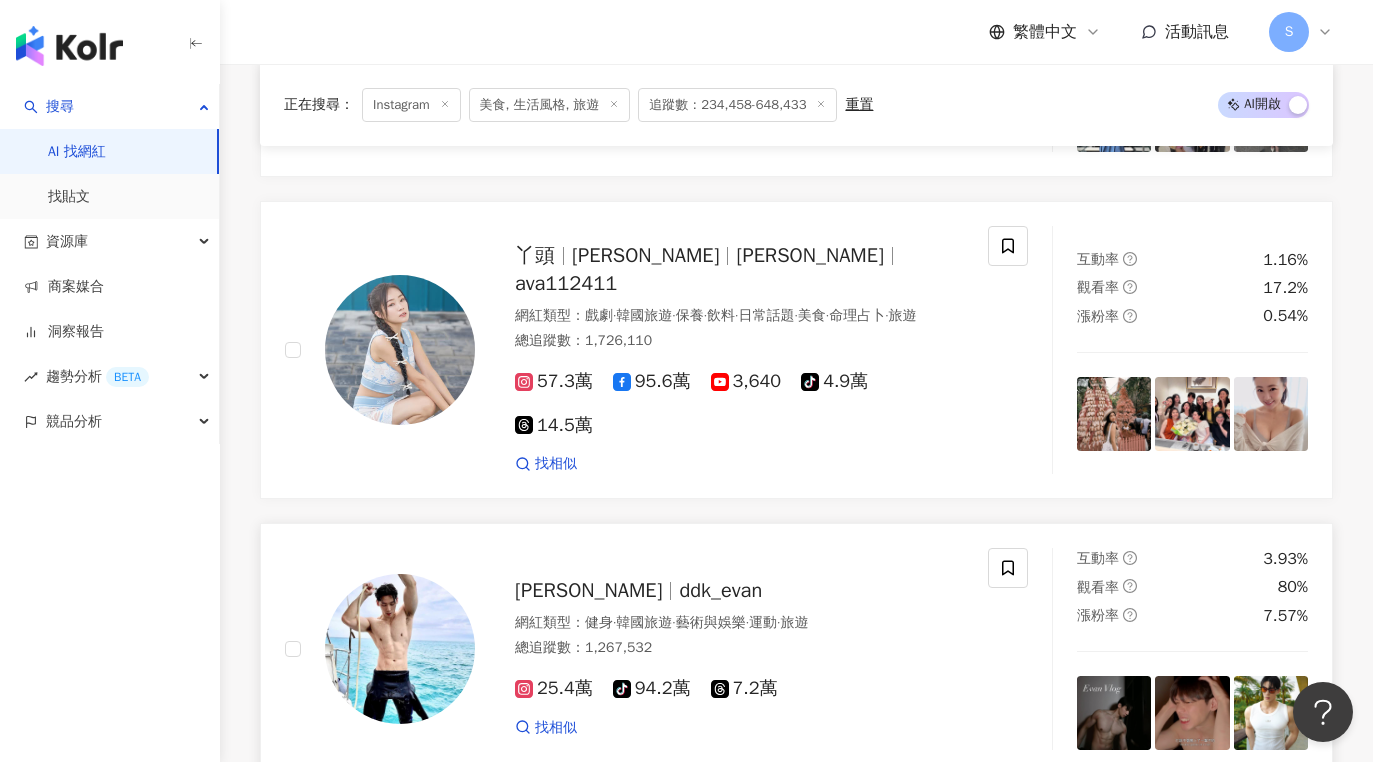 scroll, scrollTop: 23600, scrollLeft: 0, axis: vertical 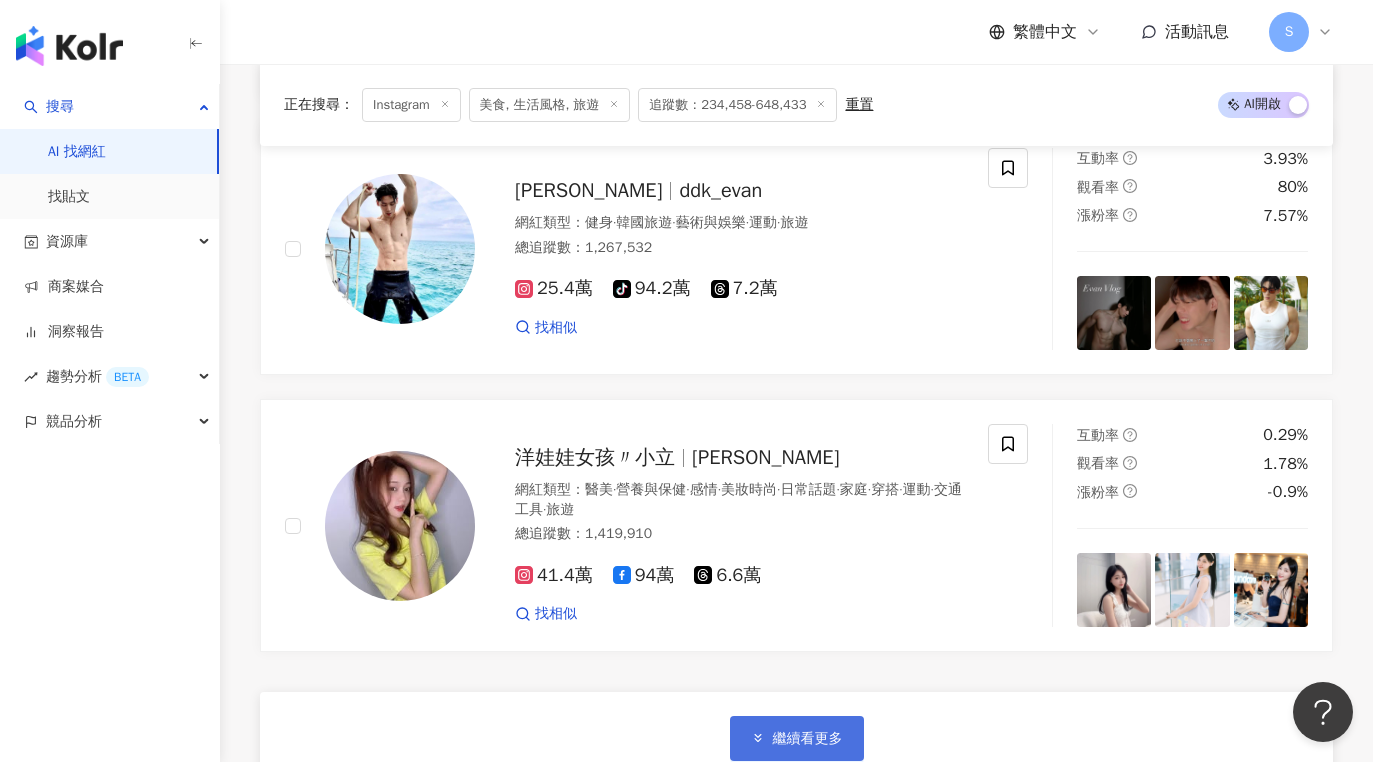 click on "繼續看更多" at bounding box center [808, 739] 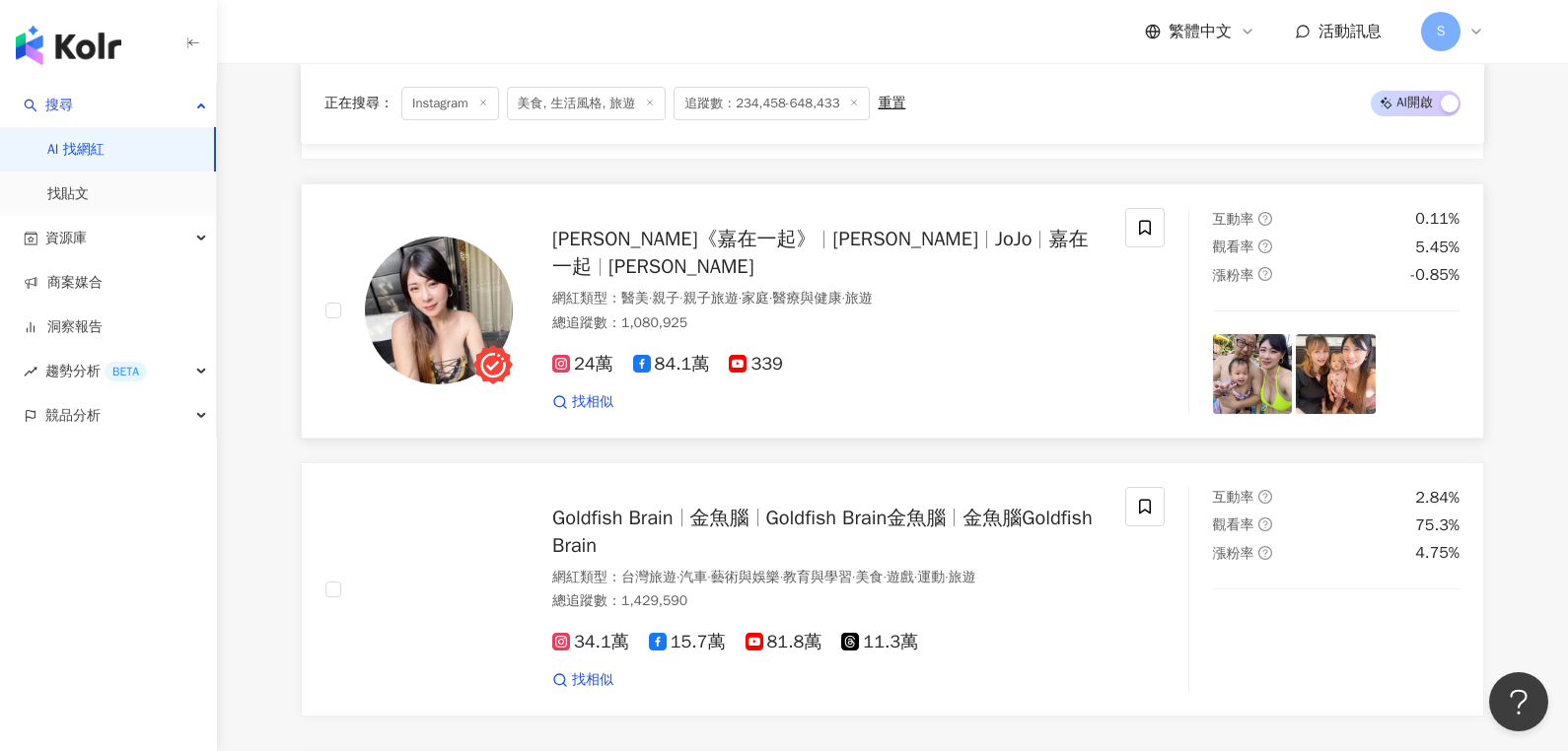 scroll, scrollTop: 26565, scrollLeft: 0, axis: vertical 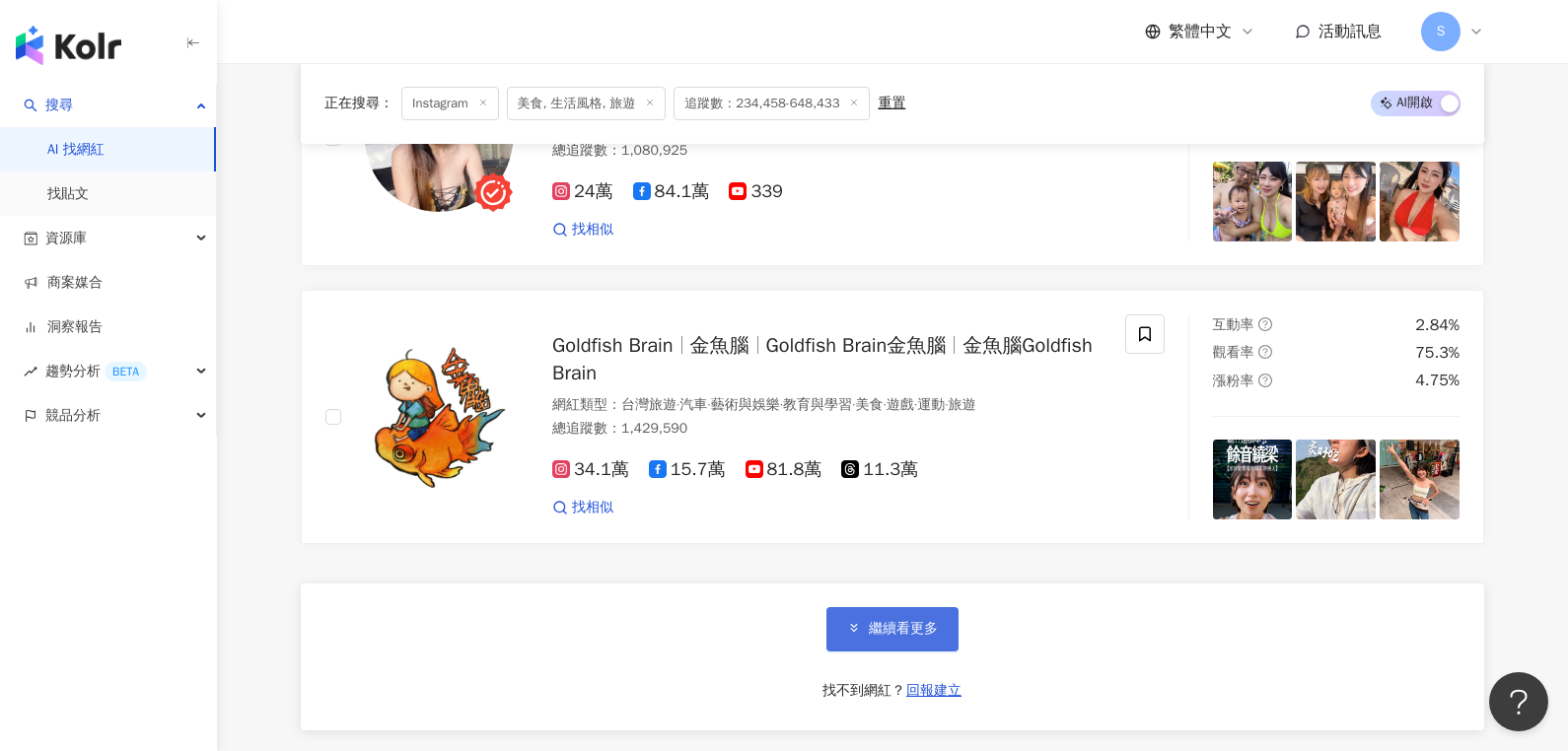 click on "繼續看更多" at bounding box center [892, 629] 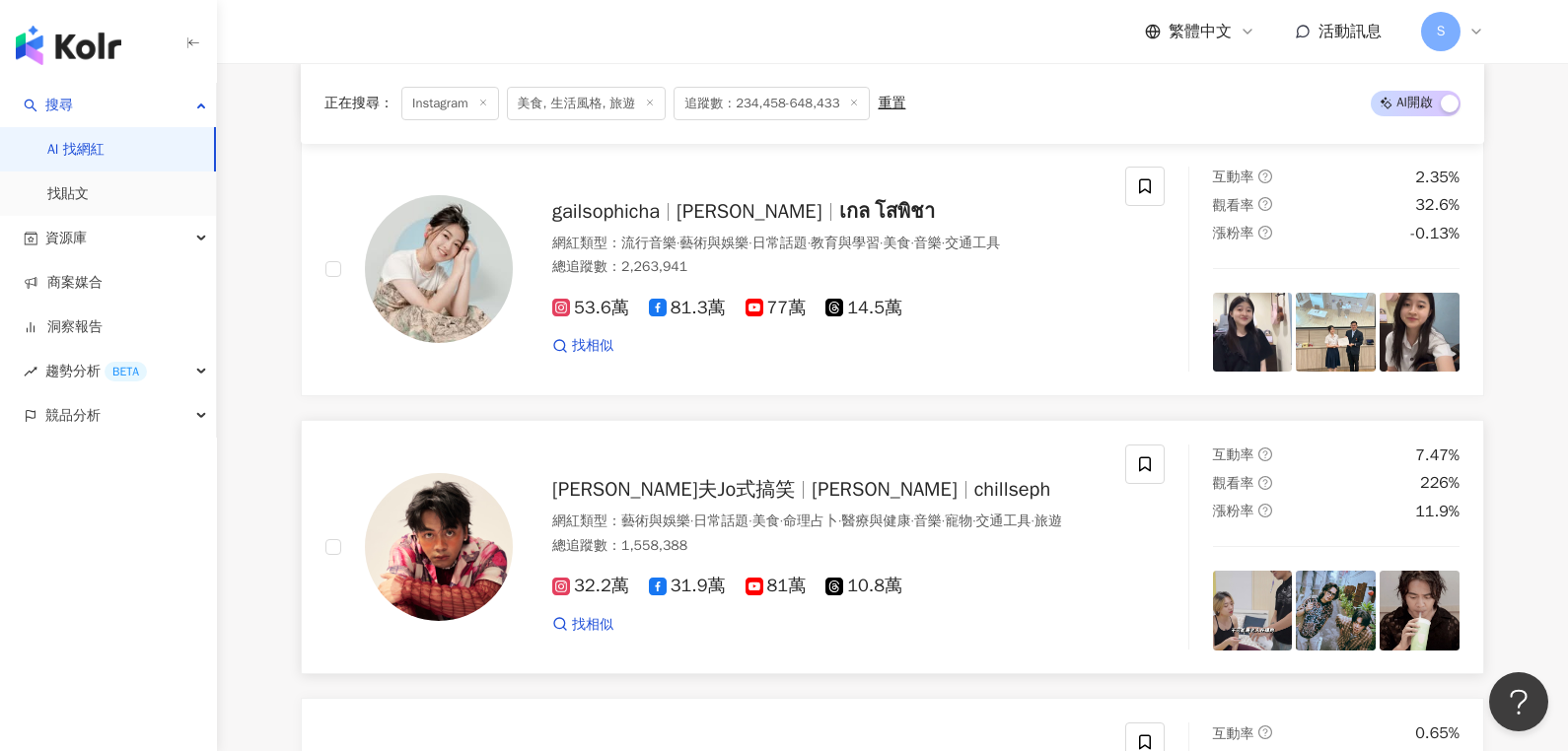 scroll, scrollTop: 26959, scrollLeft: 0, axis: vertical 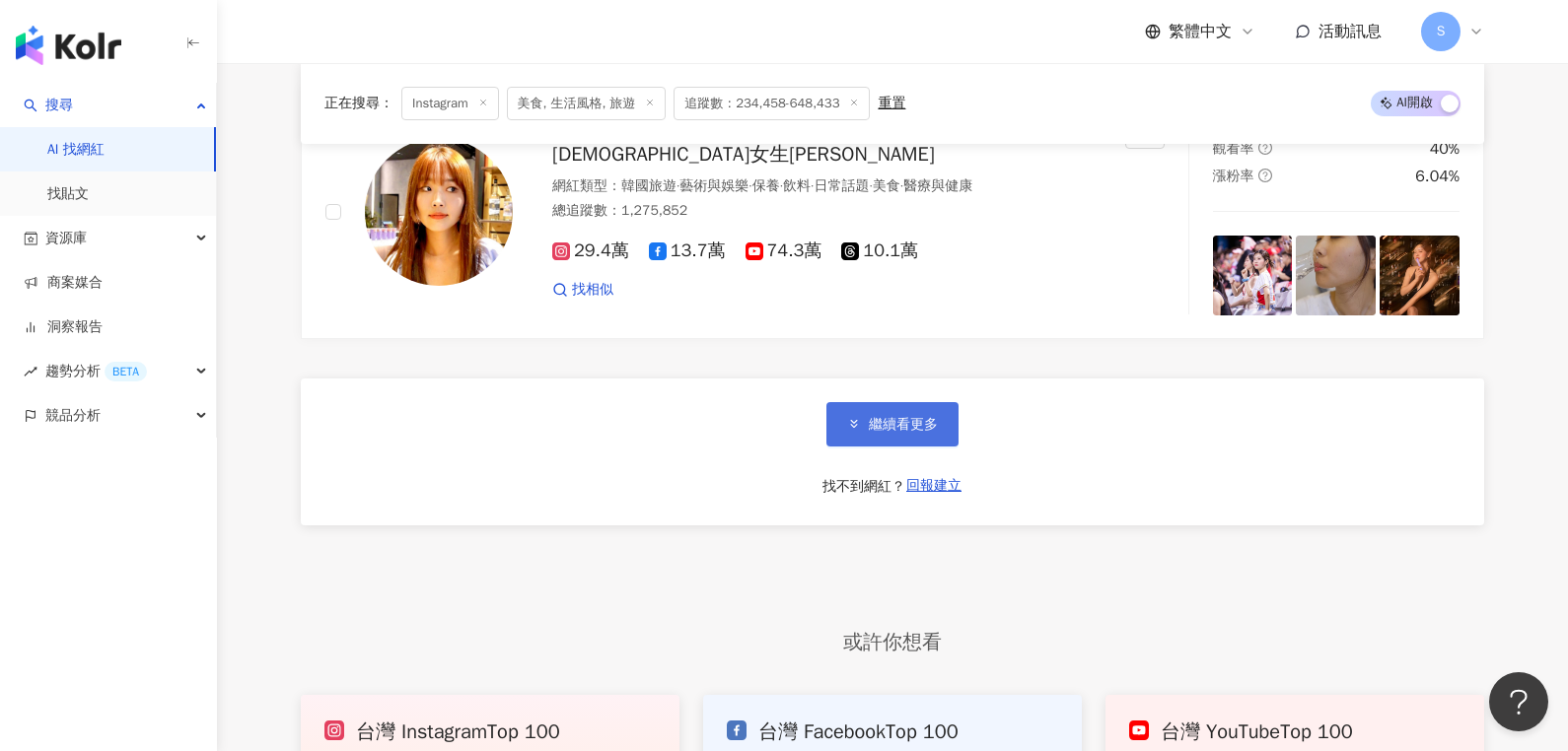 click on "繼續看更多" at bounding box center [892, 424] 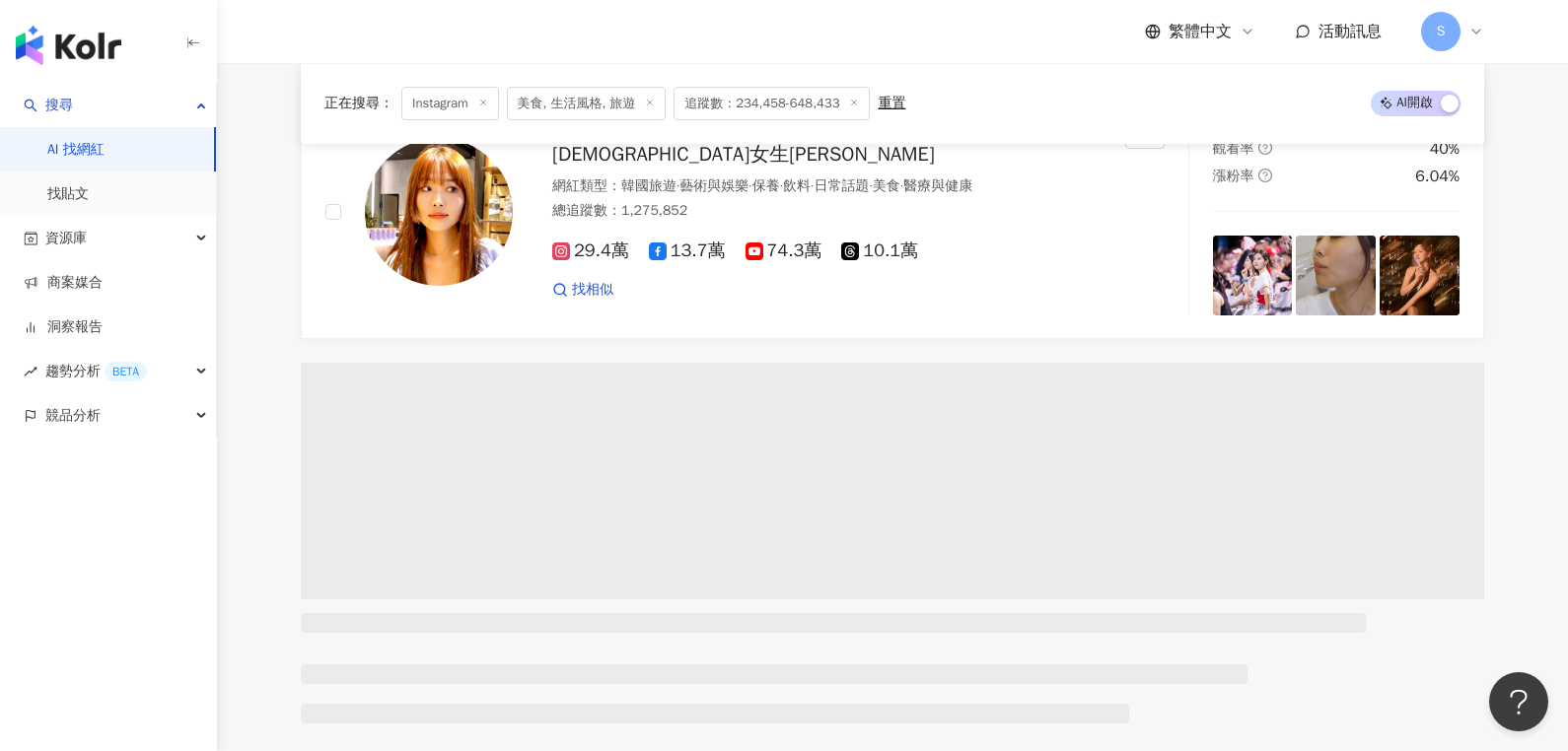 click at bounding box center [892, 481] 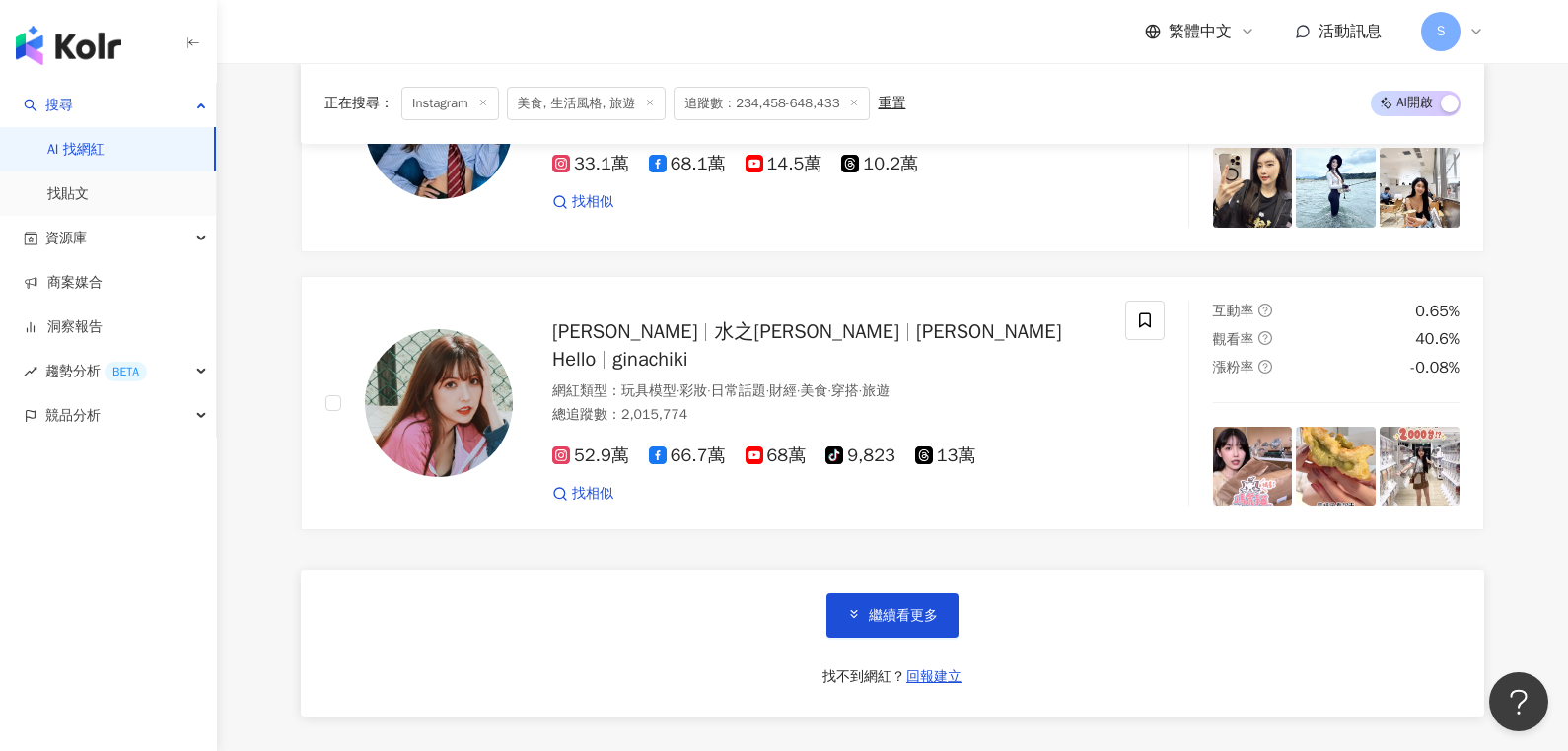 scroll, scrollTop: 33261, scrollLeft: 0, axis: vertical 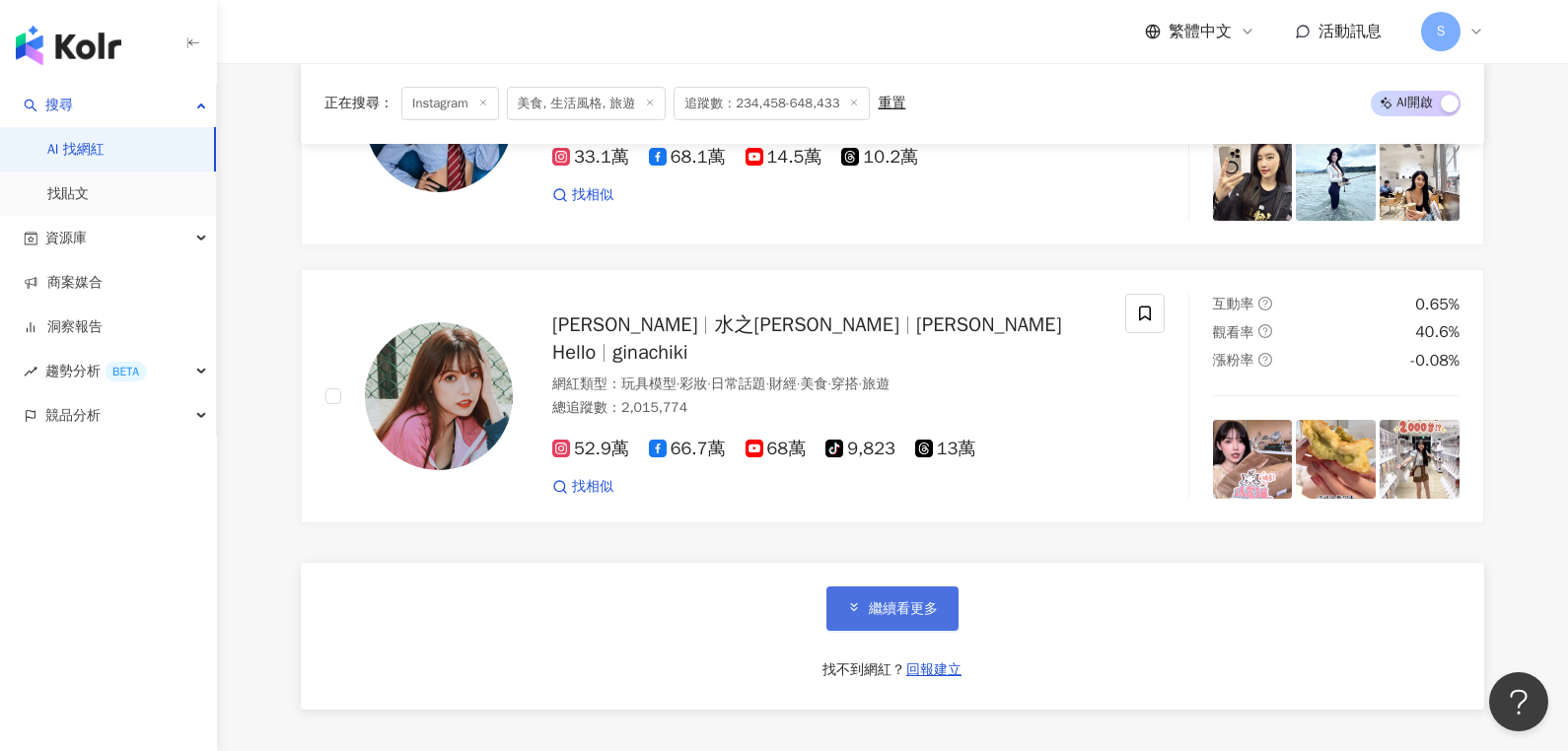 click on "繼續看更多" at bounding box center [892, 608] 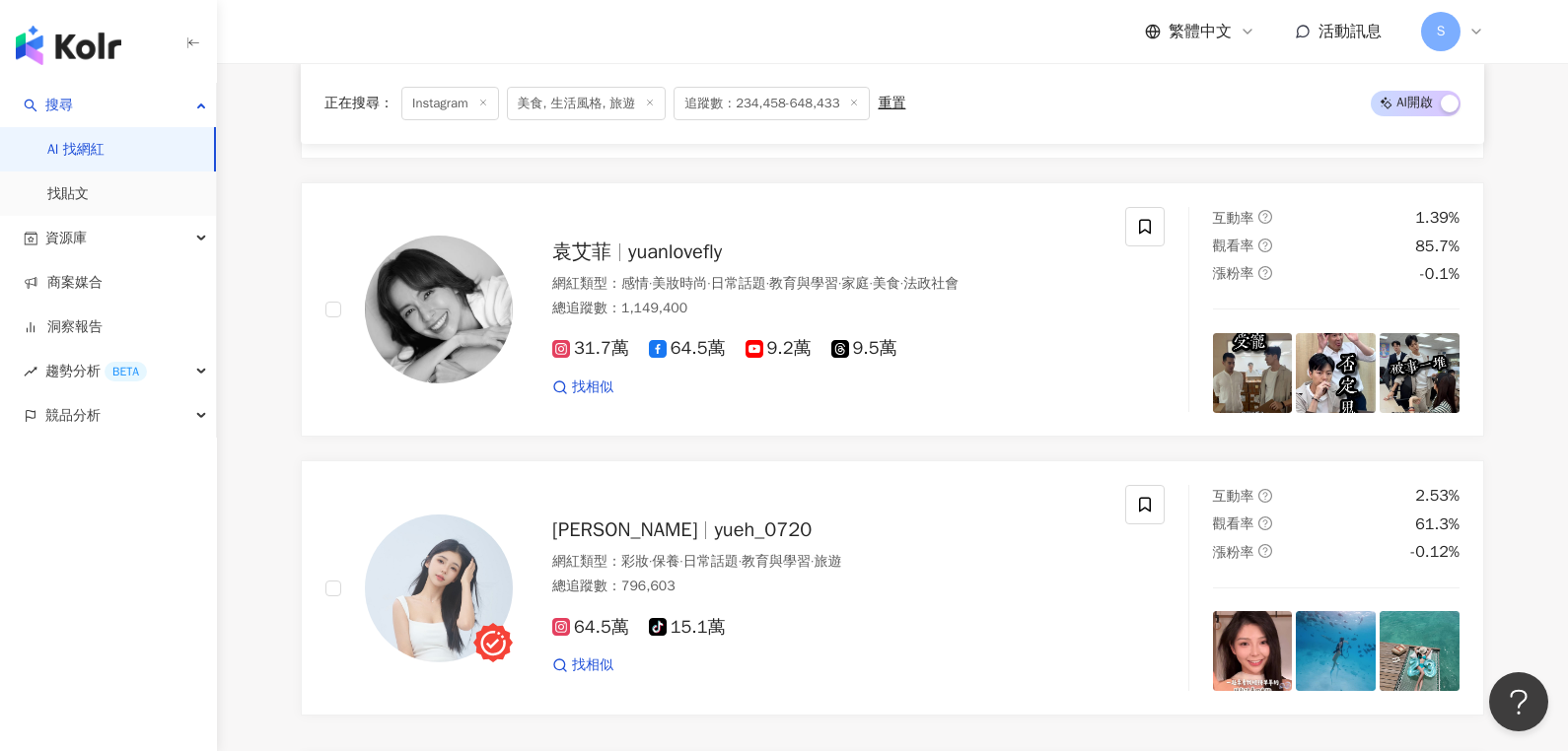 scroll, scrollTop: 36612, scrollLeft: 0, axis: vertical 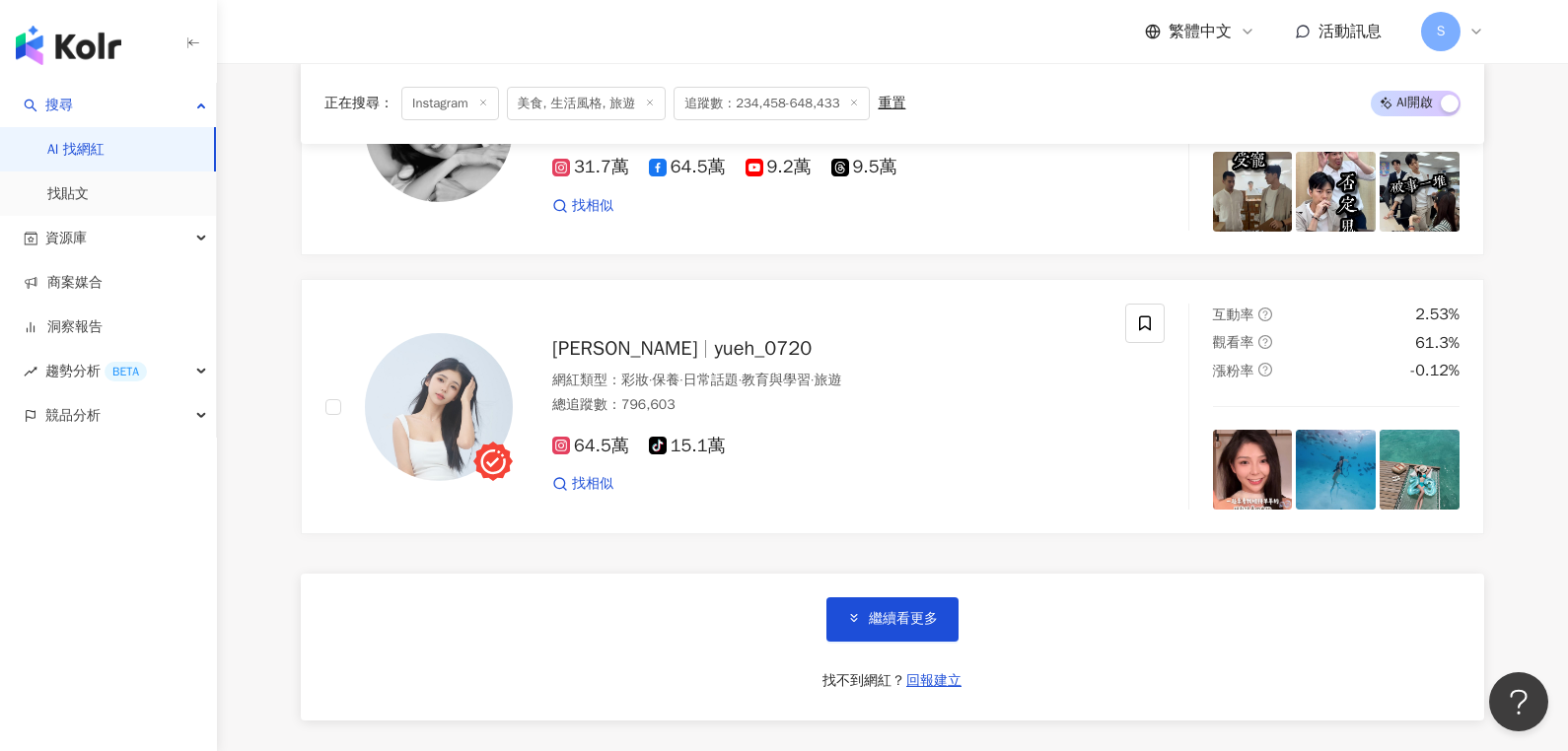 click on "找不到網紅？" at bounding box center (864, 681) 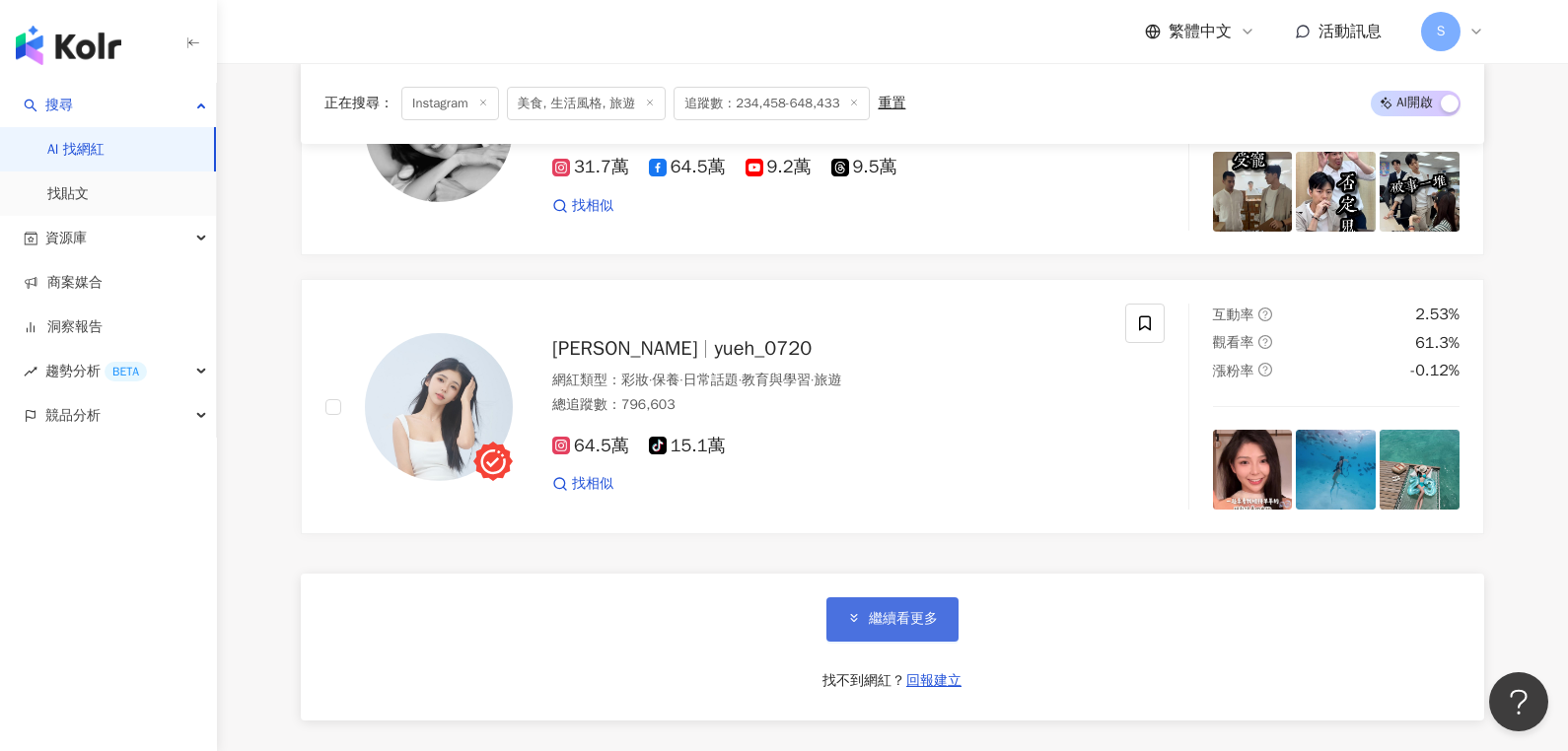 click on "繼續看更多" at bounding box center (892, 619) 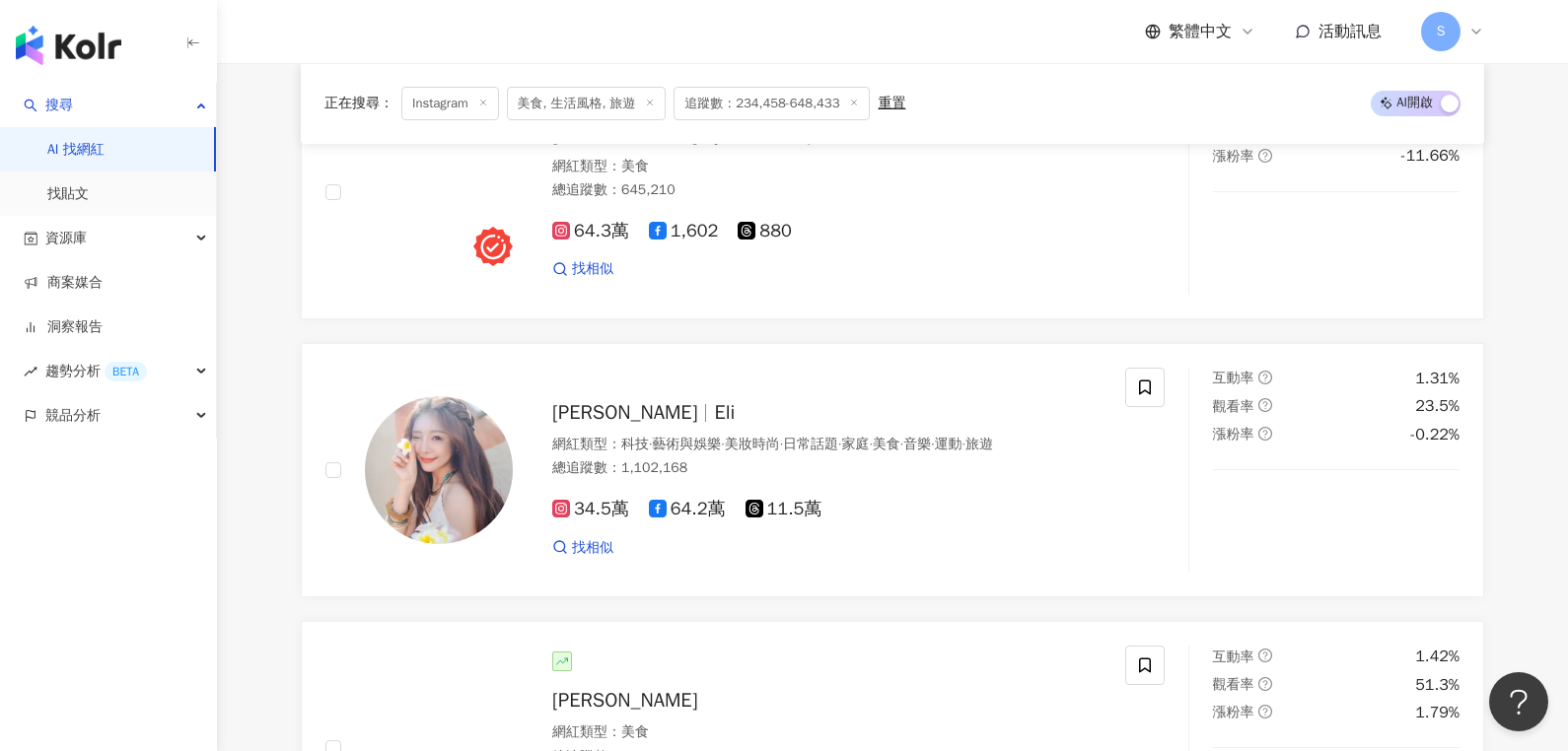 scroll, scrollTop: 37597, scrollLeft: 0, axis: vertical 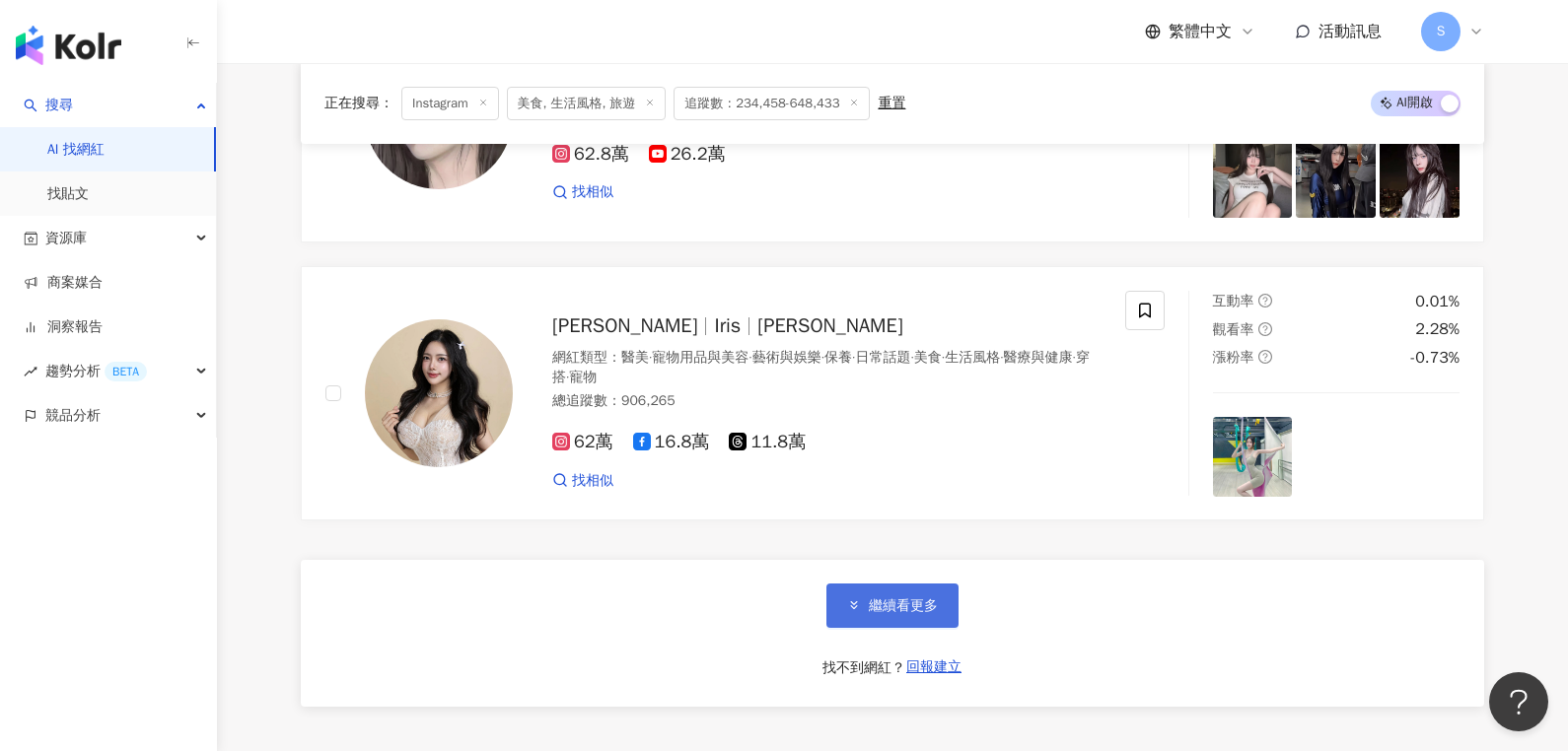 click on "繼續看更多" at bounding box center (892, 605) 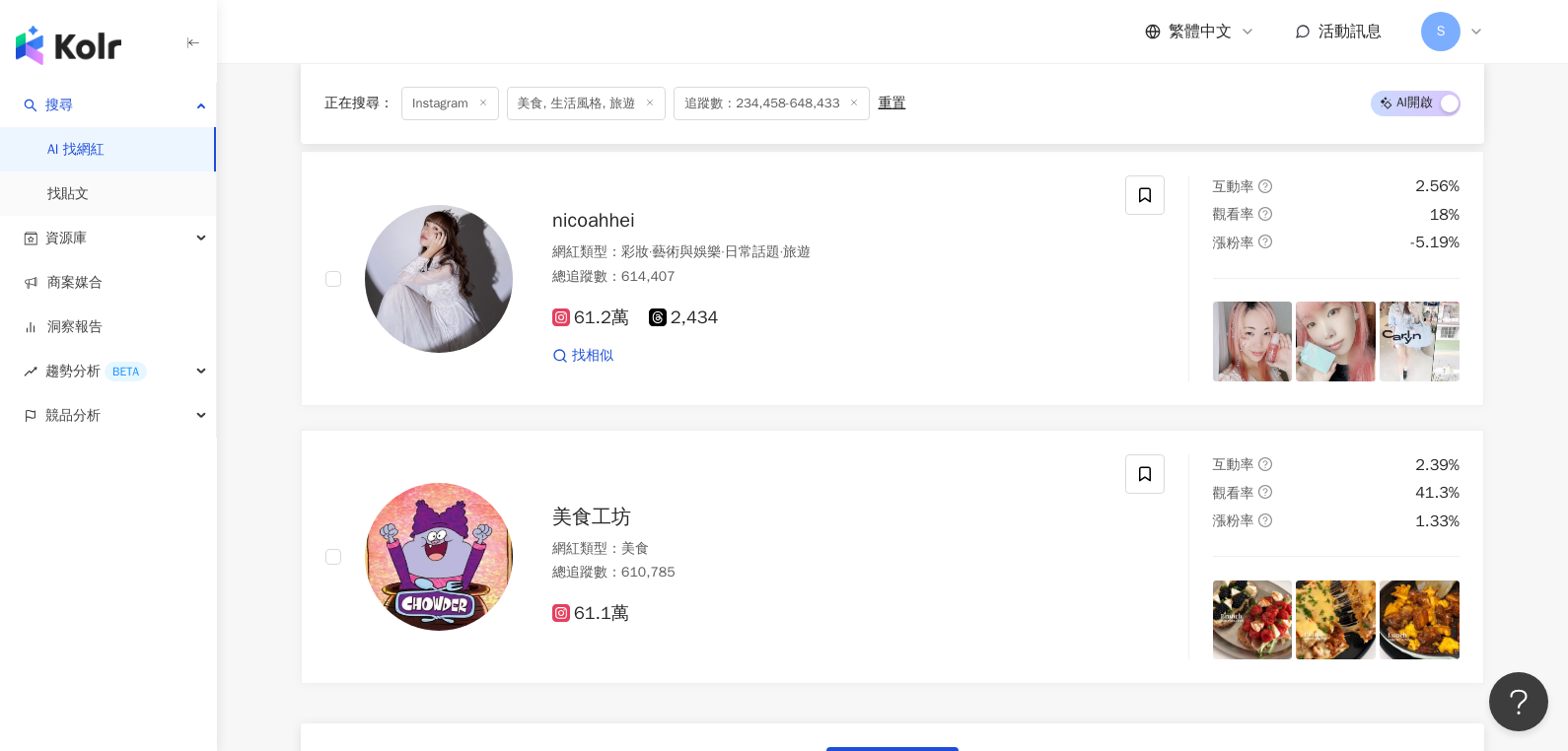 scroll, scrollTop: 43511, scrollLeft: 0, axis: vertical 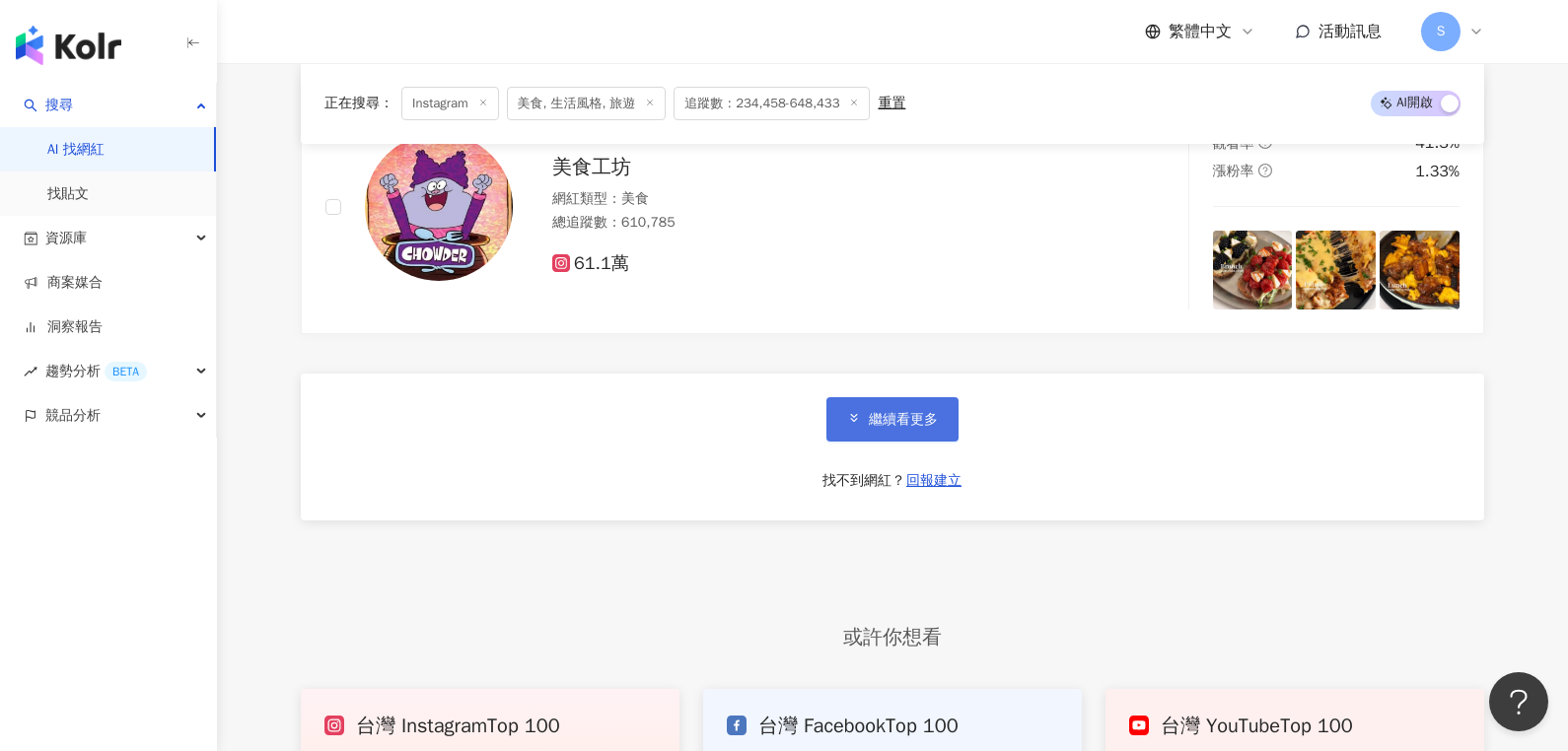 click on "繼續看更多" at bounding box center [903, 420] 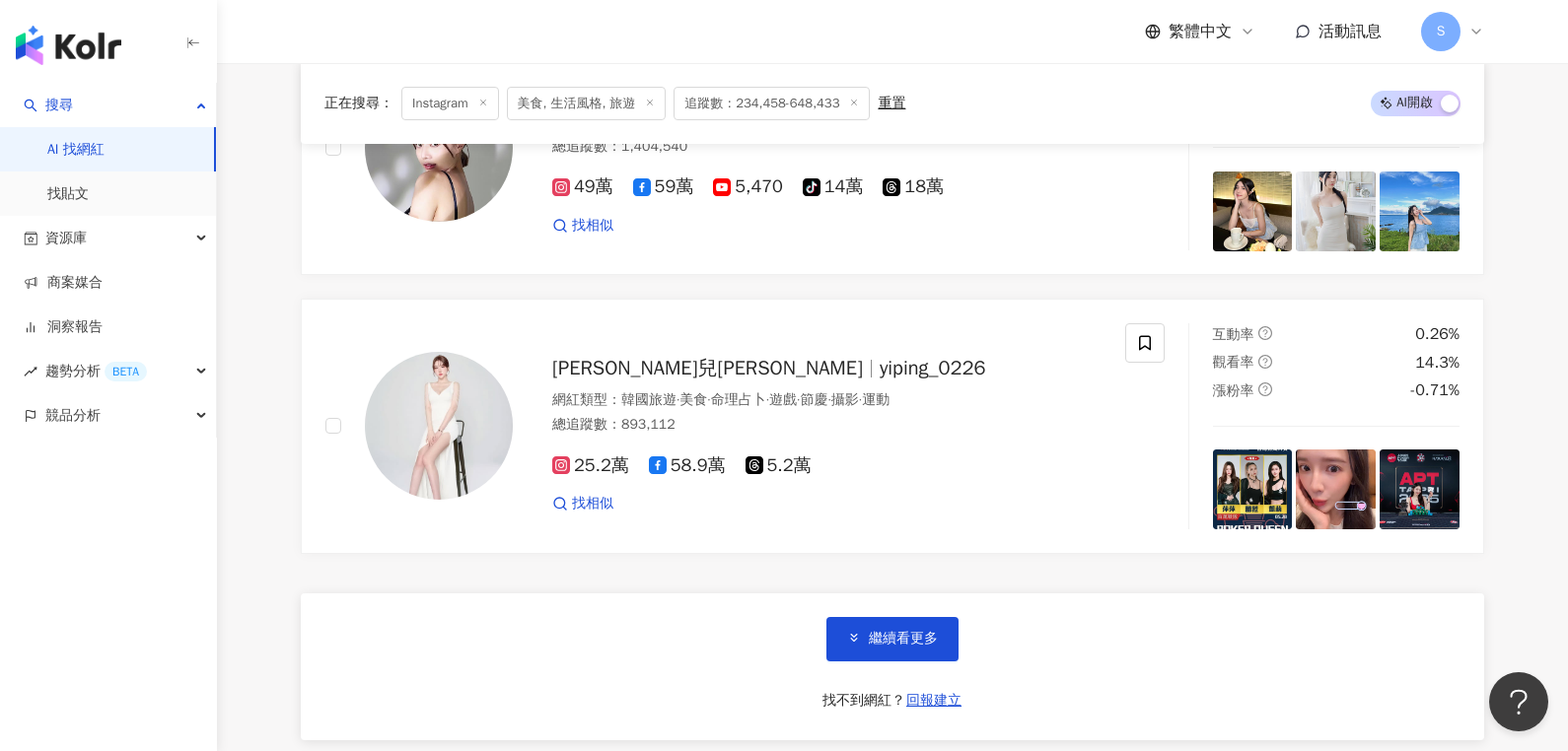 scroll, scrollTop: 46763, scrollLeft: 0, axis: vertical 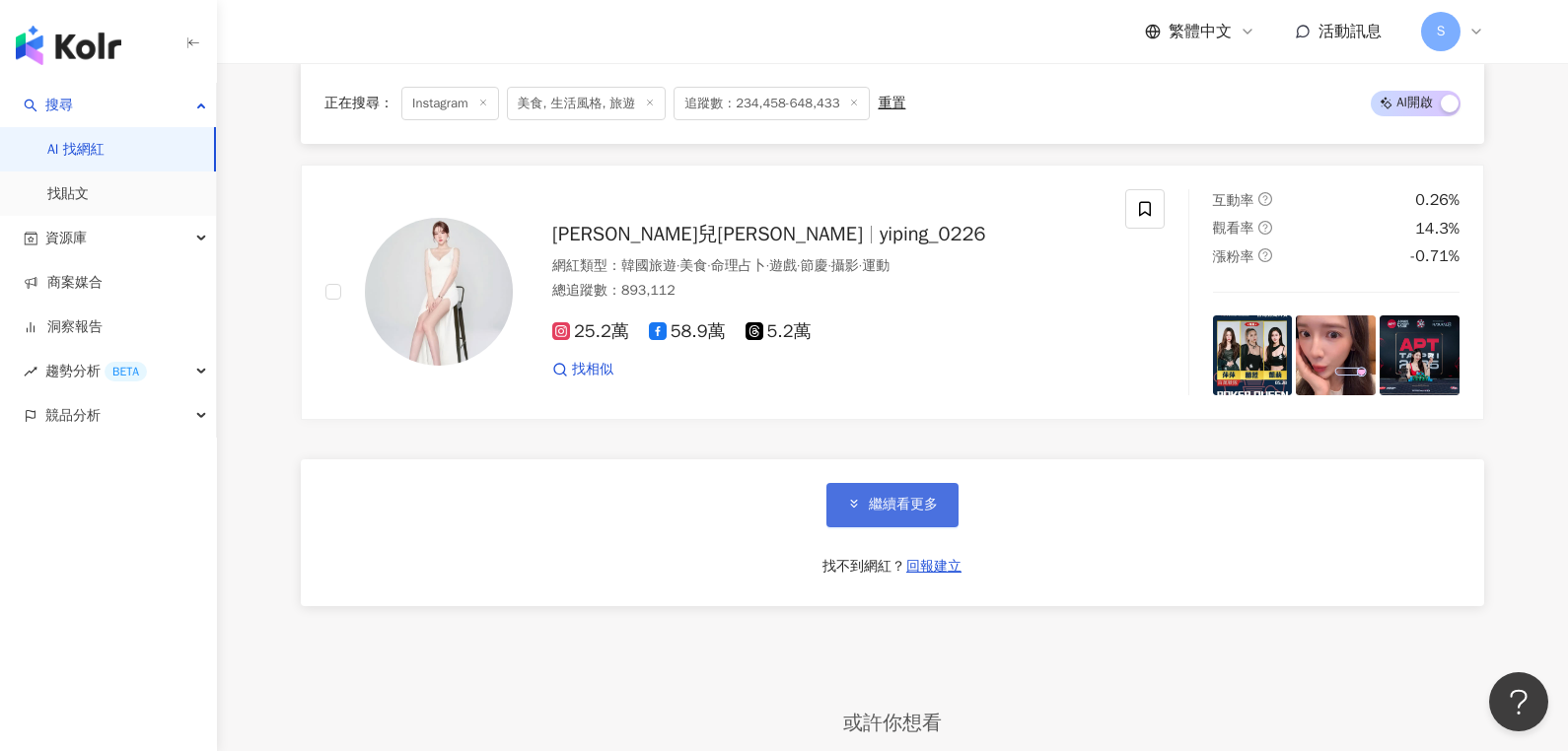 click on "繼續看更多" at bounding box center [892, 505] 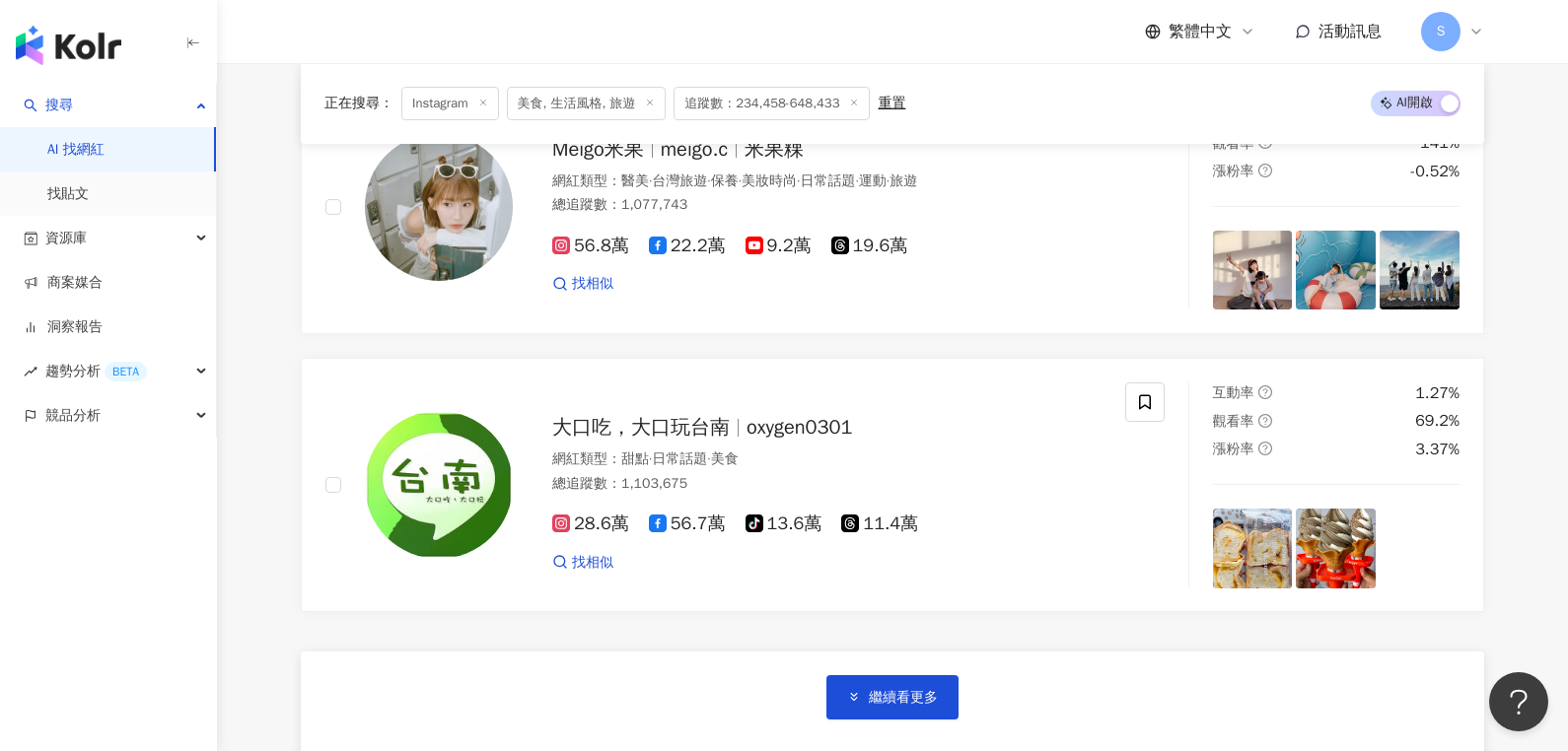 scroll, scrollTop: 49917, scrollLeft: 0, axis: vertical 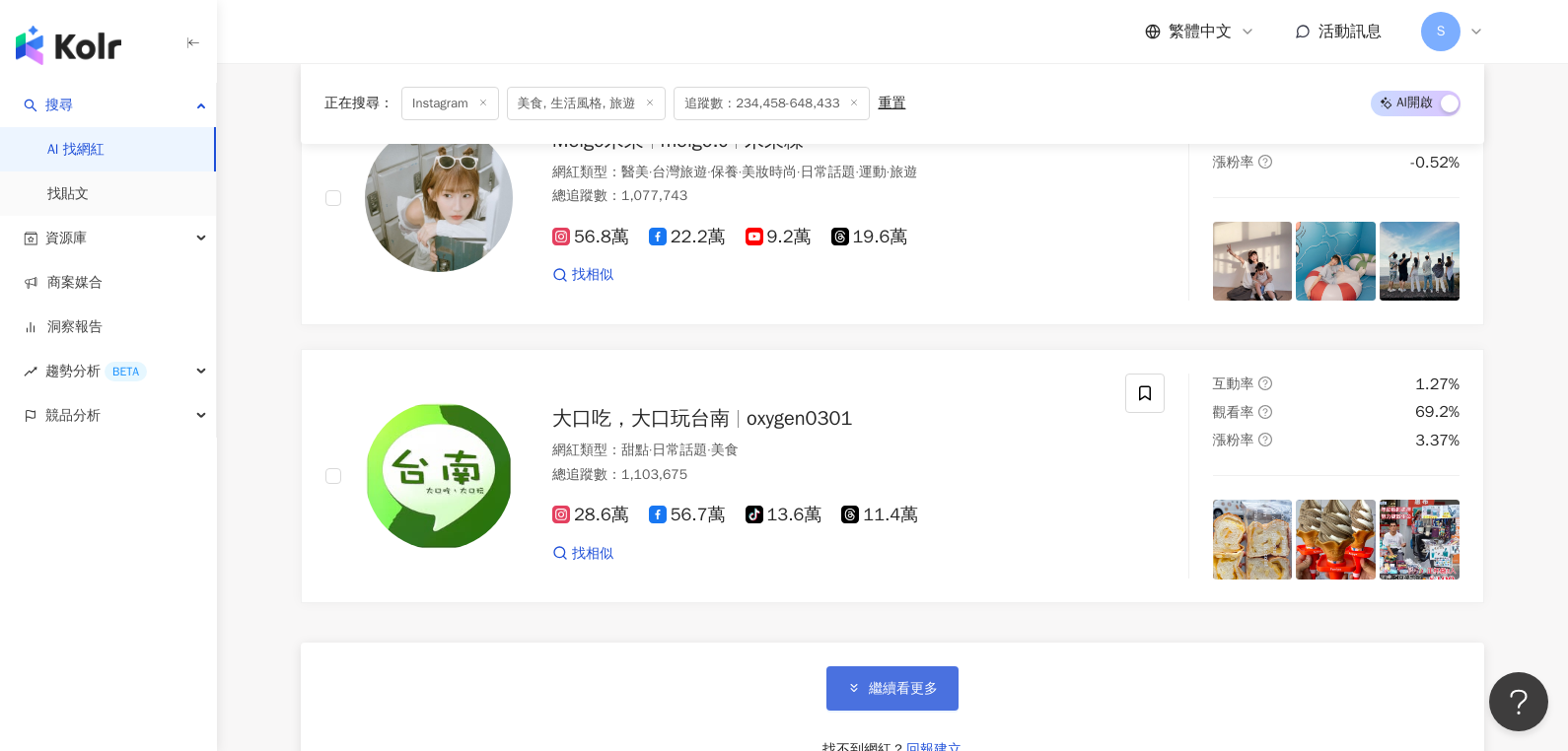 click on "繼續看更多" at bounding box center [892, 688] 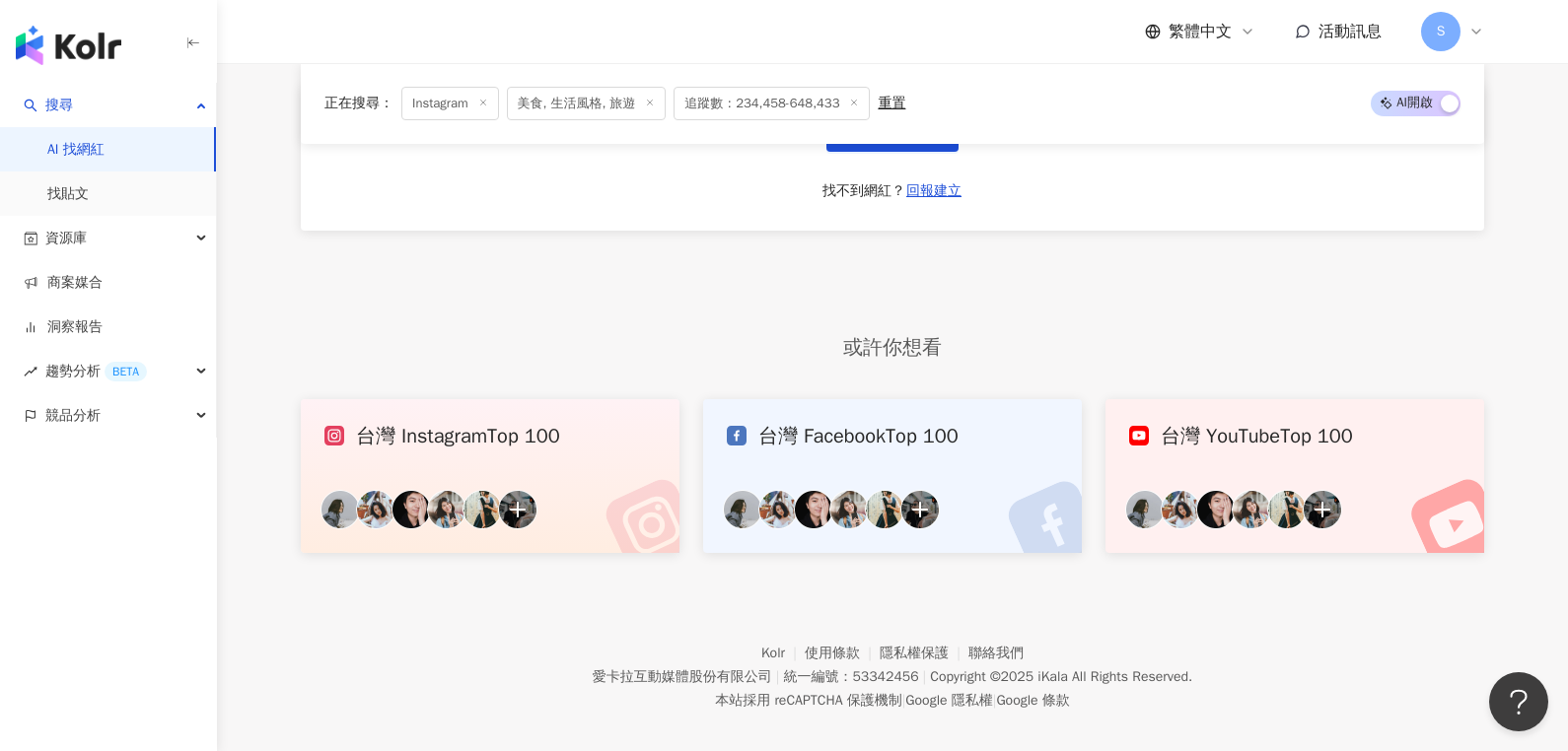 scroll, scrollTop: 53420, scrollLeft: 0, axis: vertical 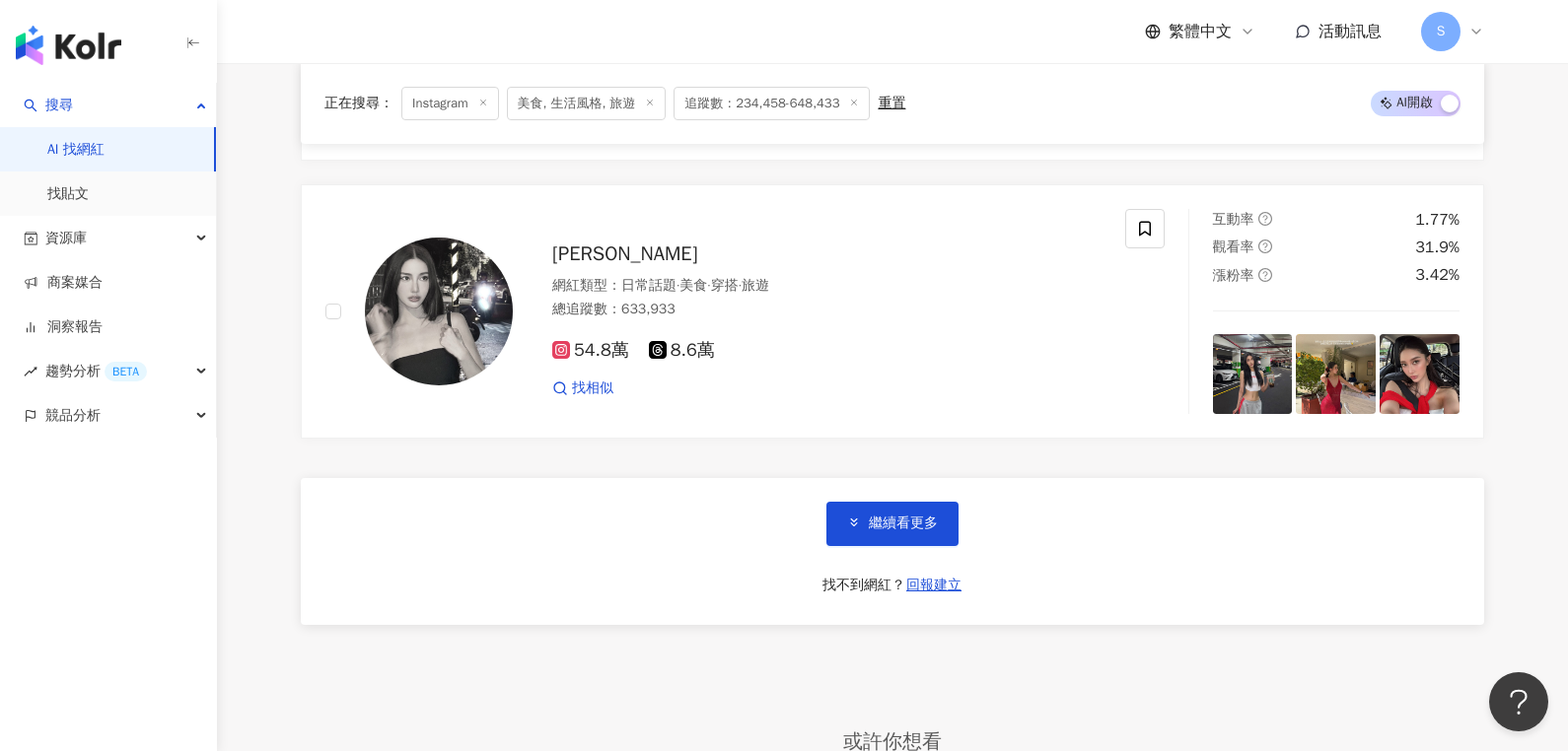 click on "繼續看更多 找不到網紅？ 回報建立" at bounding box center [892, 551] 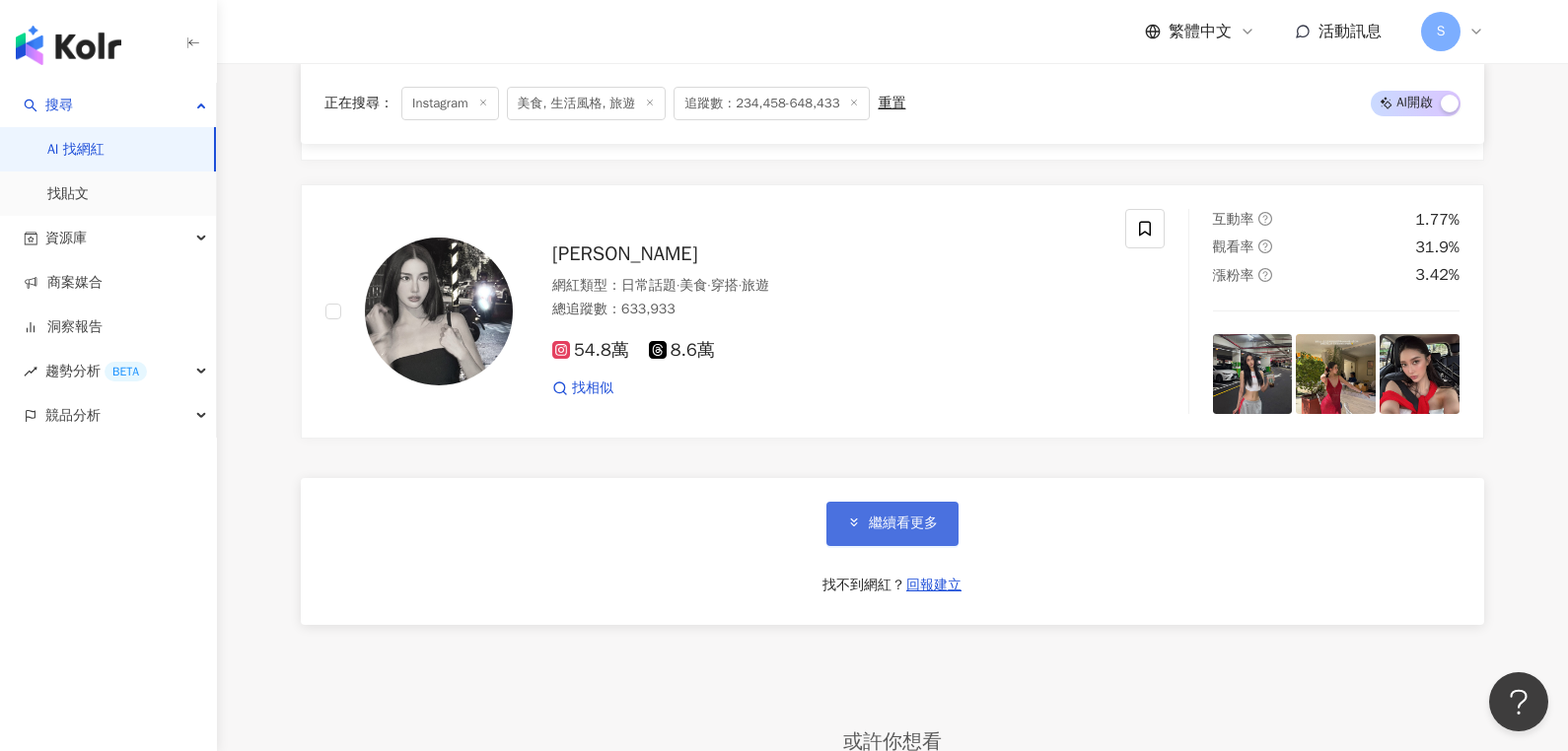 click on "繼續看更多" at bounding box center [892, 523] 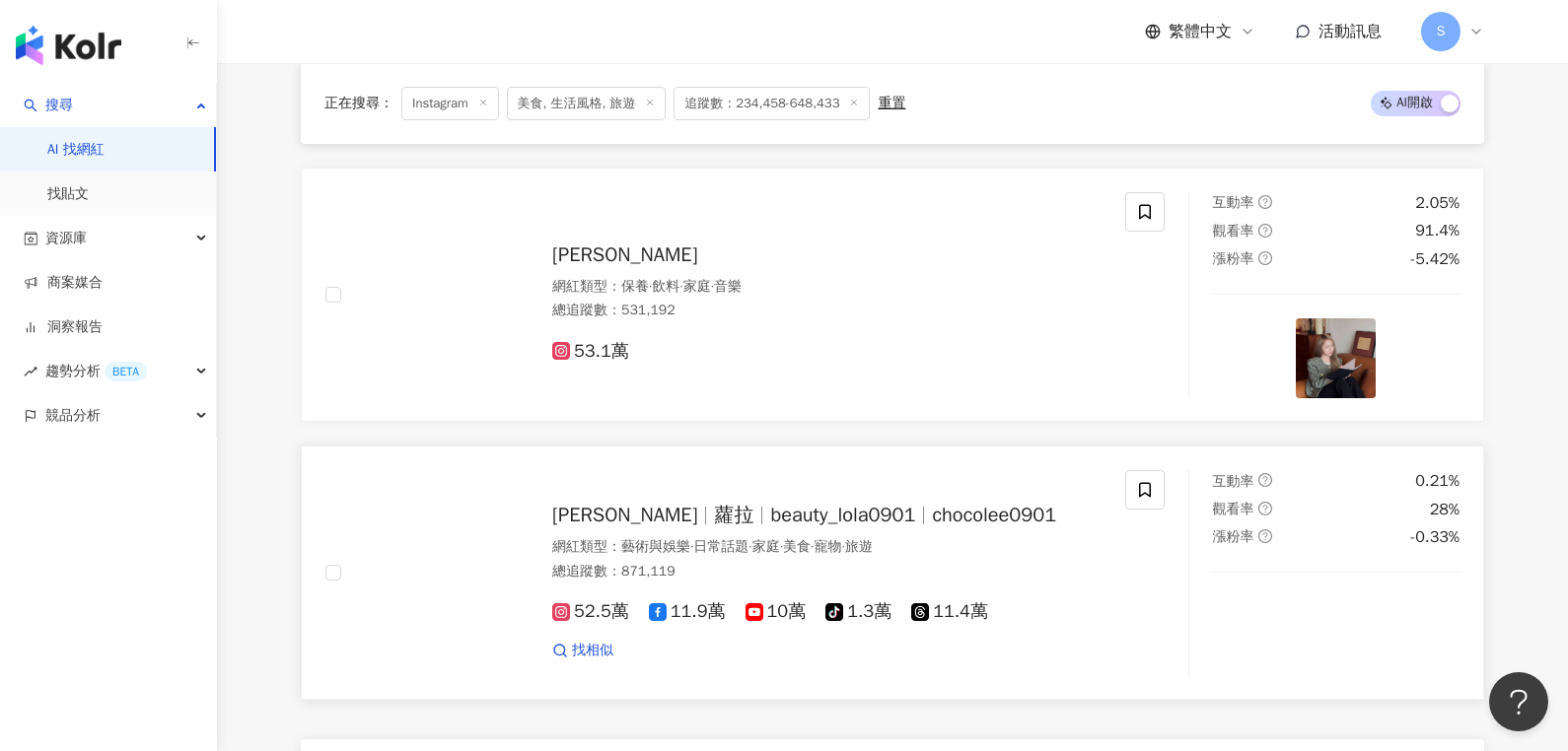 scroll, scrollTop: 56573, scrollLeft: 0, axis: vertical 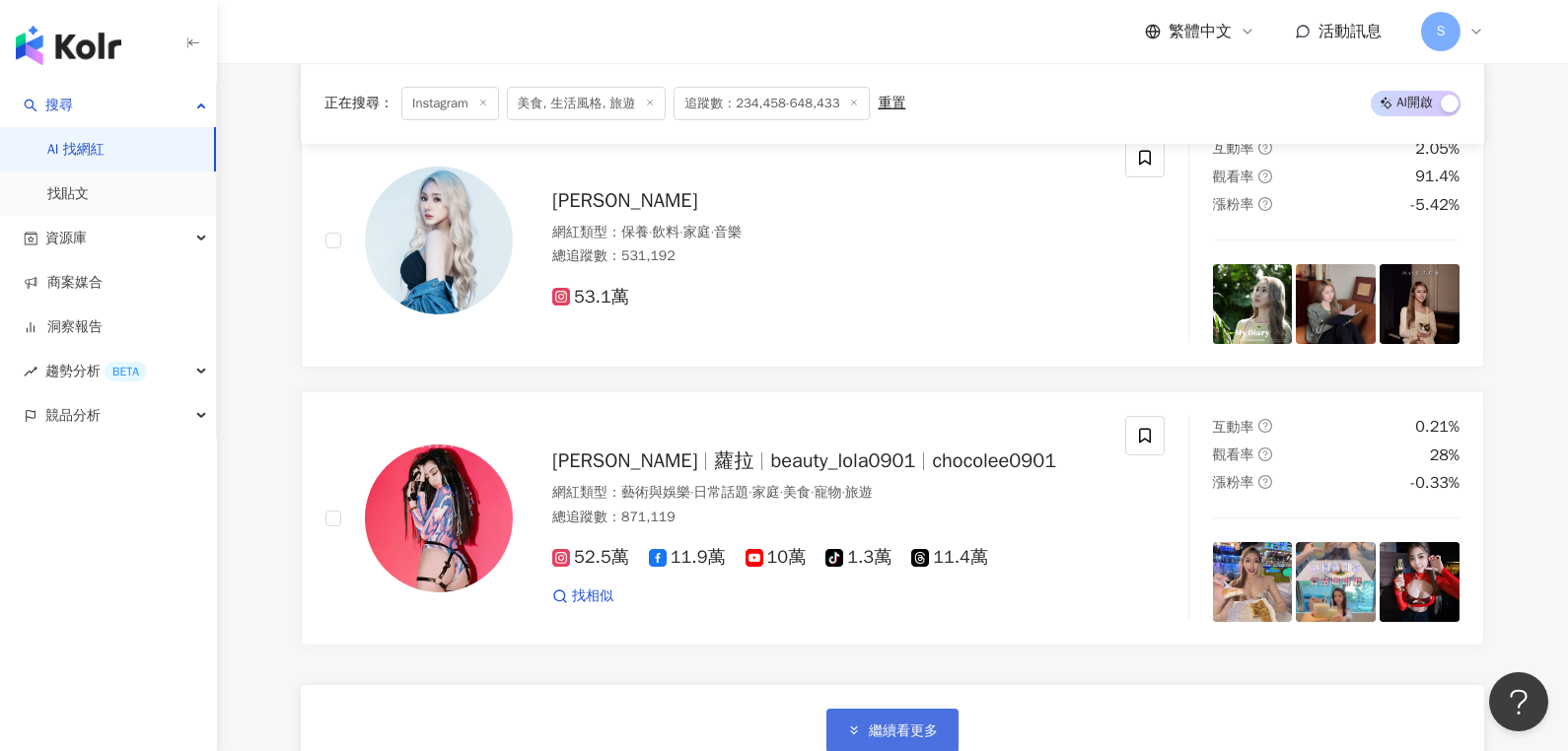 click on "繼續看更多" at bounding box center (892, 730) 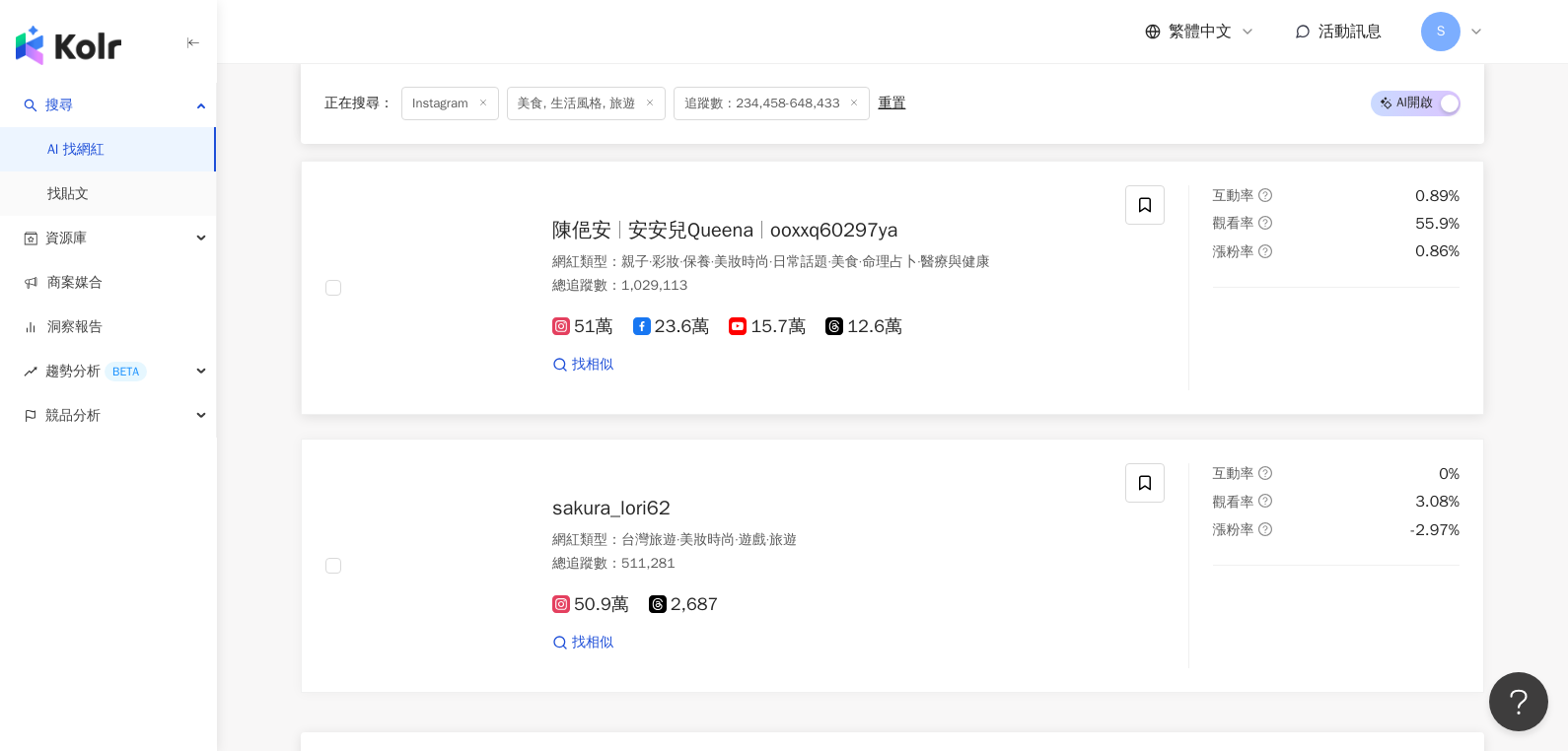 scroll, scrollTop: 59924, scrollLeft: 0, axis: vertical 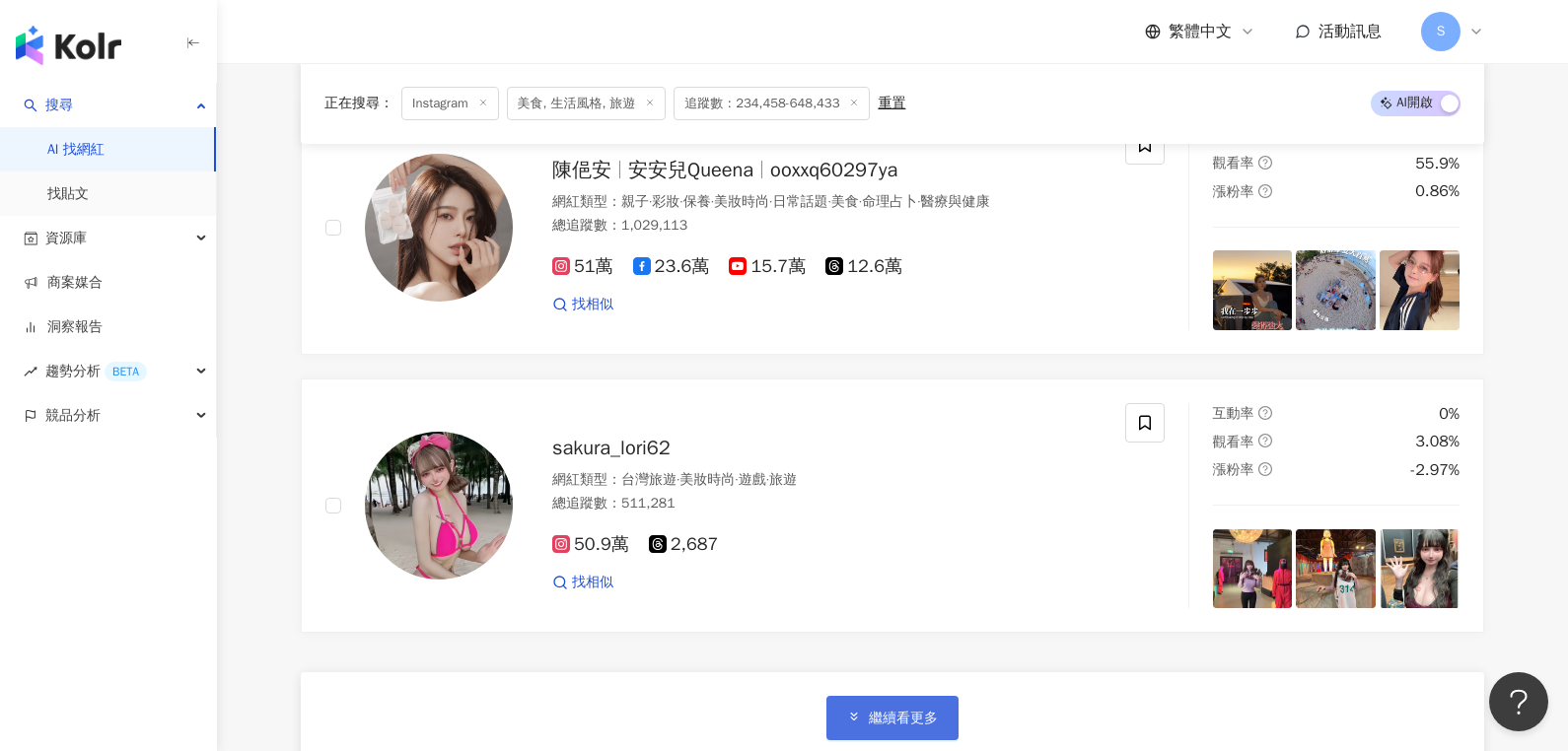 click on "繼續看更多" at bounding box center [892, 717] 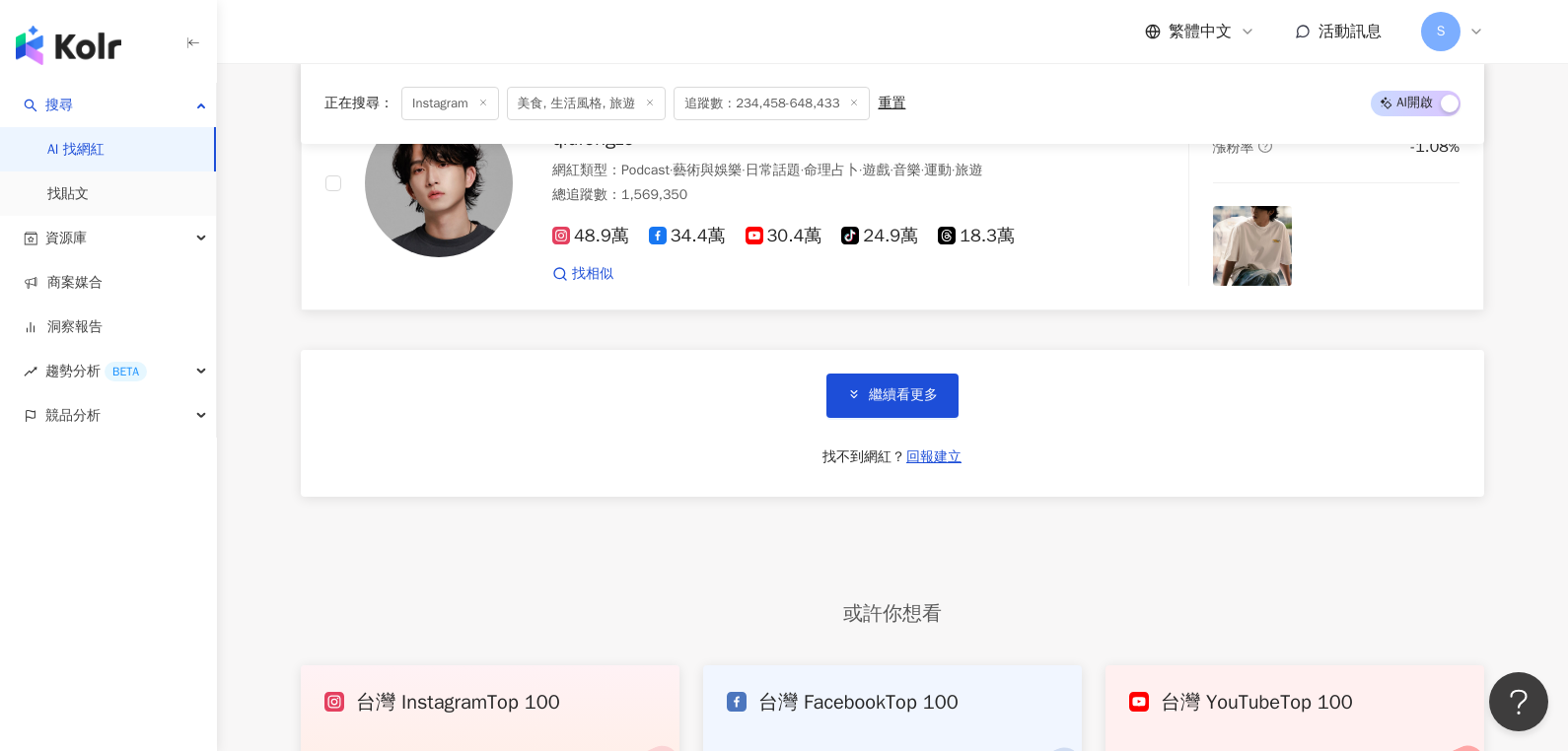 scroll, scrollTop: 63433, scrollLeft: 0, axis: vertical 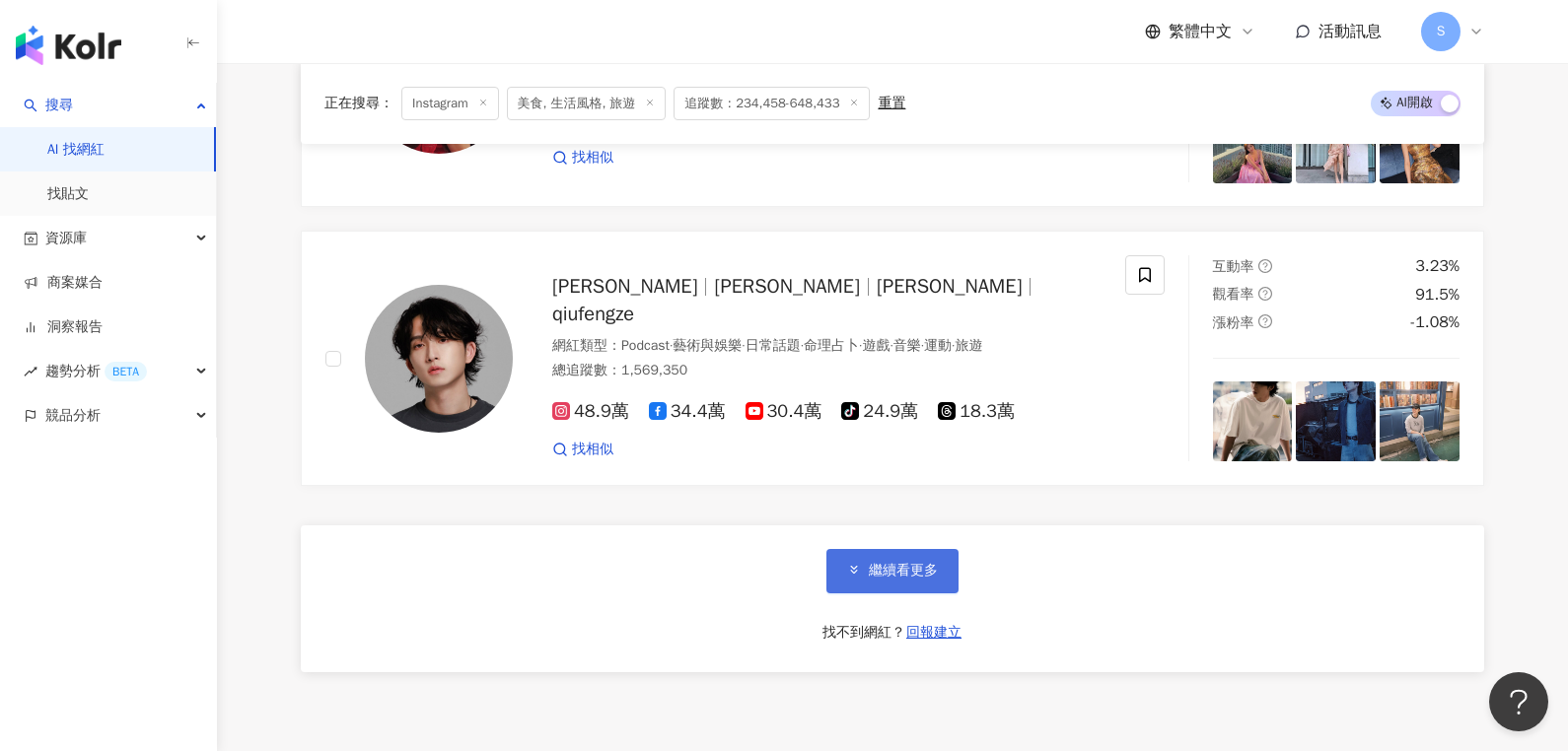click on "繼續看更多" at bounding box center (903, 571) 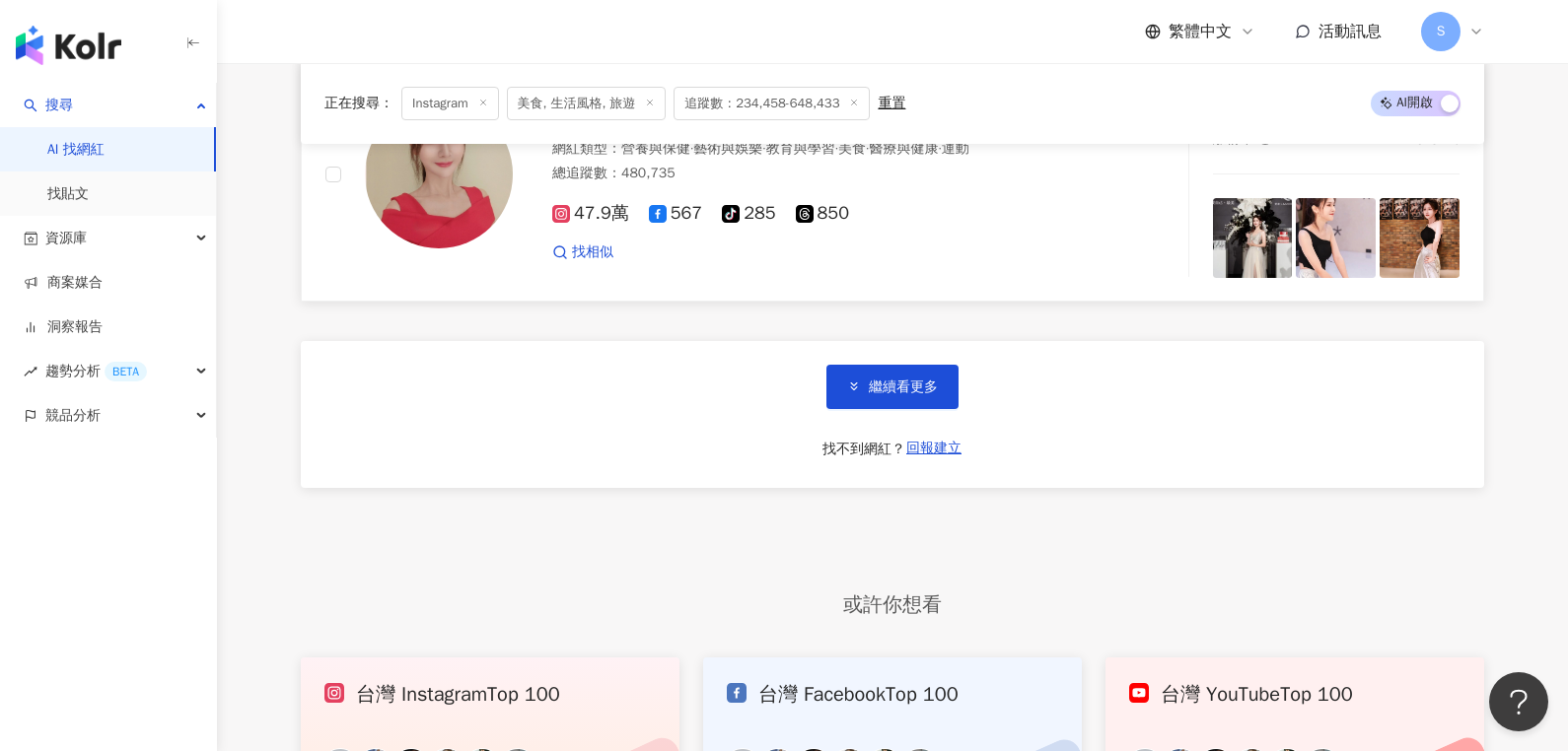 scroll, scrollTop: 66981, scrollLeft: 0, axis: vertical 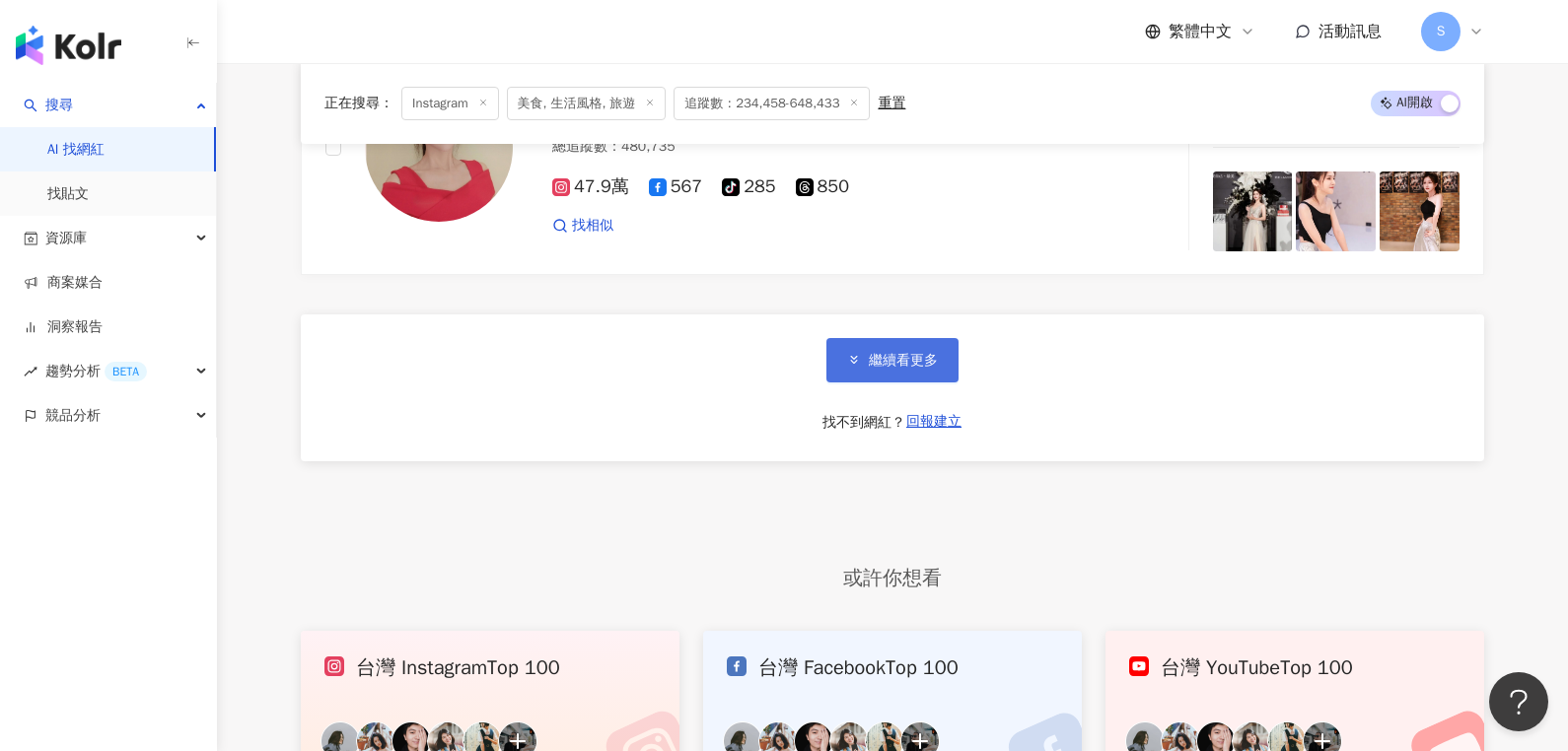 click on "繼續看更多" at bounding box center (903, 361) 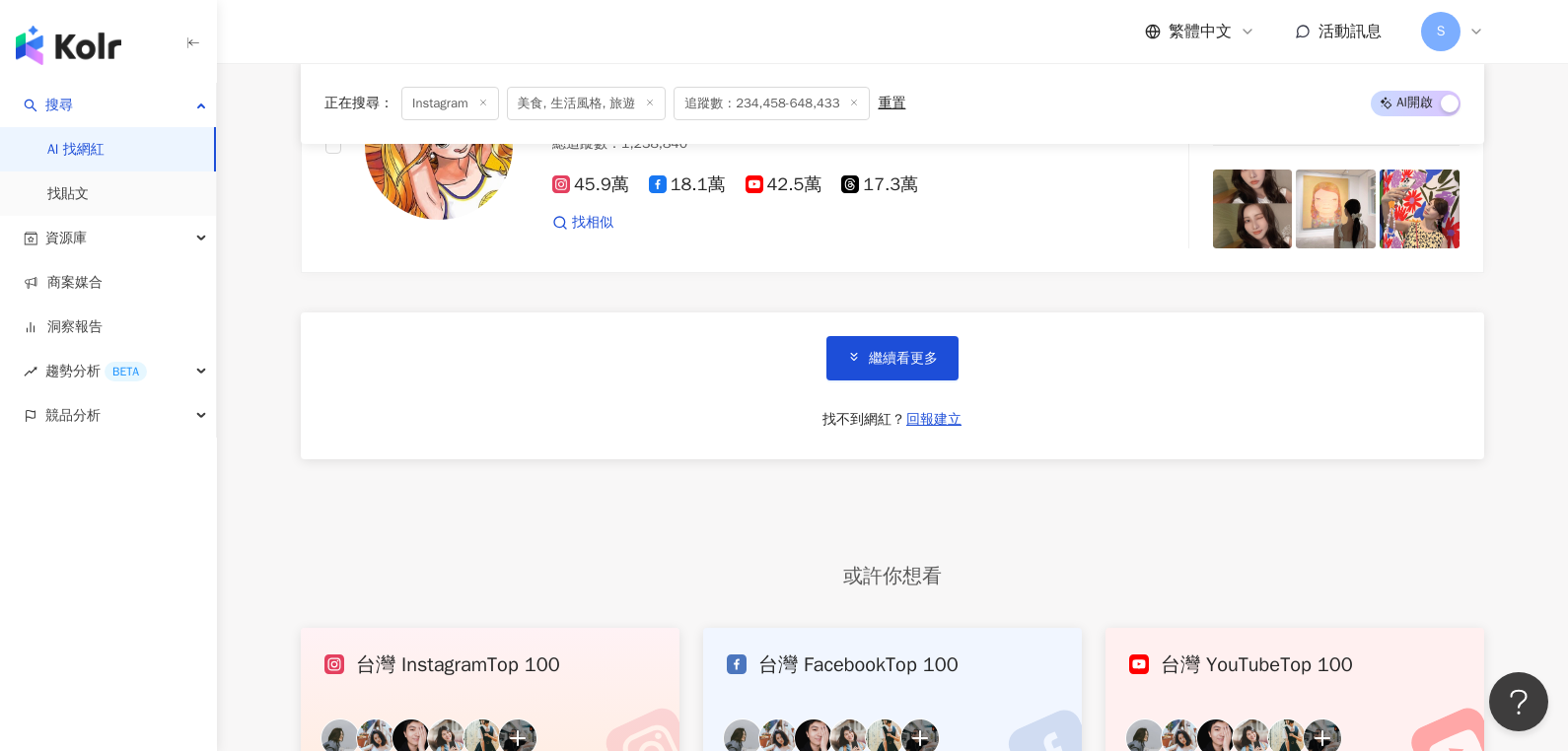 scroll, scrollTop: 70109, scrollLeft: 0, axis: vertical 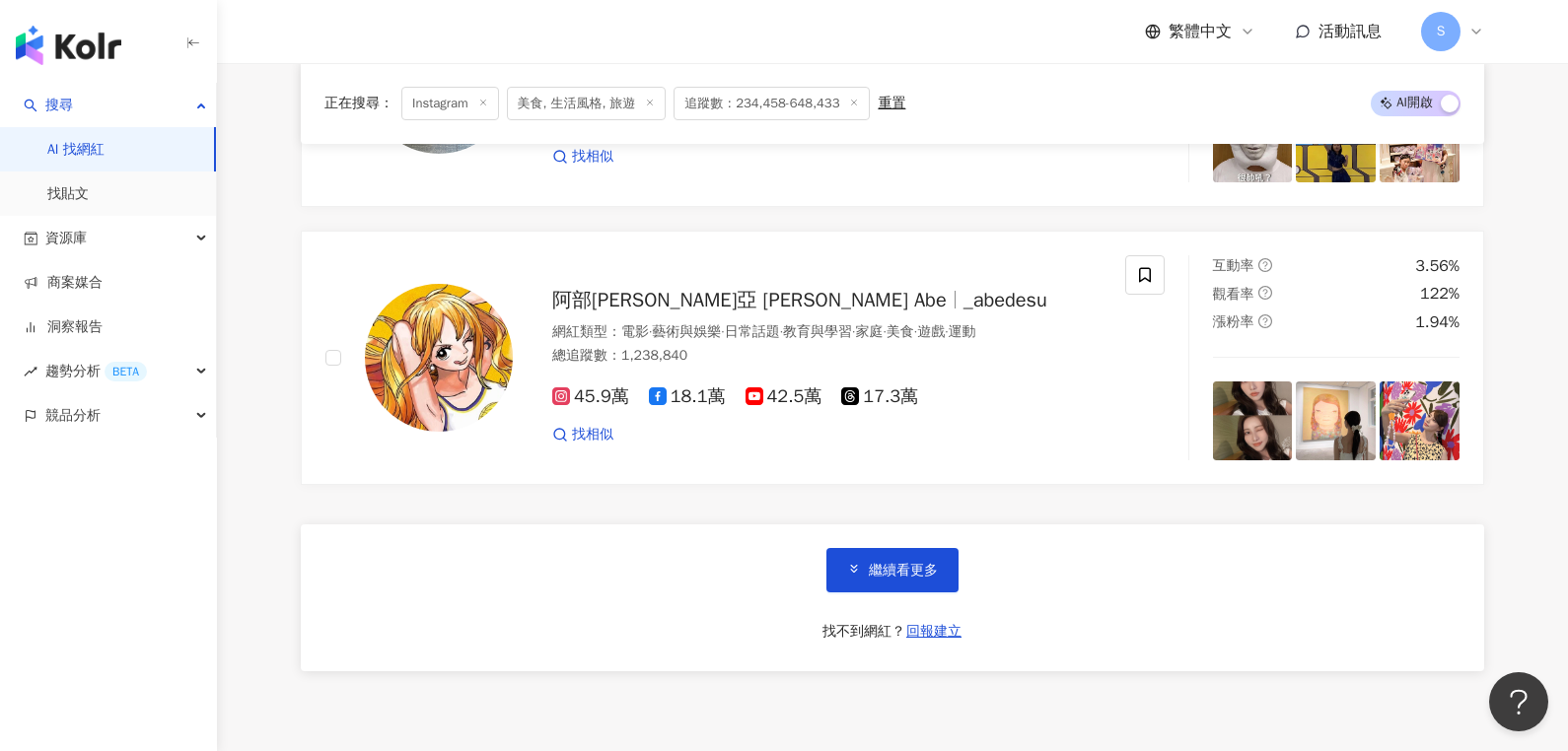 click on "繼續看更多 找不到網紅？ 回報建立" at bounding box center [892, 597] 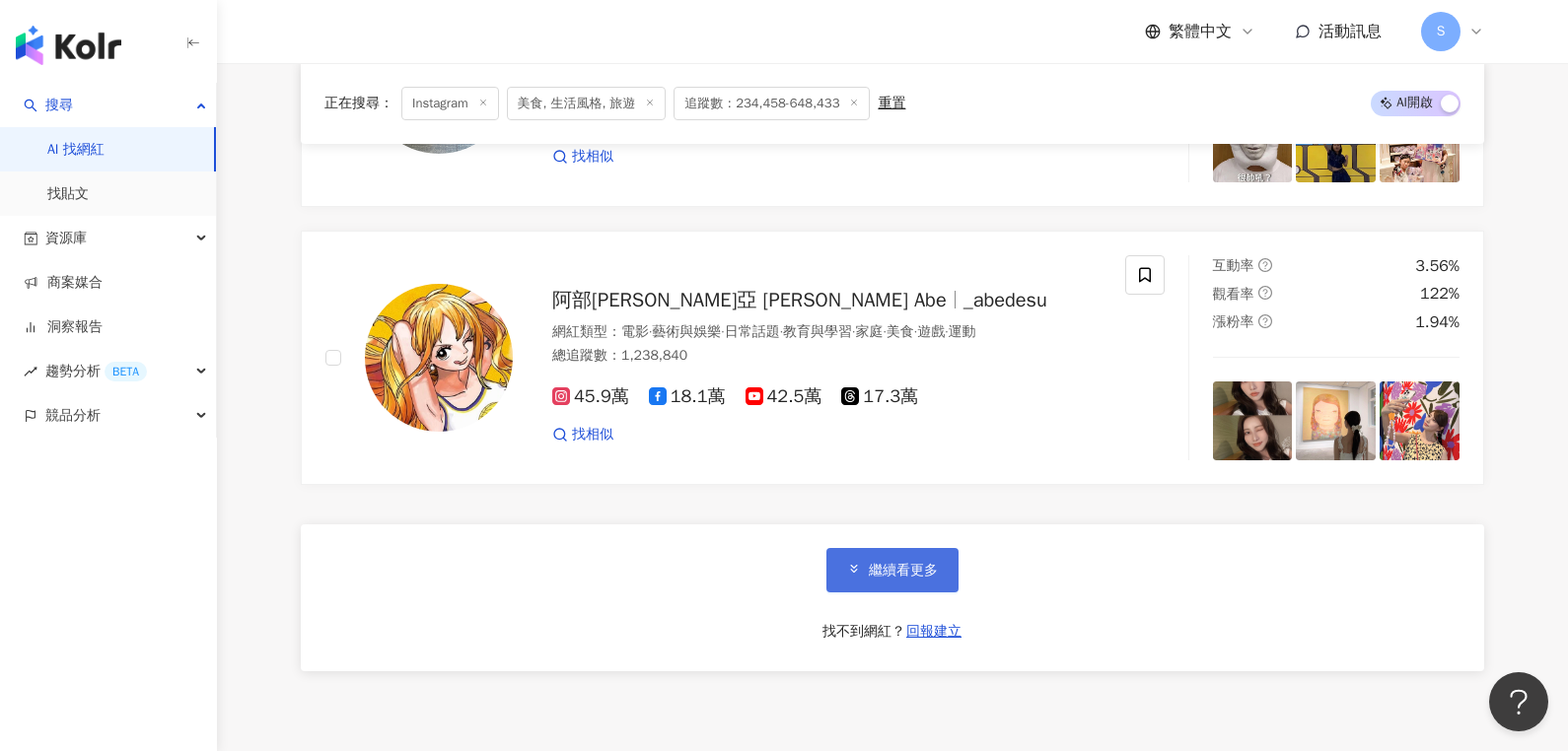 click on "繼續看更多" at bounding box center [903, 571] 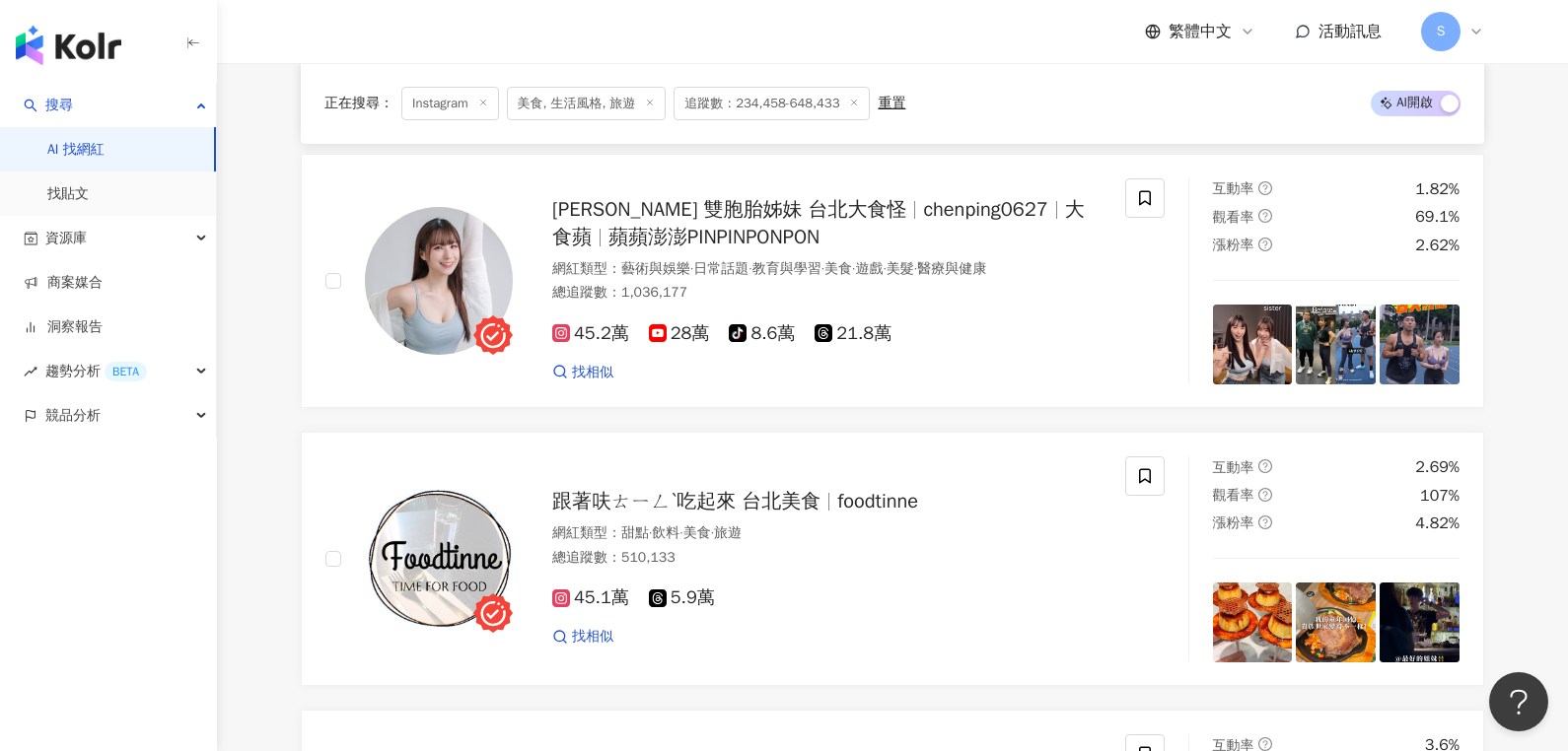 scroll, scrollTop: 73559, scrollLeft: 0, axis: vertical 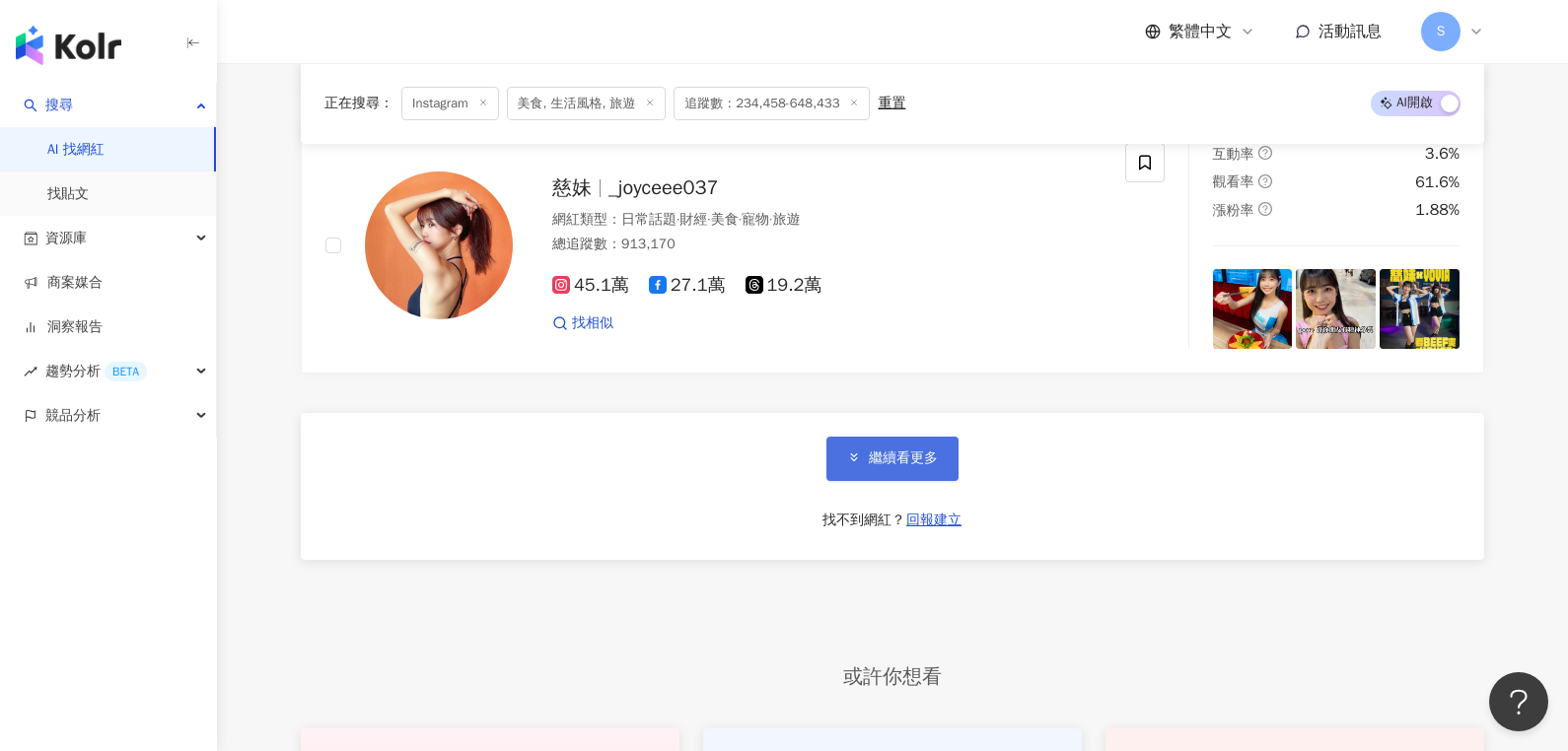click on "繼續看更多" at bounding box center [892, 458] 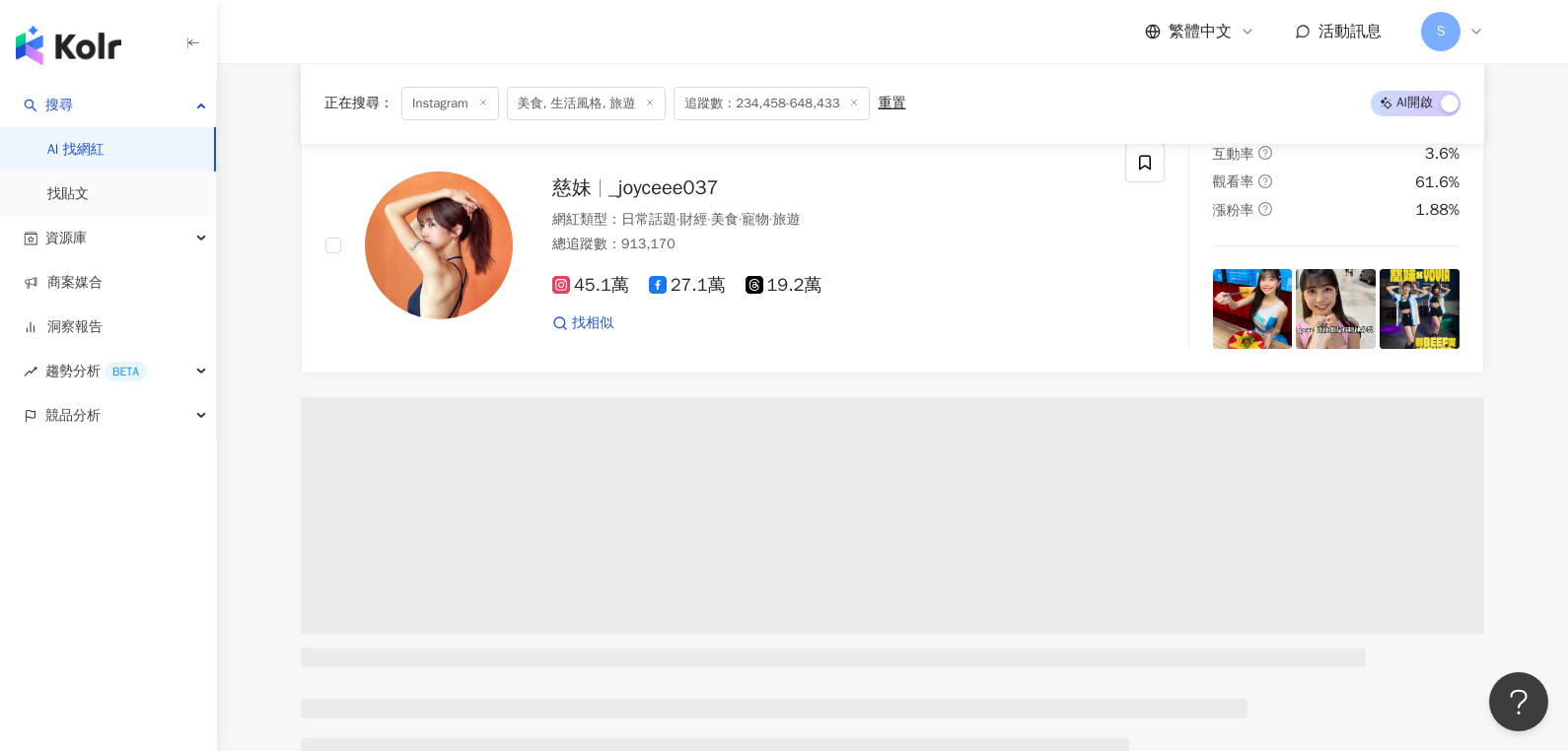 click at bounding box center [892, 515] 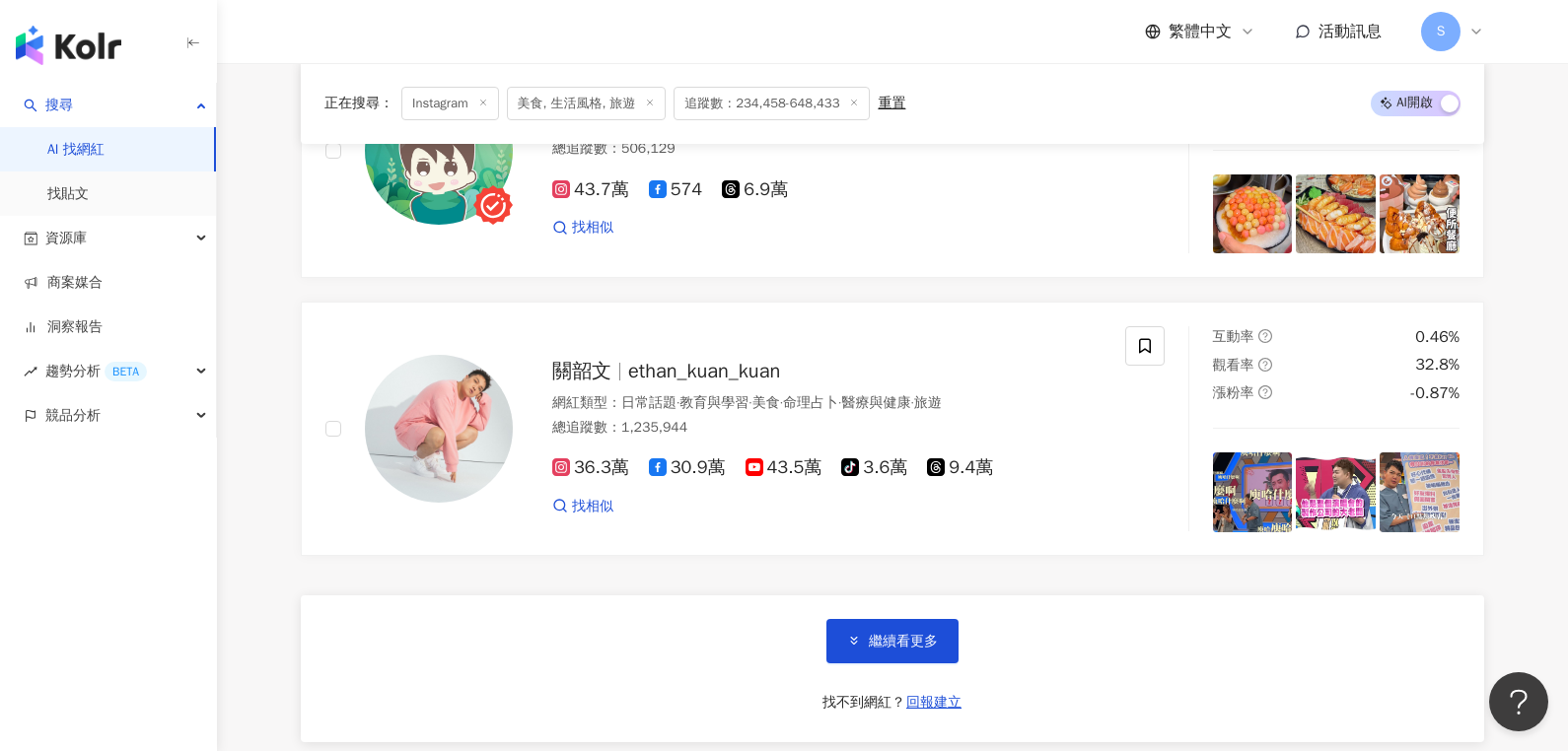 scroll, scrollTop: 76909, scrollLeft: 0, axis: vertical 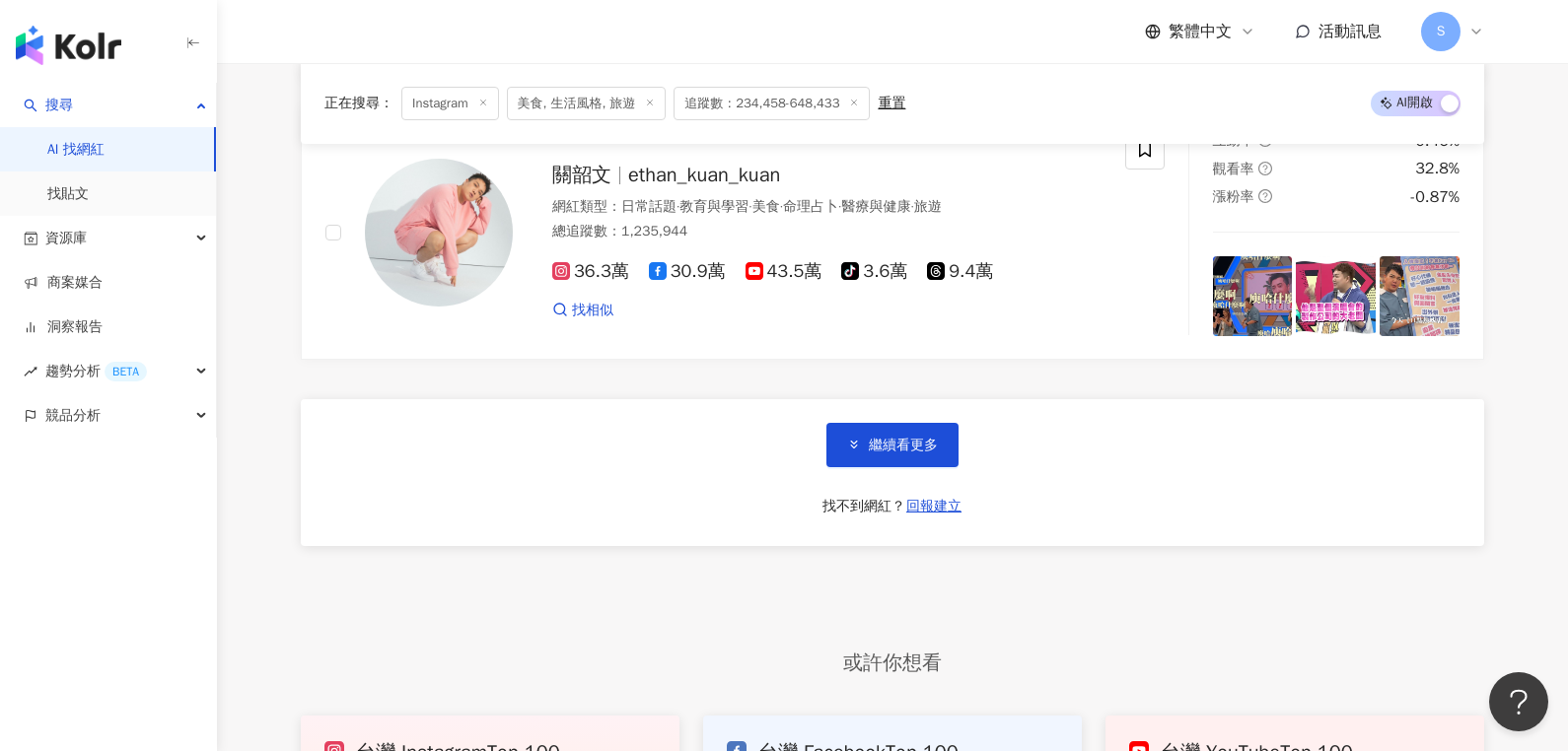 click on "繼續看更多 找不到網紅？ 回報建立" at bounding box center (892, 472) 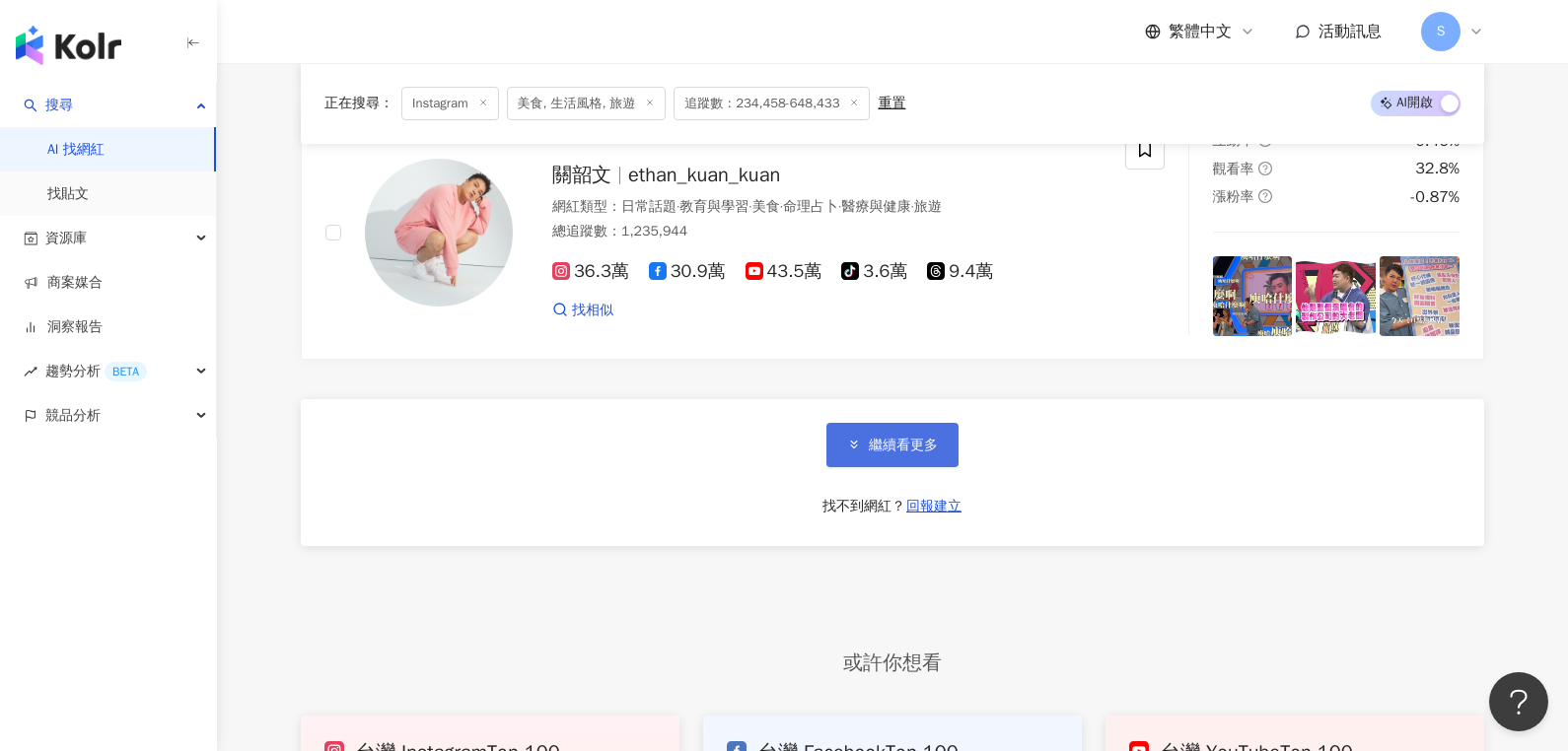 click on "繼續看更多" at bounding box center [892, 444] 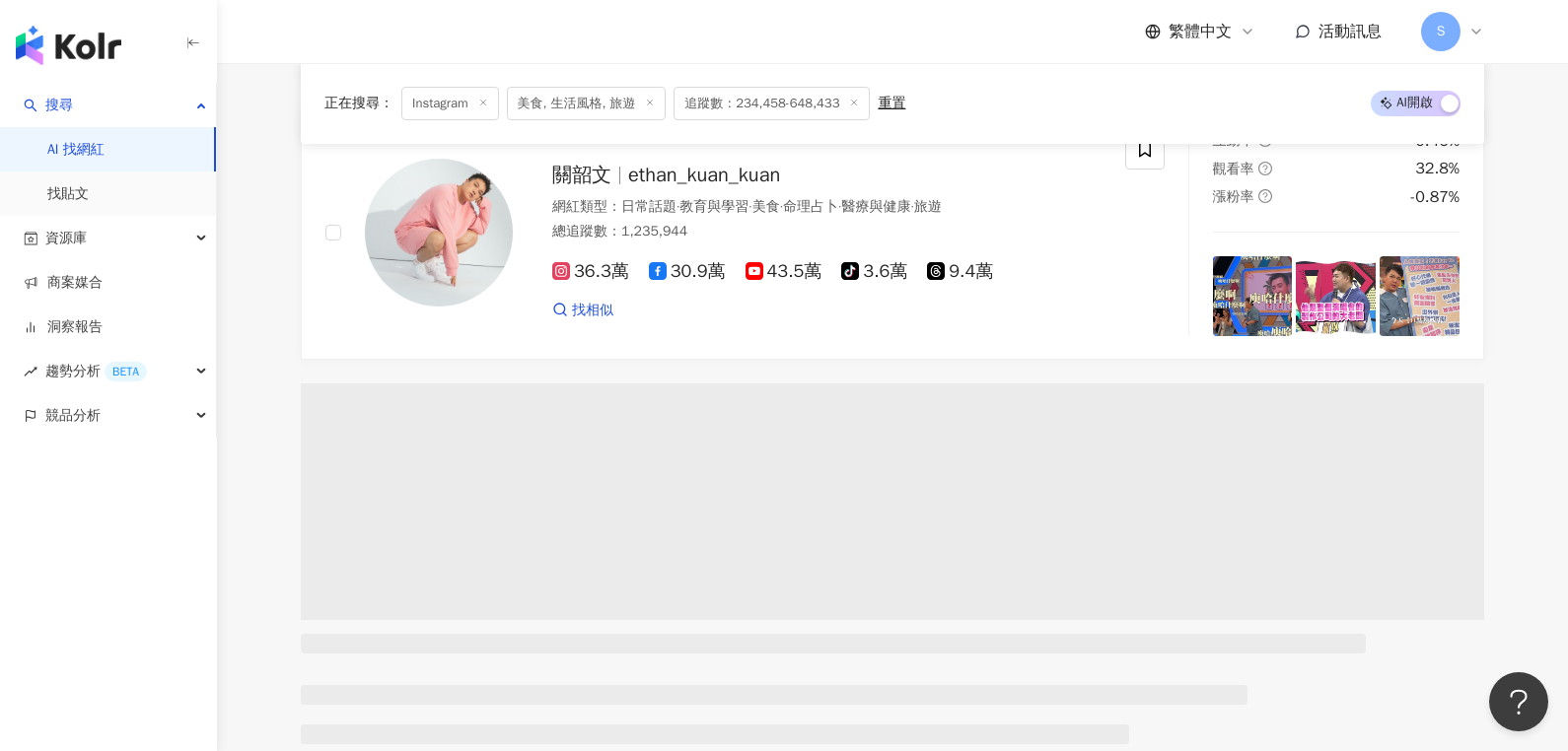 click at bounding box center [892, 502] 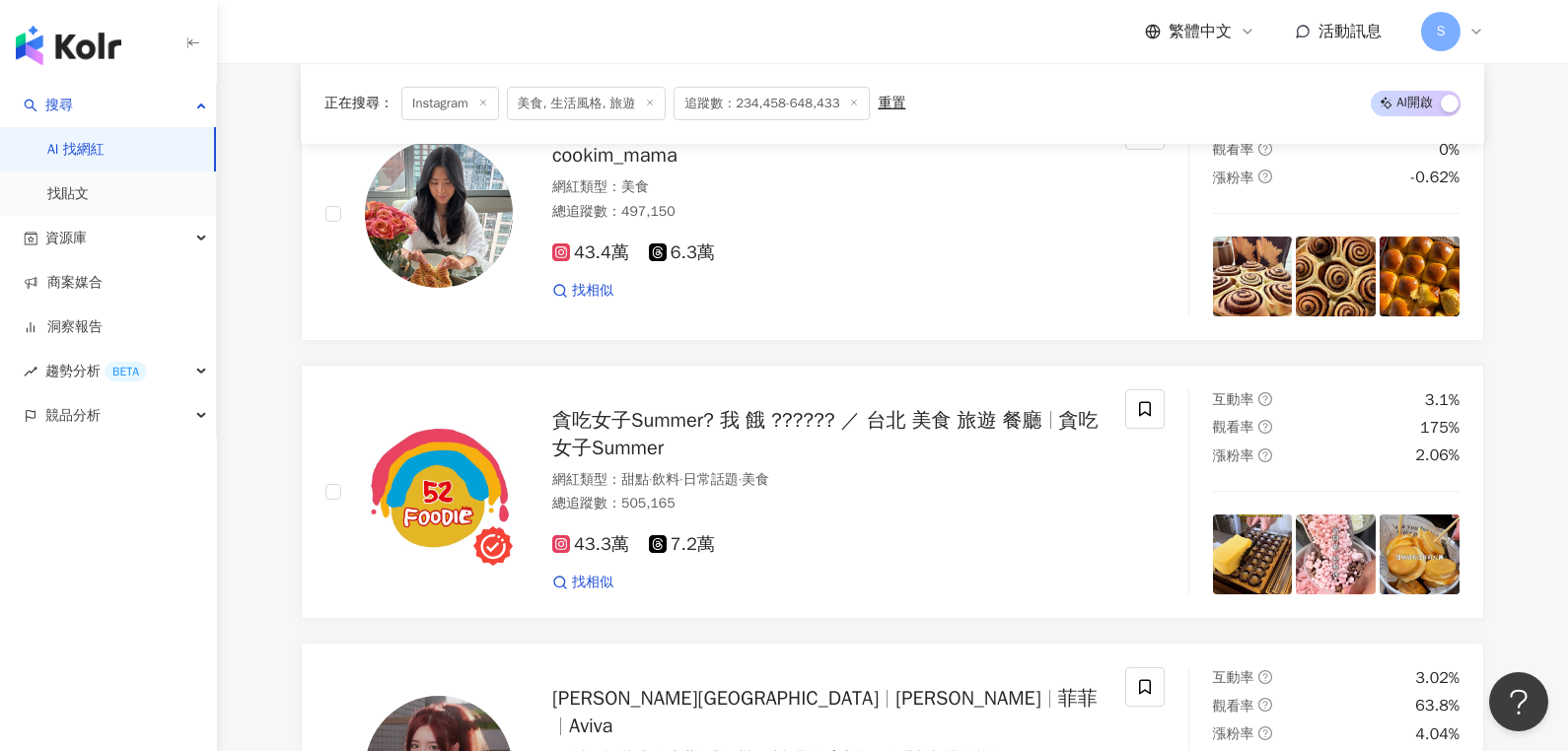 scroll, scrollTop: 77599, scrollLeft: 0, axis: vertical 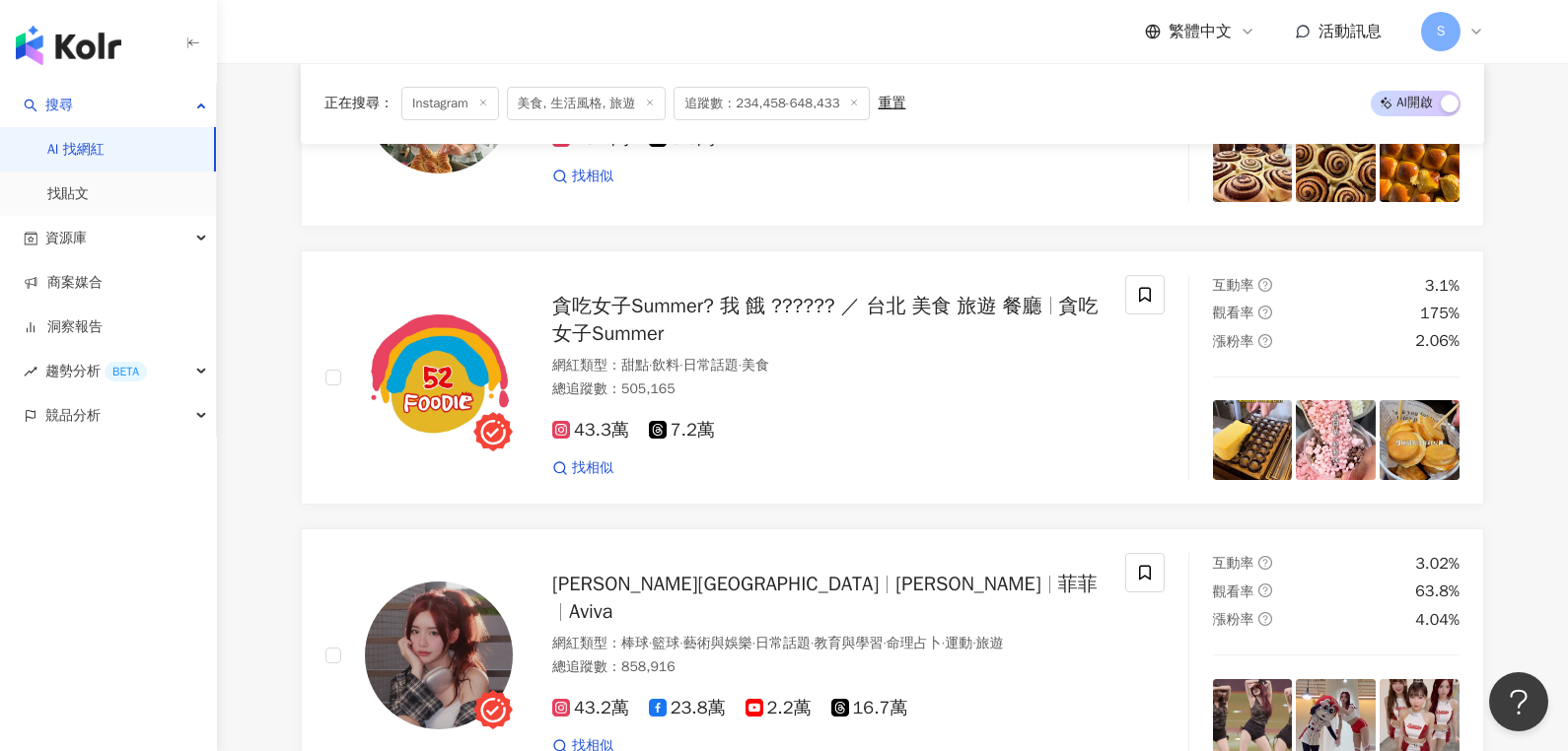 click on "小嗨 stilleecho Little high 小嗨 網紅類型 ： 流行音樂  ·  飲料  ·  日常話題  ·  美髮  ·  音樂 總追蹤數 ： 5,108,374 41.5萬 461.1萬 8.2萬 找相似 互動率 0.18% 觀看率 0% 漲粉率 -0.95% 外拍甜心-施菲亞 Feiya 施菲亞 網紅類型 ： 日常話題  ·  美食  ·  命理占卜  ·  運動  ·  交通工具 總追蹤數 ： 4,314,484 27.7萬 398.7萬 5萬 找相似 互動率 0.03% 觀看率 0% 漲粉率 -1% Pan Piano Pan 小p panpianoatelier panpiano 網紅類型 ： 玩具模型  ·  藝術與娛樂  ·  美妝時尚  ·  日常話題  ·  美食  ·  遊戲  ·  音樂  ·  交通工具 總追蹤數 ： 4,456,030 25萬 12.8萬 382萬 18.1萬 7.6萬 找相似 互動率 1.26% 觀看率 20.1% 漲粉率 -2.62% i級豔后-洪蓉โยโย่ i級豔后 洪蓉 馬友蓉 楊珛淓 波帝 cutesww0125 網紅類型 ： 藝術與娛樂  ·  日常話題  ·  家庭  ·  美食  ·  運動  ·  旅遊 總追蹤數 ： 4,287,893 53.5萬 359.4萬 15.9萬 找相似 0.28%" at bounding box center (892, -37081) 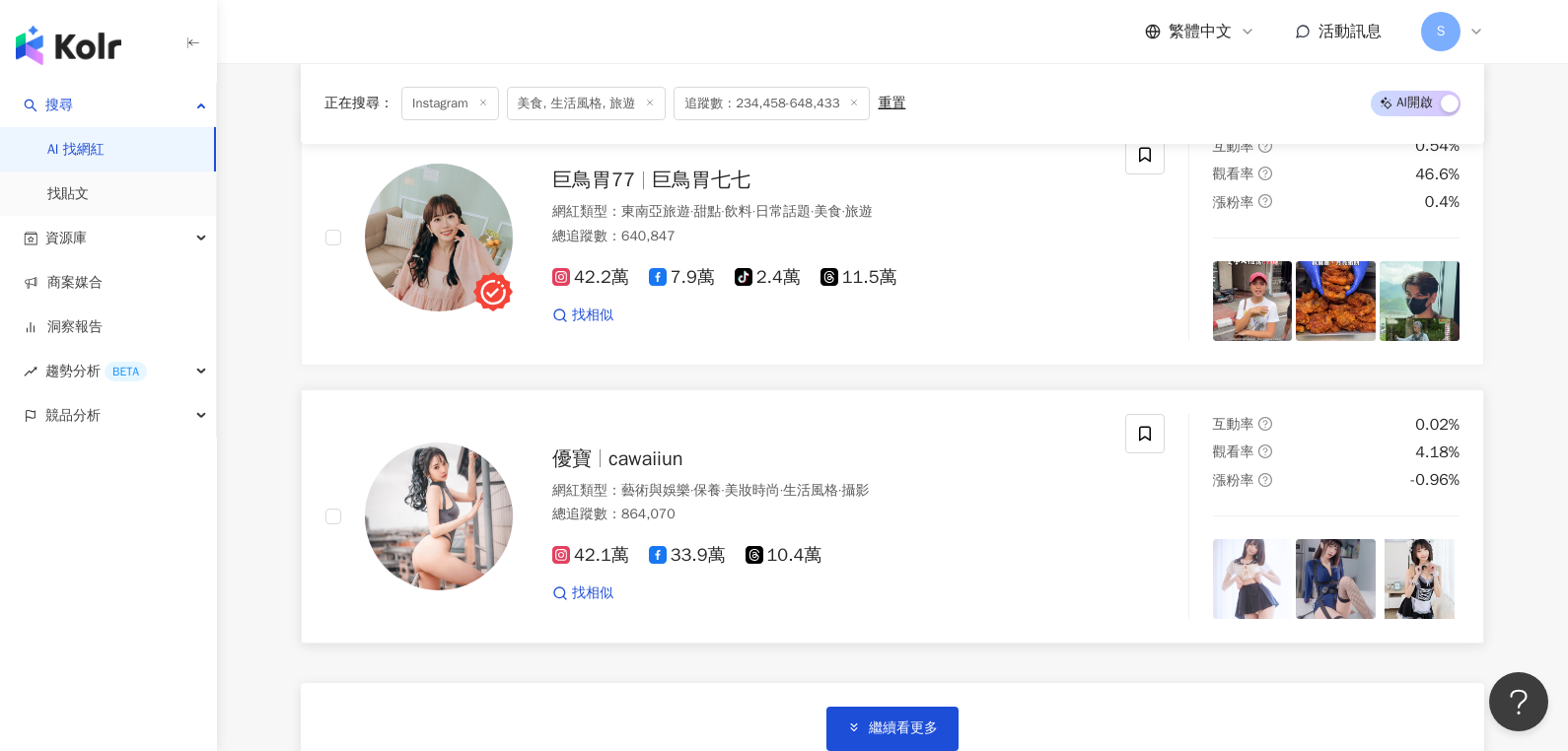 scroll, scrollTop: 79965, scrollLeft: 0, axis: vertical 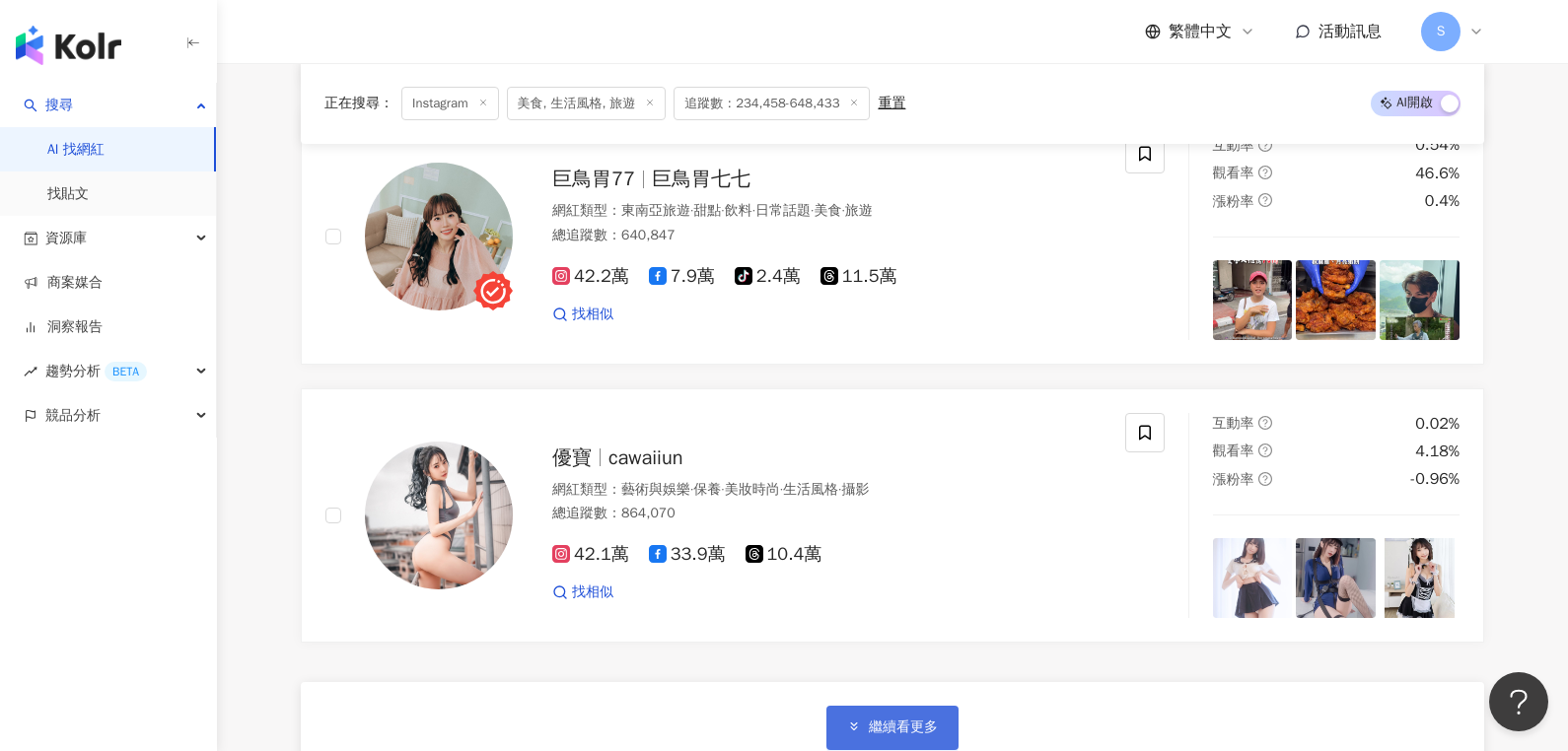click on "繼續看更多" at bounding box center (892, 727) 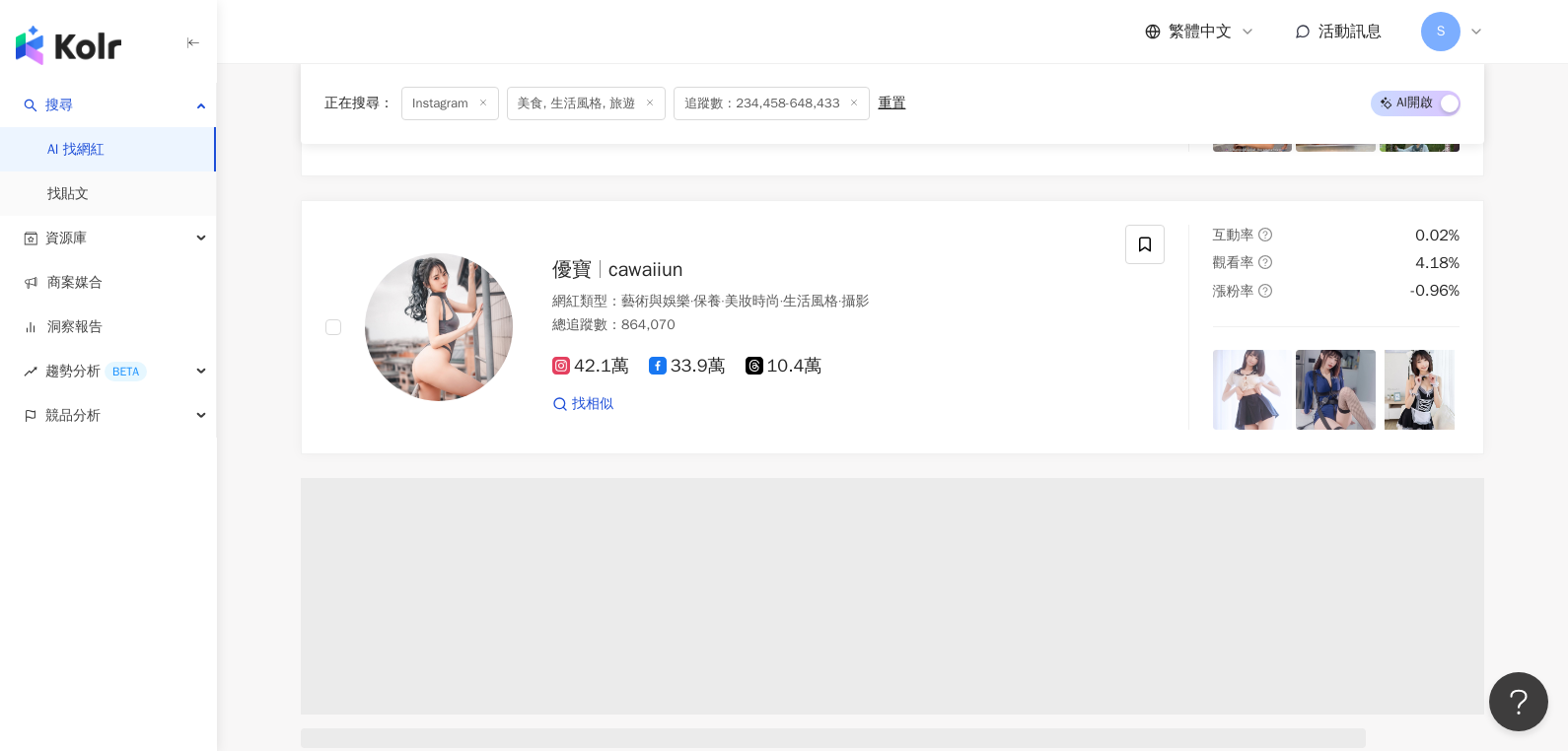 scroll, scrollTop: 80162, scrollLeft: 0, axis: vertical 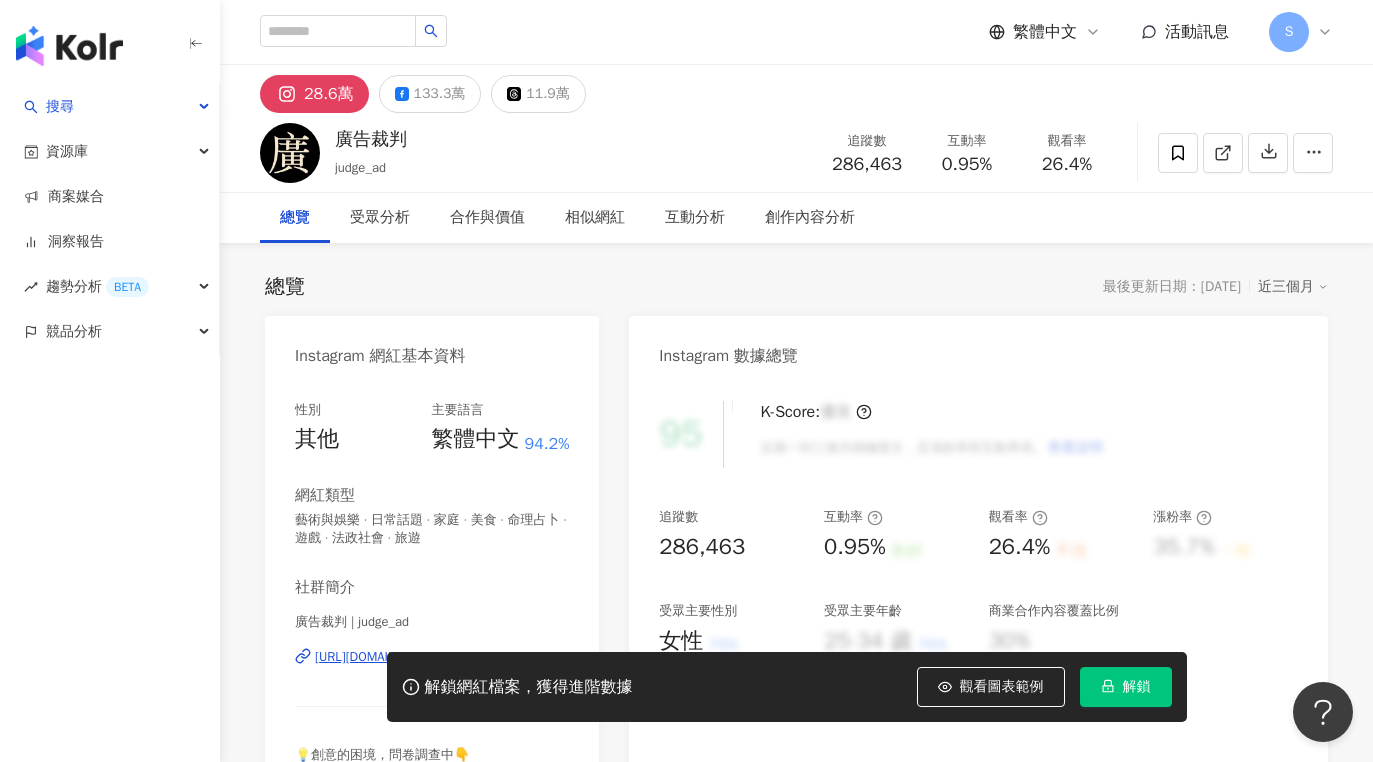 click on "解鎖網紅檔案，獲得進階數據 觀看圖表範例 解鎖" at bounding box center (686, 687) 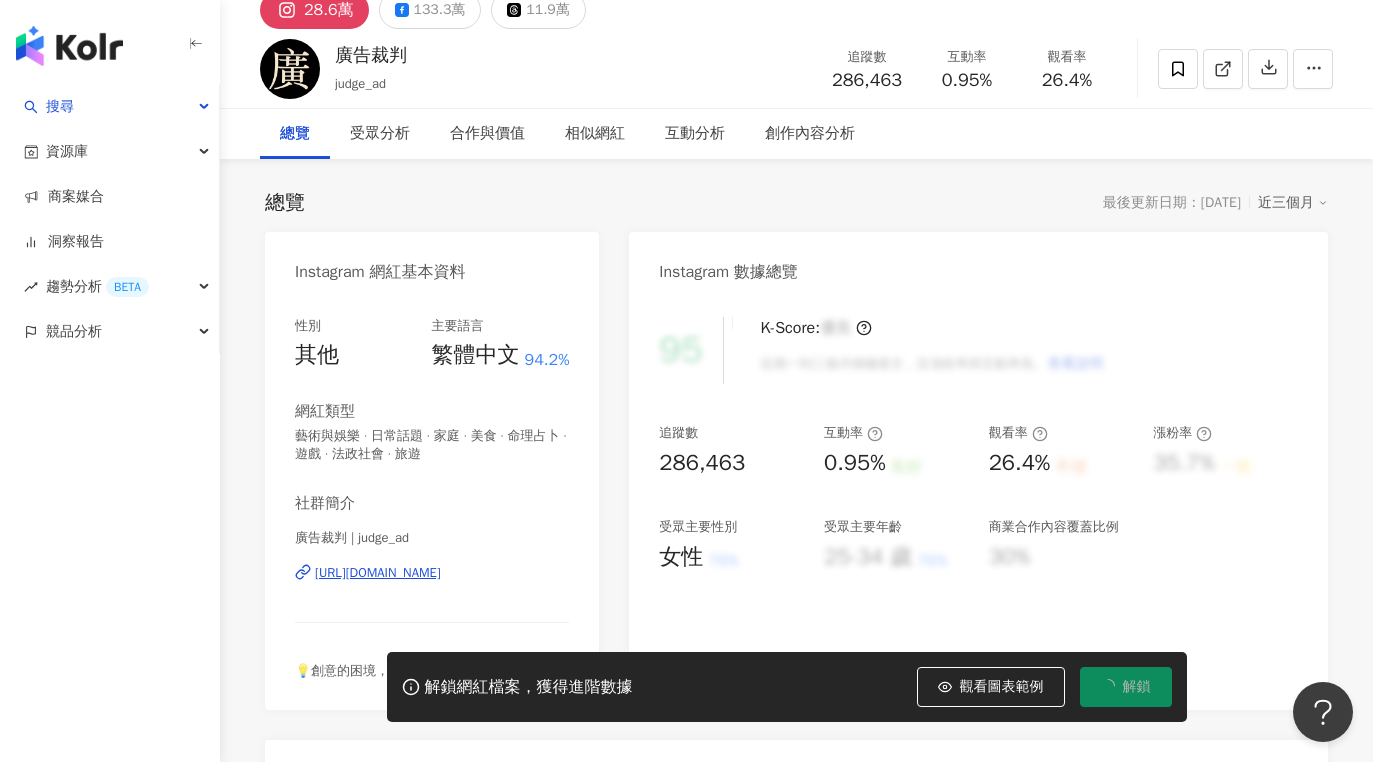 scroll, scrollTop: 200, scrollLeft: 0, axis: vertical 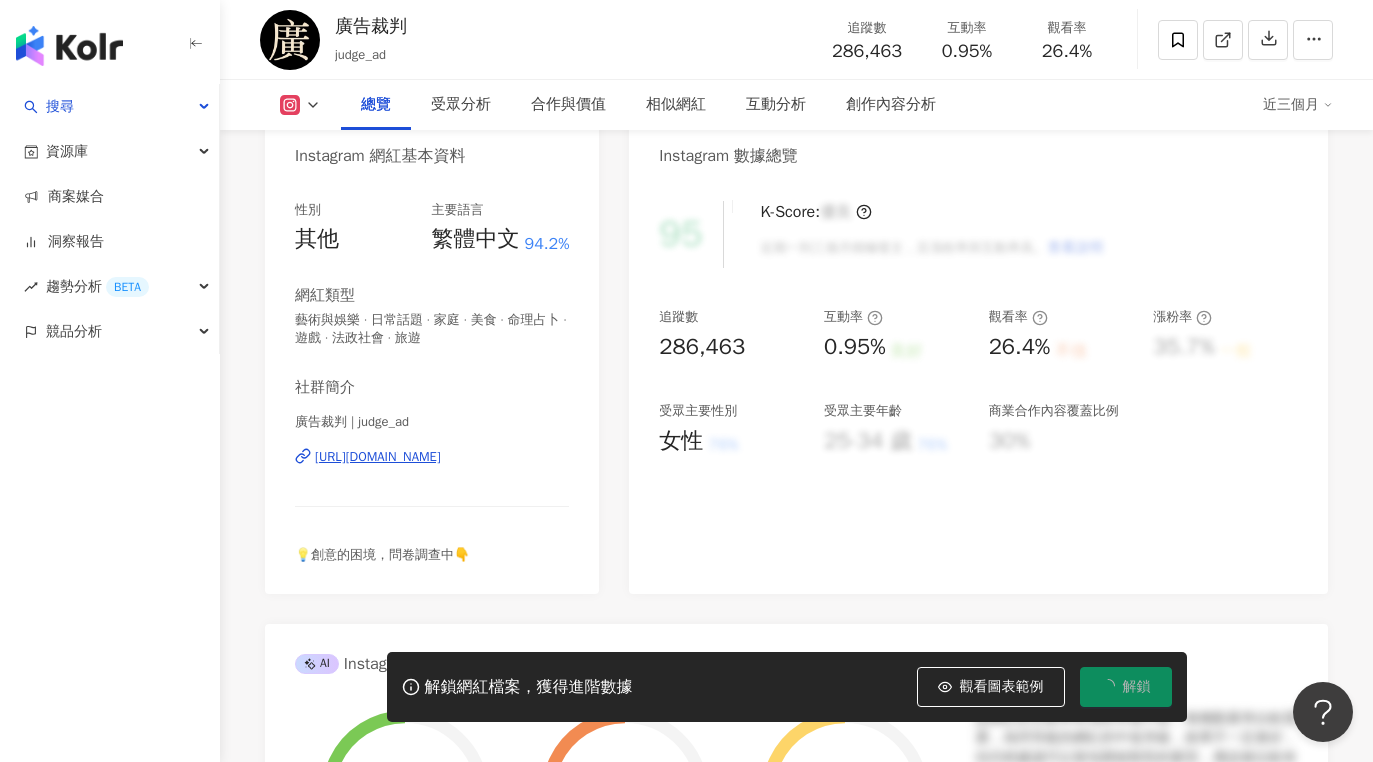 click on "[URL][DOMAIN_NAME]" at bounding box center [378, 457] 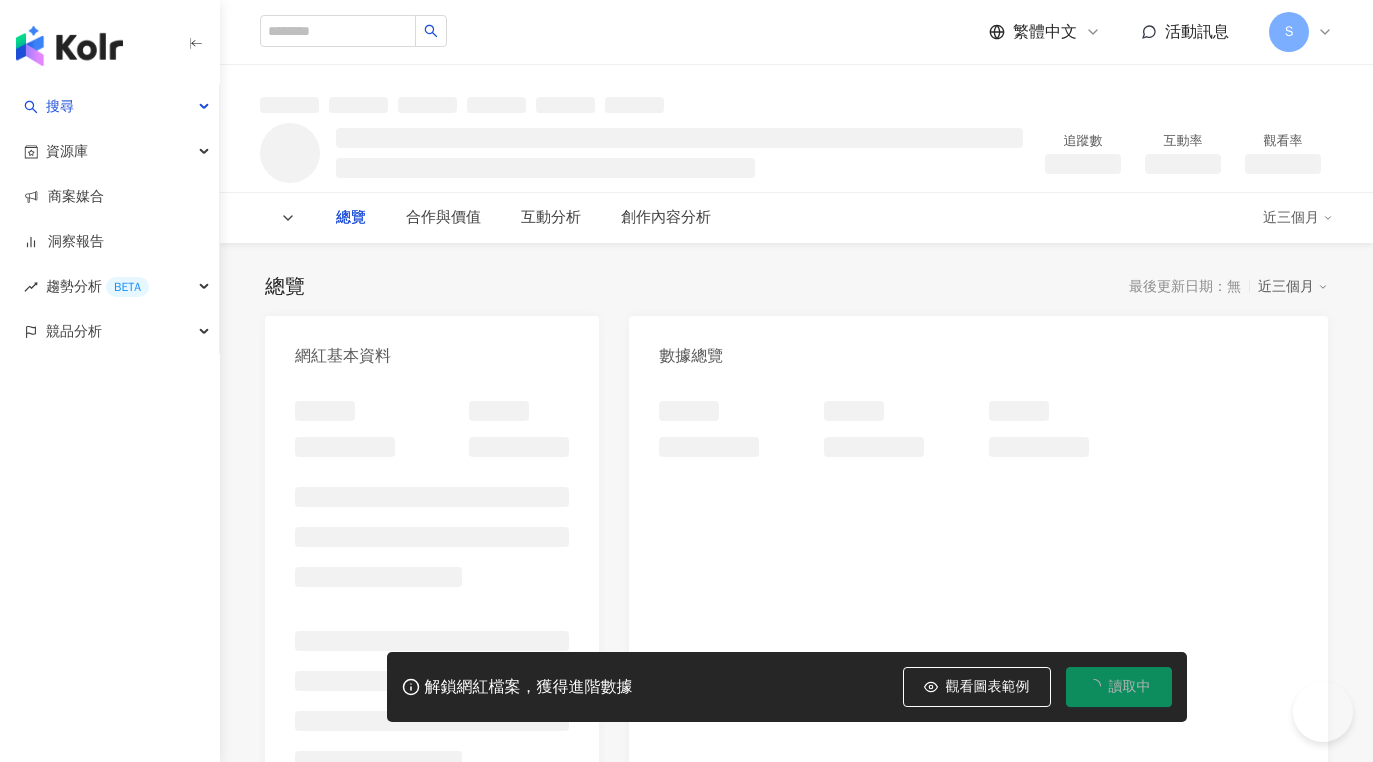 scroll, scrollTop: 0, scrollLeft: 0, axis: both 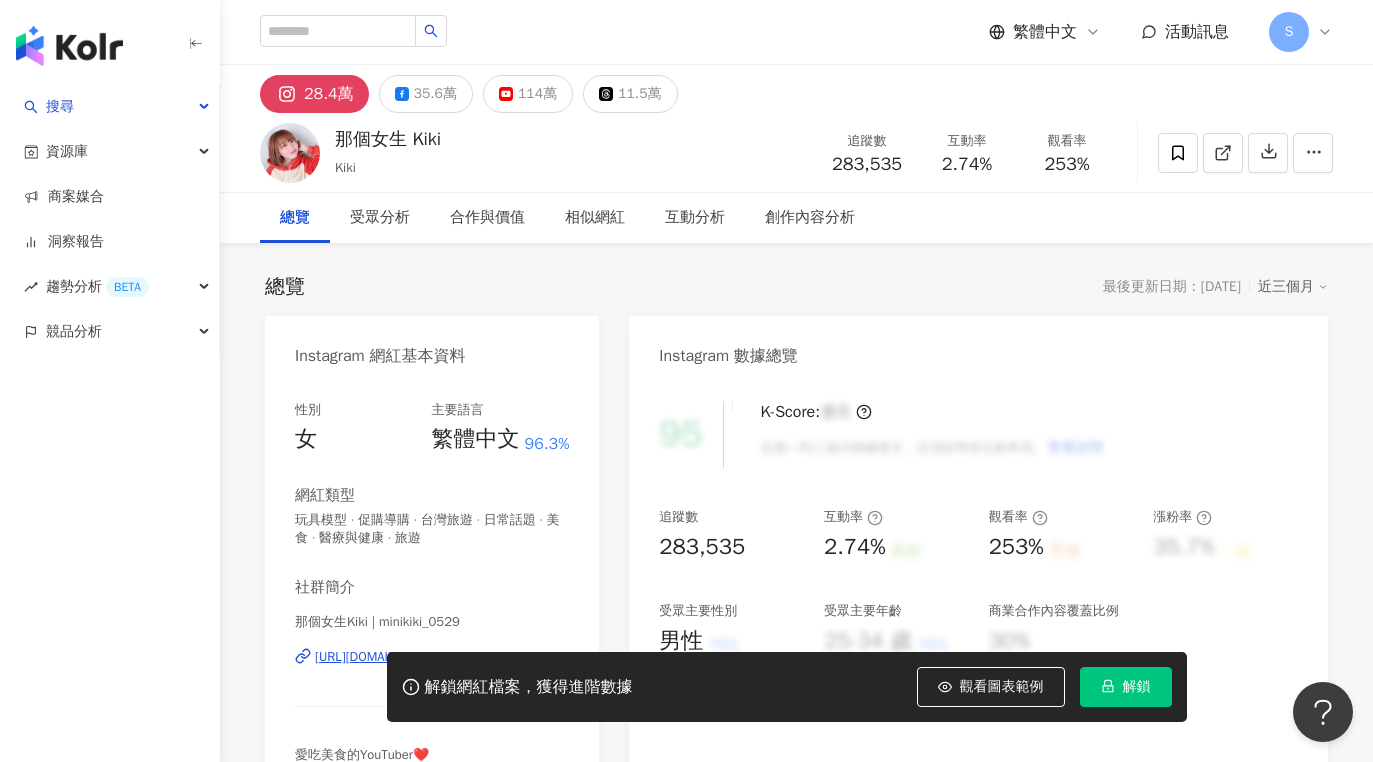 click on "解鎖網紅檔案，獲得進階數據 觀看圖表範例 解鎖" at bounding box center [686, 687] 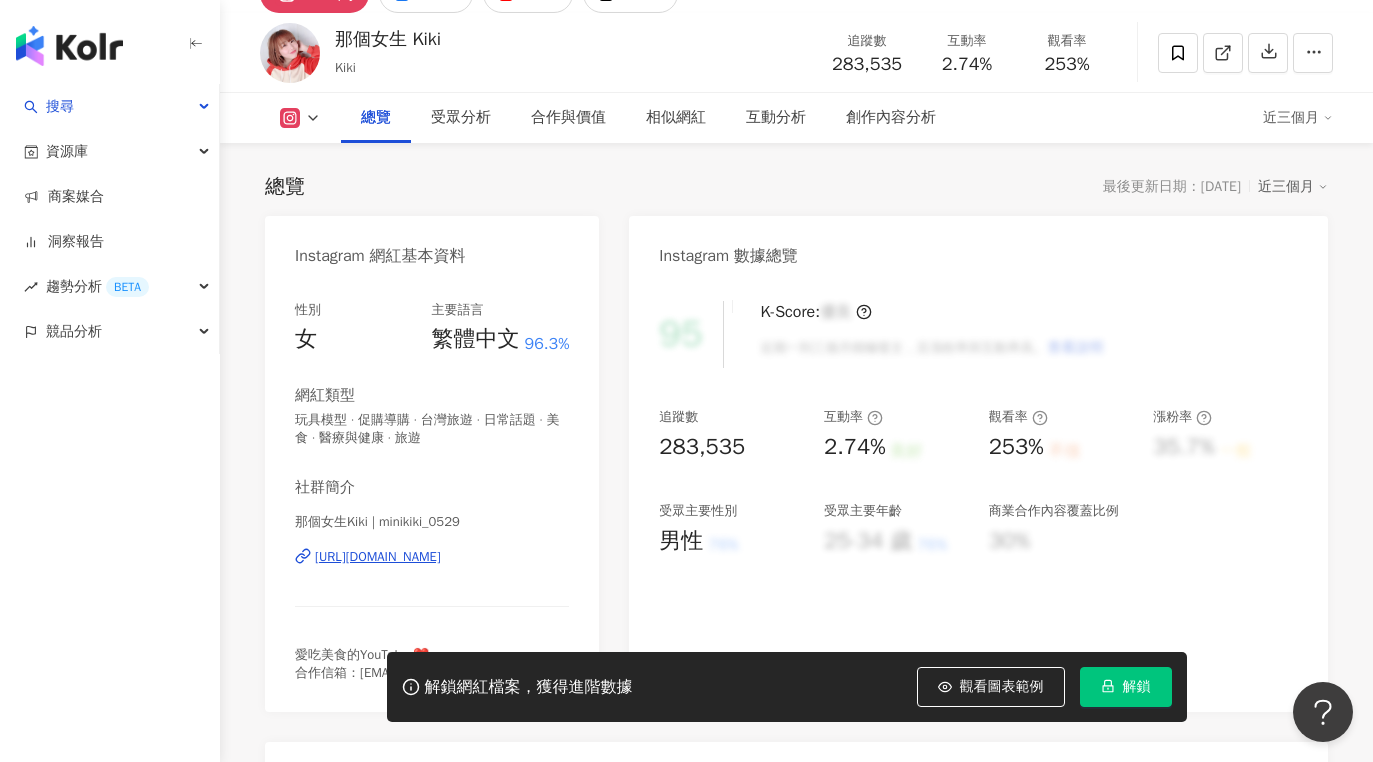 click on "https://www.instagram.com/minikiki_0529/" at bounding box center (378, 557) 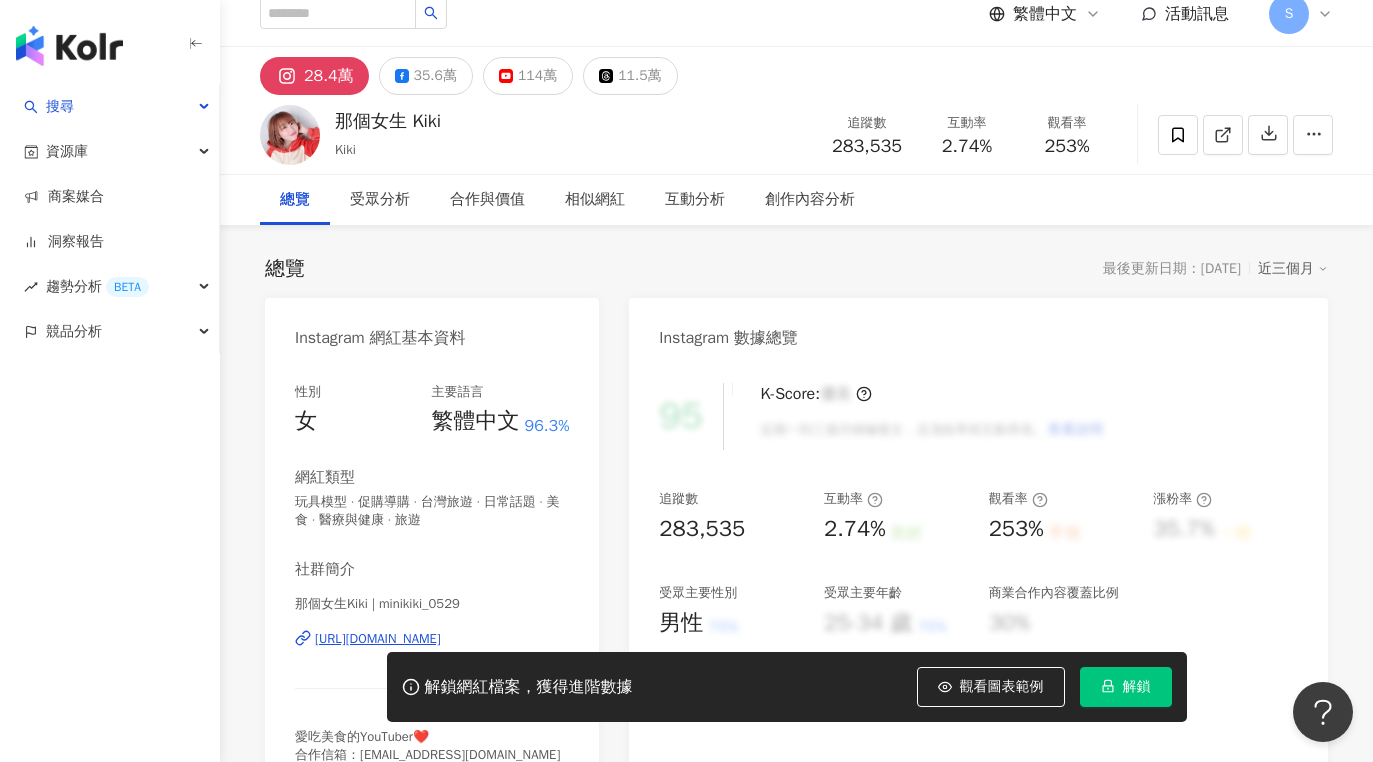 scroll, scrollTop: 0, scrollLeft: 0, axis: both 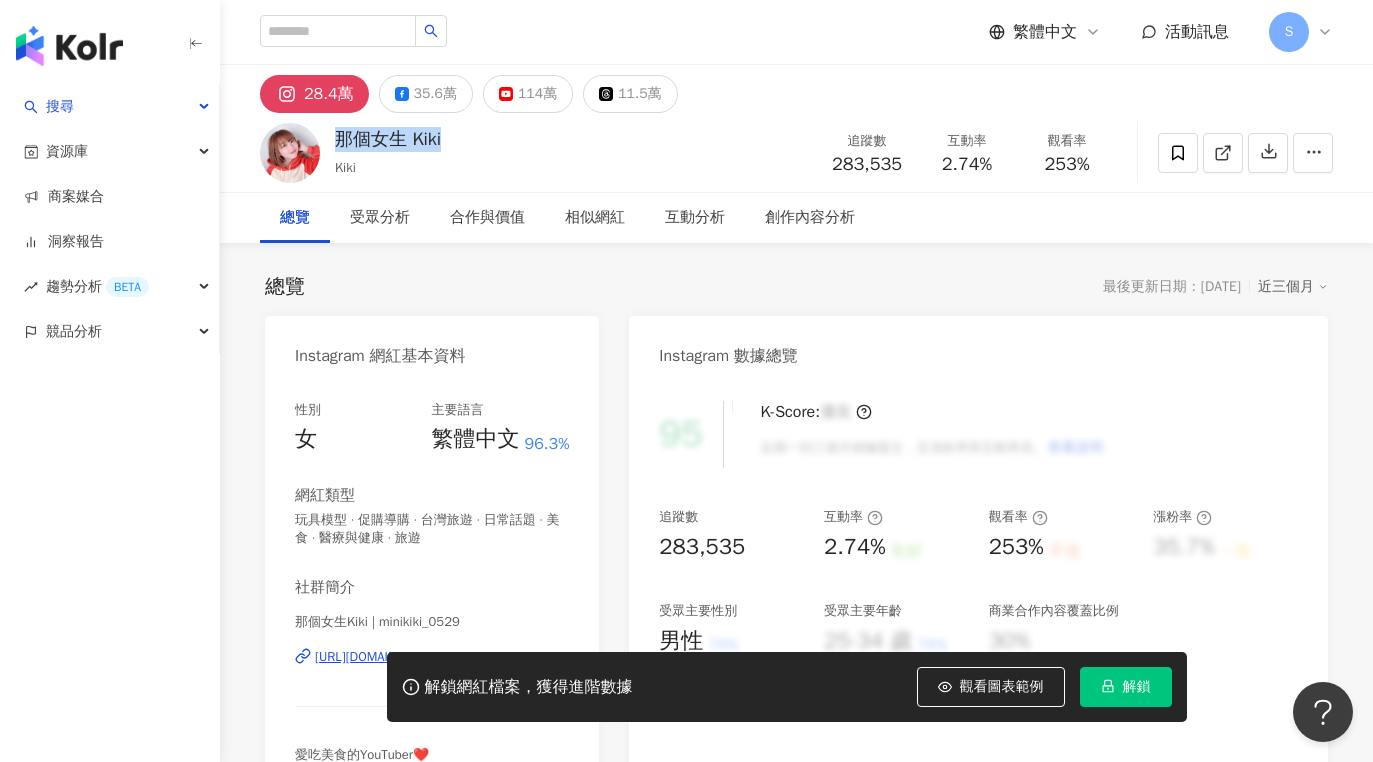 drag, startPoint x: 335, startPoint y: 137, endPoint x: 483, endPoint y: 139, distance: 148.01352 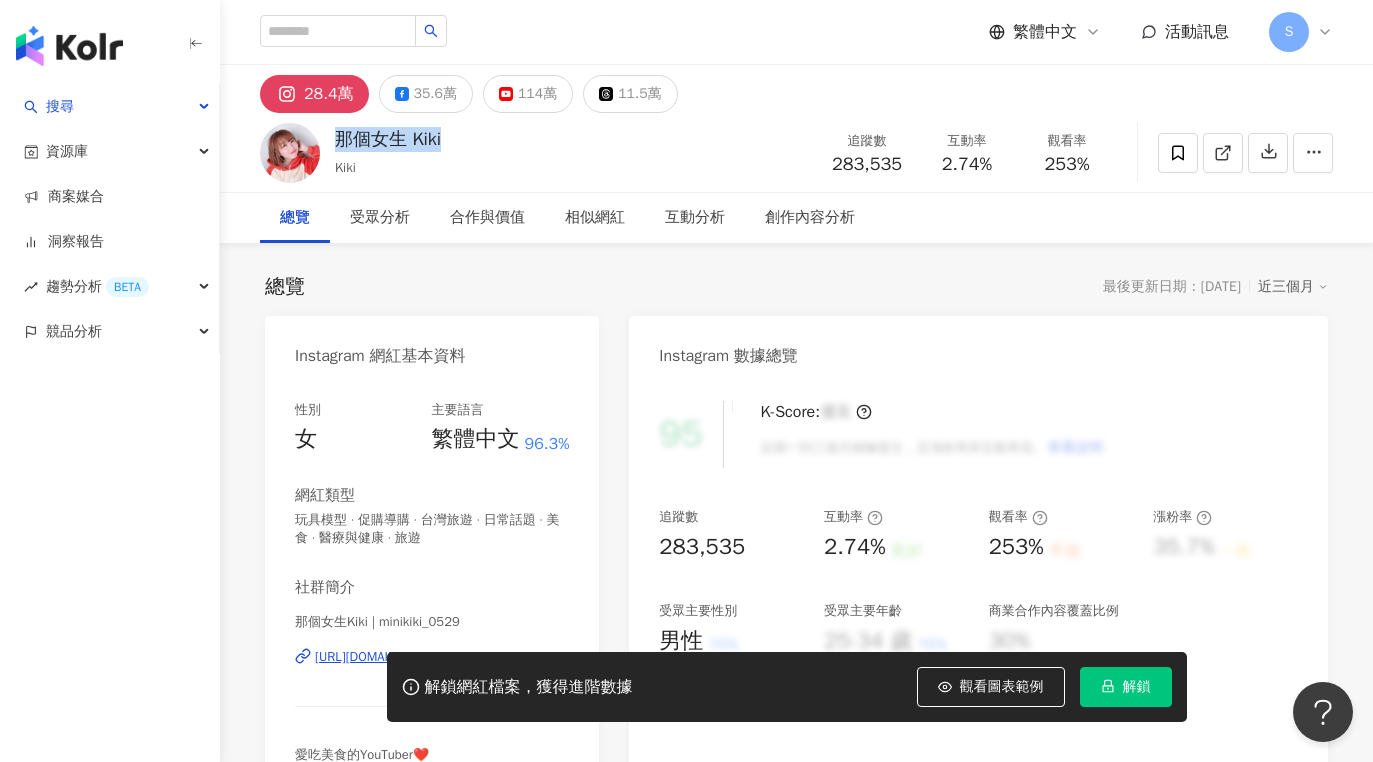copy on "那個女生 Kiki" 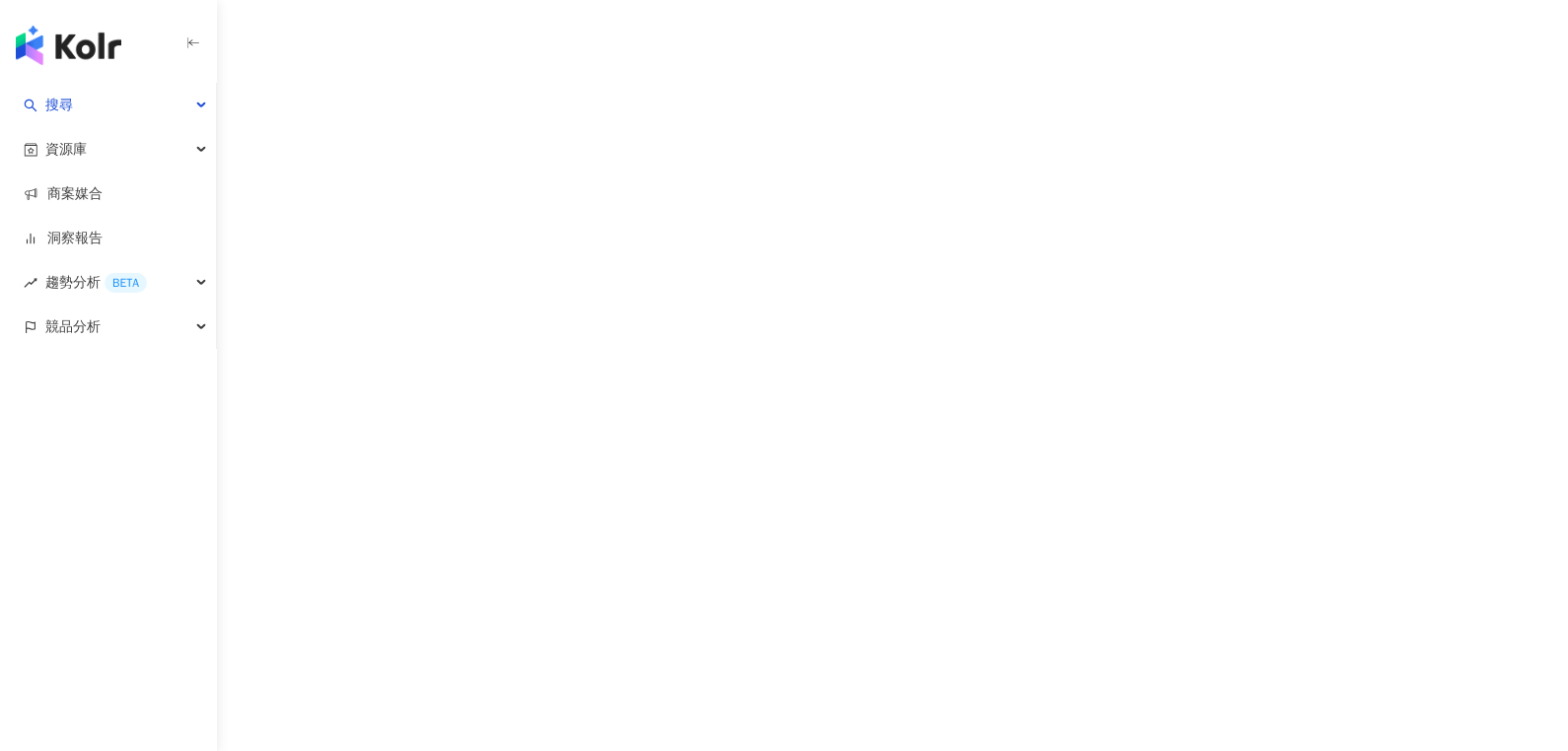 scroll, scrollTop: 0, scrollLeft: 0, axis: both 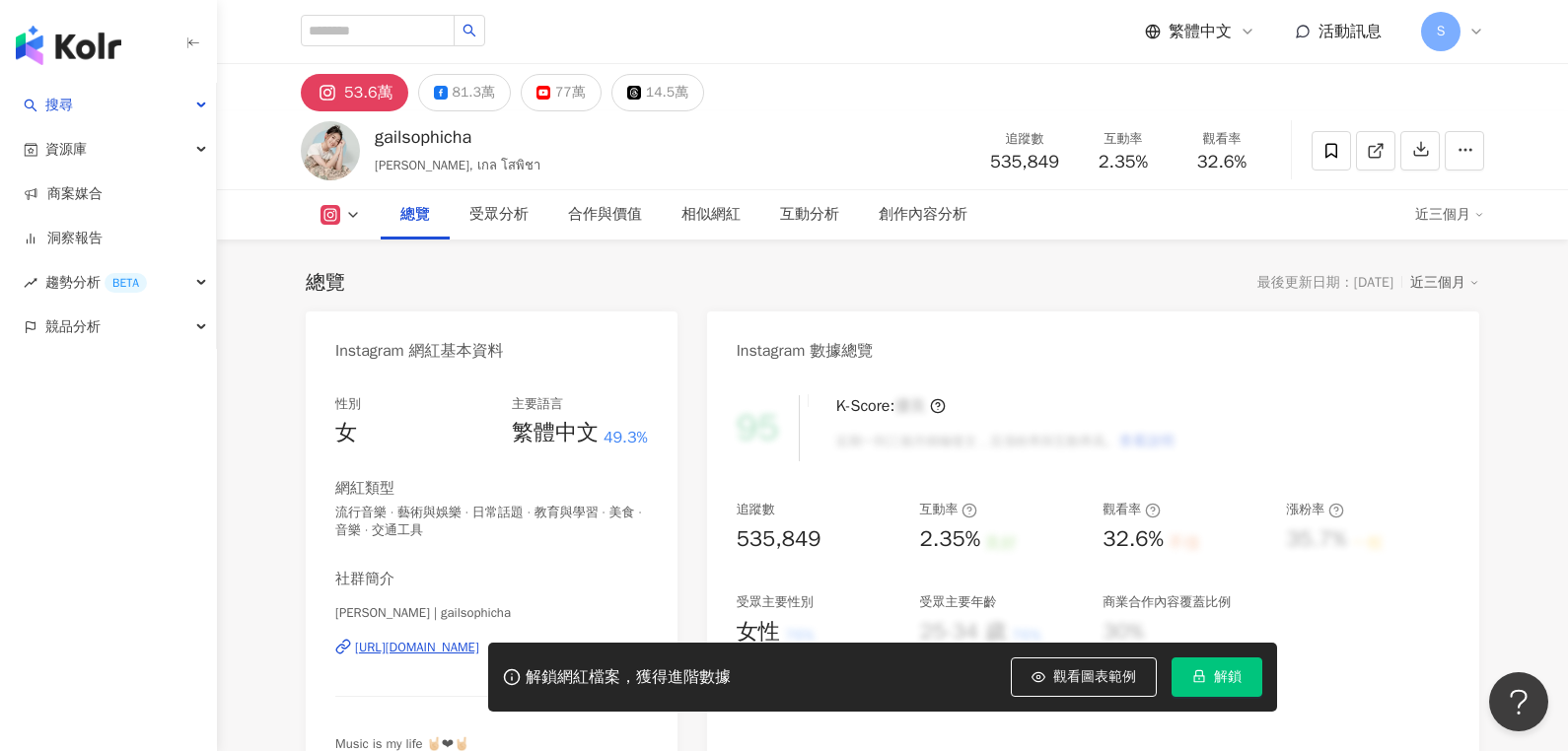 click on "[URL][DOMAIN_NAME]" at bounding box center [417, 648] 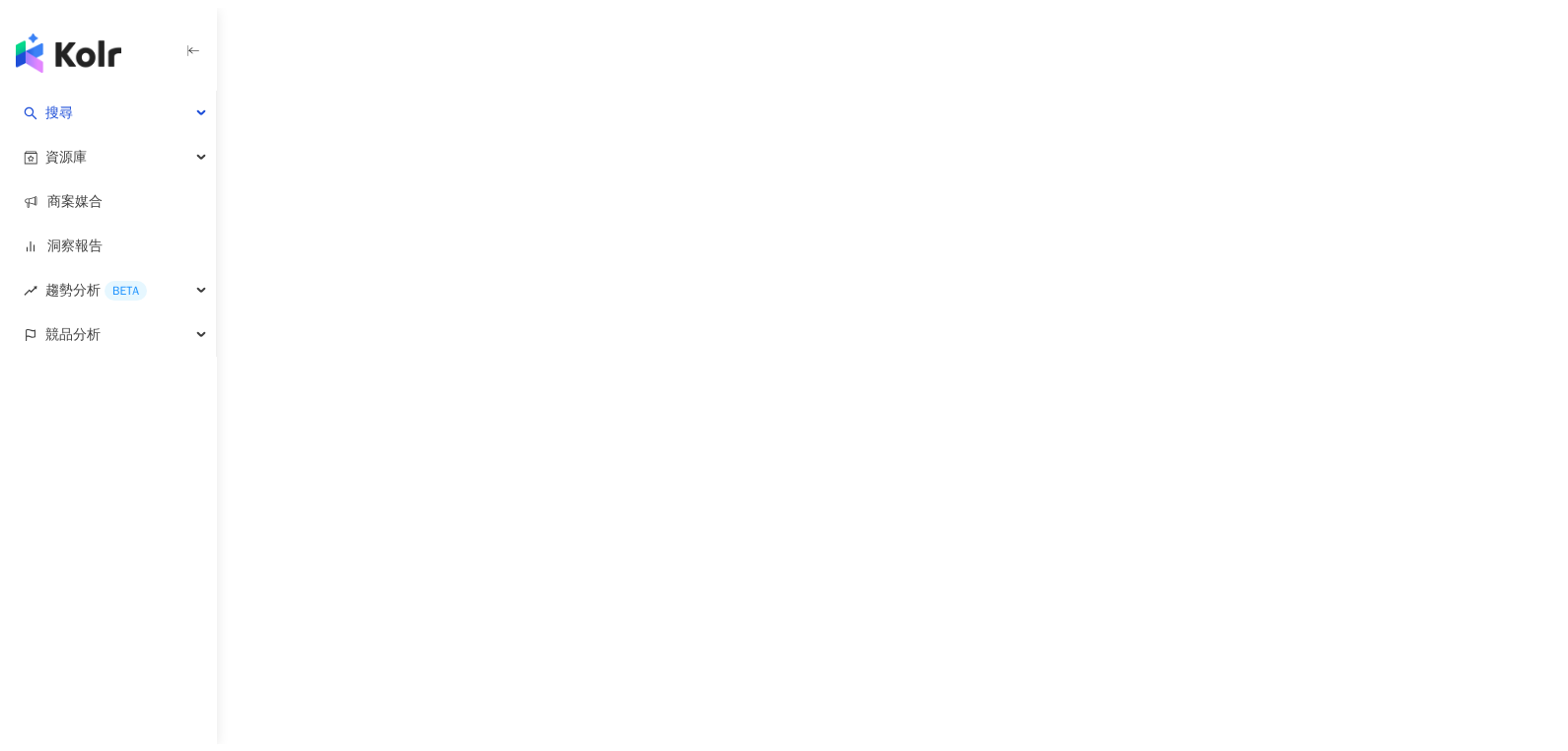 scroll, scrollTop: 0, scrollLeft: 0, axis: both 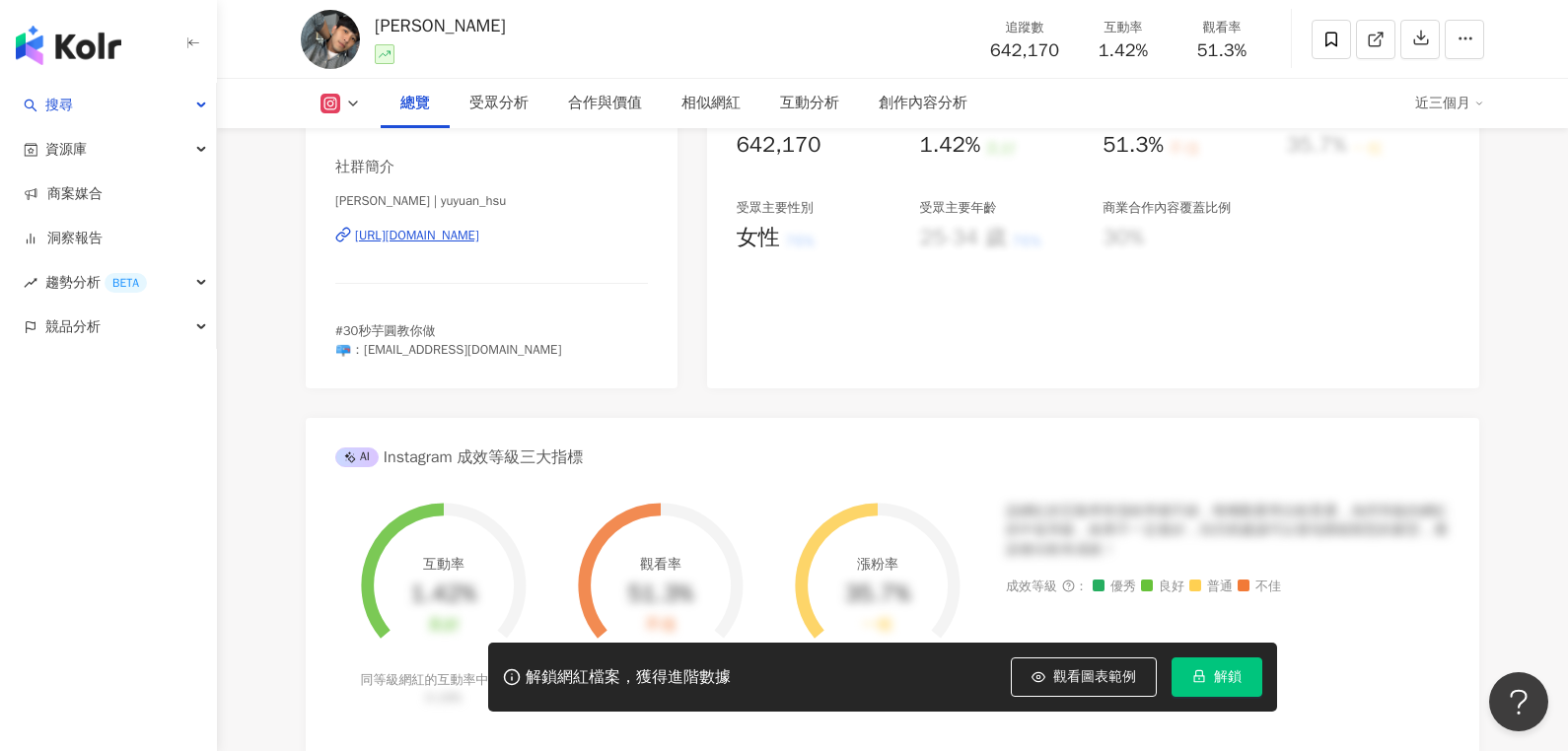 click on "[URL][DOMAIN_NAME]" at bounding box center (417, 236) 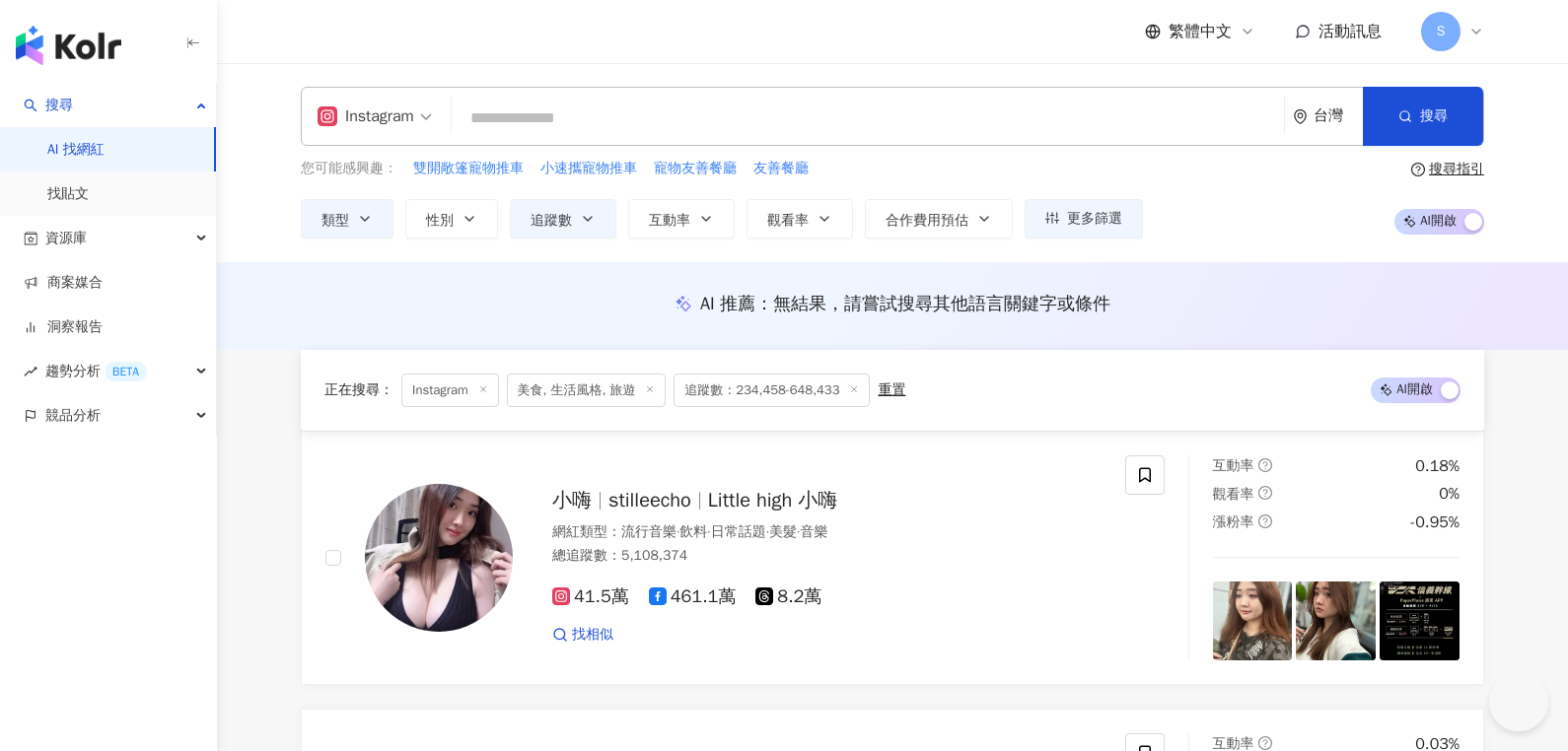 scroll, scrollTop: 80162, scrollLeft: 0, axis: vertical 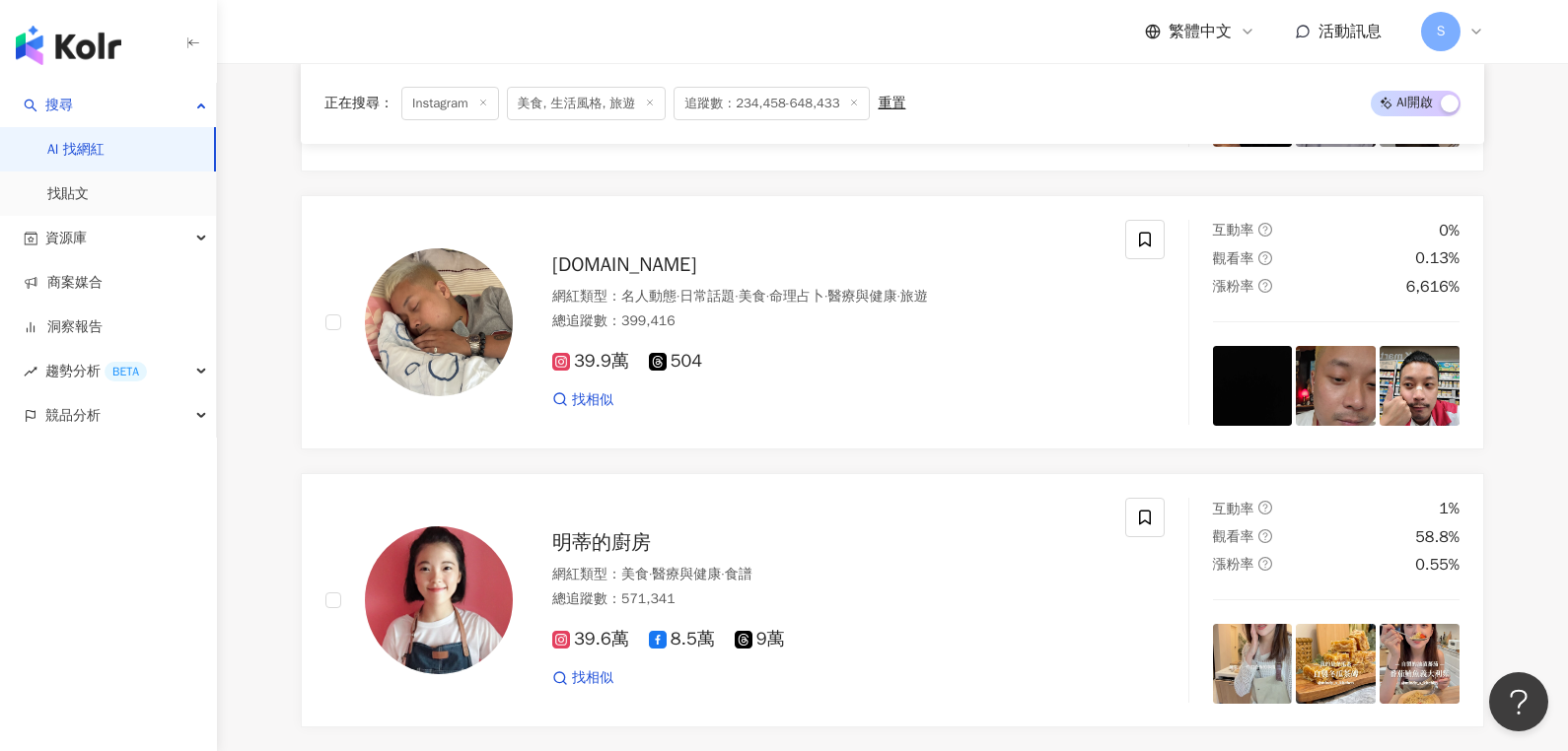 click on "繼續看更多" at bounding box center (892, 812) 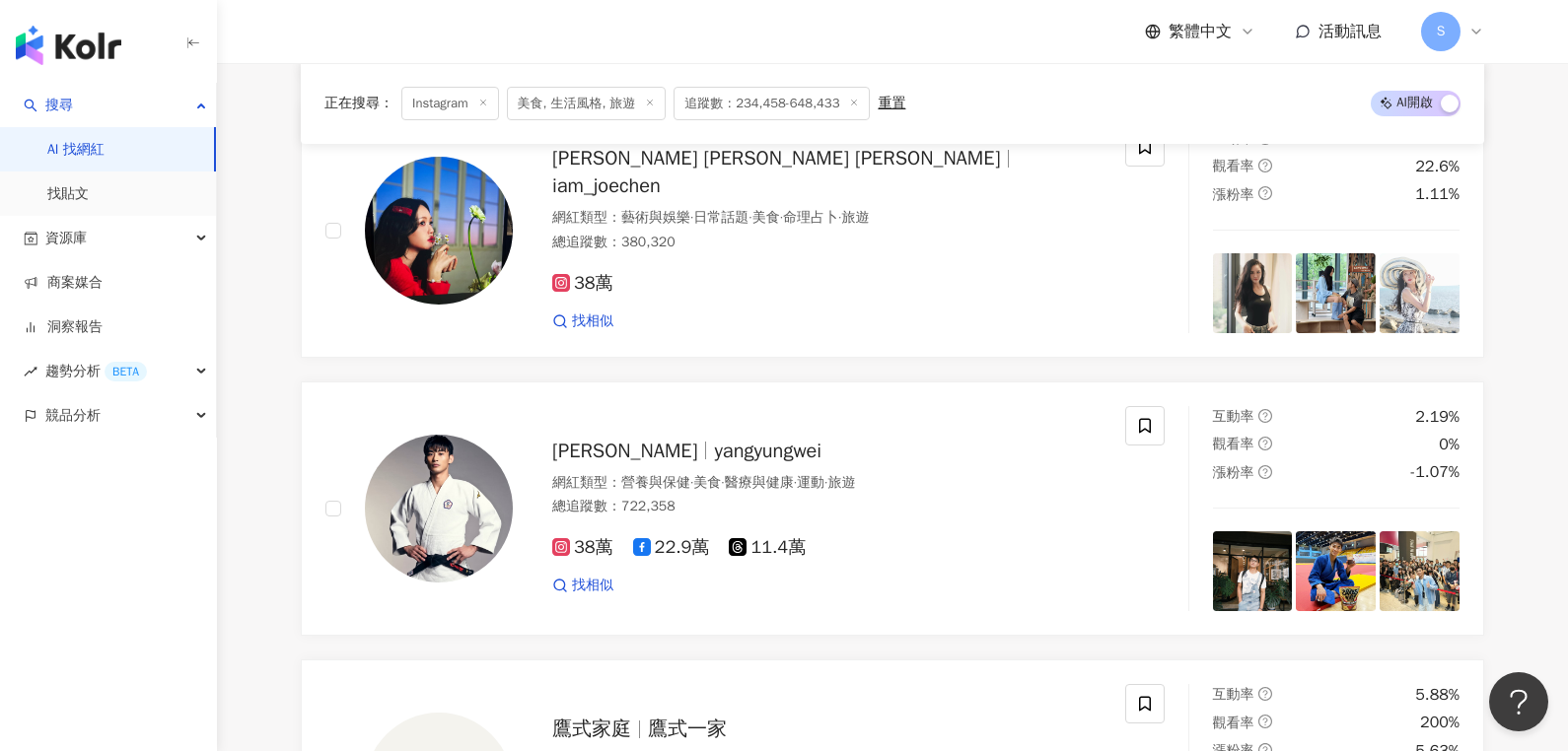 scroll, scrollTop: 86667, scrollLeft: 0, axis: vertical 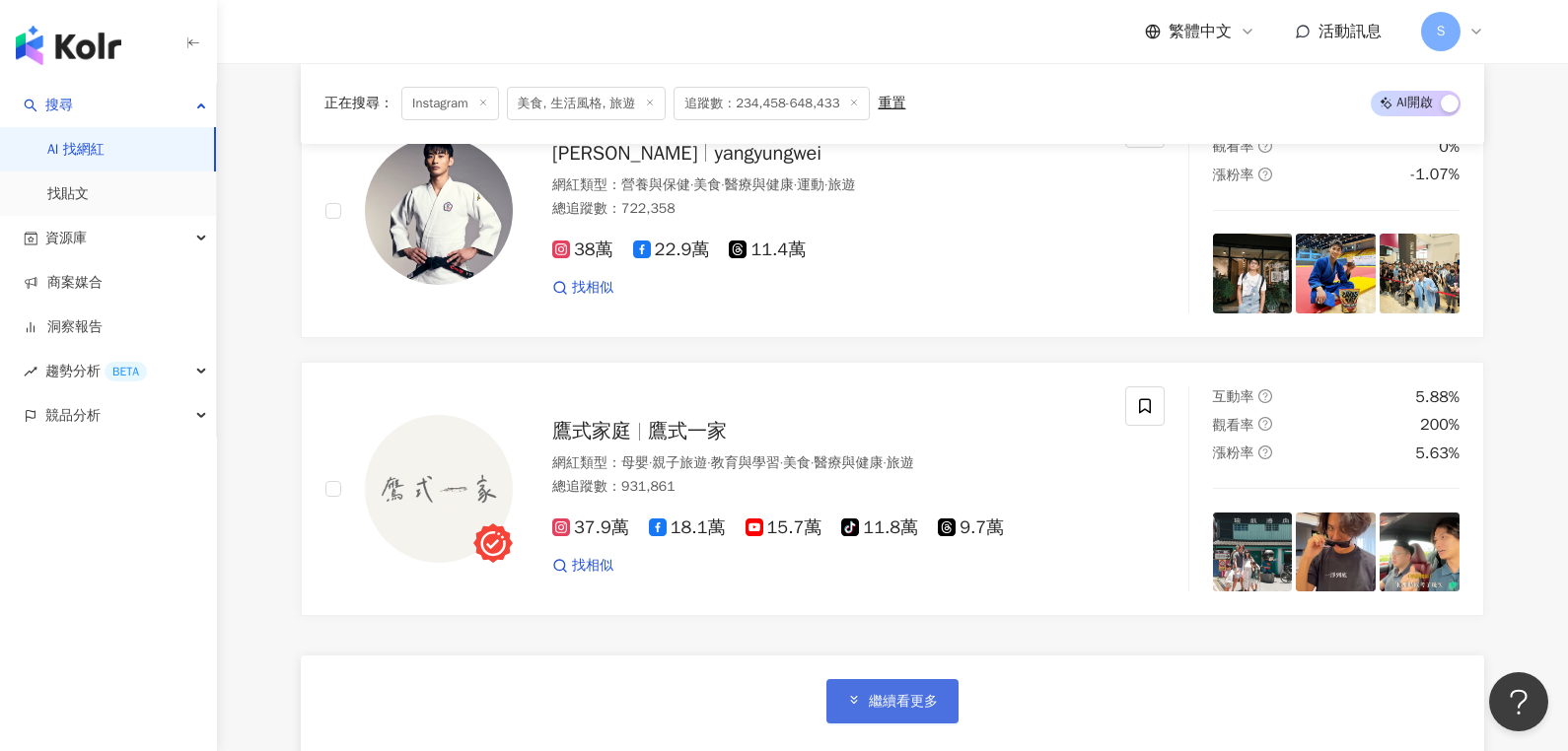 click on "繼續看更多" at bounding box center (892, 701) 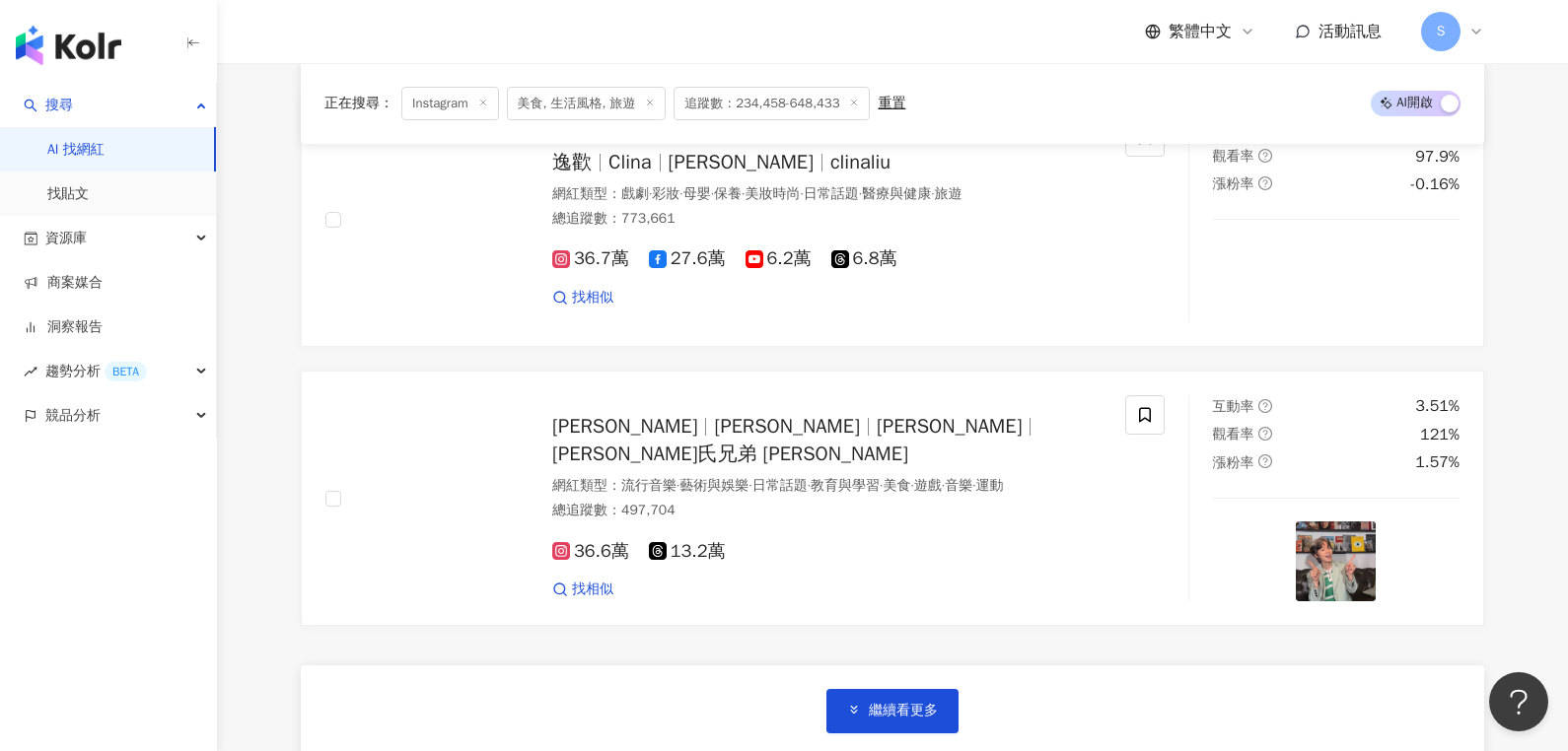 scroll, scrollTop: 90018, scrollLeft: 0, axis: vertical 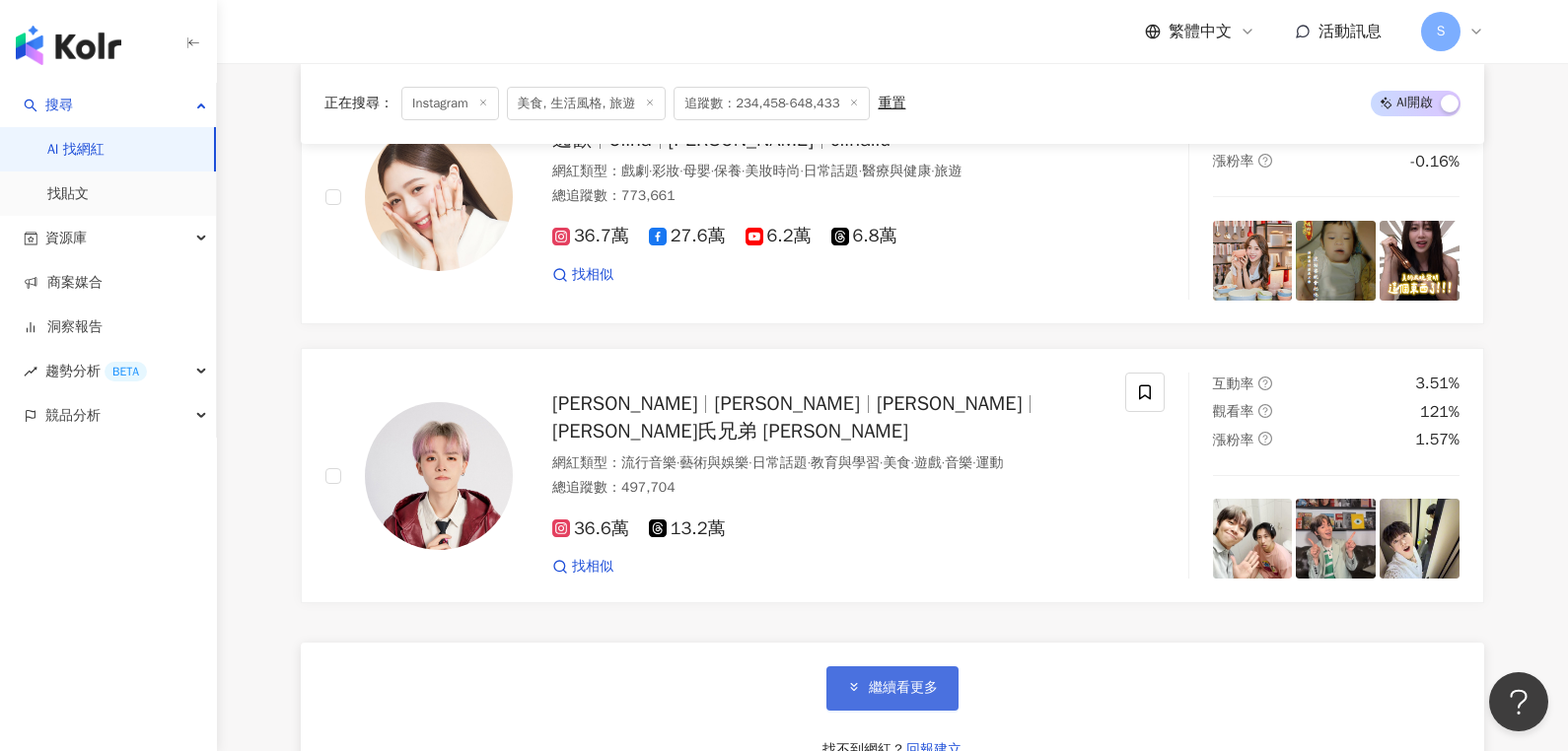 click on "繼續看更多" at bounding box center [892, 688] 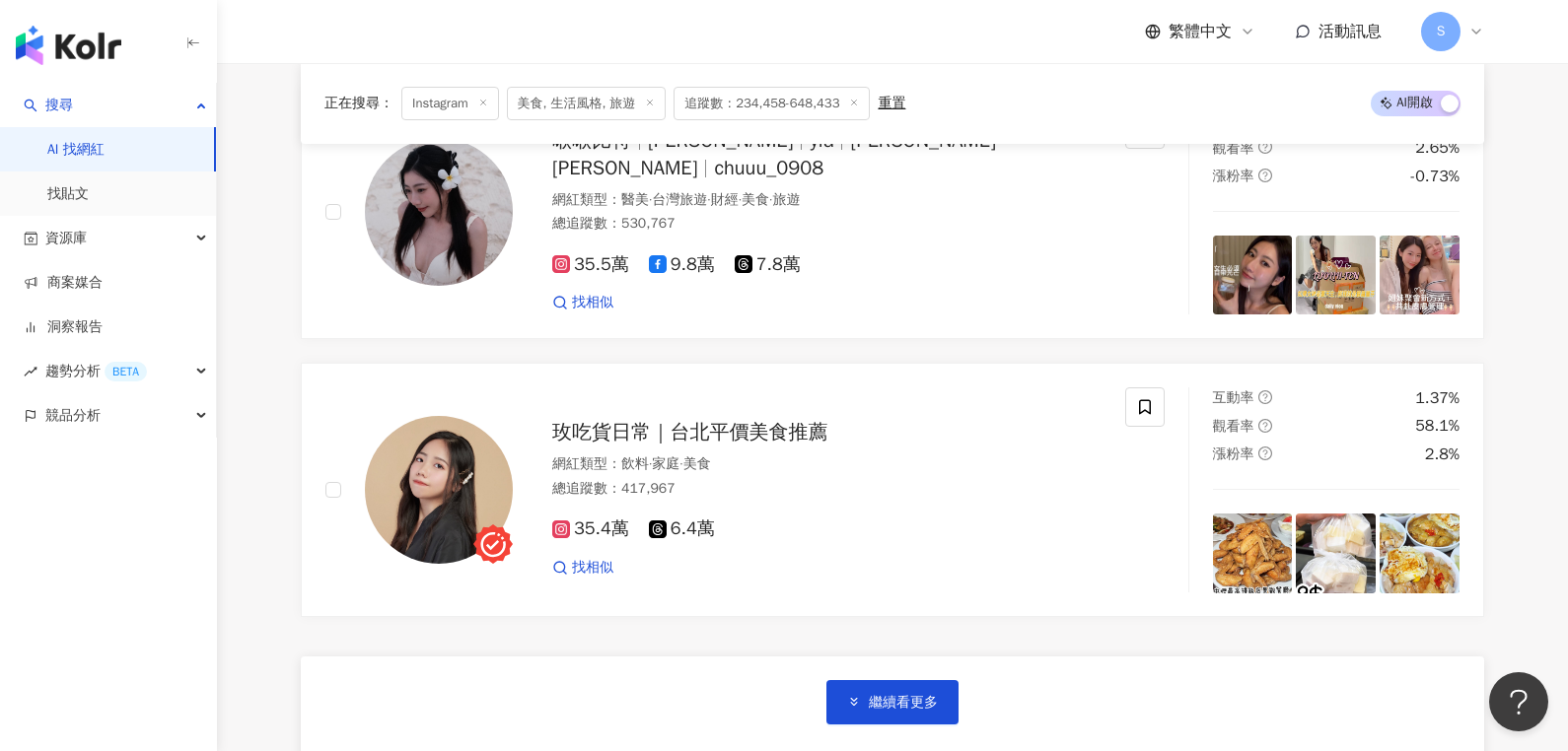 scroll, scrollTop: 93467, scrollLeft: 0, axis: vertical 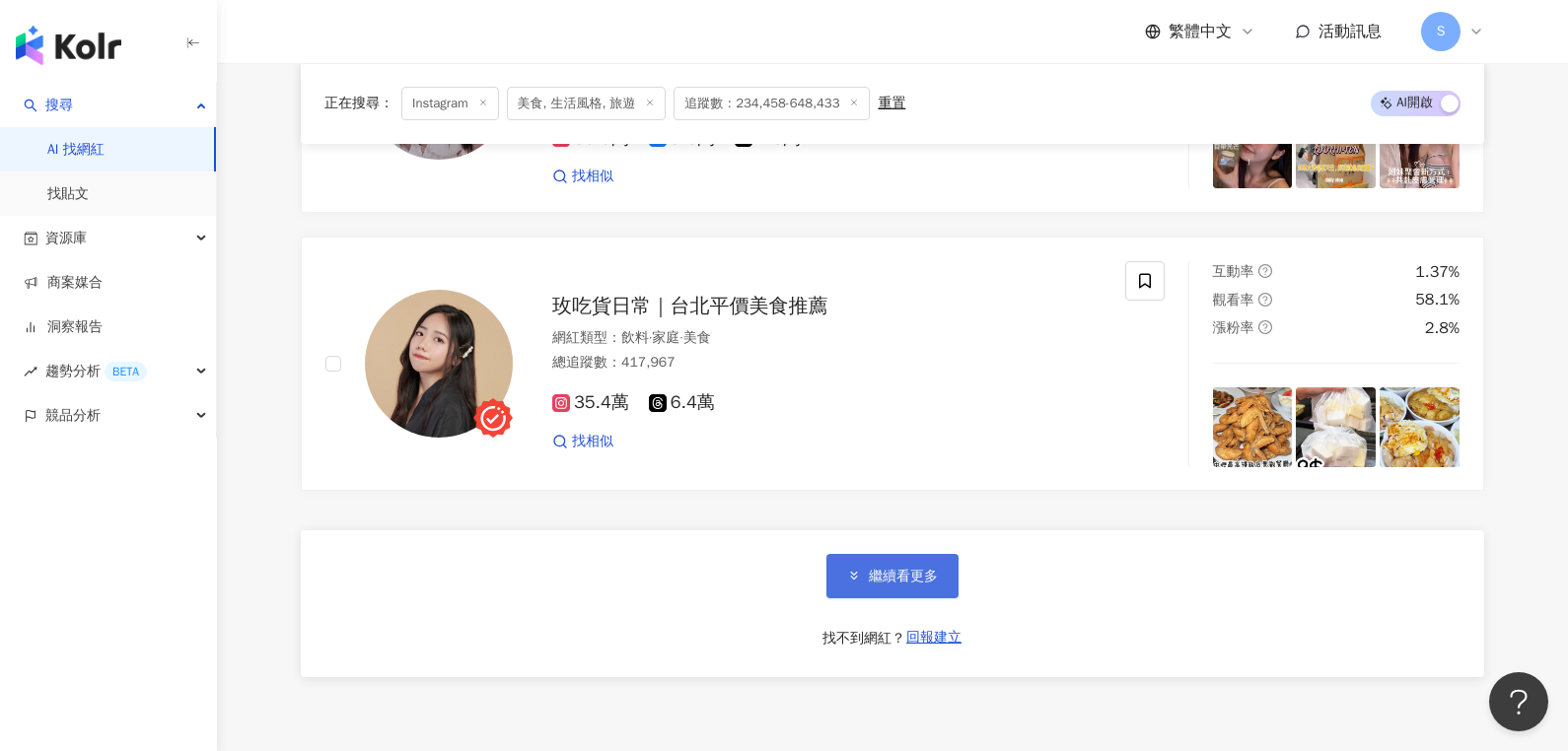 click on "繼續看更多" at bounding box center (892, 576) 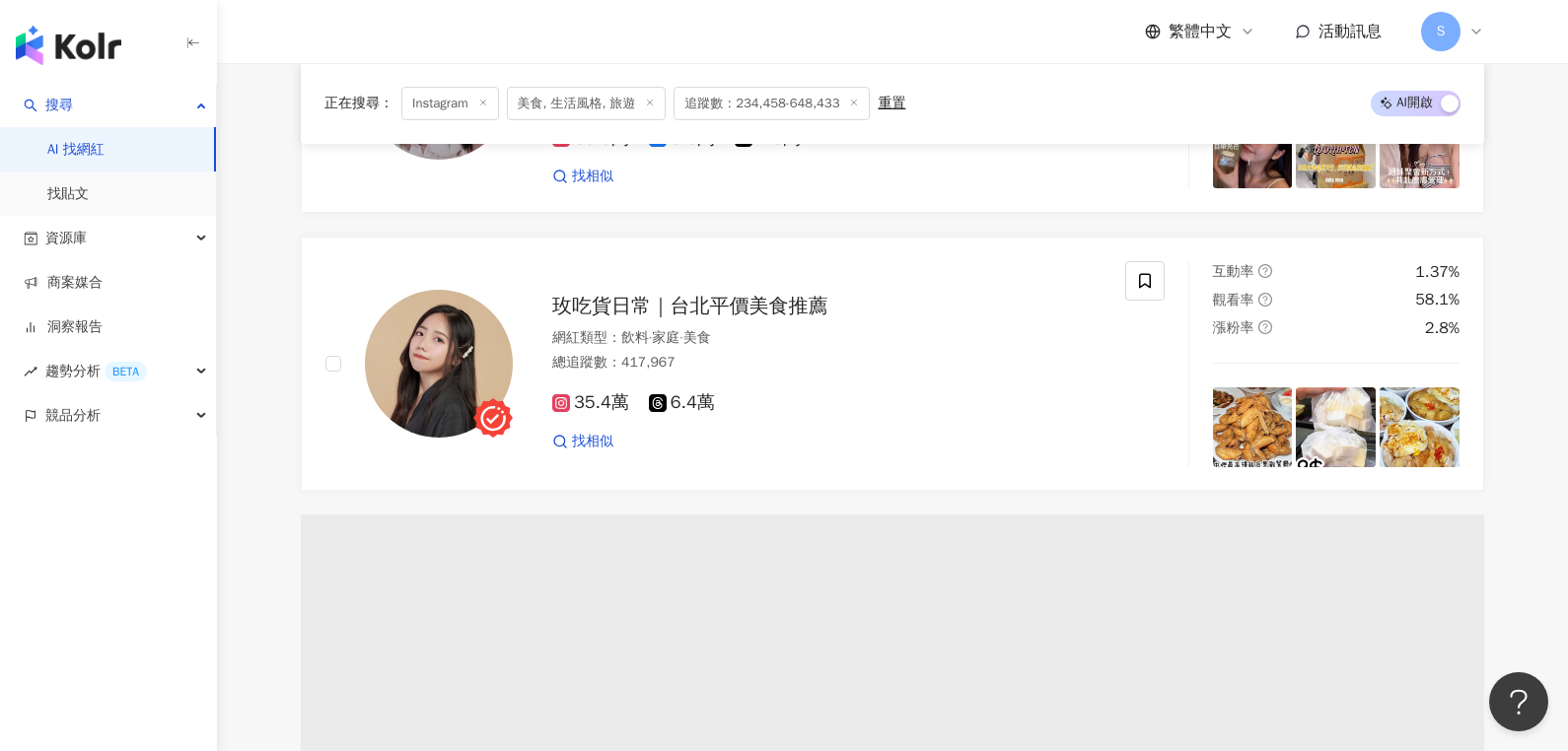 click on "Instagram 台灣 搜尋 您可能感興趣： 雙開敞篷寵物推車  小速攜寵物推車  寵物友善餐廳  友善餐廳  類型 性別 追蹤數 互動率 觀看率 合作費用預估  更多篩選 不限 女 男 其他 ******  -  ****** 不限 小型 奈米網紅 (<1萬) 微型網紅 (1萬-3萬) 小型網紅 (3萬-5萬) 中型 中小型網紅 (5萬-10萬) 中型網紅 (10萬-30萬) 中大型網紅 (30萬-50萬) 大型 大型網紅 (50萬-100萬) 百萬網紅 (>100萬) 搜尋指引 AI  開啟 AI  關閉 AI 推薦 ： 無結果，請嘗試搜尋其他語言關鍵字或條件 正在搜尋 ： Instagram 美食, 生活風格, 旅遊 追蹤數：234,458-648,433 重置 AI  開啟 AI  關閉 小嗨 stilleecho Little high 小嗨 網紅類型 ： 流行音樂  ·  飲料  ·  日常話題  ·  美髮  ·  音樂 總追蹤數 ： 5,108,374 41.5萬 461.1萬 8.2萬 找相似 互動率 0.18% 觀看率 0% 漲粉率 -0.95% 外拍甜心-施菲亞 Feiya 施菲亞 網紅類型 ： 日常話題  ·  美食  ·   ·  ：" at bounding box center [892, -45698] 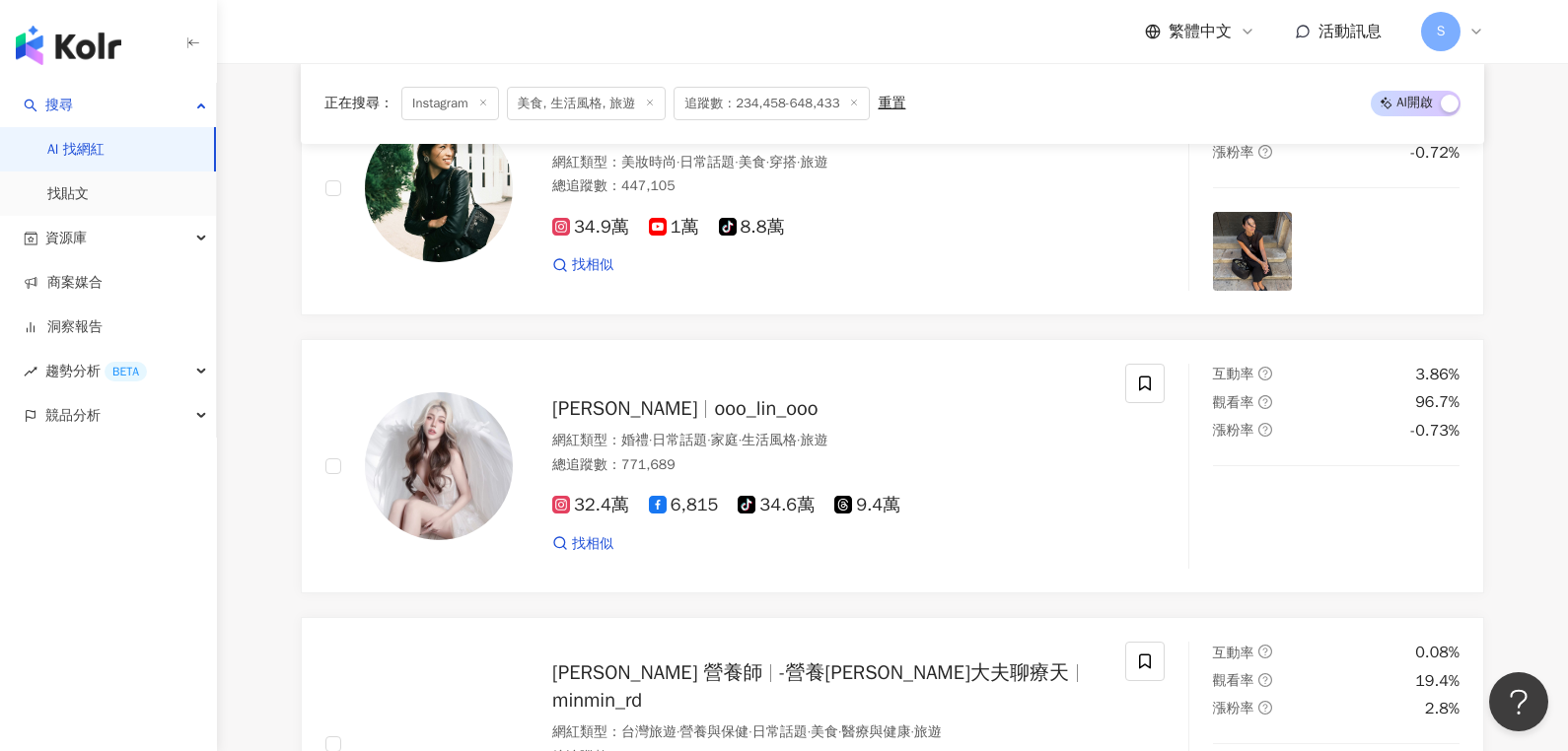 scroll, scrollTop: 94650, scrollLeft: 0, axis: vertical 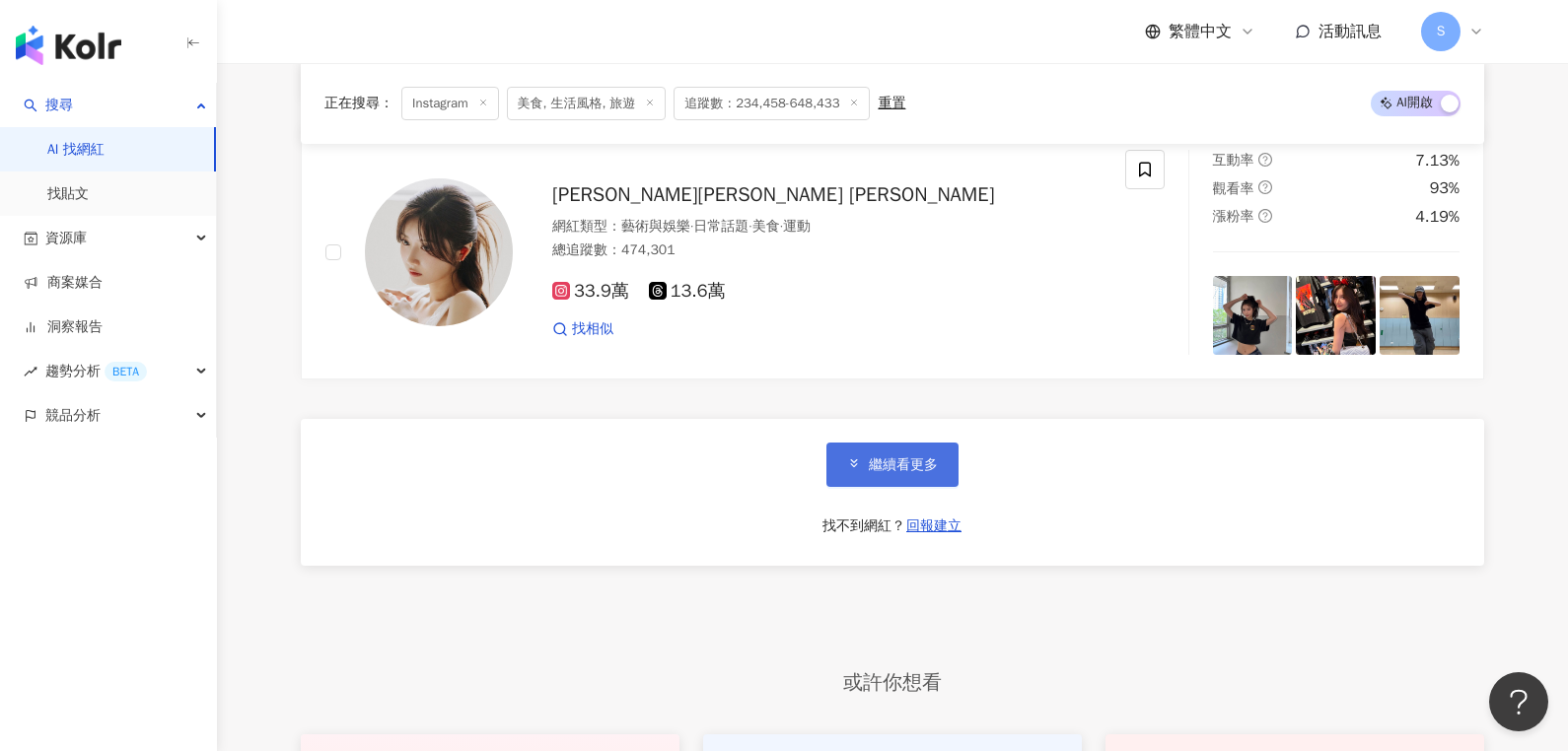 click on "繼續看更多" at bounding box center (903, 465) 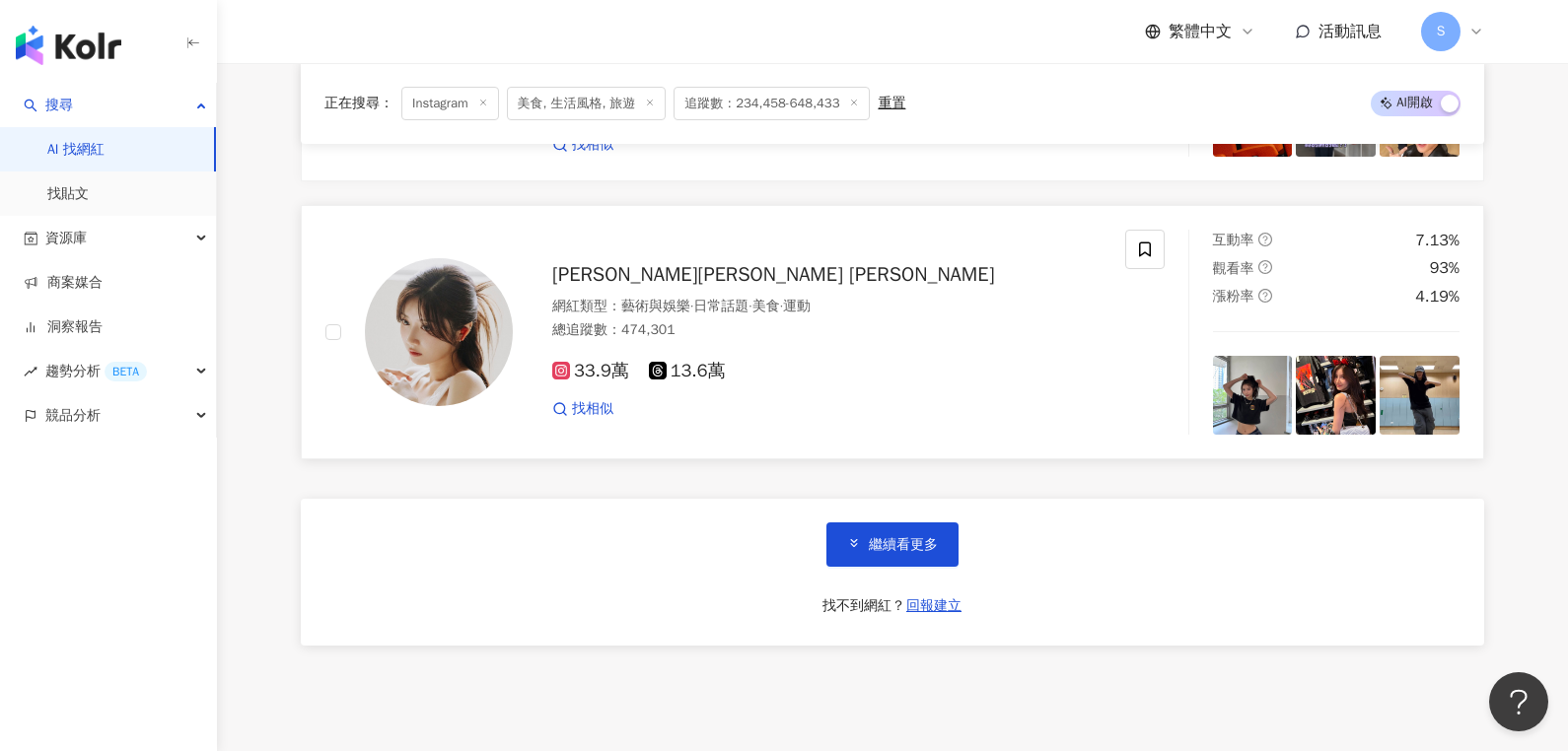scroll, scrollTop: 96818, scrollLeft: 0, axis: vertical 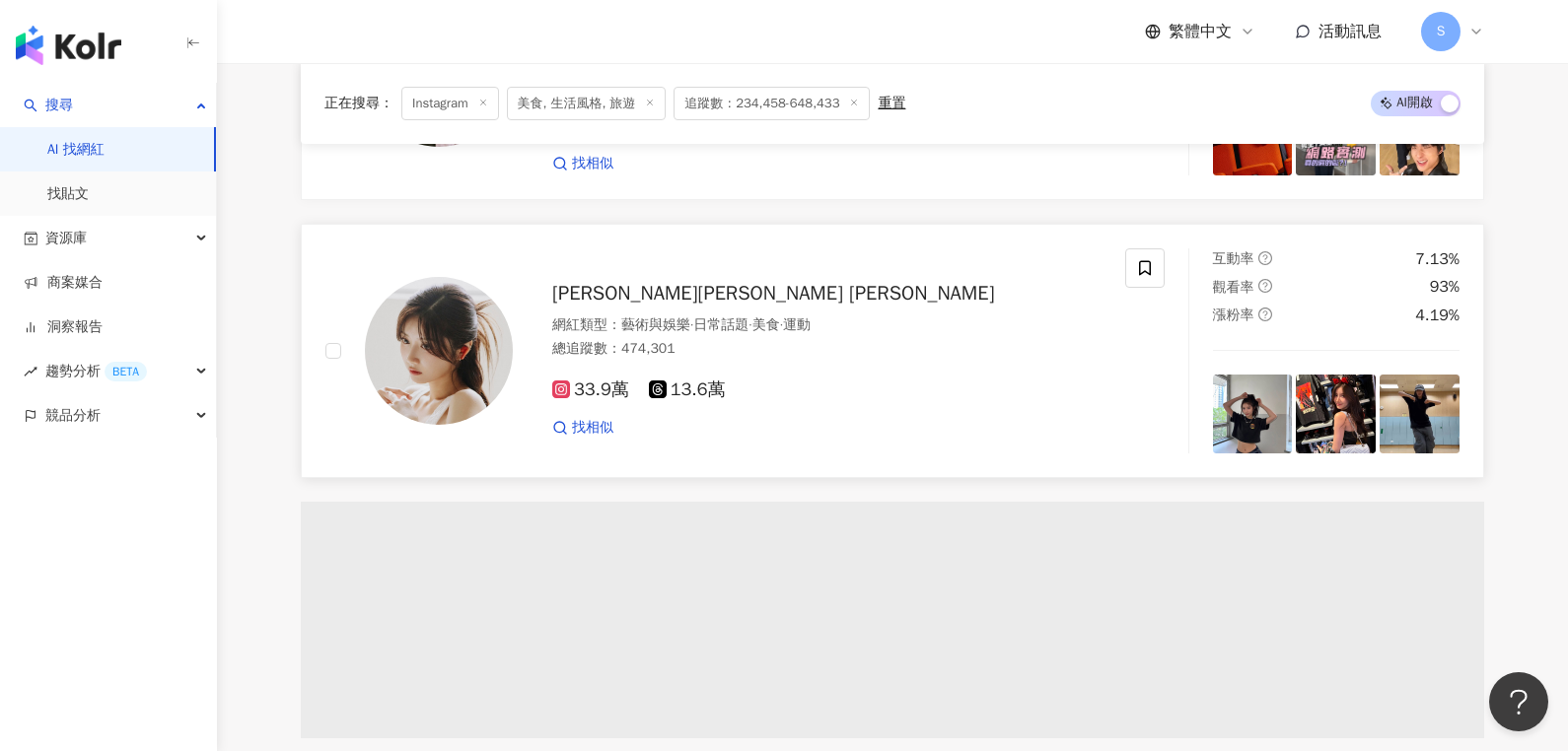 click at bounding box center (892, 620) 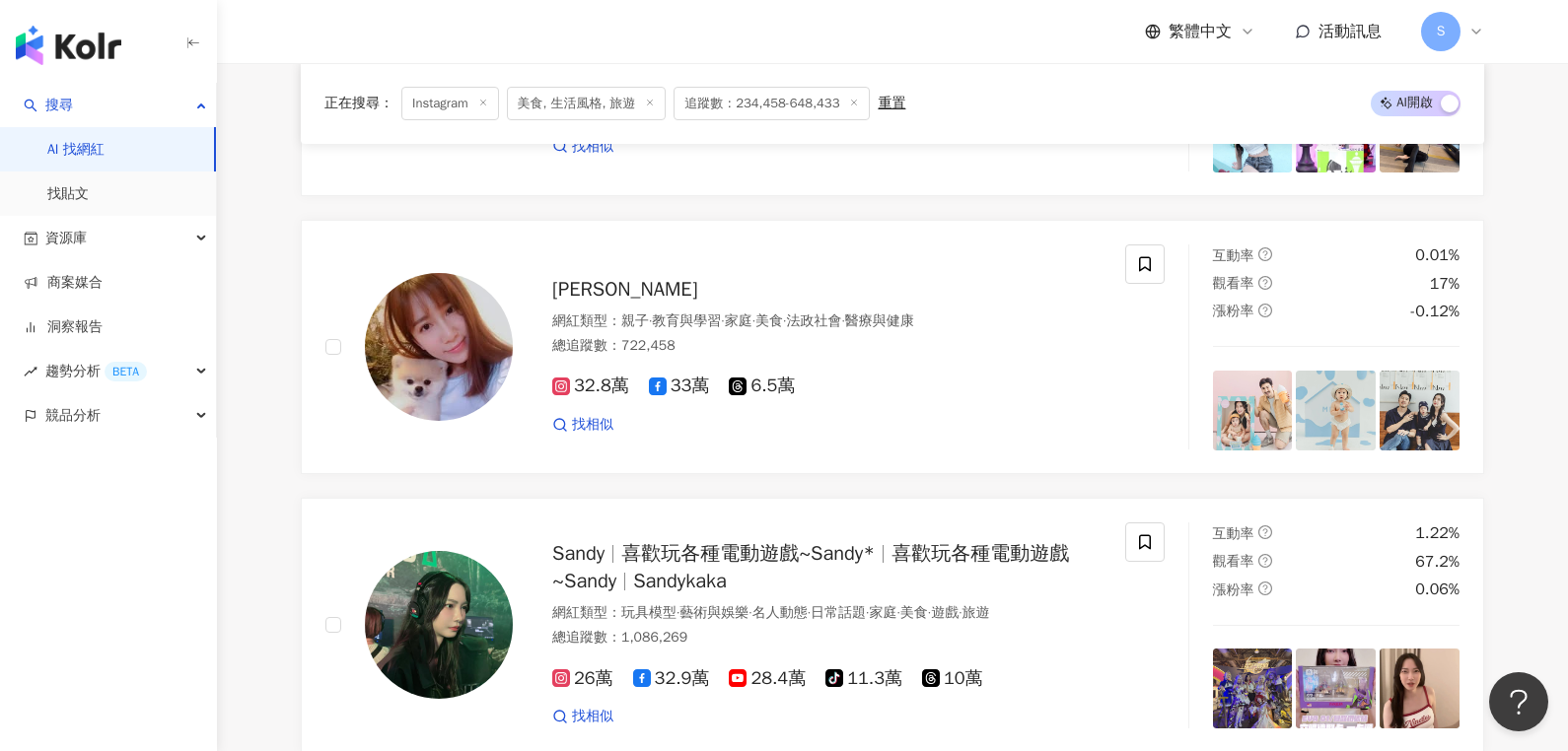 scroll, scrollTop: 99972, scrollLeft: 0, axis: vertical 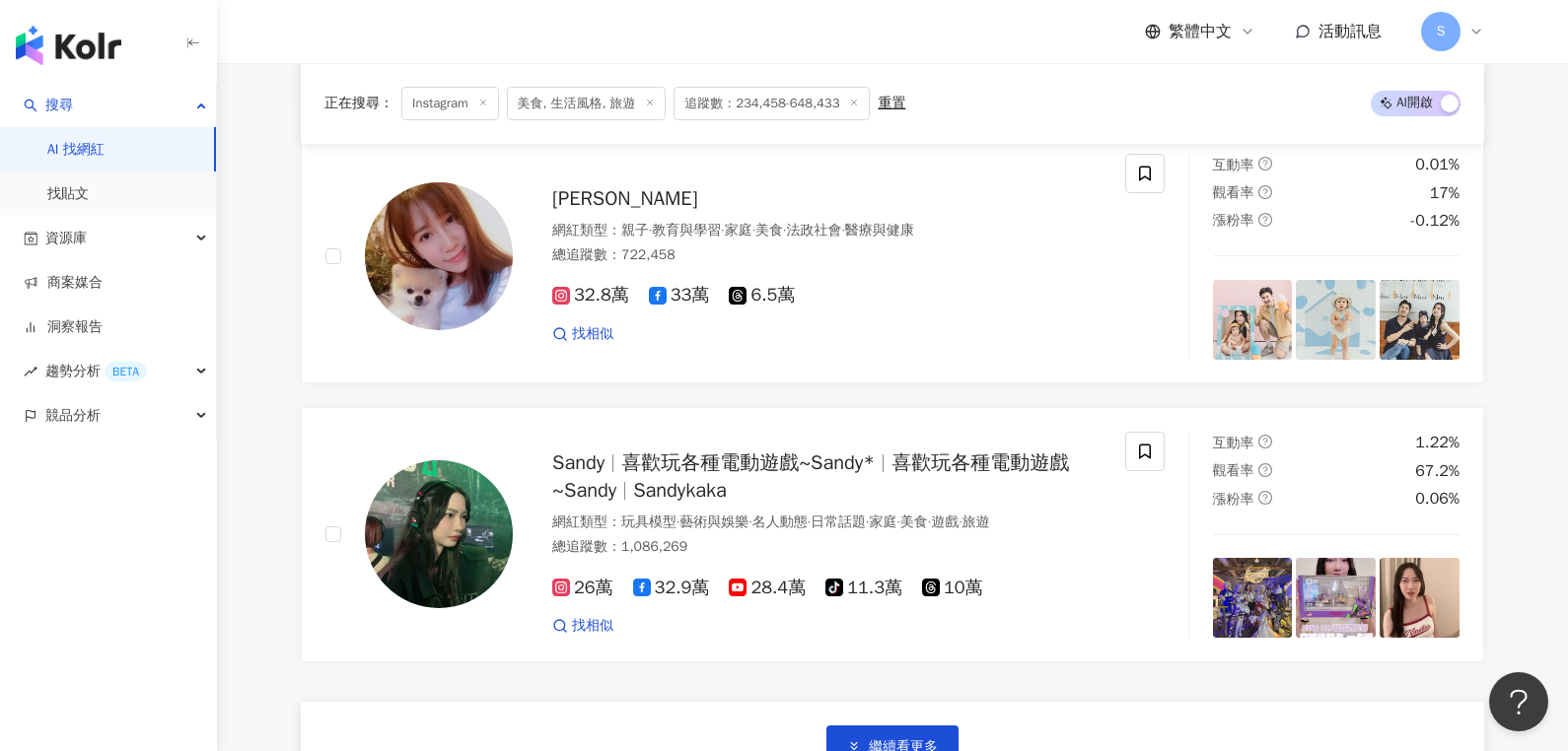 click on "繼續看更多 找不到網紅？ 回報建立" at bounding box center (892, 775) 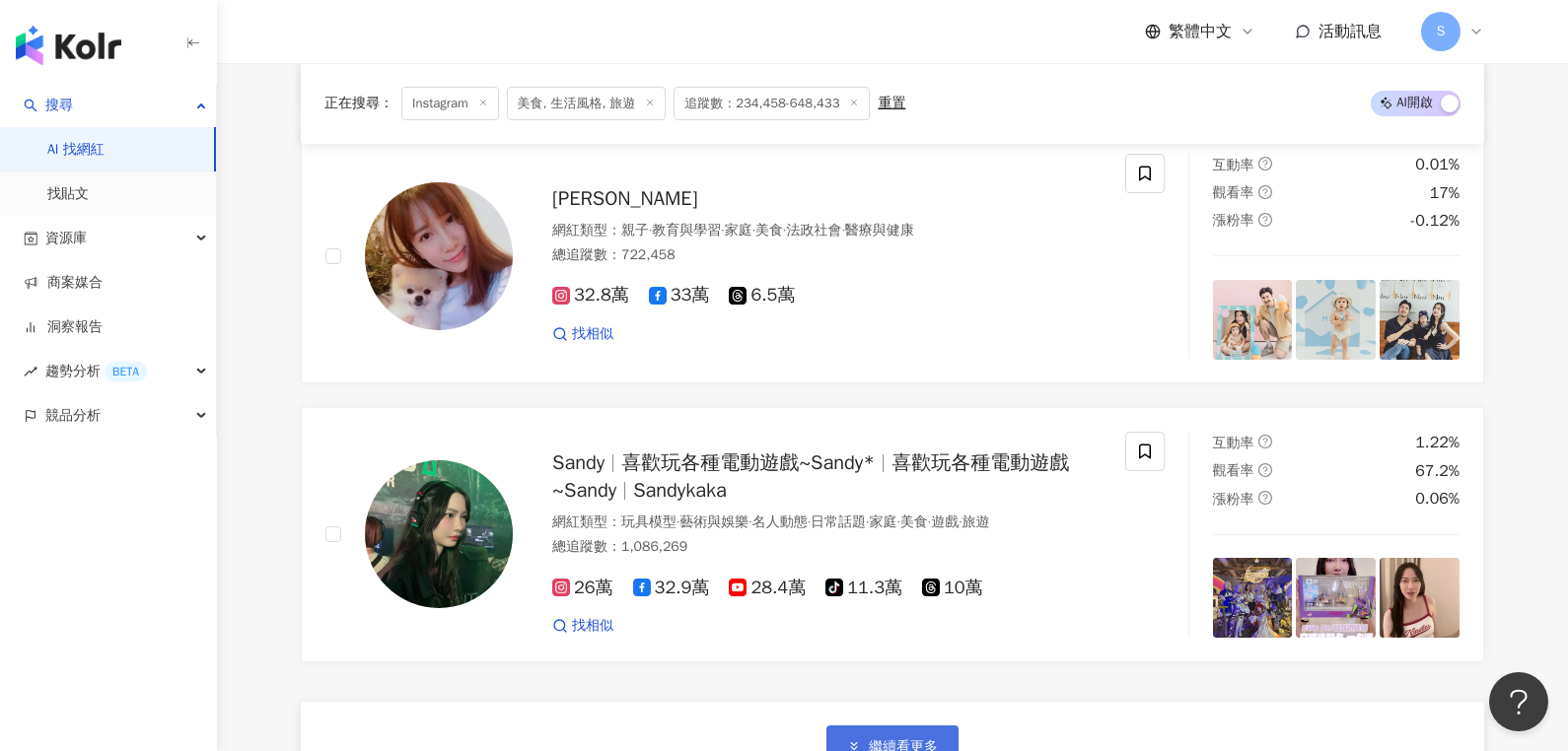 click on "繼續看更多" at bounding box center [903, 747] 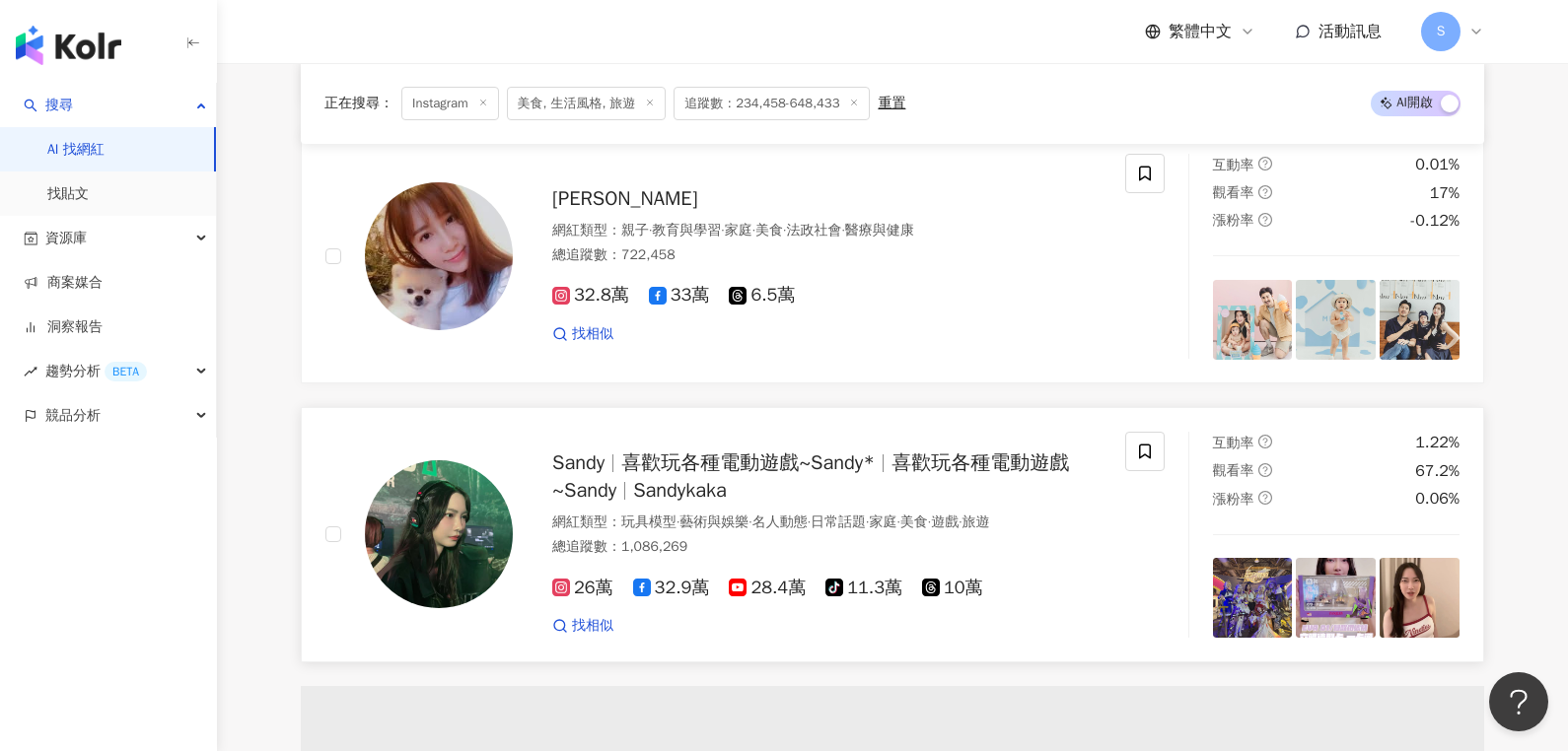 click at bounding box center [892, 804] 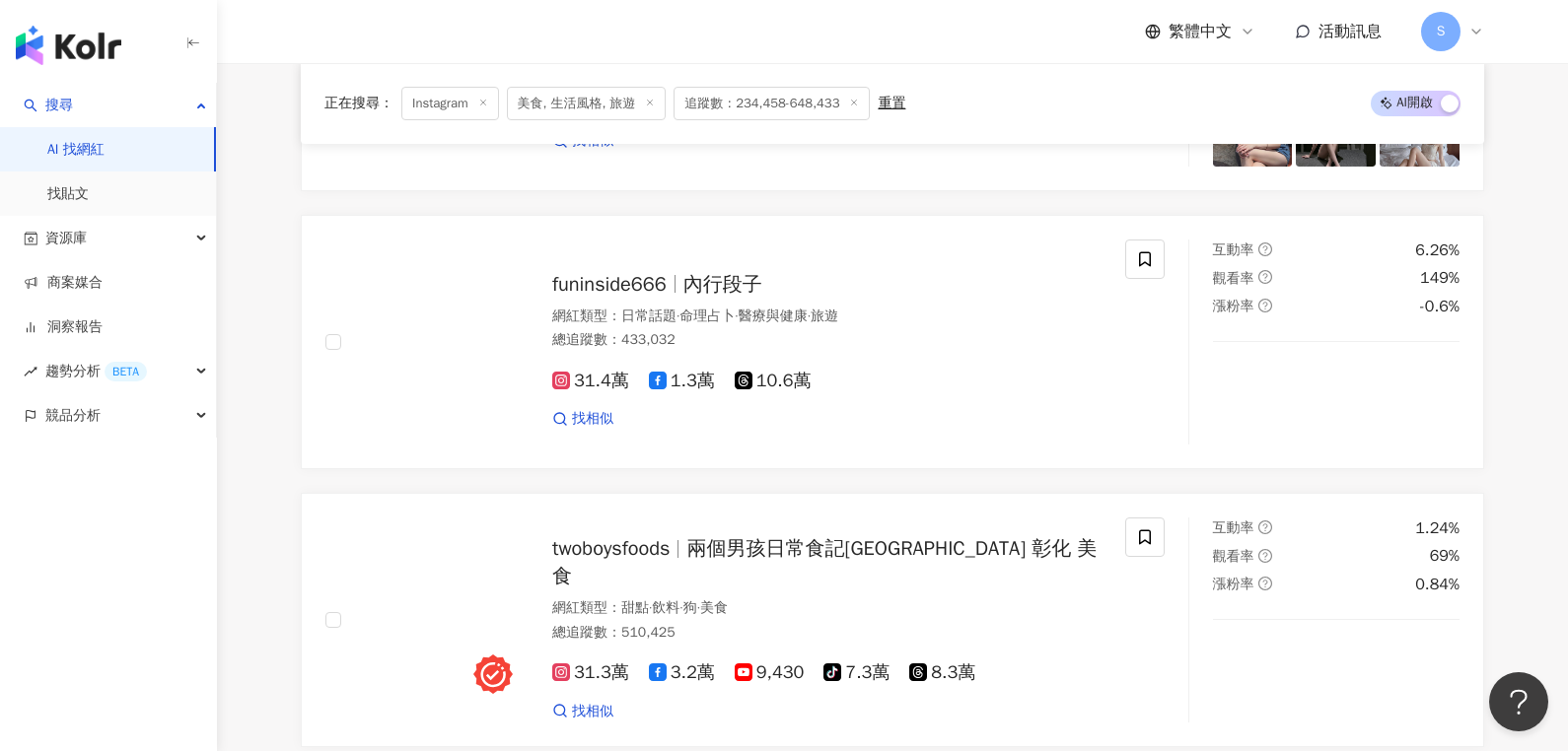scroll, scrollTop: 103618, scrollLeft: 0, axis: vertical 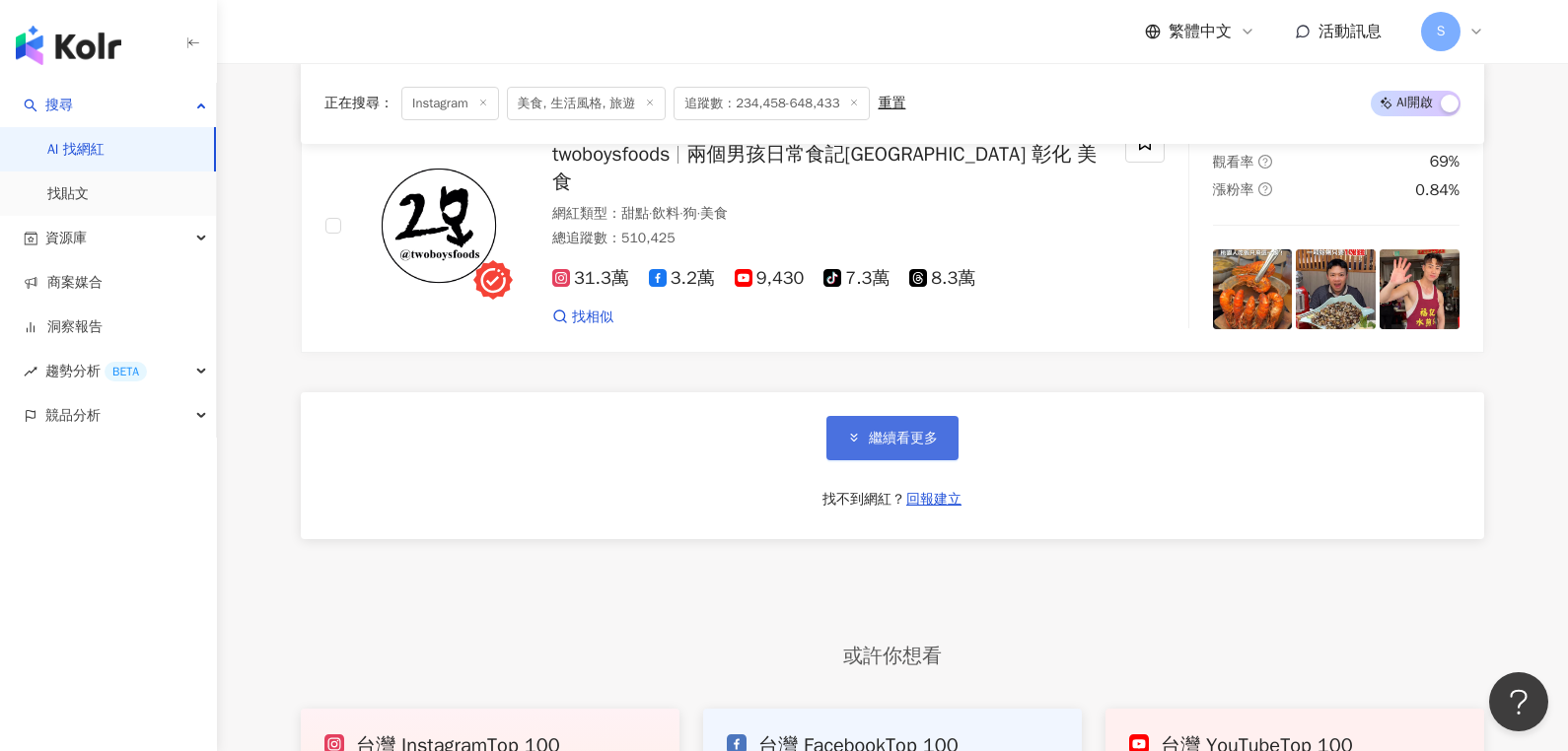 click on "繼續看更多" at bounding box center (903, 439) 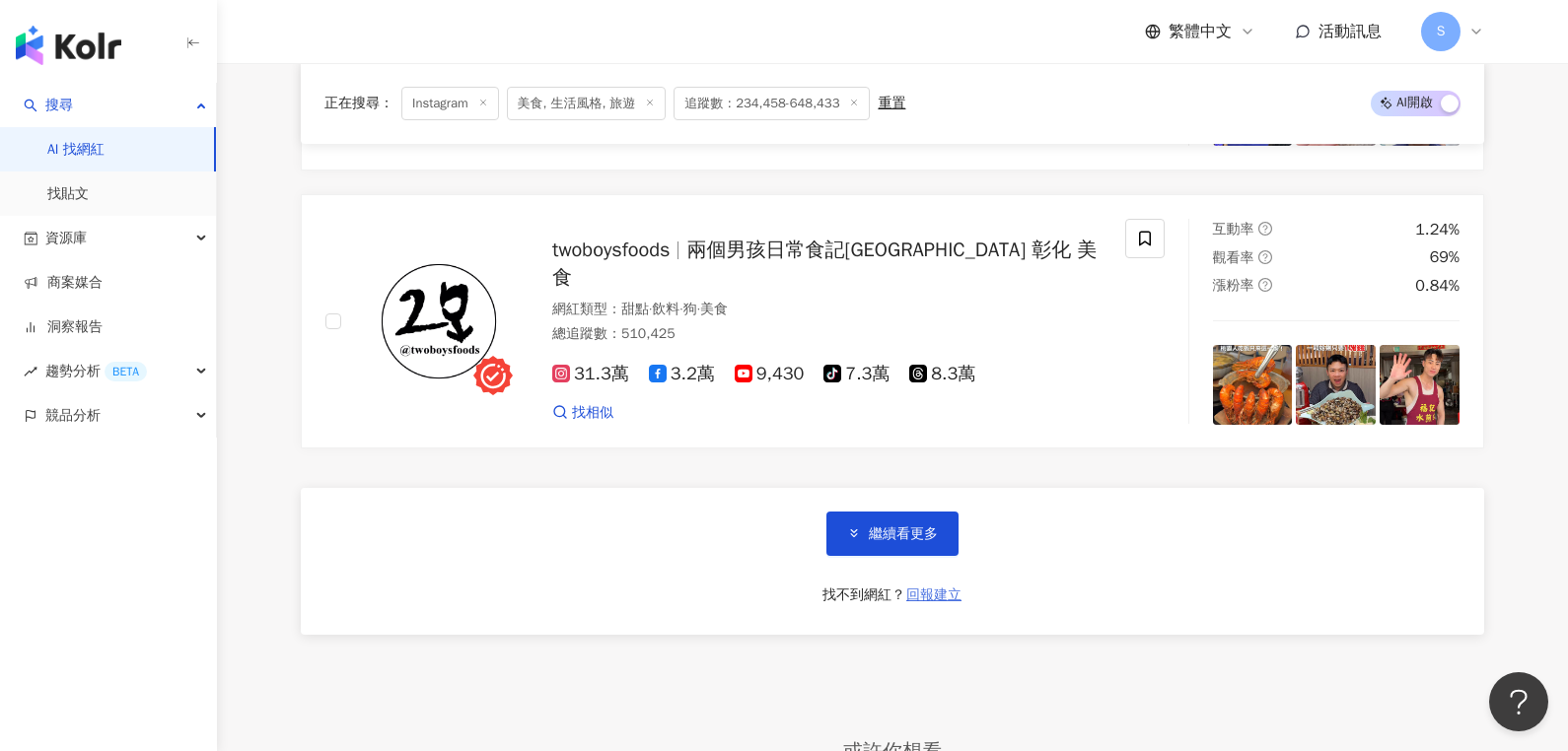 scroll, scrollTop: 103421, scrollLeft: 0, axis: vertical 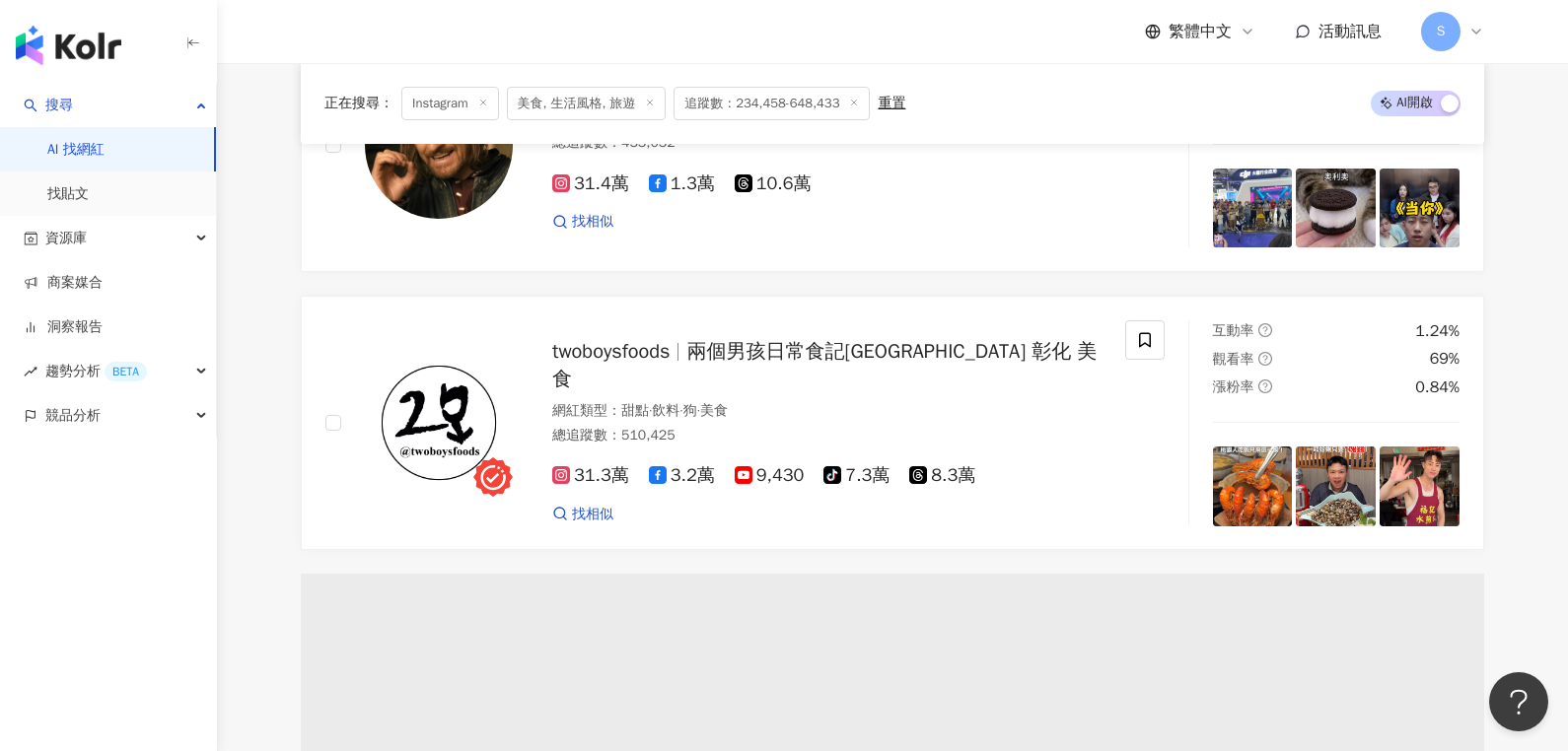 click on "正在搜尋 ： Instagram 美食, 生活風格, 旅遊 追蹤數：234,458-648,433 重置 AI  開啟 AI  關閉 小嗨 stilleecho Little high 小嗨 網紅類型 ： 流行音樂  ·  飲料  ·  日常話題  ·  美髮  ·  音樂 總追蹤數 ： 5,108,374 41.5萬 461.1萬 8.2萬 找相似 互動率 0.18% 觀看率 0% 漲粉率 -0.95% 外拍甜心-施菲亞 Feiya 施菲亞 網紅類型 ： 日常話題  ·  美食  ·  命理占卜  ·  運動  ·  交通工具 總追蹤數 ： 4,314,484 27.7萬 398.7萬 5萬 找相似 互動率 0.03% 觀看率 0% 漲粉率 -1% Pan Piano Pan 小p panpianoatelier panpiano 網紅類型 ： 玩具模型  ·  藝術與娛樂  ·  美妝時尚  ·  日常話題  ·  美食  ·  遊戲  ·  音樂  ·  交通工具 總追蹤數 ： 4,456,030 25萬 12.8萬 382萬 18.1萬 7.6萬 找相似 互動率 1.26% 觀看率 20.1% 漲粉率 -2.62% i級豔后-洪蓉โยโย่ i級豔后 洪蓉 馬友蓉 楊珛淓 波帝 cutesww0125 網紅類型 ： 藝術與娛樂  ·  日常話題  ·" at bounding box center (892, -50502) 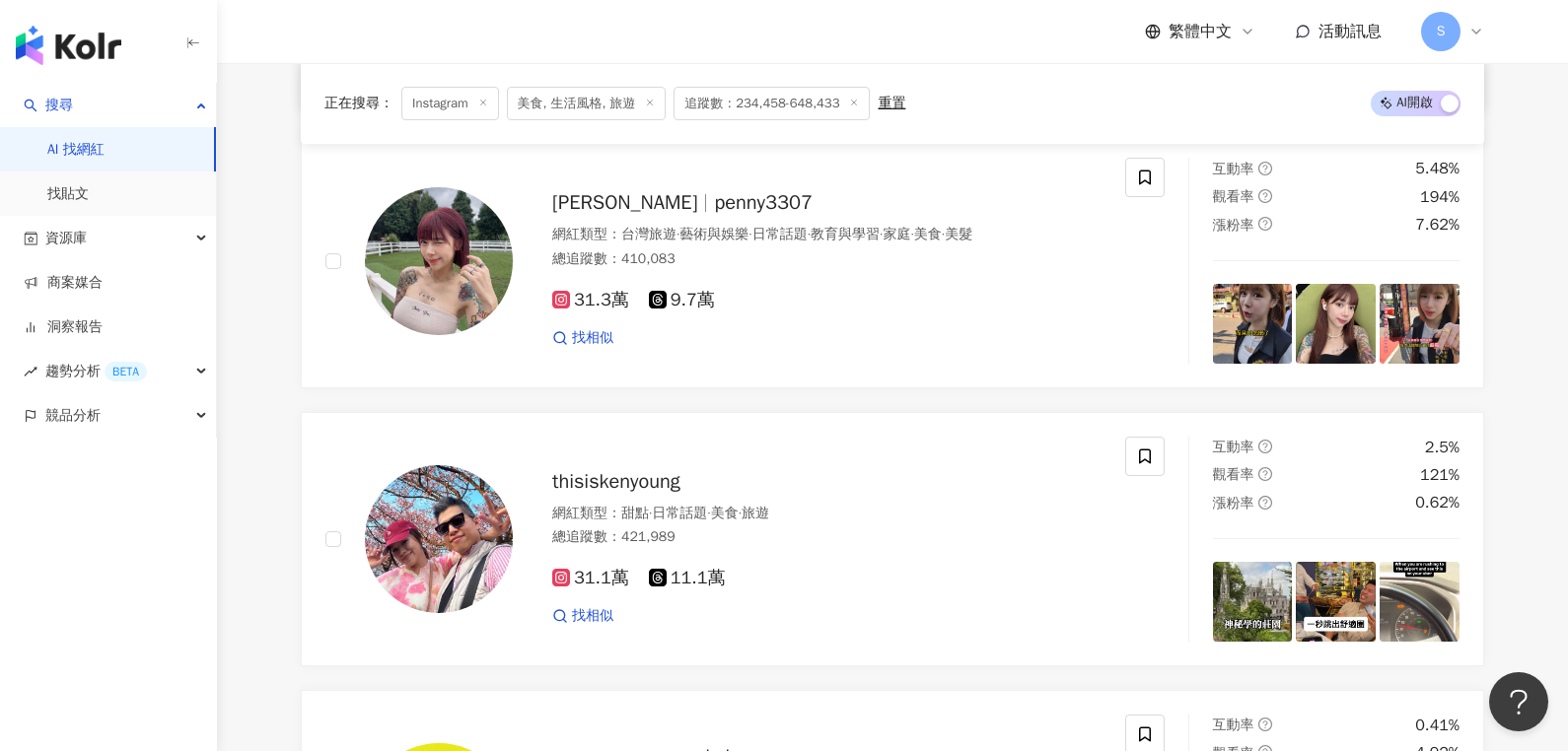 scroll, scrollTop: 103815, scrollLeft: 0, axis: vertical 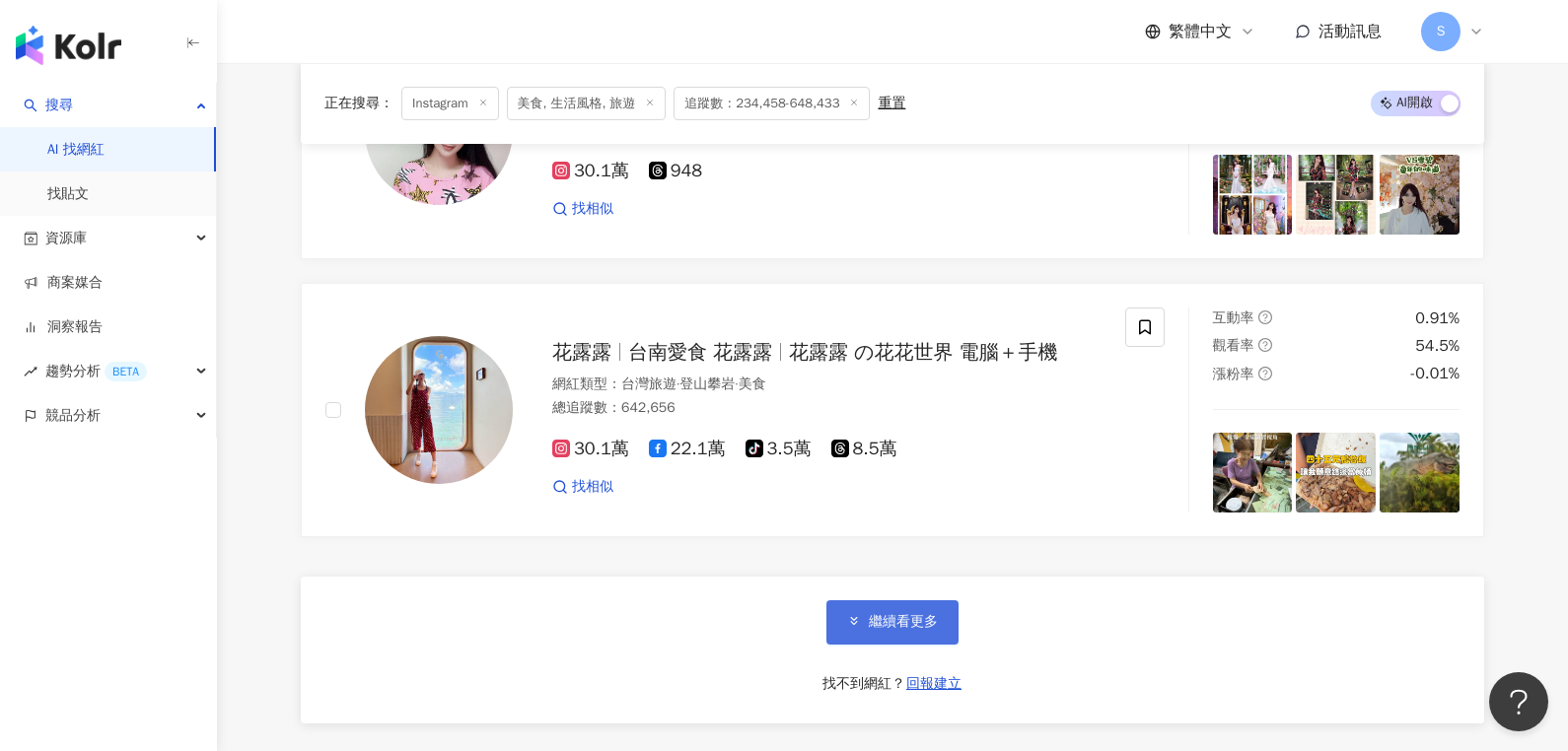 click on "繼續看更多" at bounding box center (903, 622) 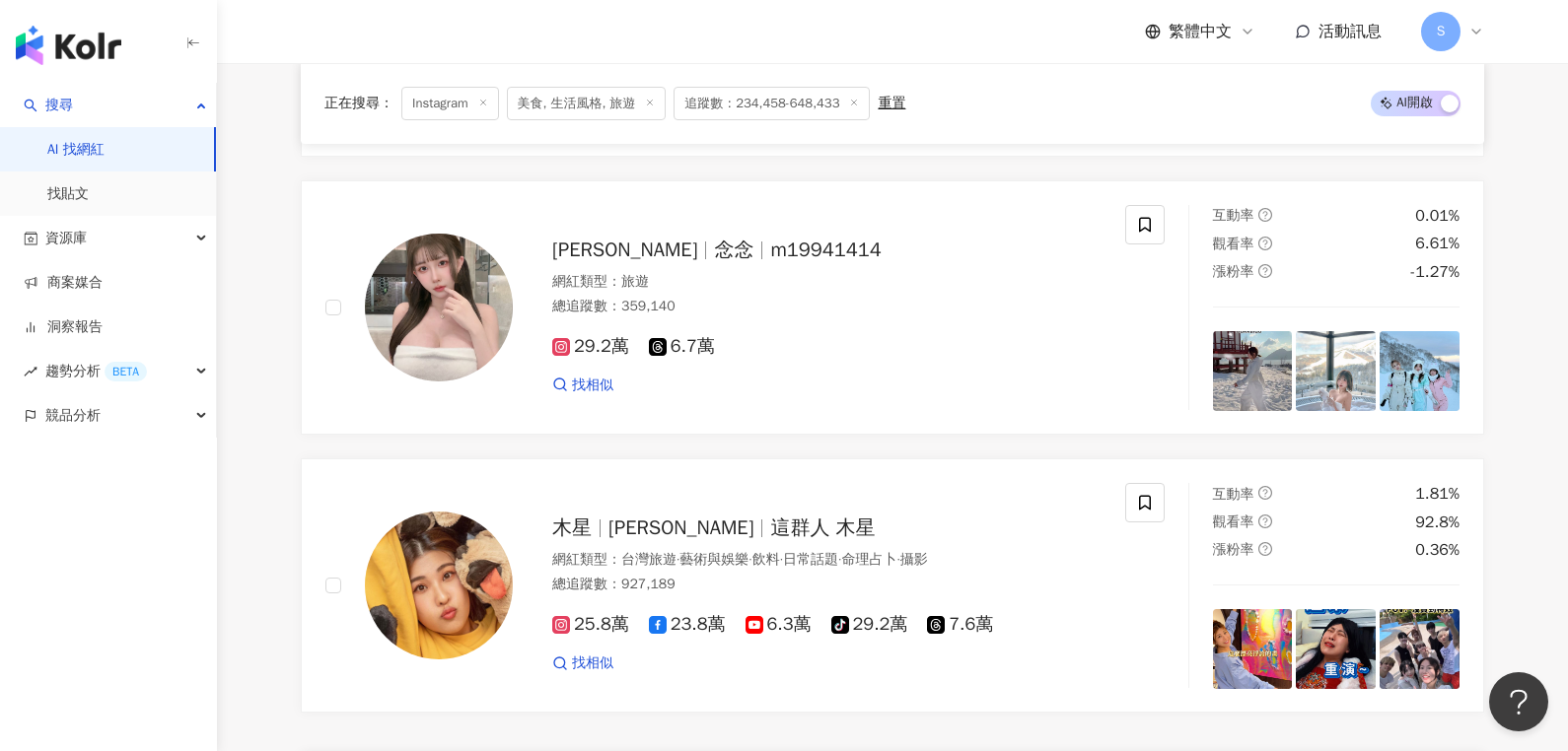 scroll, scrollTop: 110024, scrollLeft: 0, axis: vertical 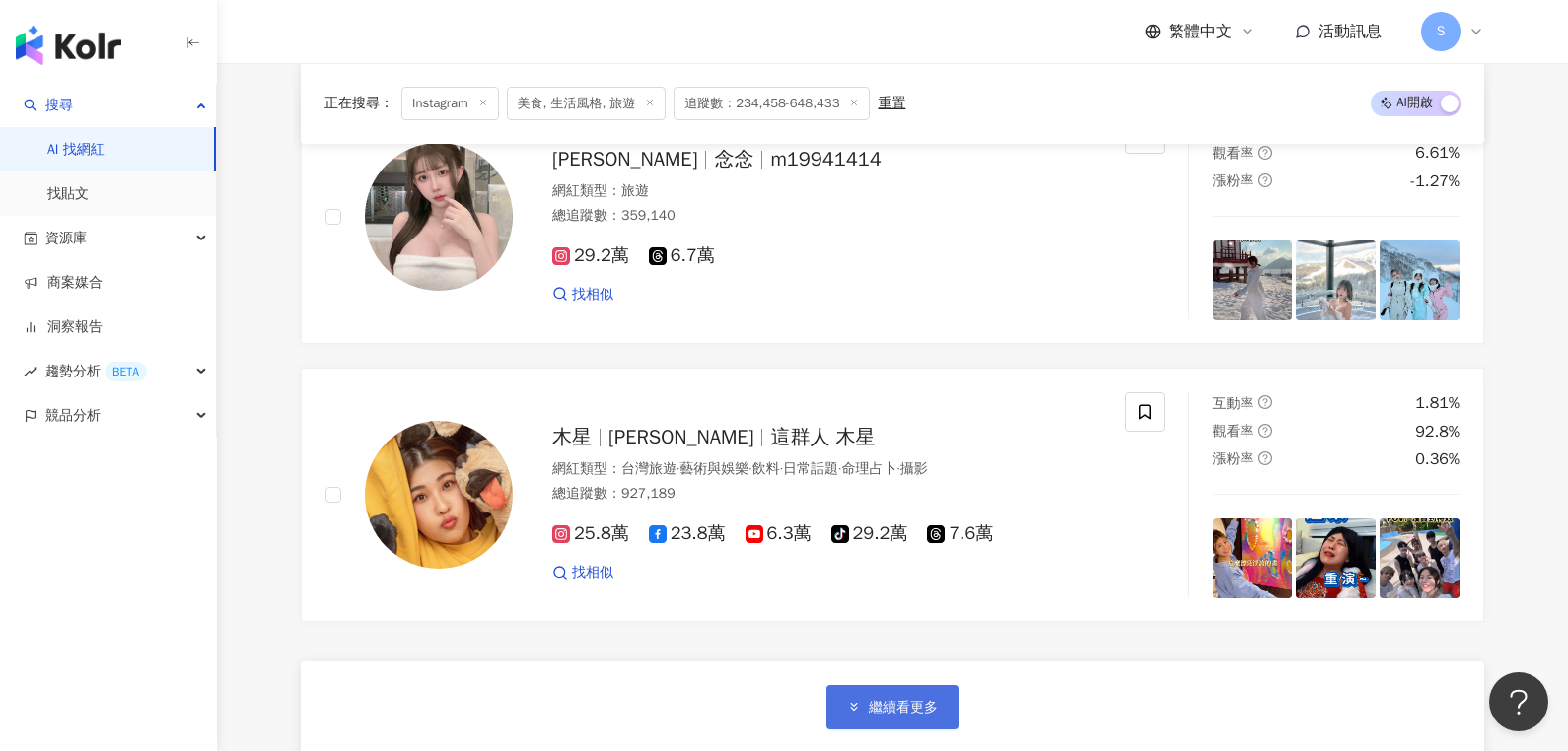 click on "繼續看更多" at bounding box center [892, 707] 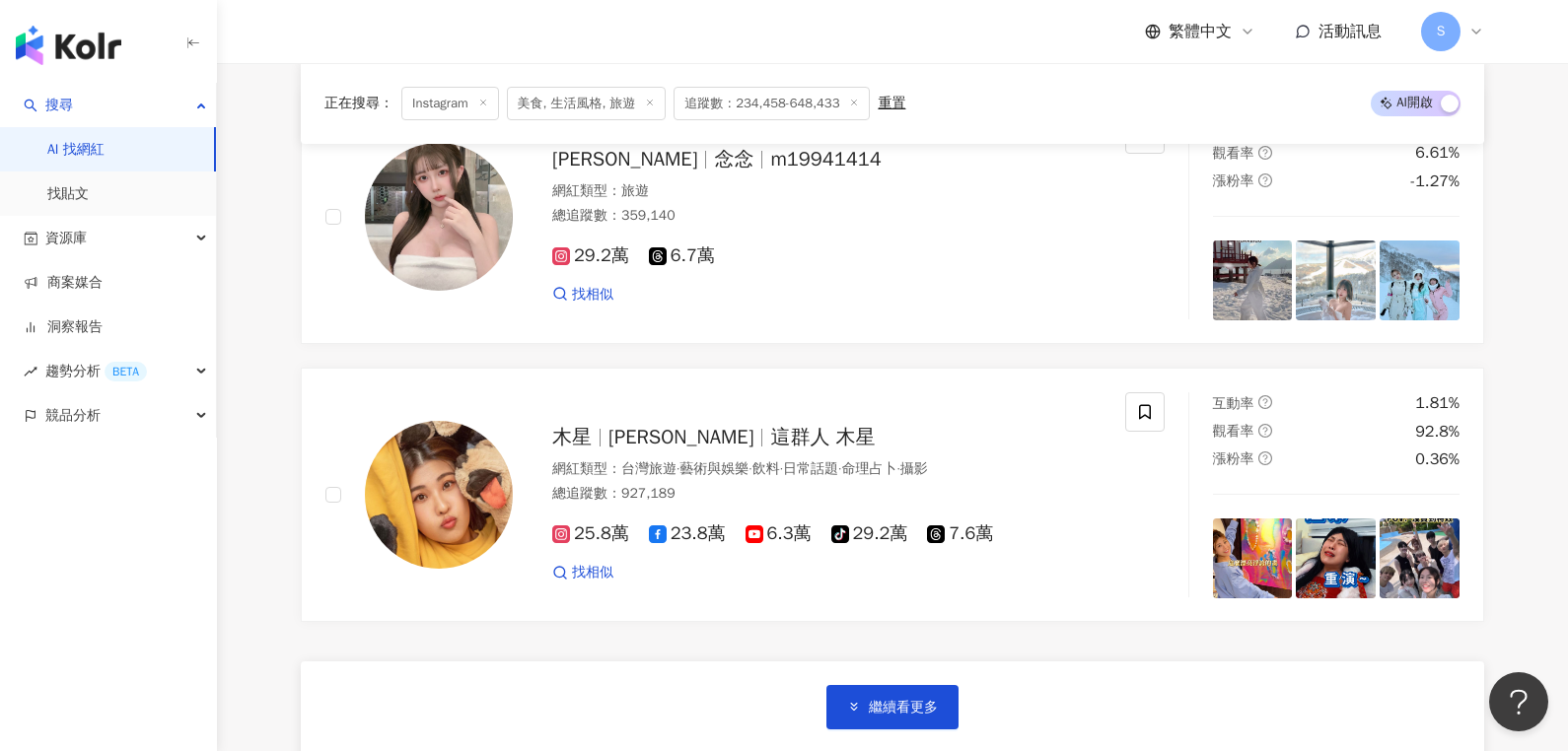 click on "繼續看更多 找不到網紅？ 回報建立" at bounding box center (892, 734) 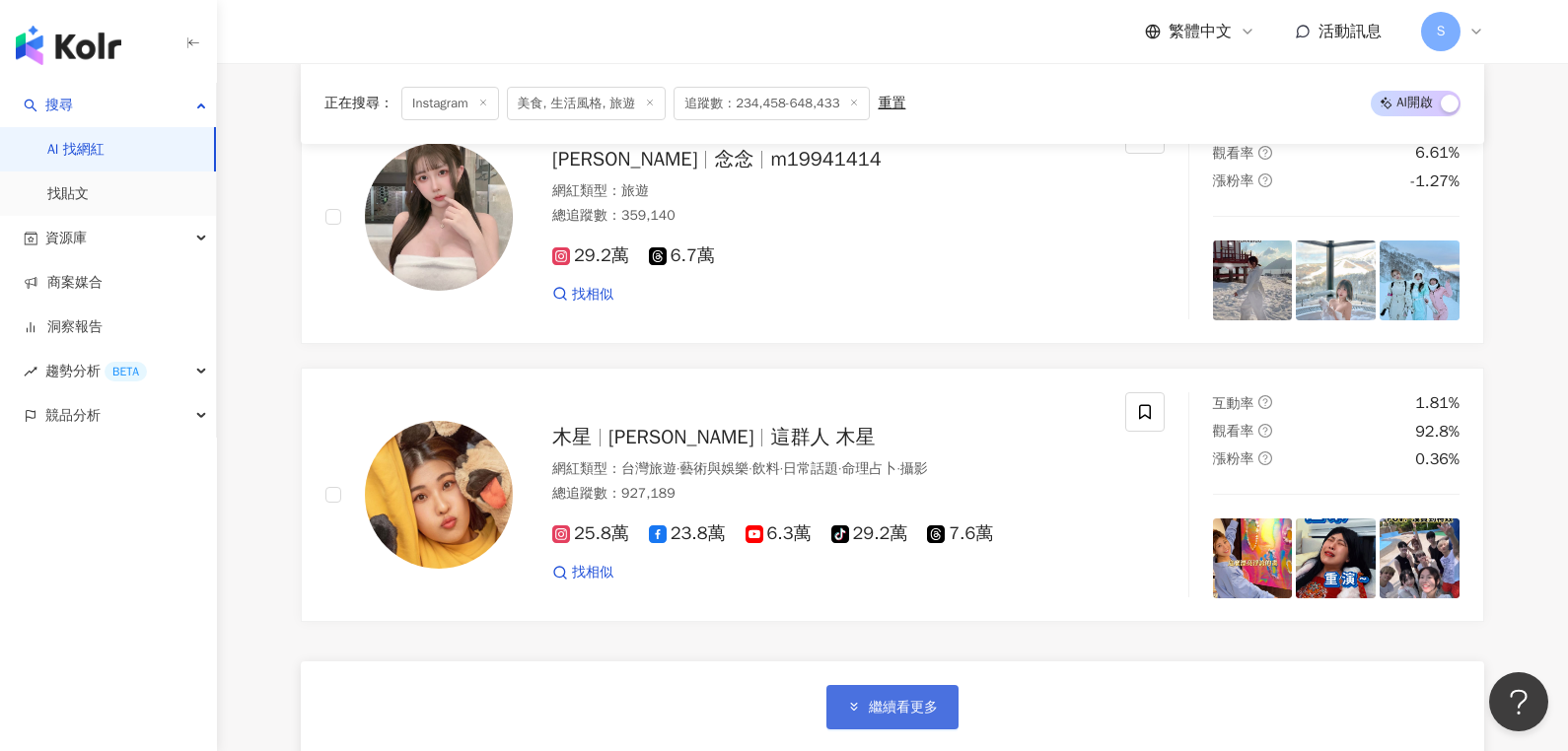 click on "繼續看更多" at bounding box center [892, 707] 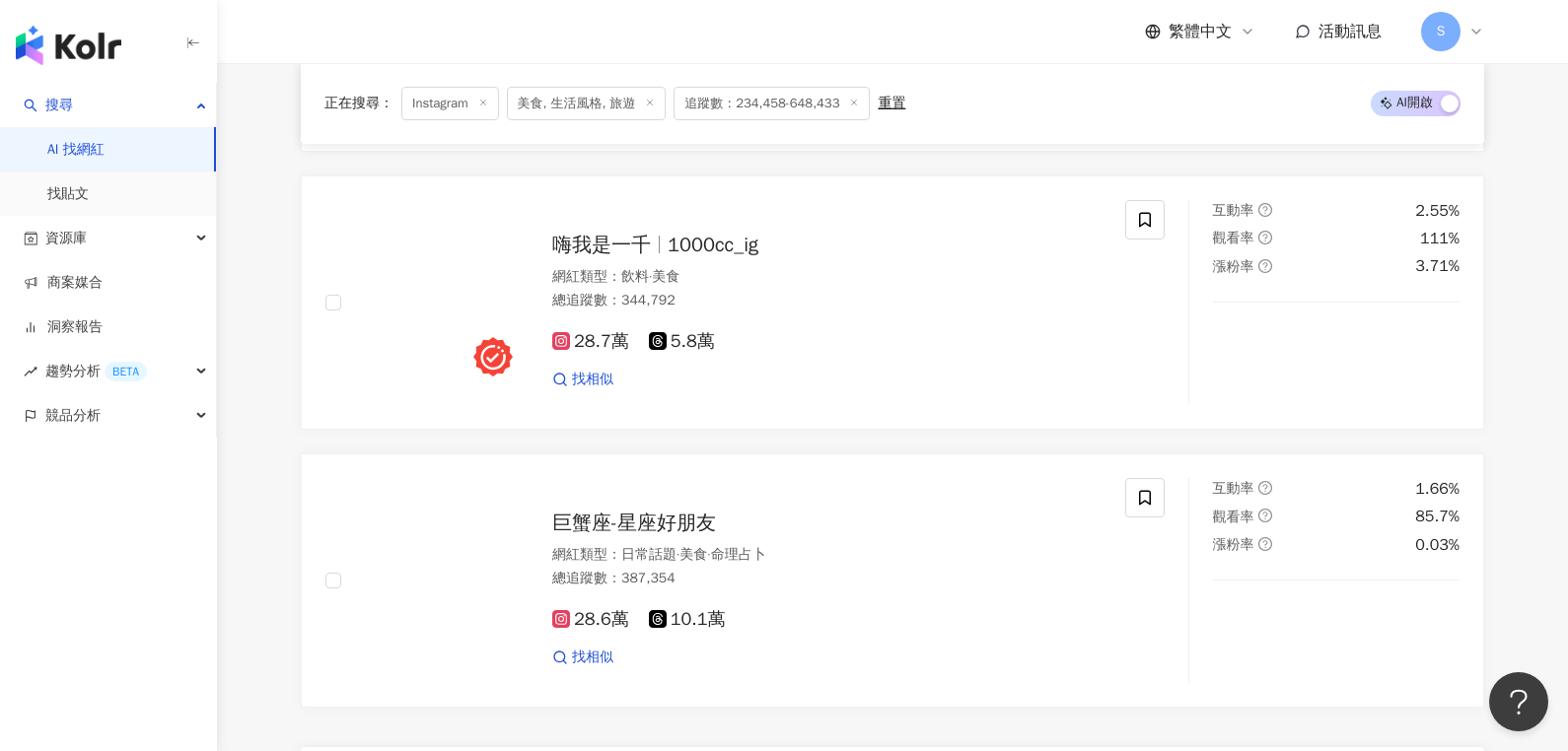 scroll, scrollTop: 113474, scrollLeft: 0, axis: vertical 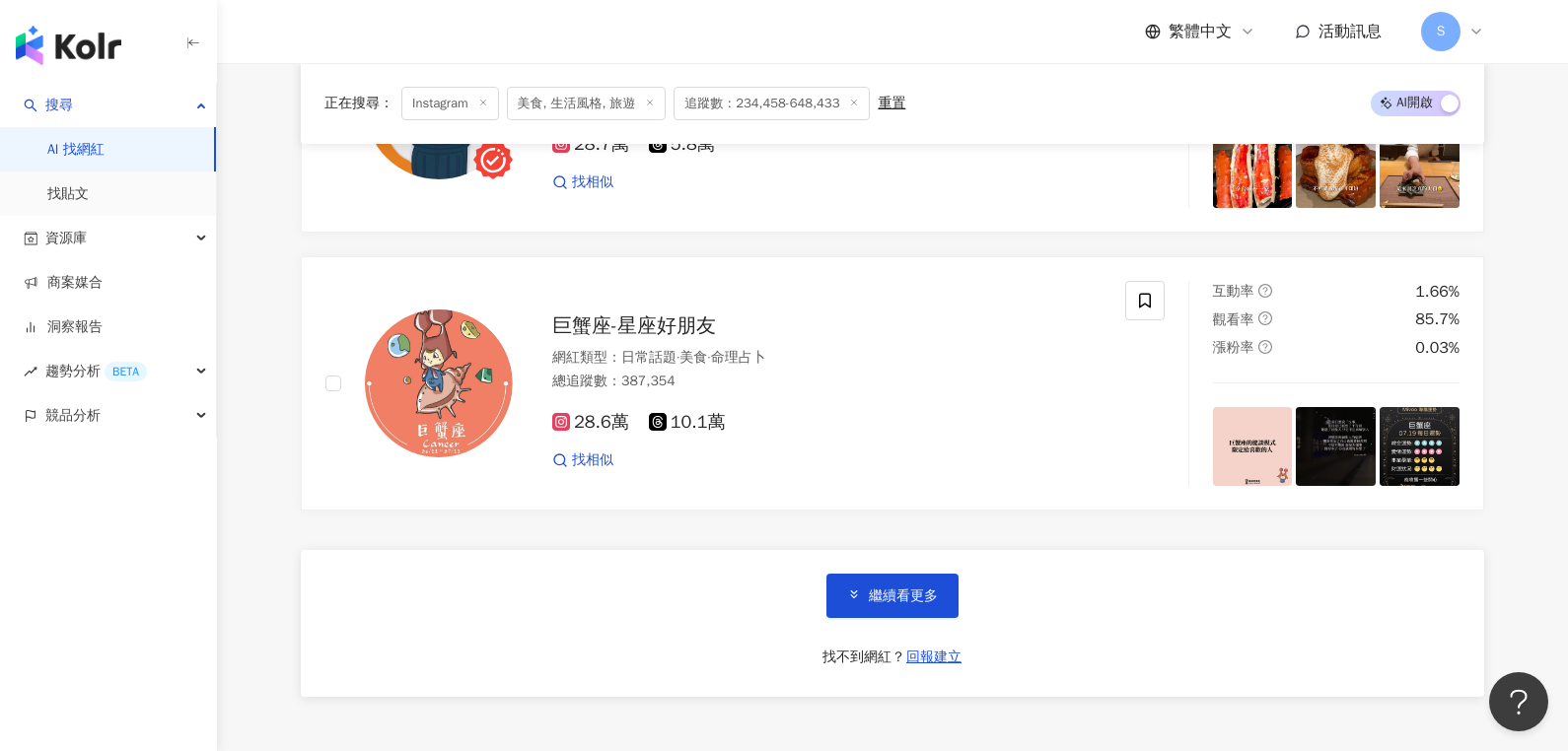 click on "繼續看更多" at bounding box center (903, 596) 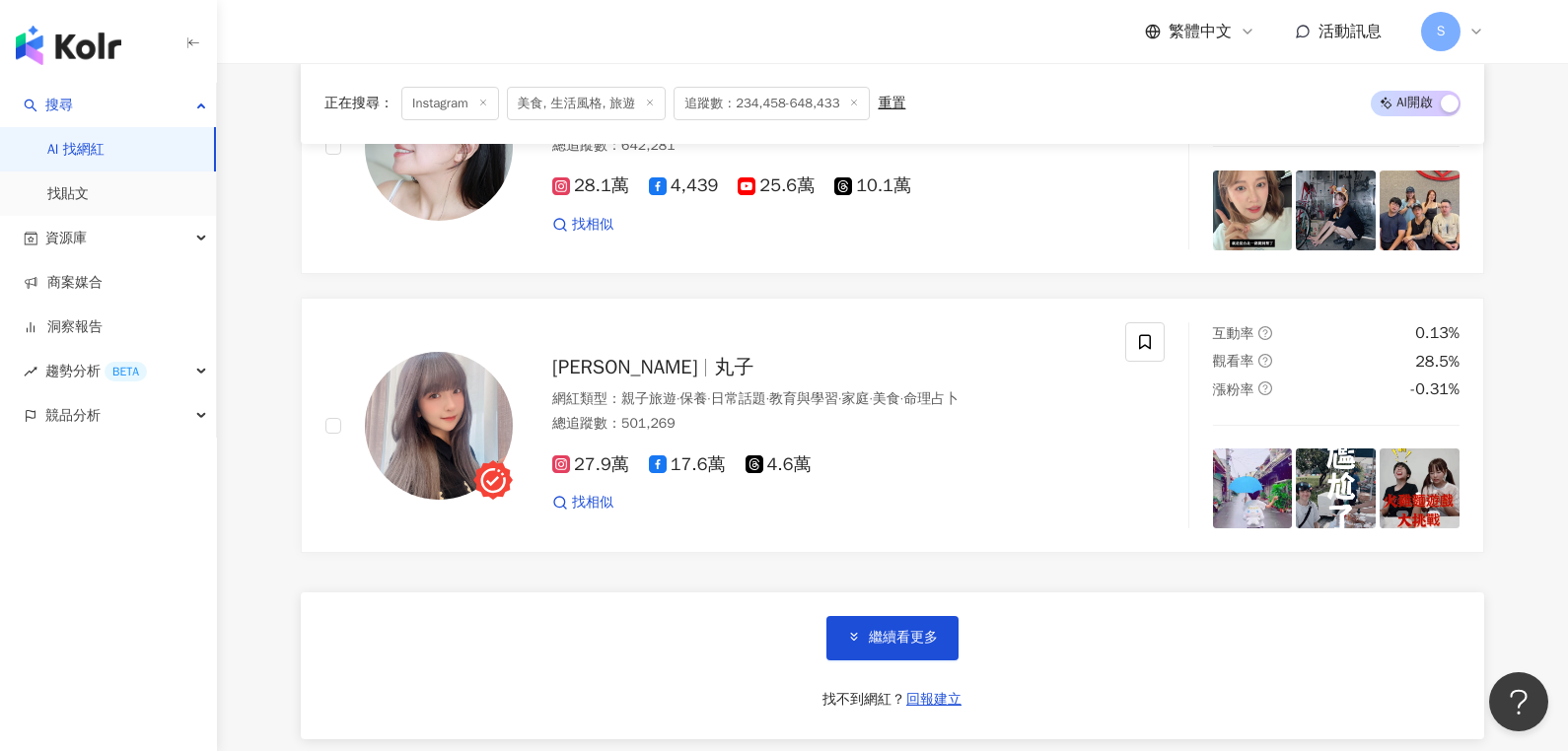 scroll, scrollTop: 116923, scrollLeft: 0, axis: vertical 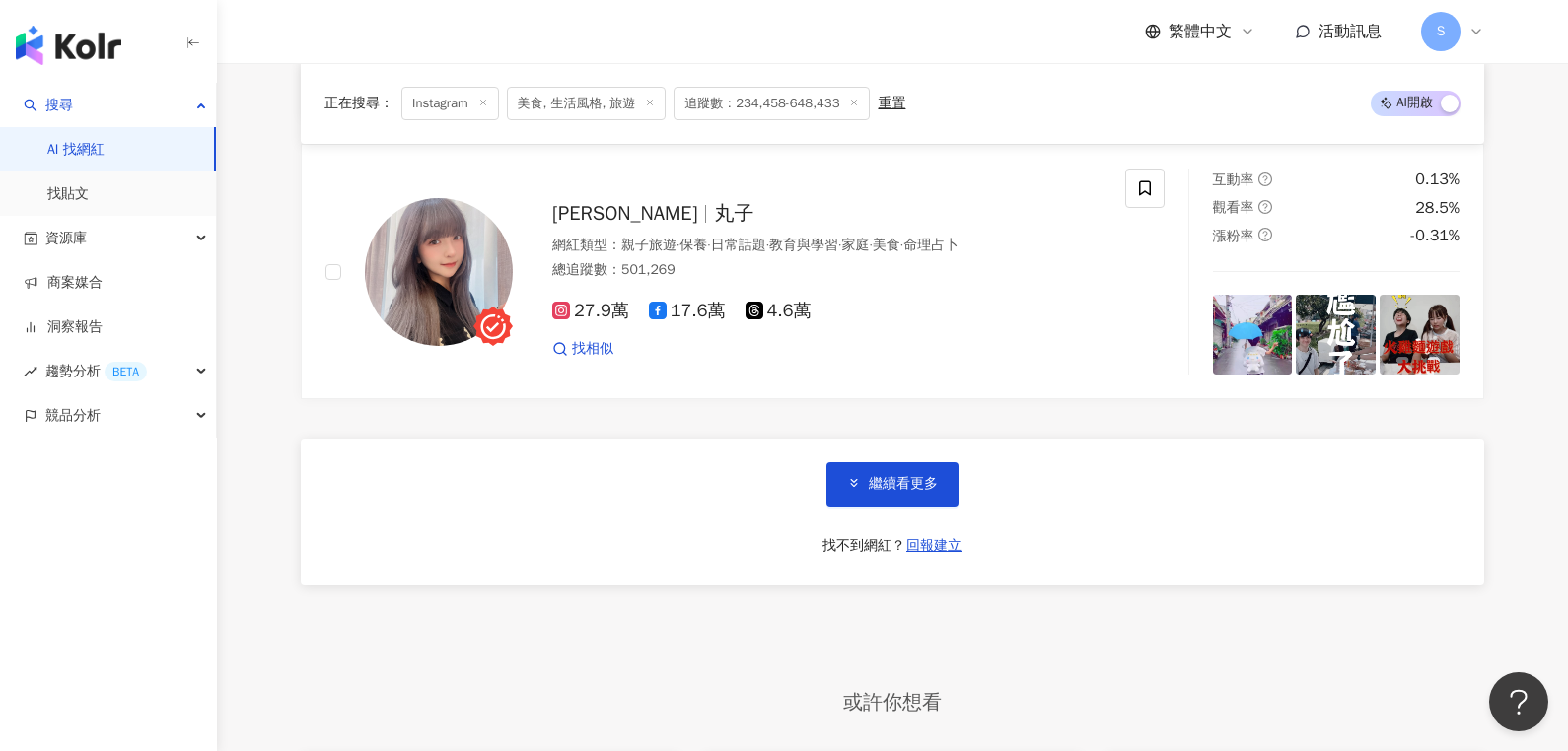 click on "繼續看更多 找不到網紅？ 回報建立" at bounding box center (892, 512) 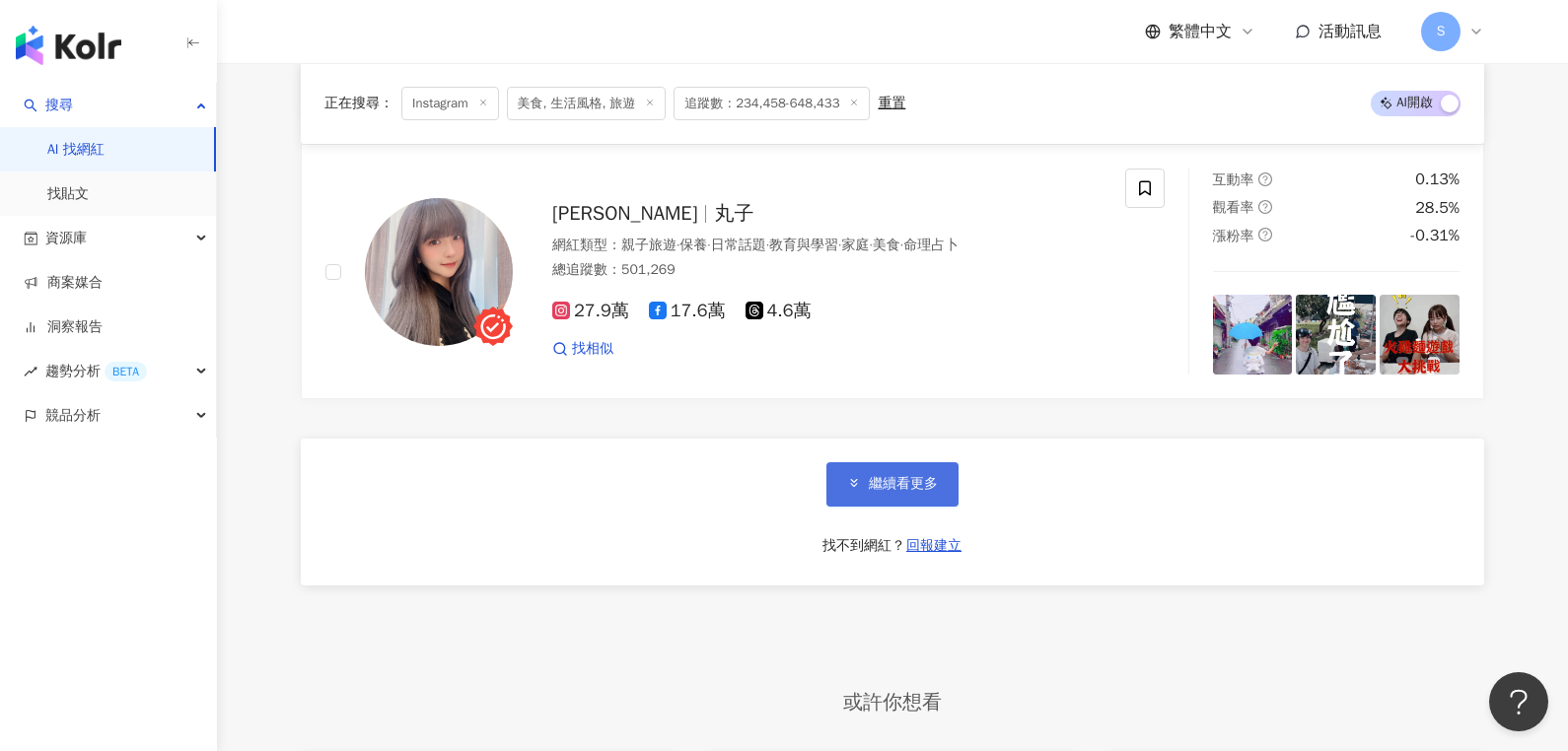 click on "繼續看更多" at bounding box center [892, 484] 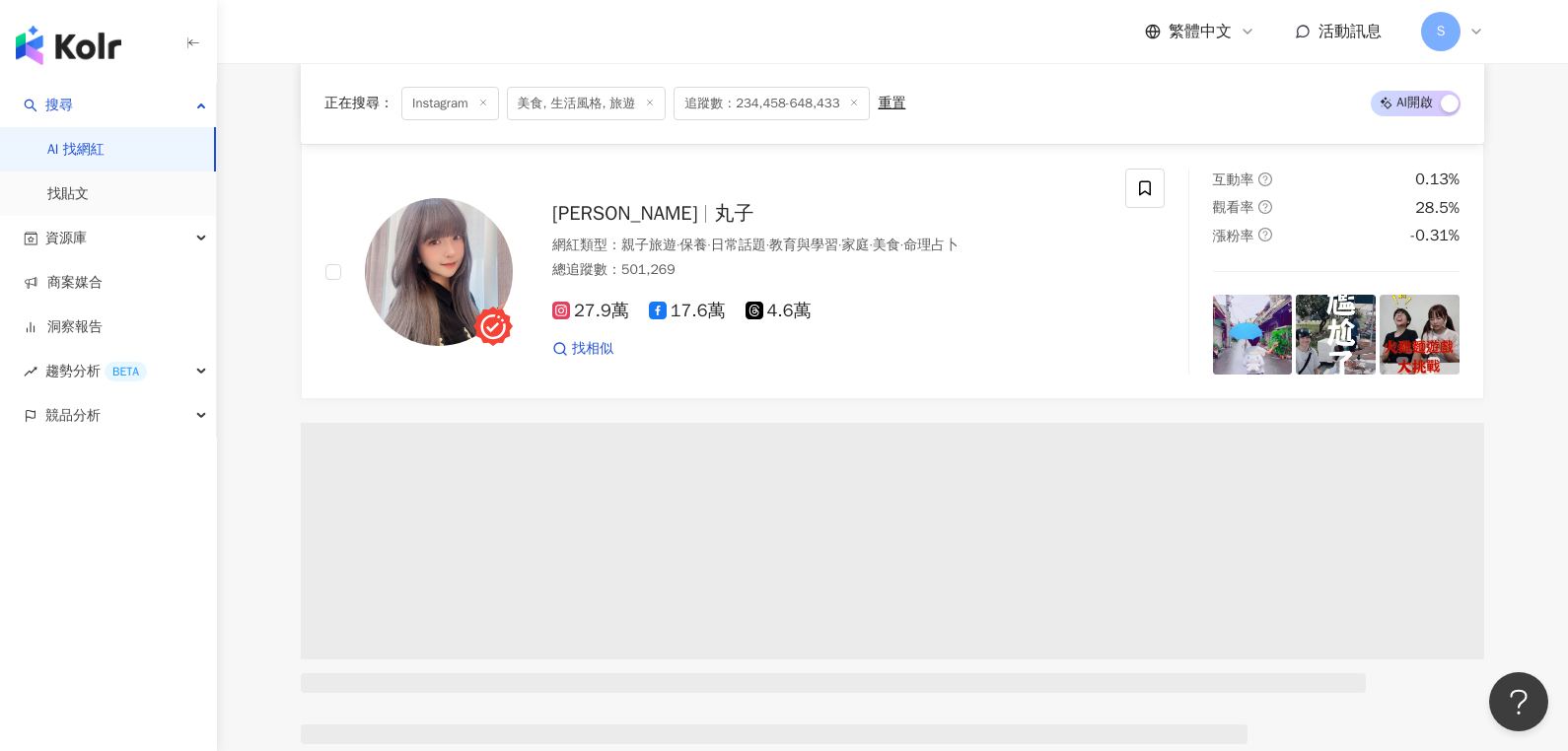 click at bounding box center (892, 541) 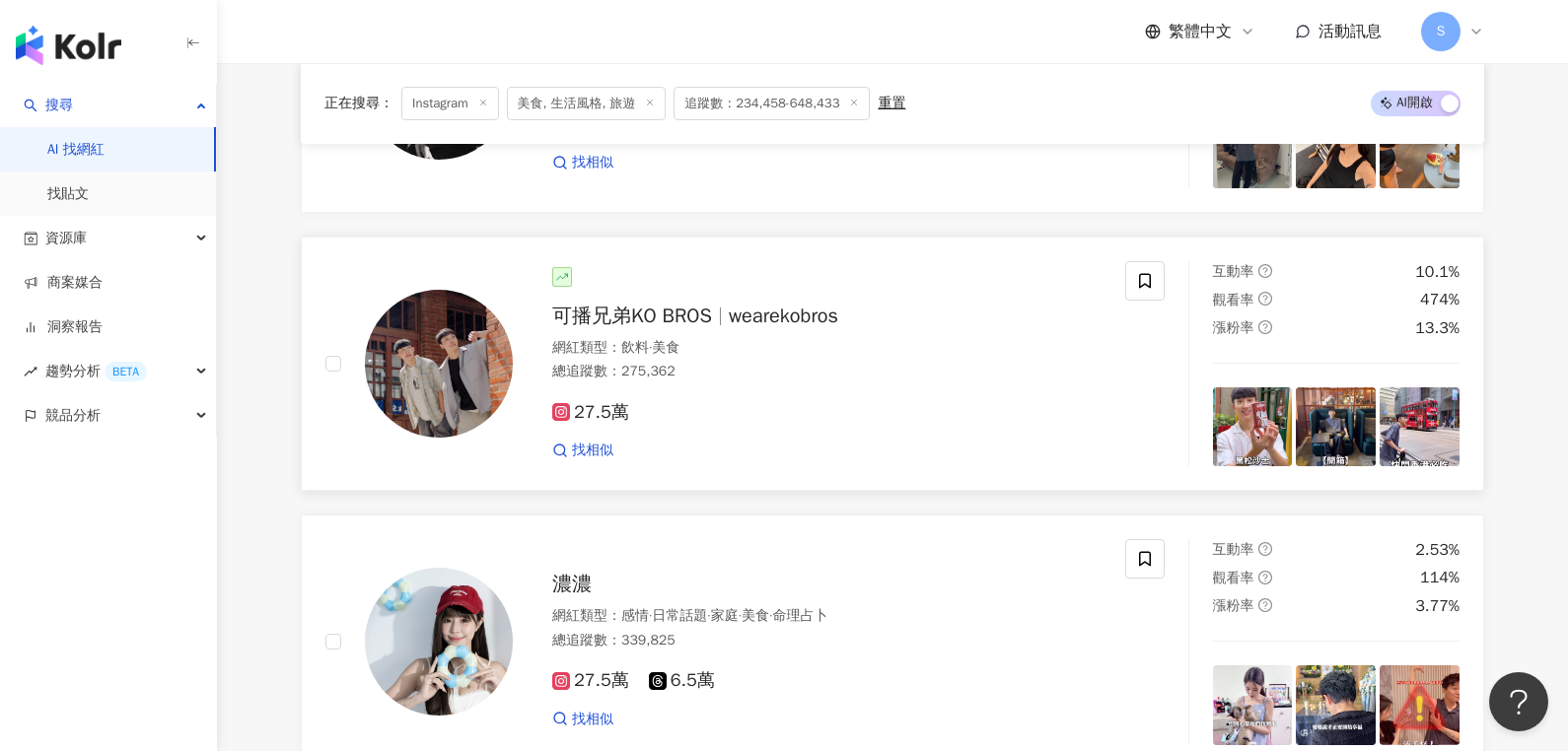 scroll, scrollTop: 118205, scrollLeft: 0, axis: vertical 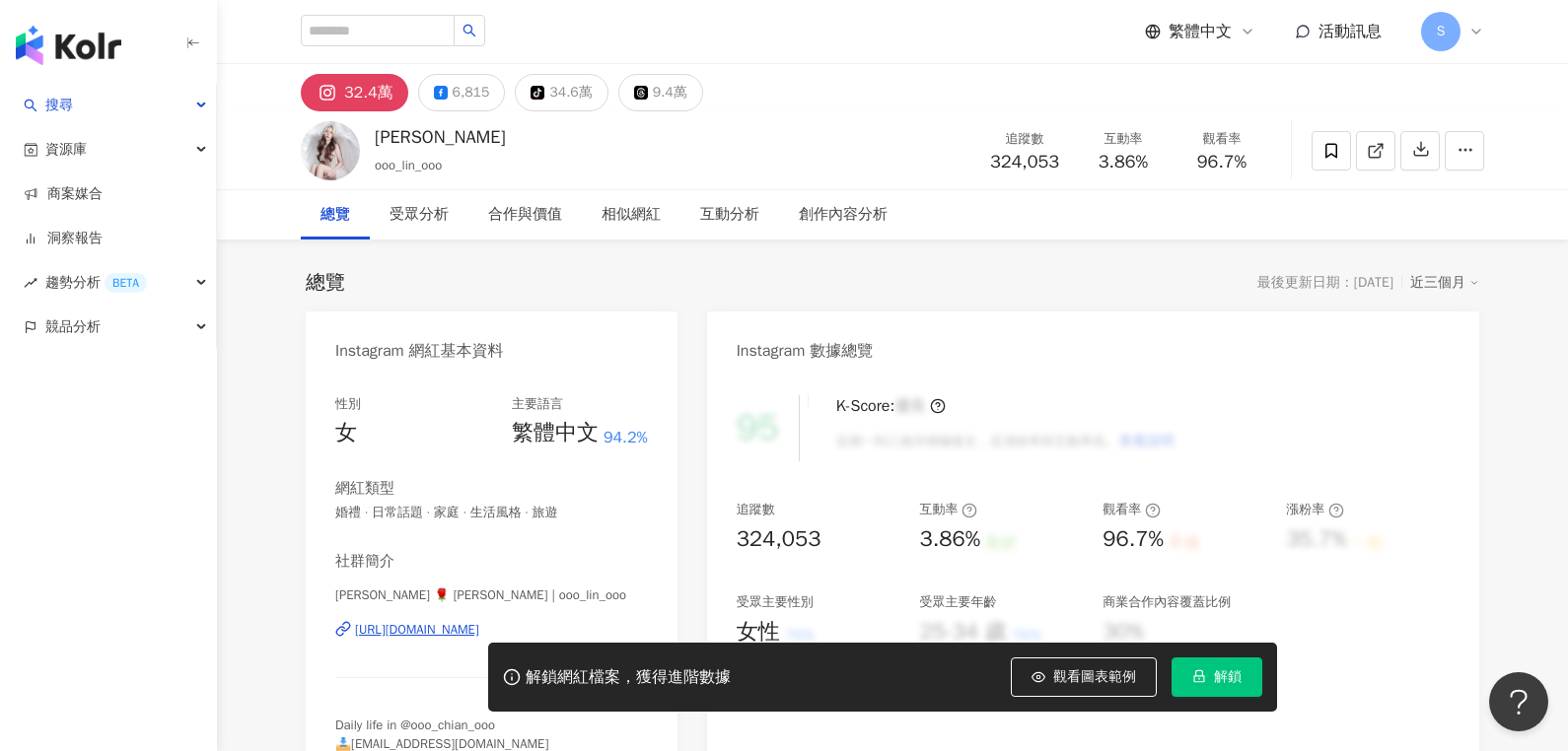 click on "[URL][DOMAIN_NAME]" at bounding box center (417, 630) 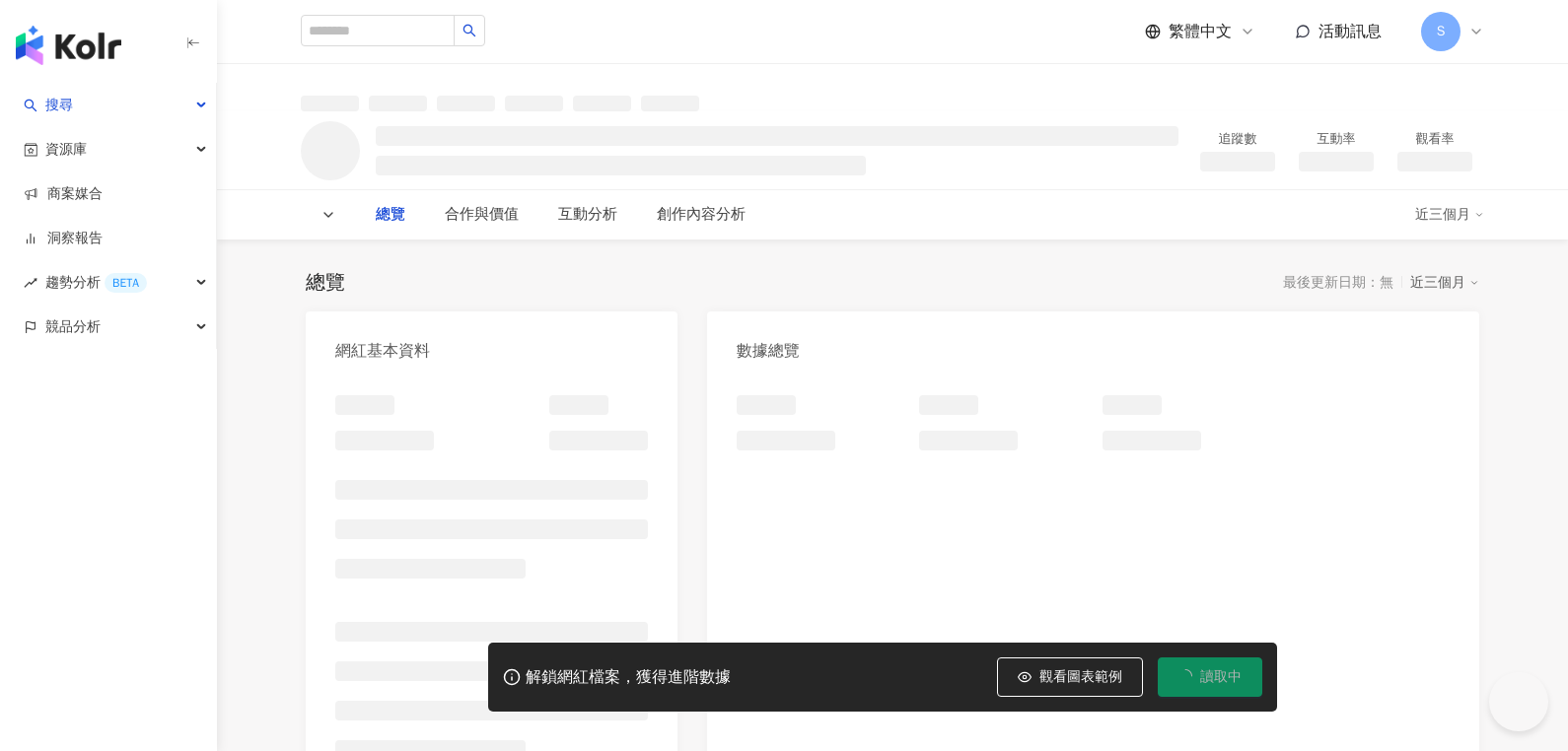 scroll, scrollTop: 0, scrollLeft: 0, axis: both 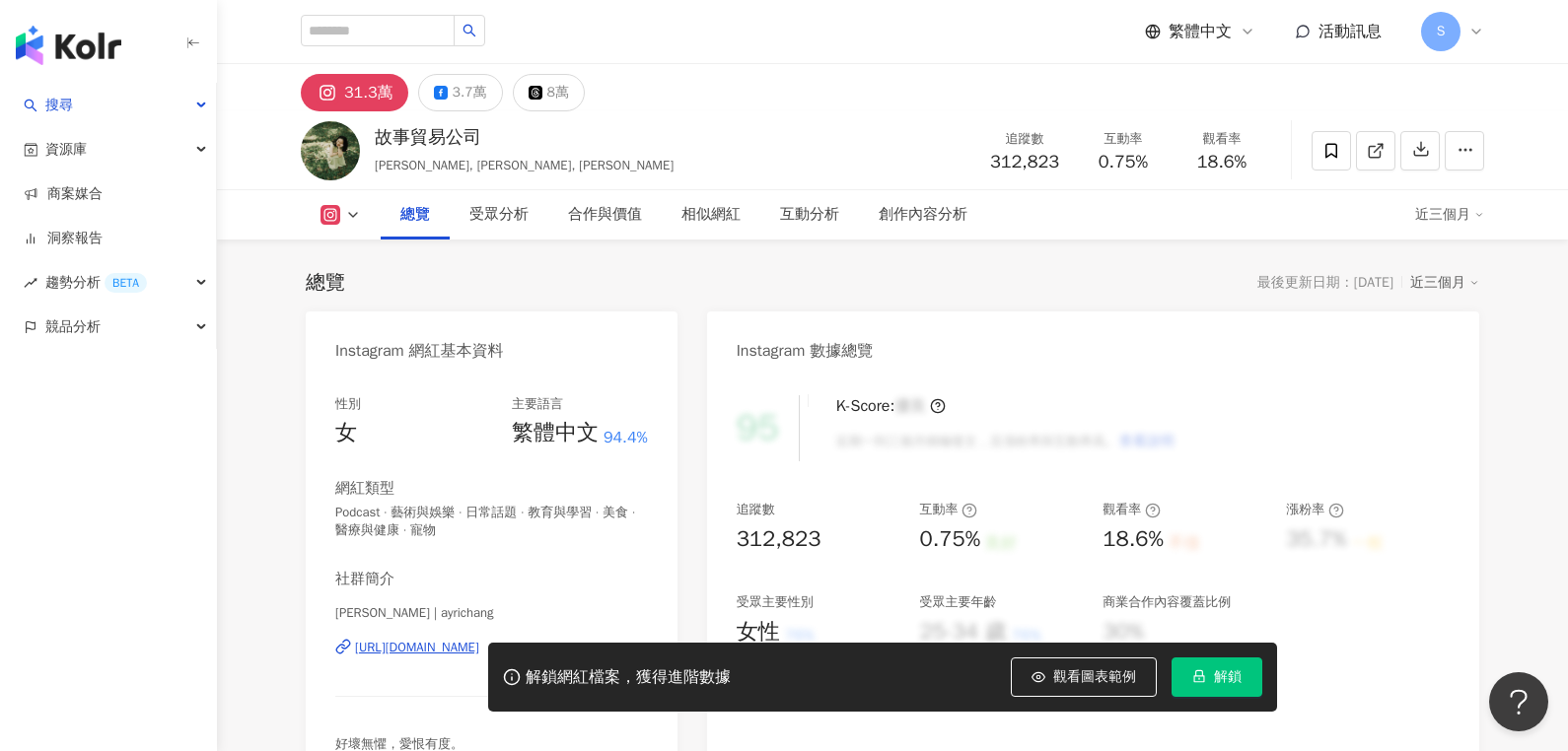 click on "[URL][DOMAIN_NAME]" at bounding box center [417, 648] 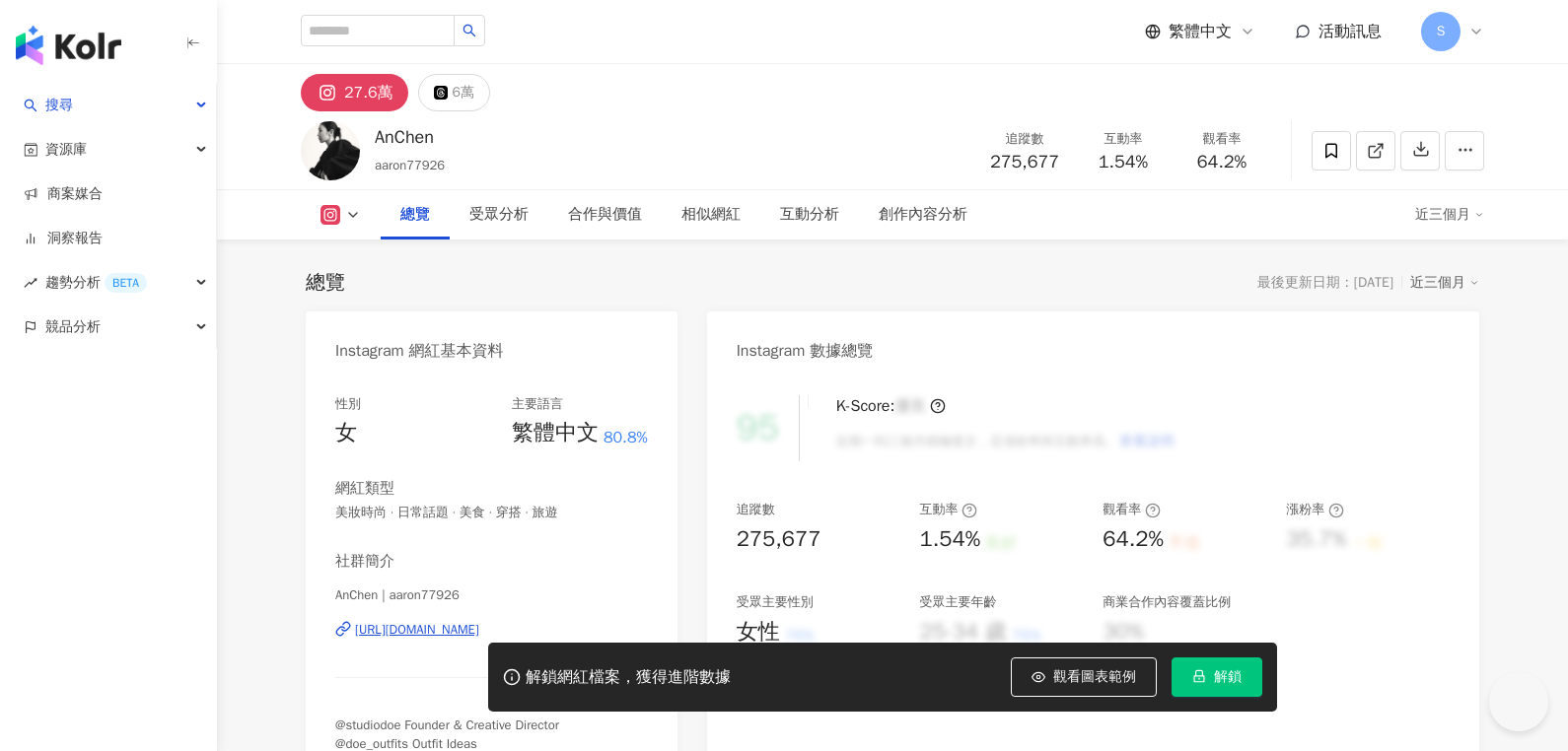 scroll, scrollTop: 0, scrollLeft: 0, axis: both 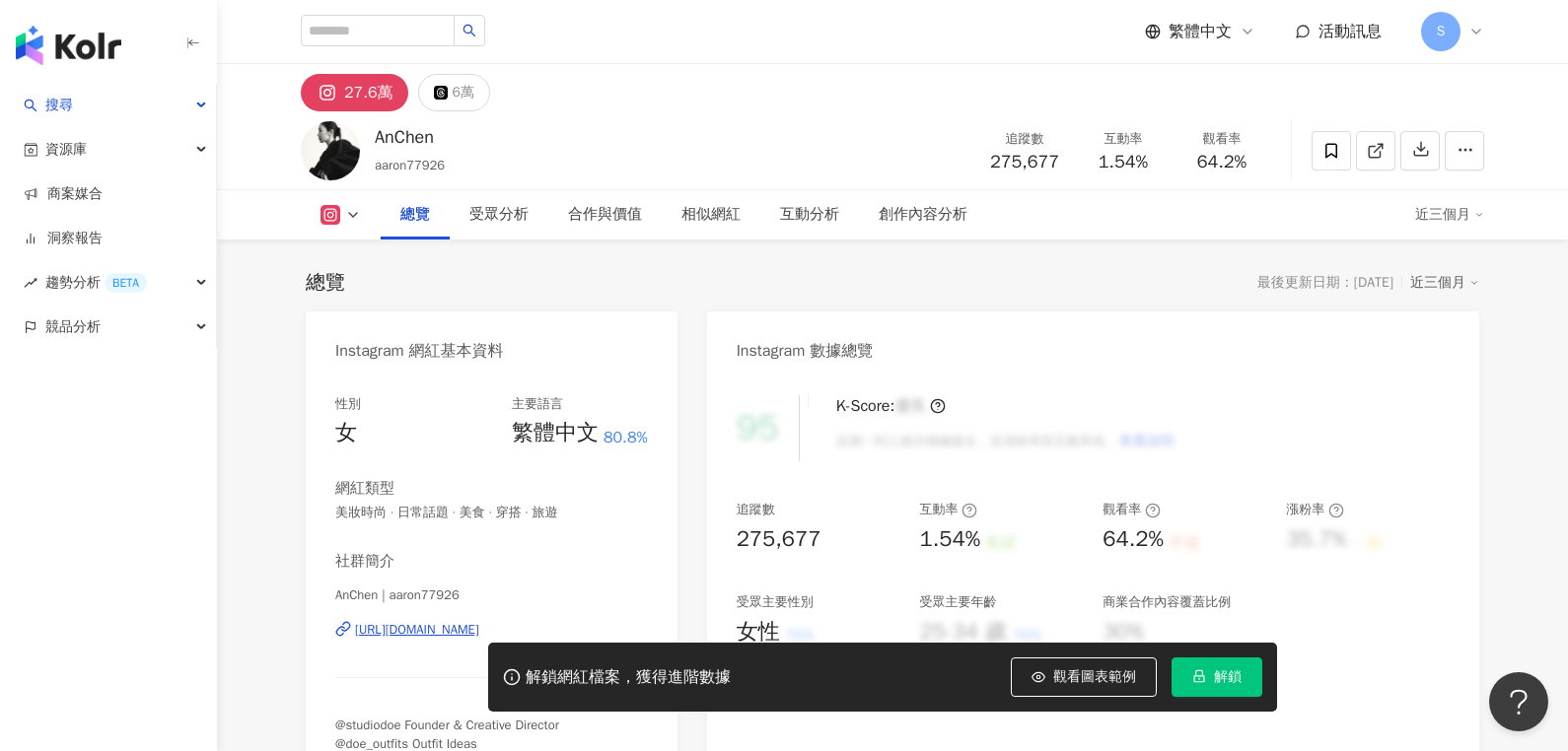 click on "[URL][DOMAIN_NAME]" at bounding box center [417, 630] 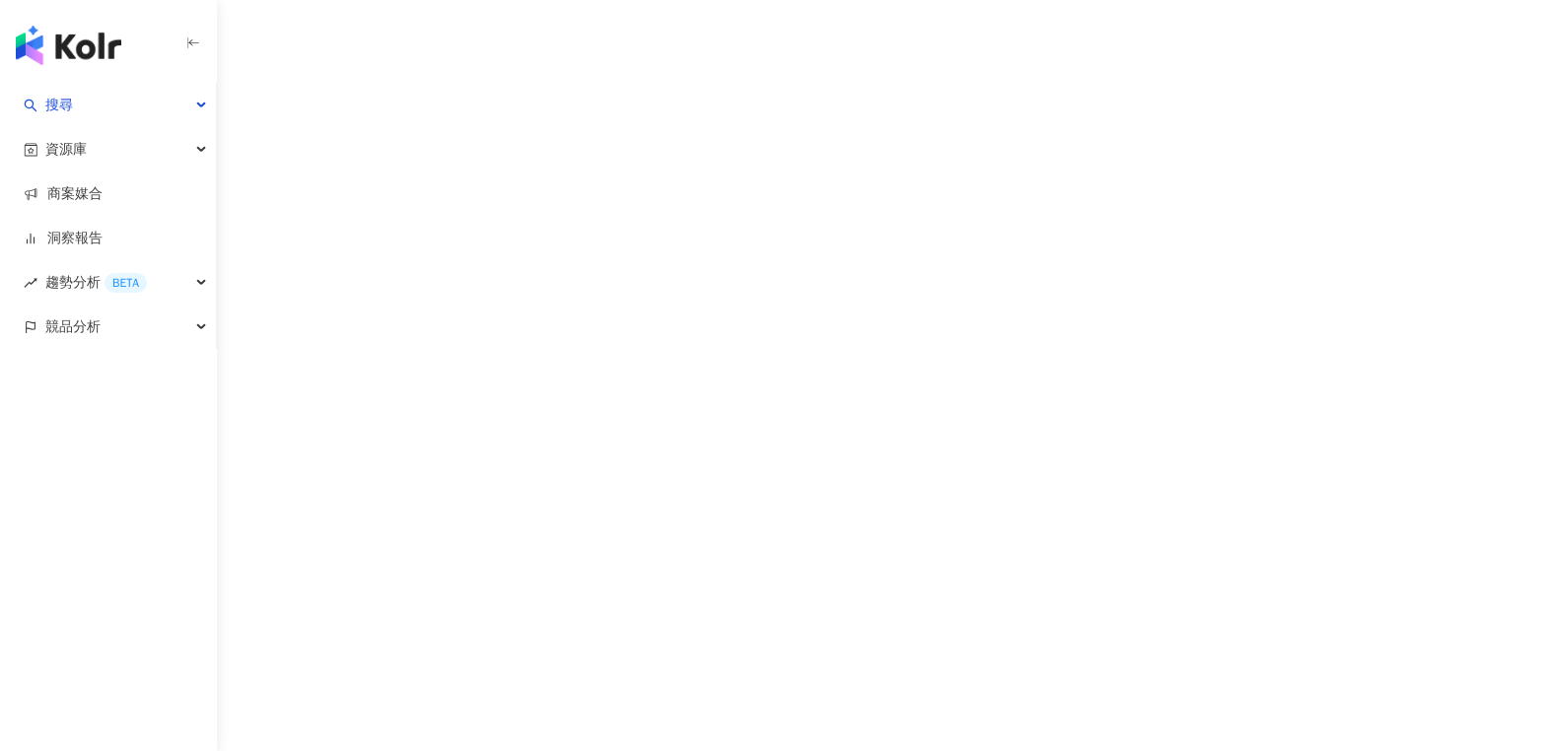 scroll, scrollTop: 0, scrollLeft: 0, axis: both 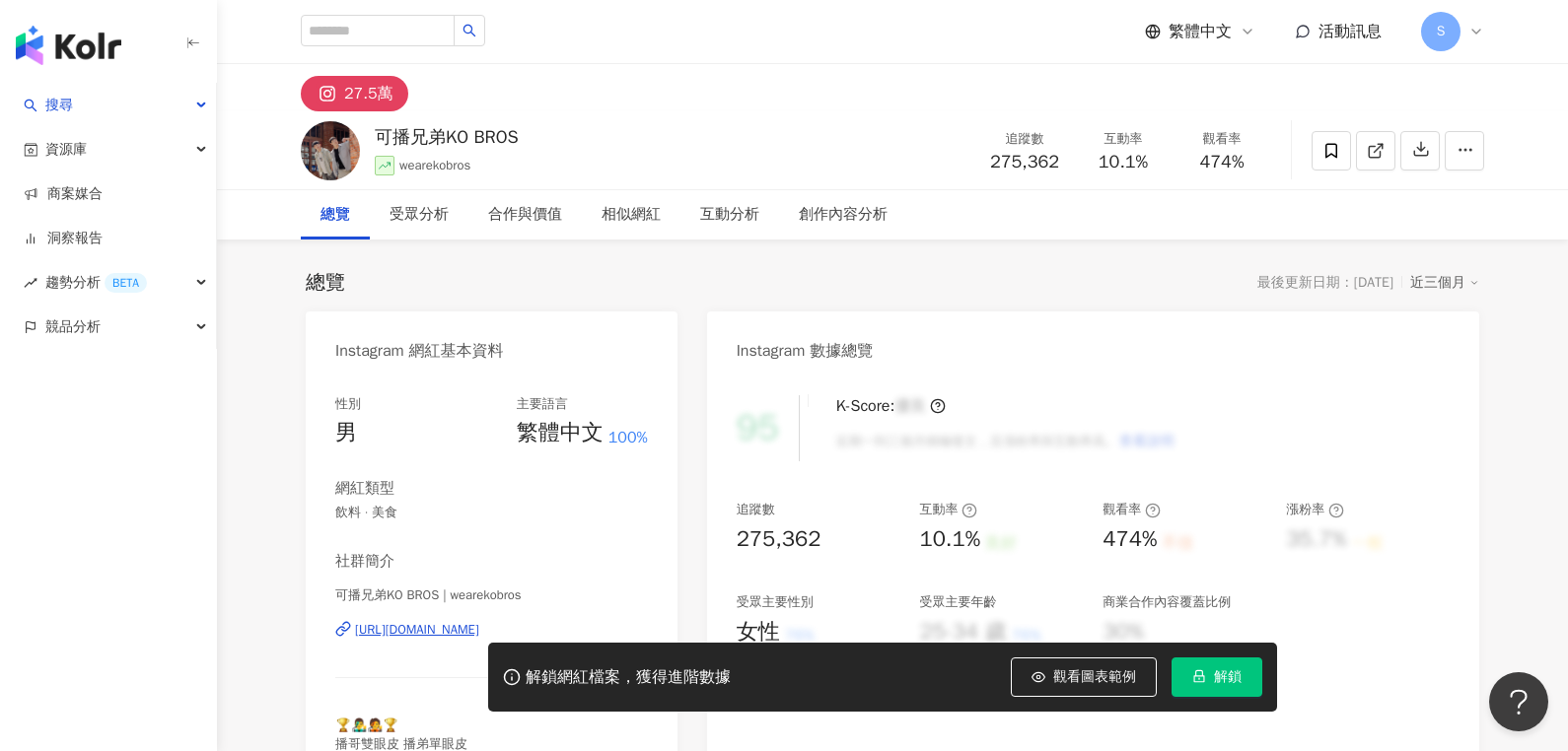 click on "[URL][DOMAIN_NAME]" at bounding box center (417, 630) 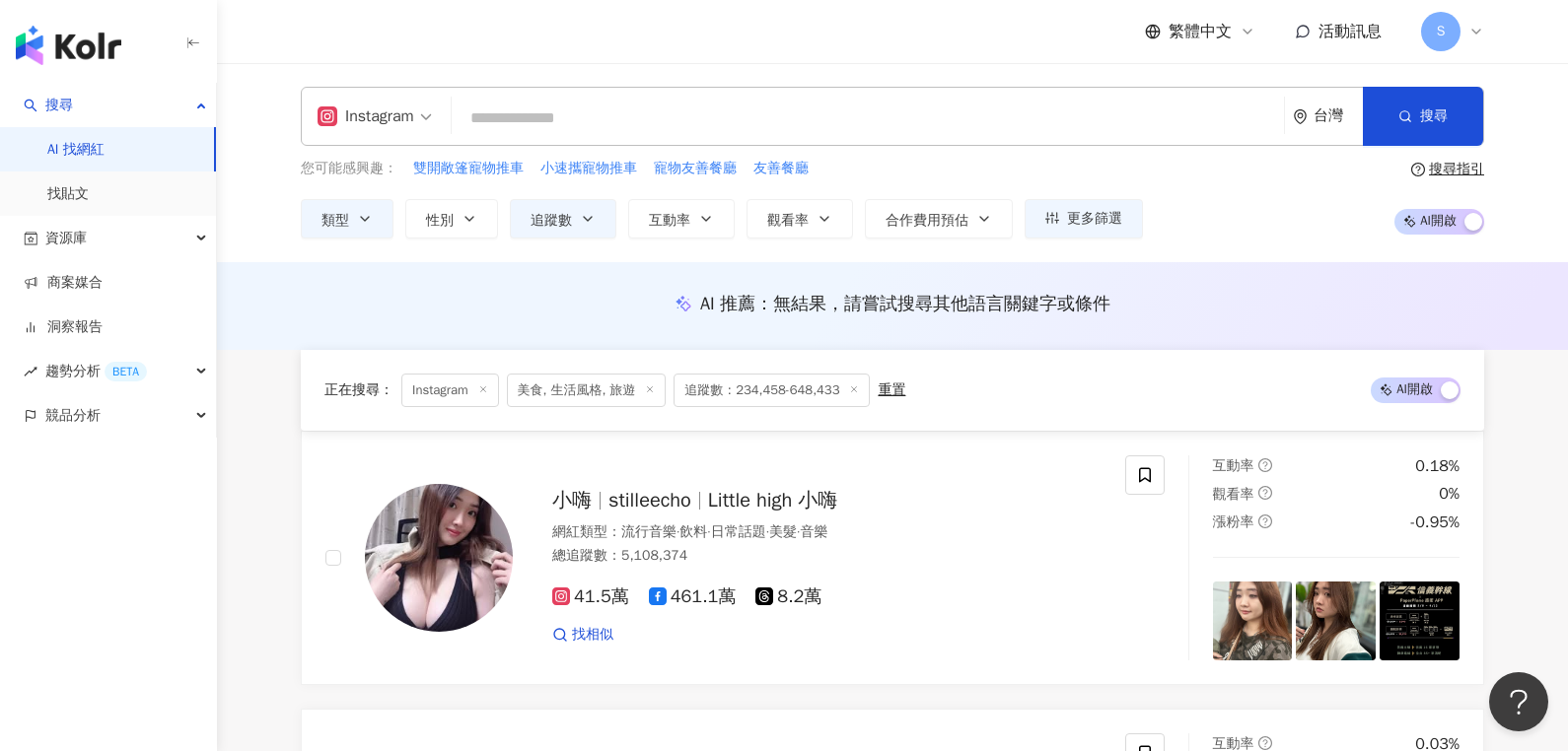 scroll, scrollTop: 118500, scrollLeft: 0, axis: vertical 